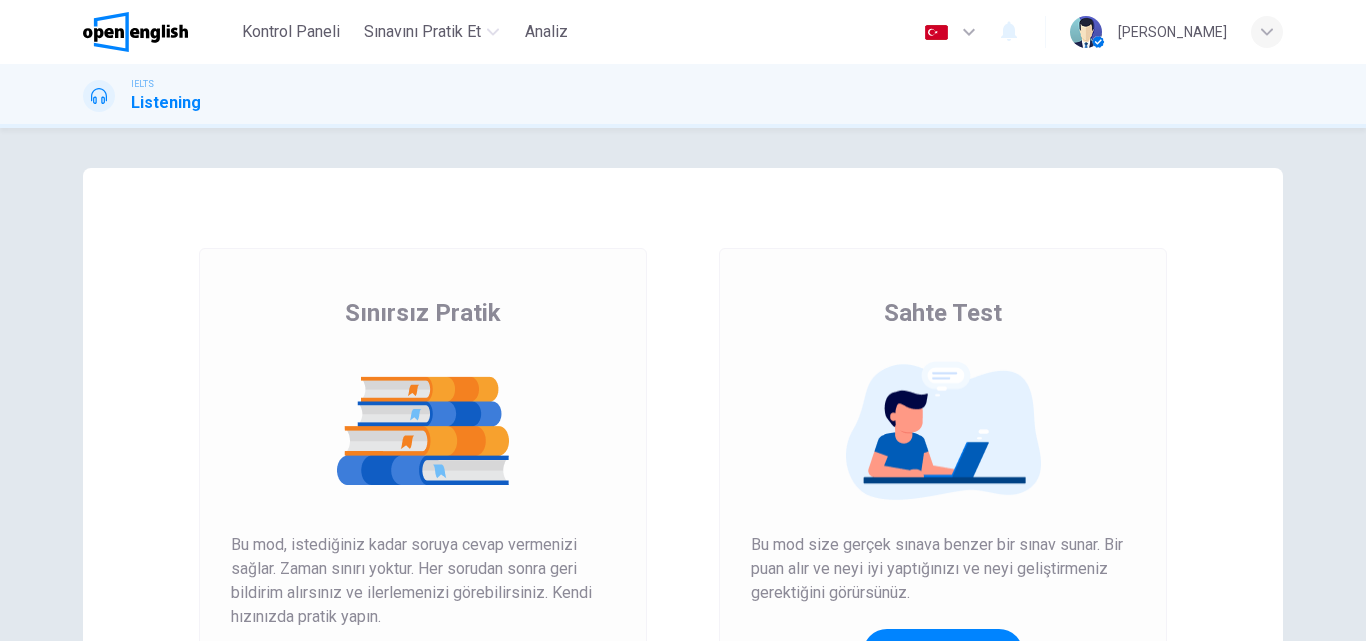 scroll, scrollTop: 0, scrollLeft: 0, axis: both 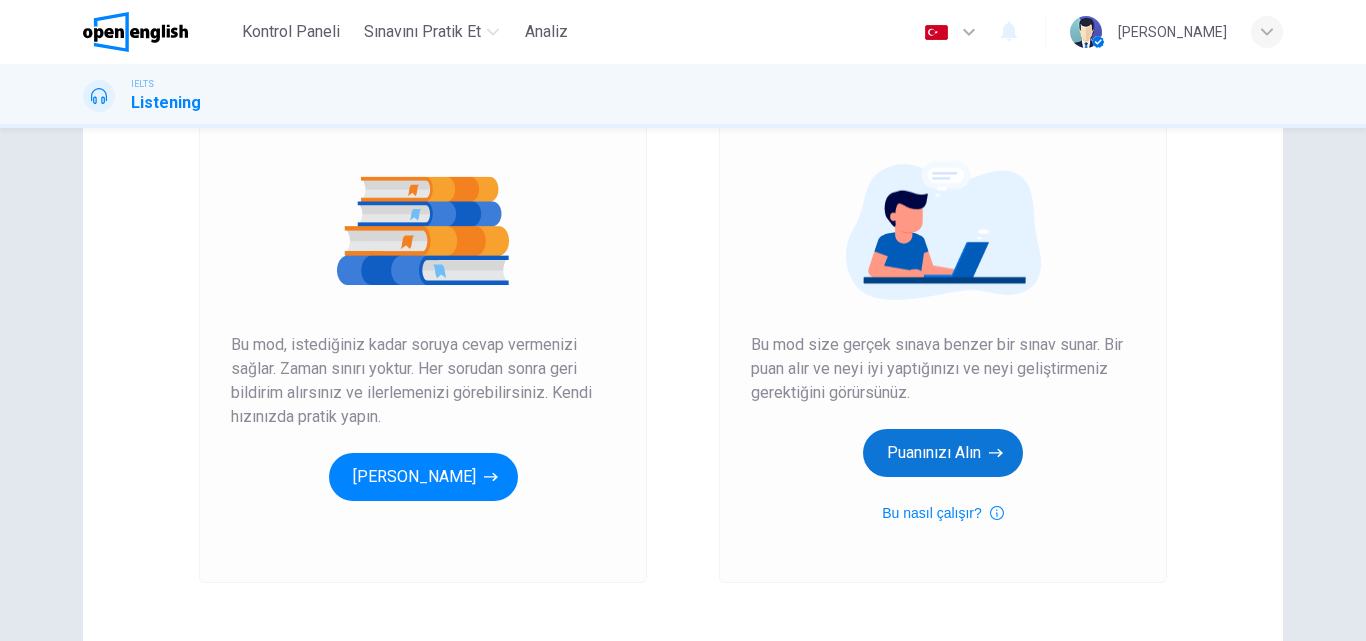 click on "Puanınızı Alın" at bounding box center (943, 453) 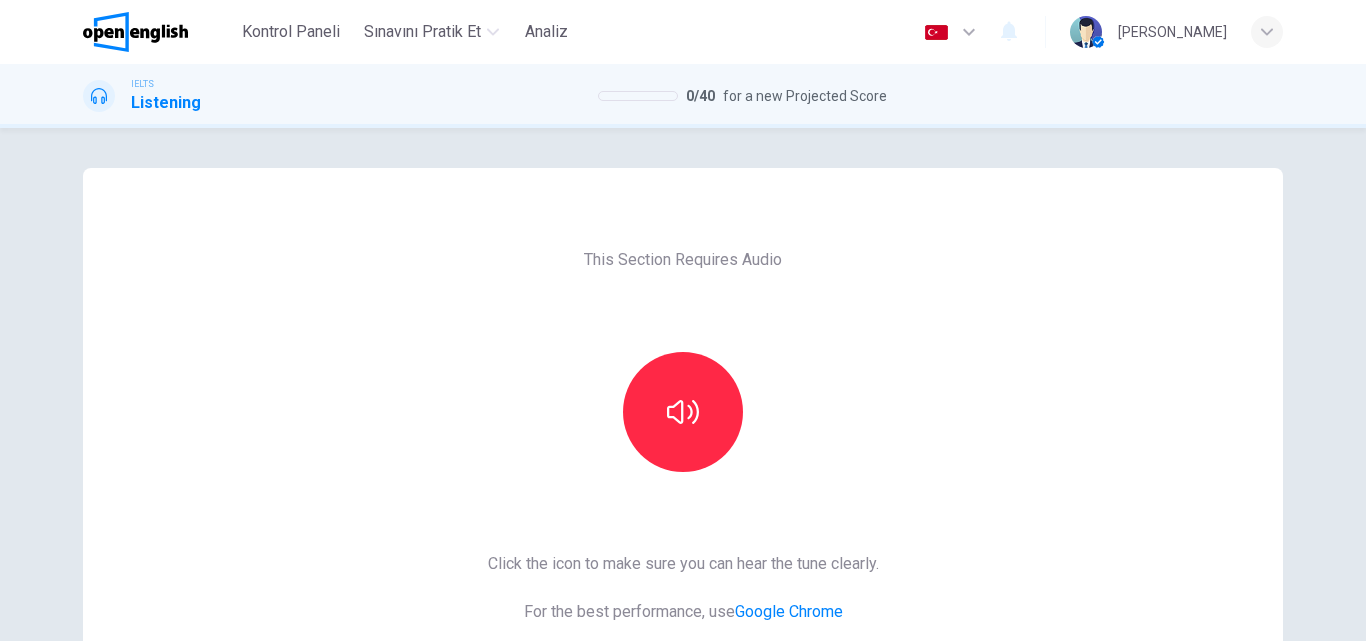 scroll, scrollTop: 200, scrollLeft: 0, axis: vertical 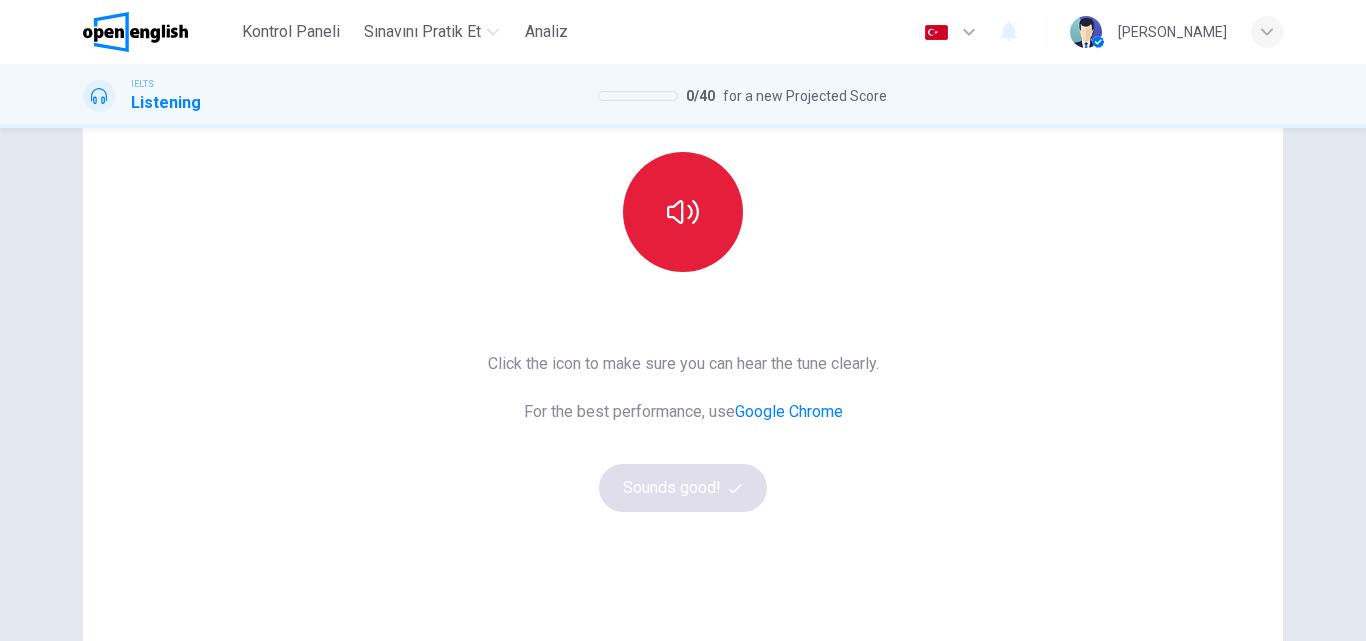 click at bounding box center [683, 212] 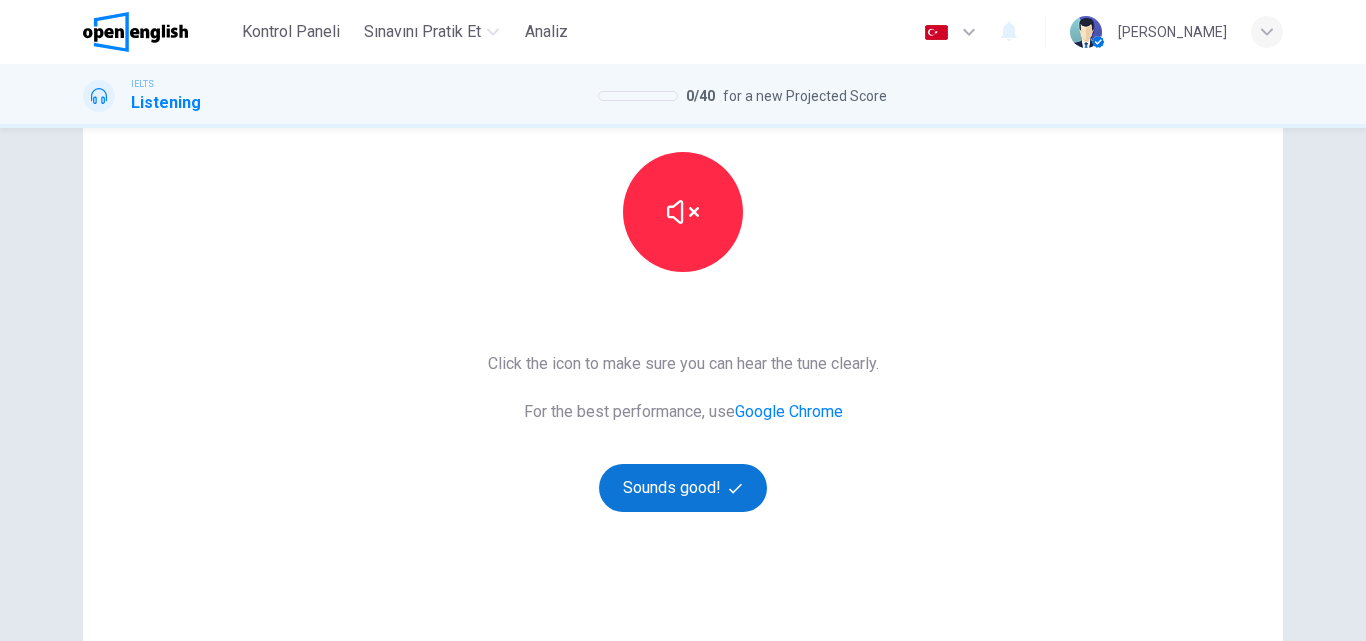click on "Sounds good!" at bounding box center (683, 488) 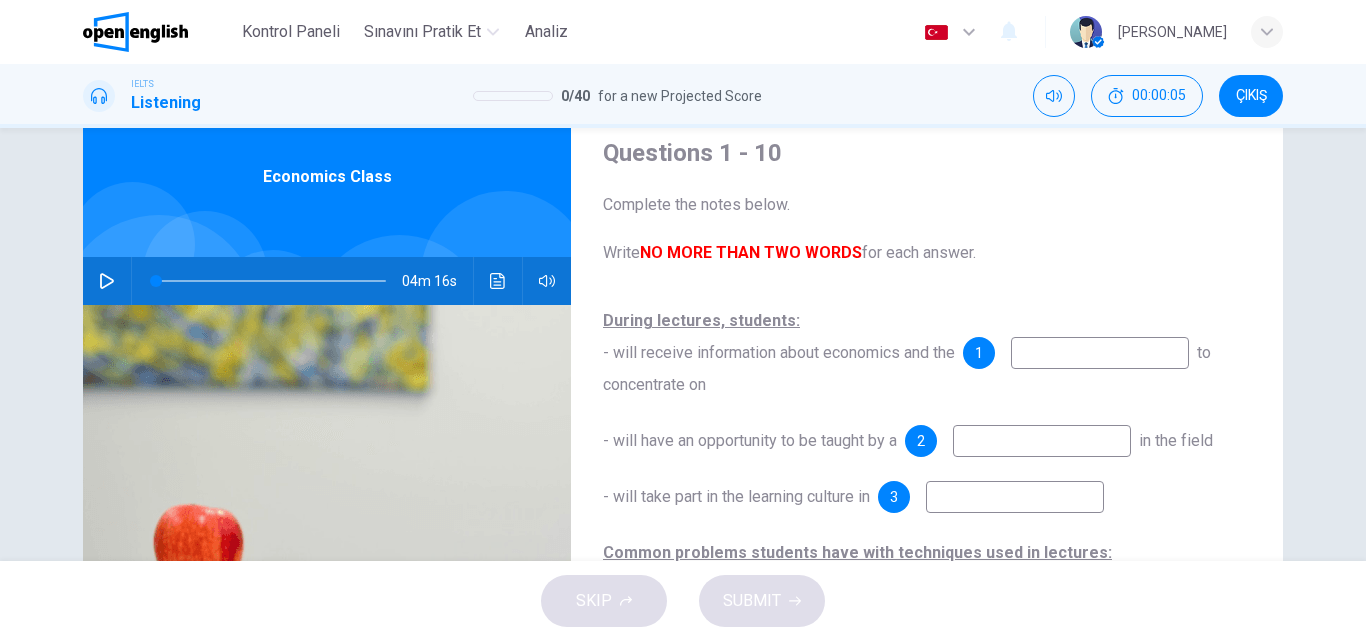 scroll, scrollTop: 100, scrollLeft: 0, axis: vertical 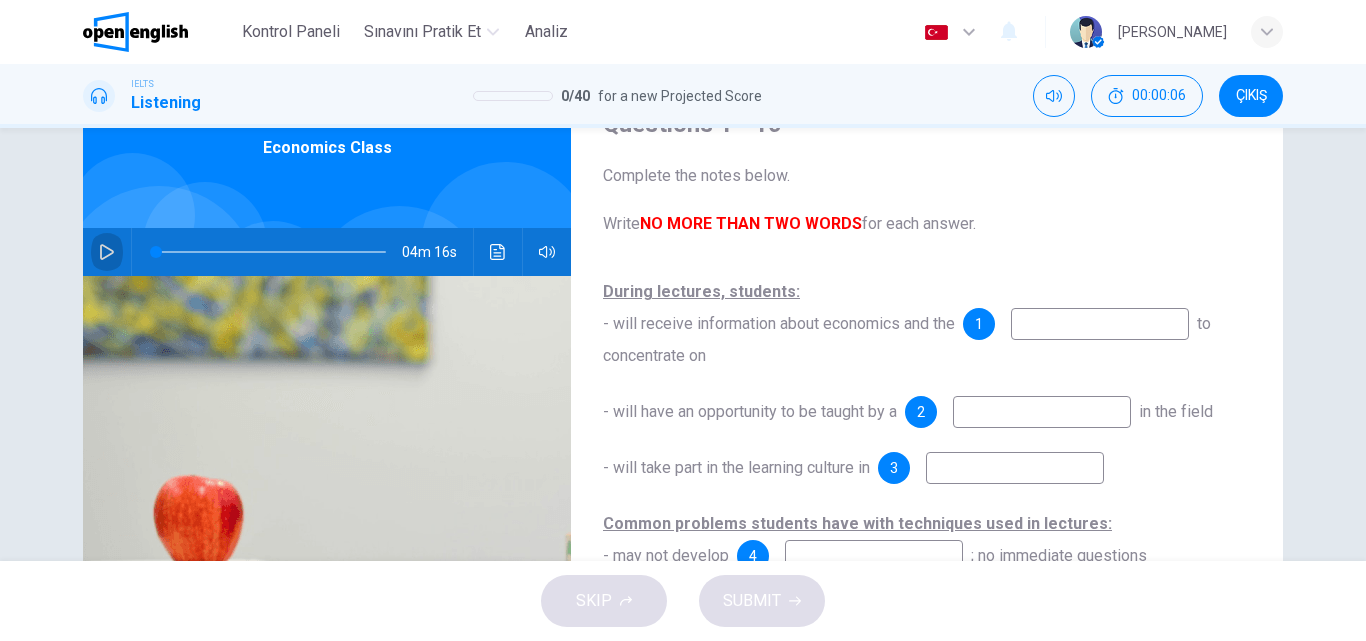 click 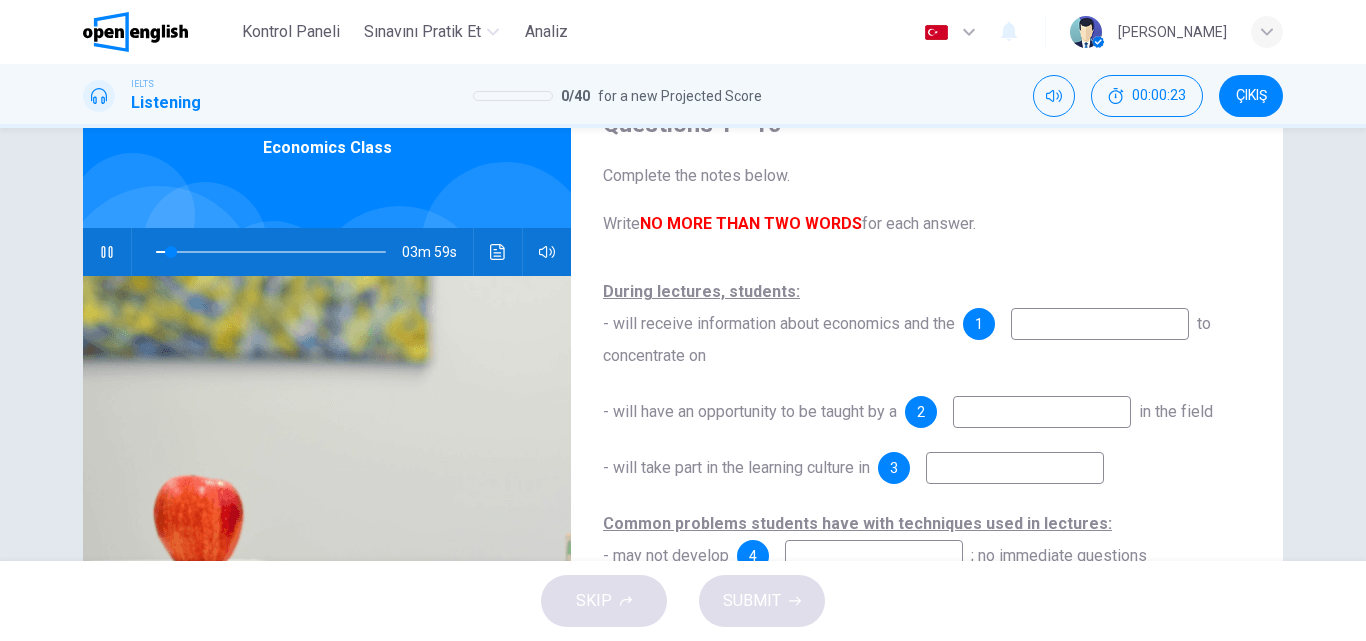 click at bounding box center (1100, 324) 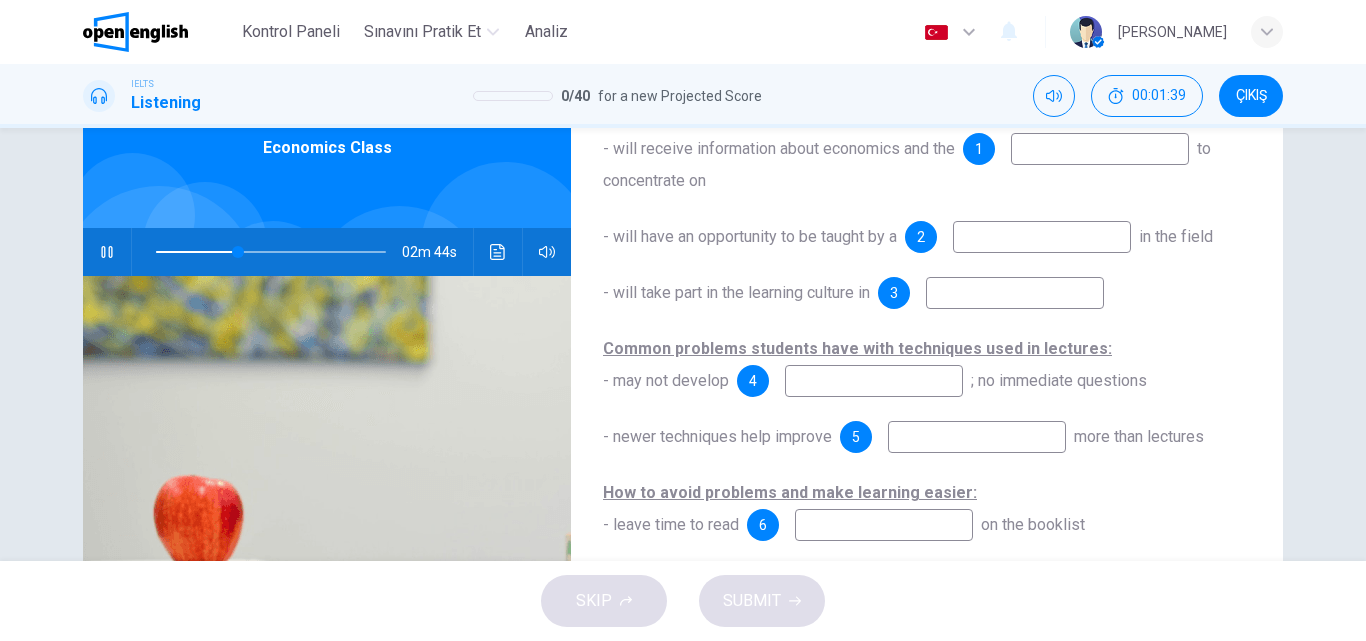 scroll, scrollTop: 291, scrollLeft: 0, axis: vertical 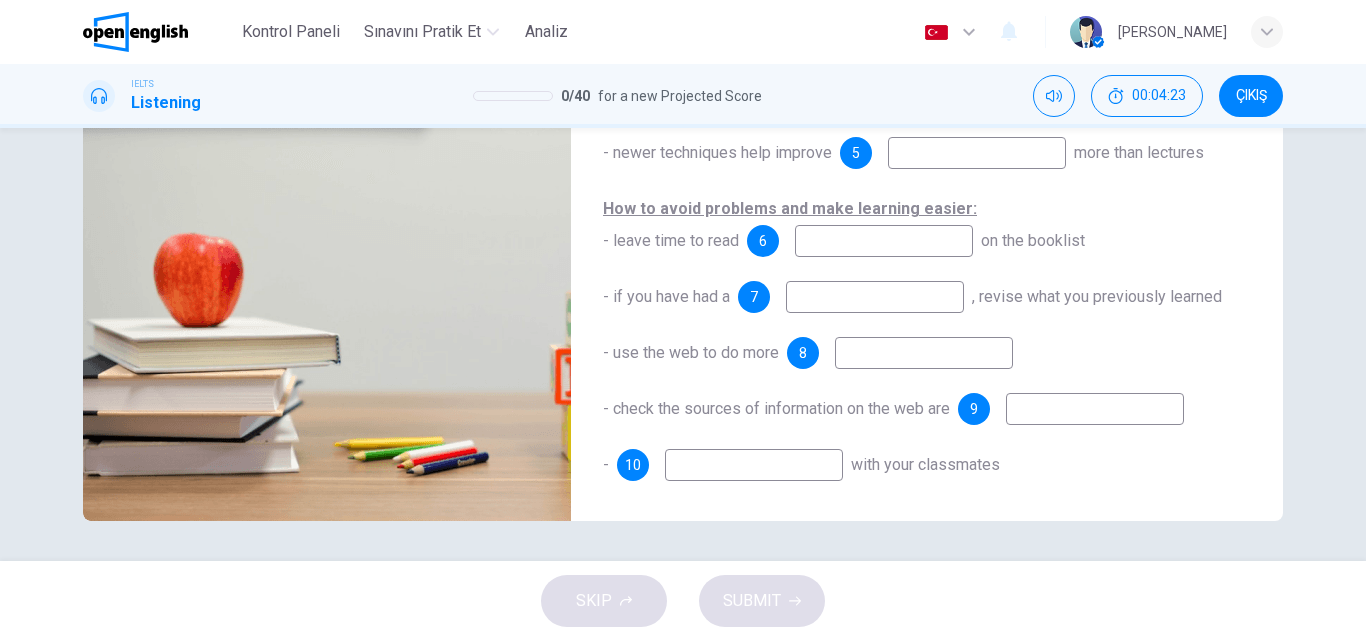 type on "*" 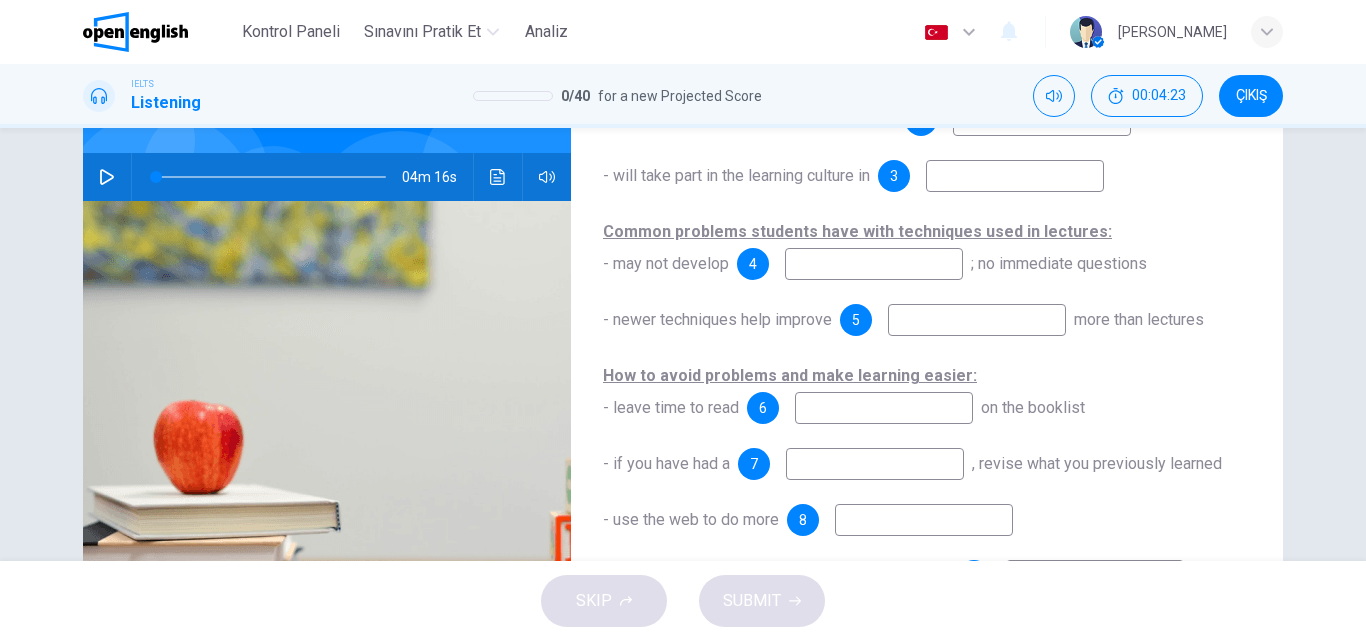 scroll, scrollTop: 0, scrollLeft: 0, axis: both 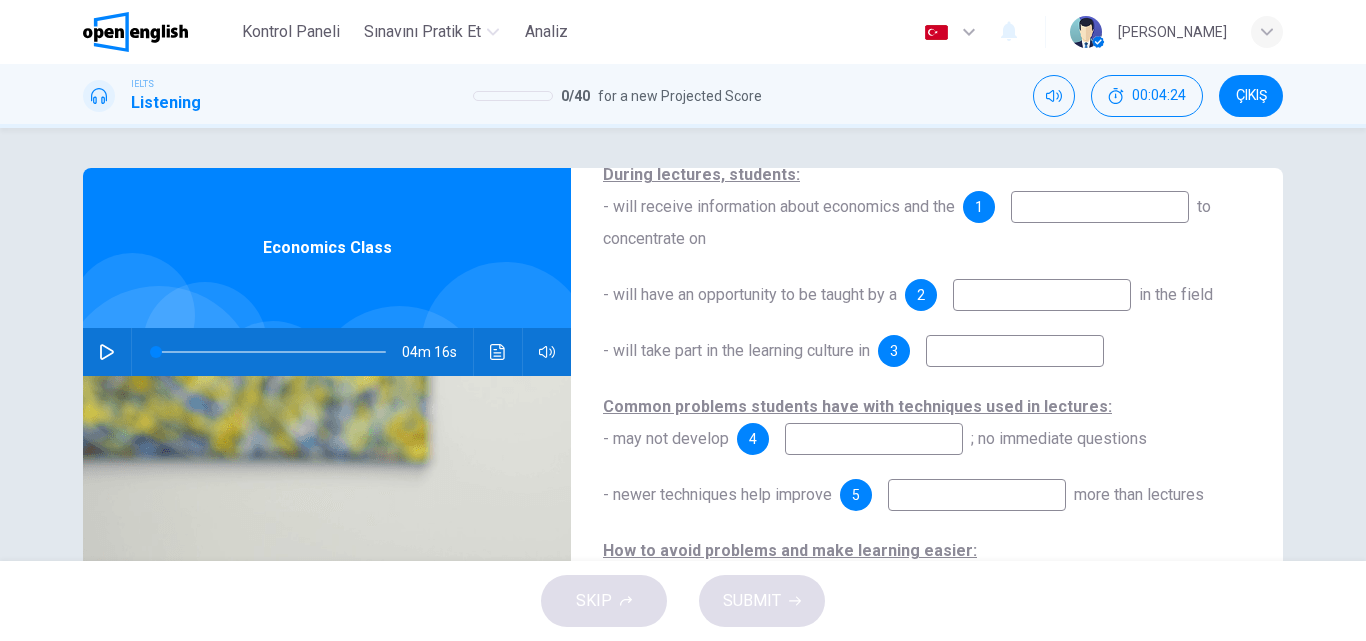 click at bounding box center (1042, 295) 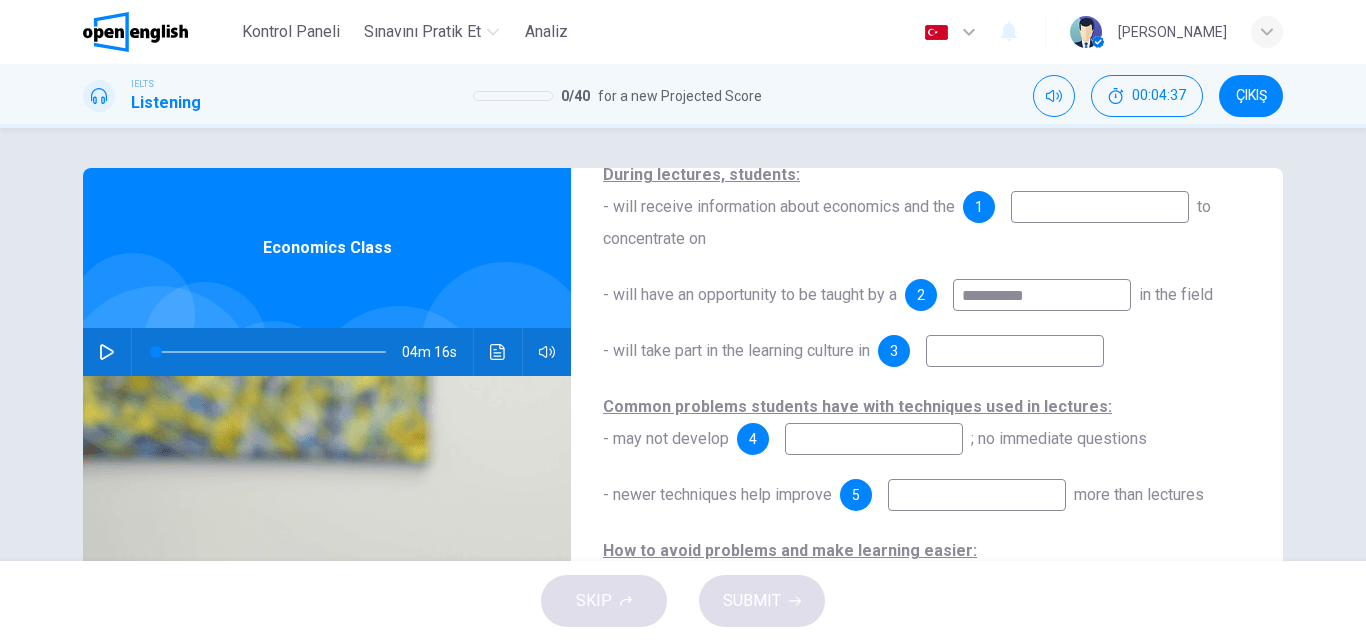 type on "**********" 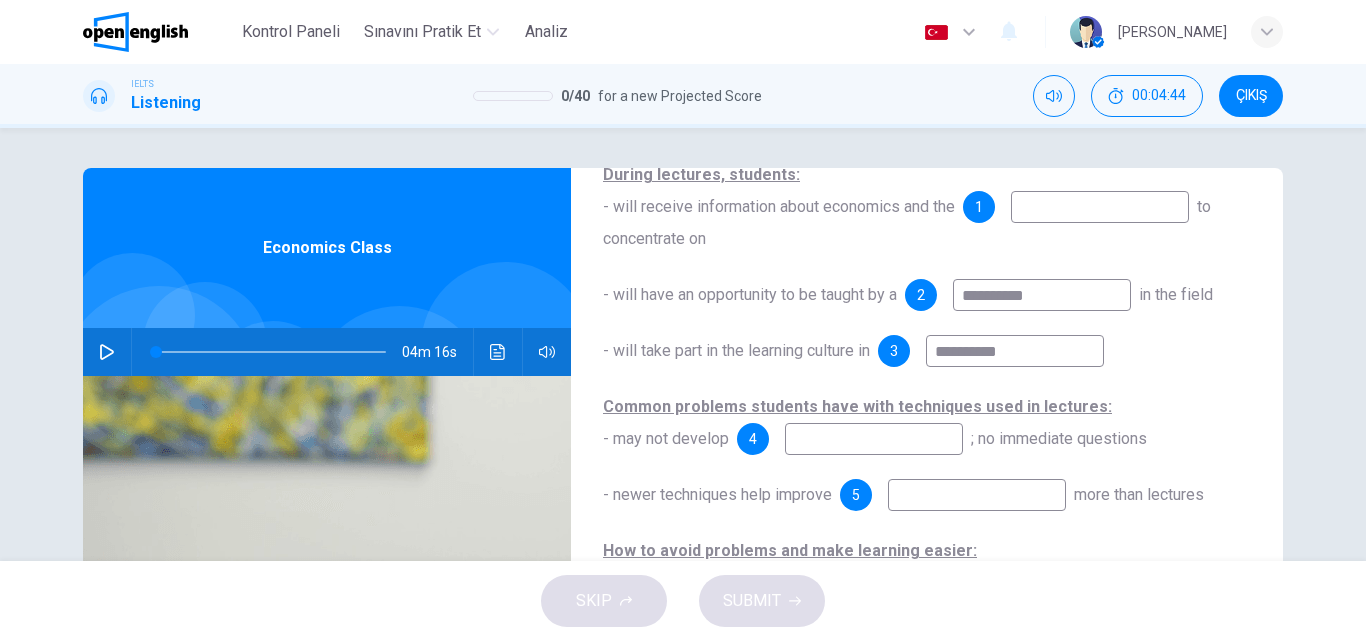 type on "**********" 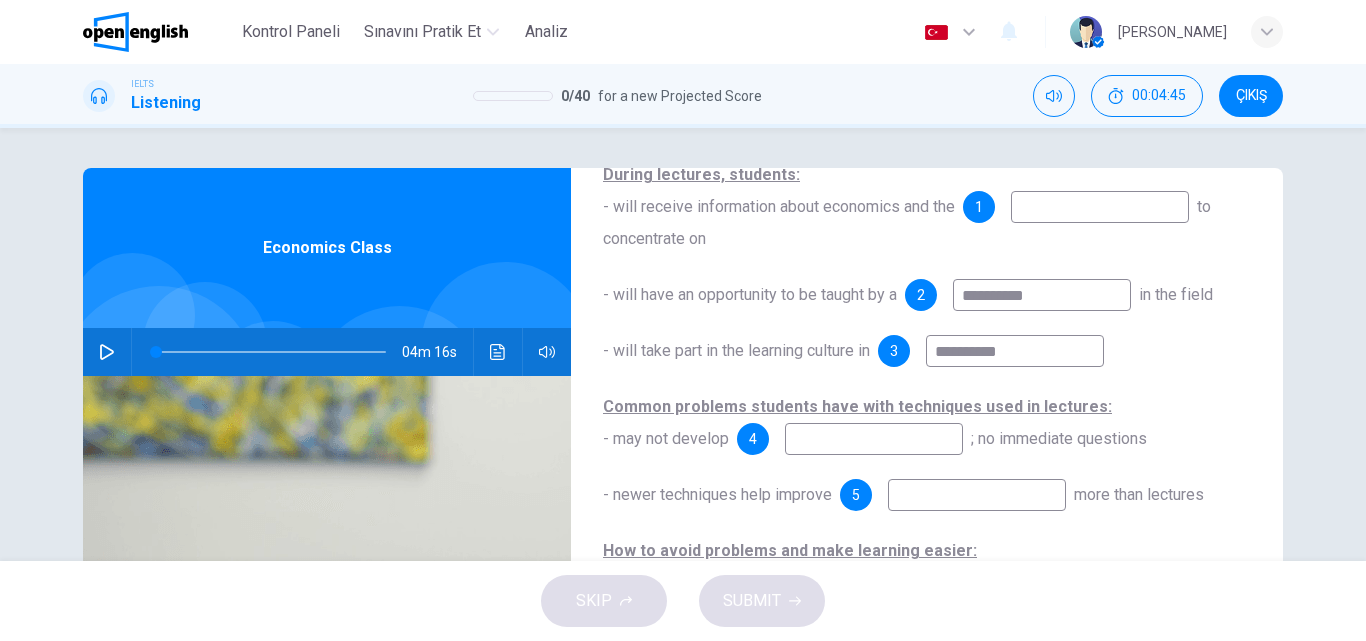click at bounding box center (874, 439) 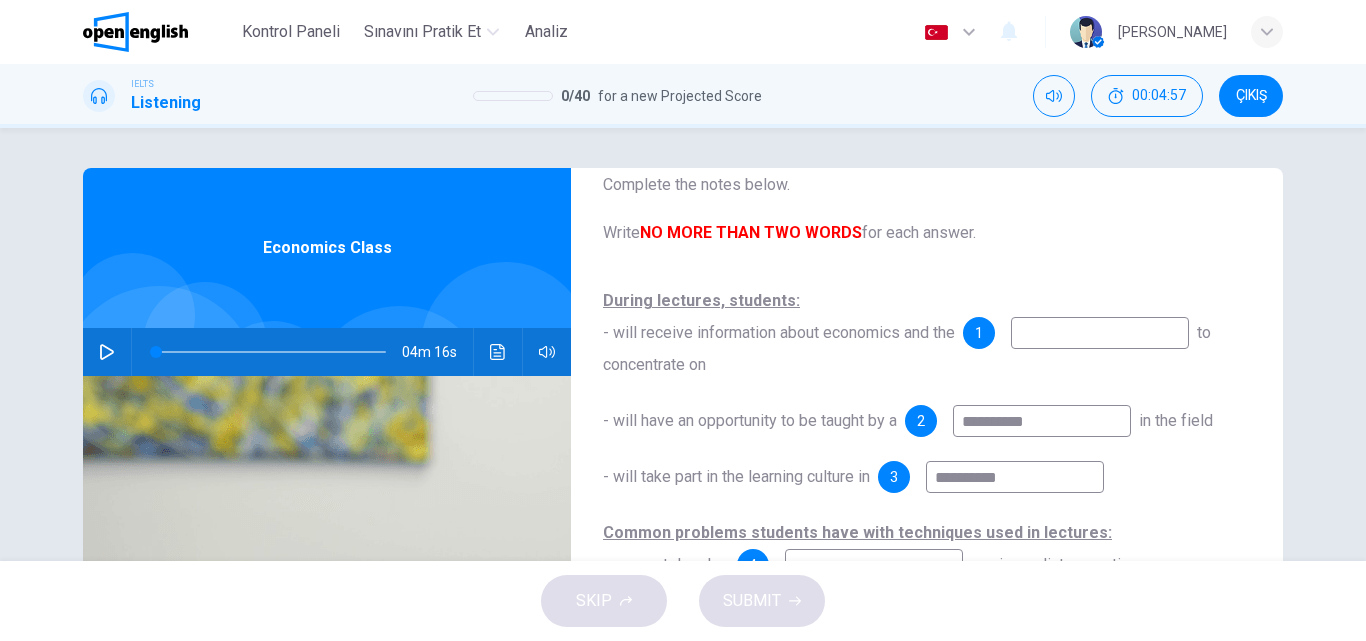 scroll, scrollTop: 191, scrollLeft: 0, axis: vertical 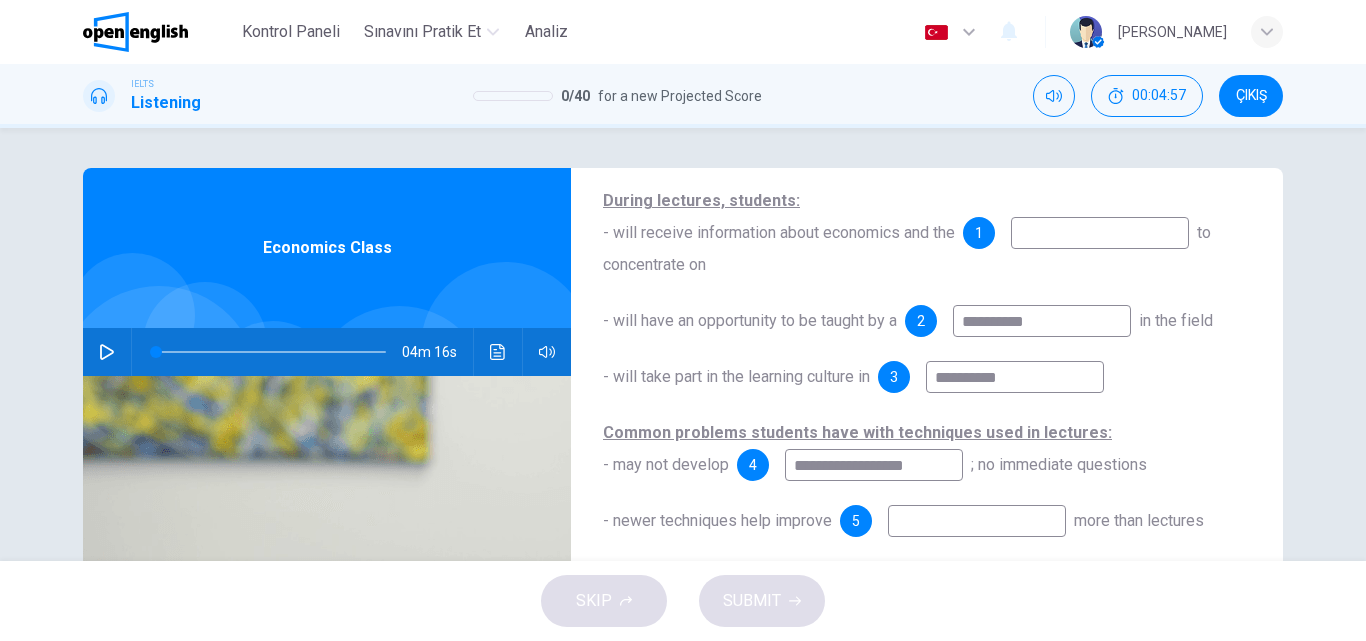 type on "**********" 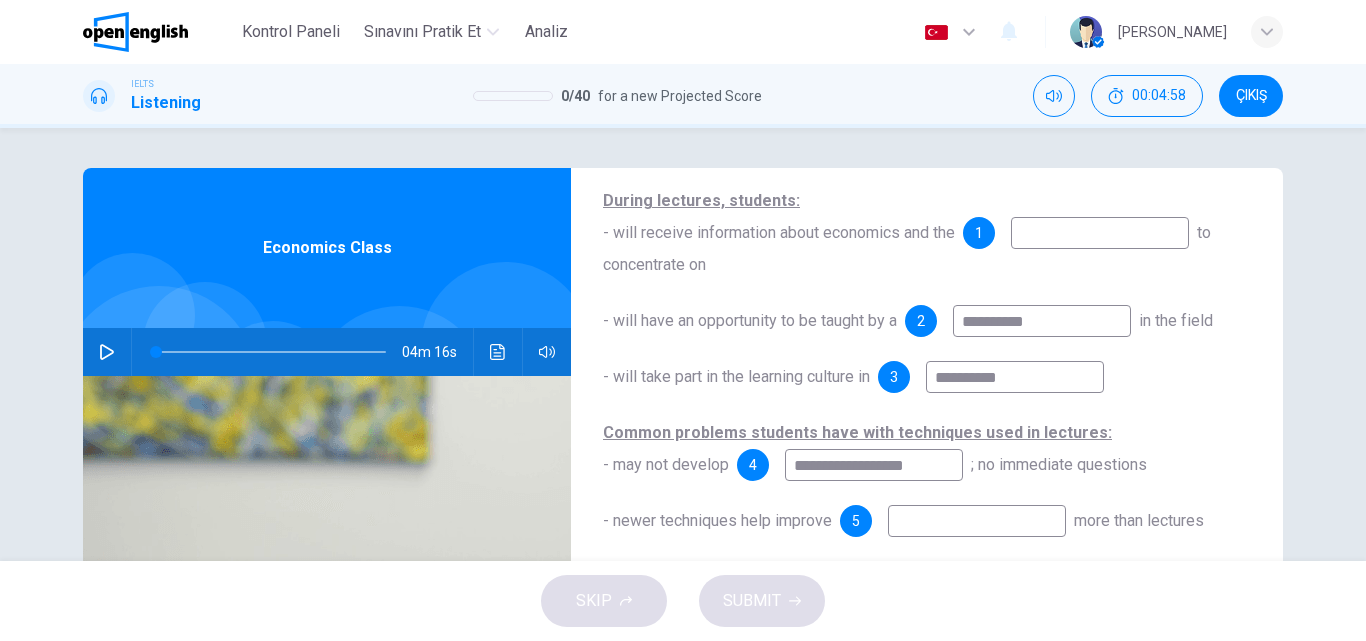 drag, startPoint x: 1044, startPoint y: 320, endPoint x: 902, endPoint y: 320, distance: 142 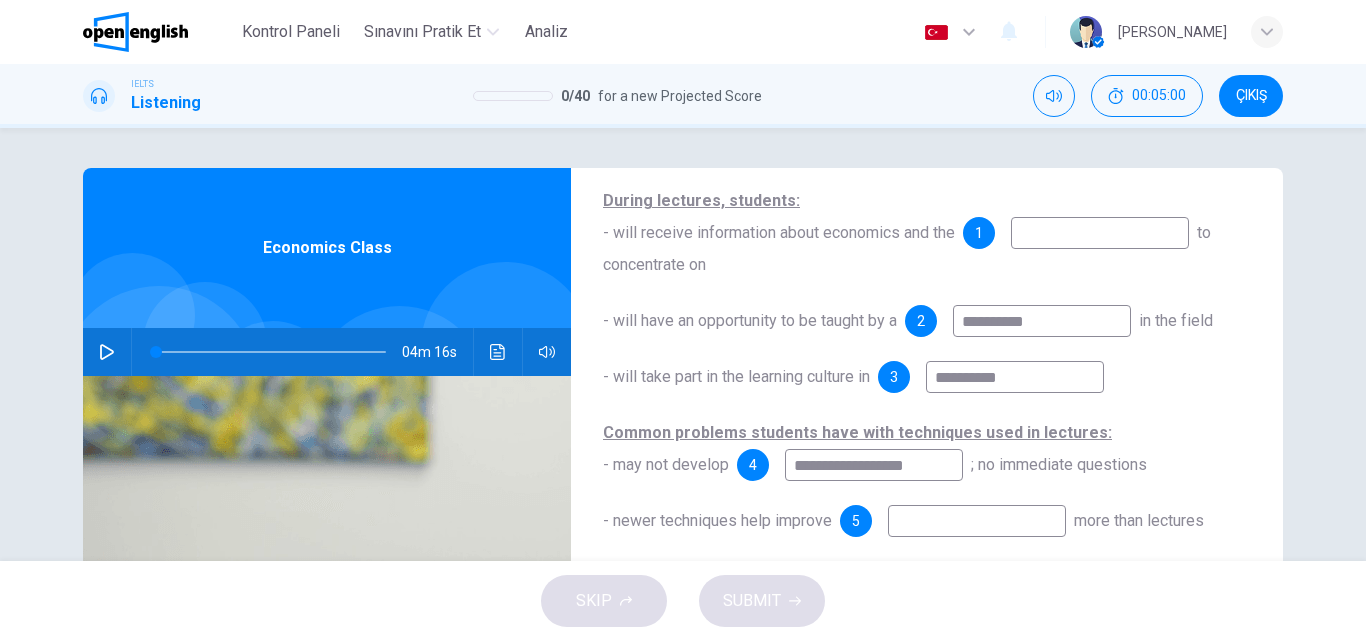 click at bounding box center (1100, 233) 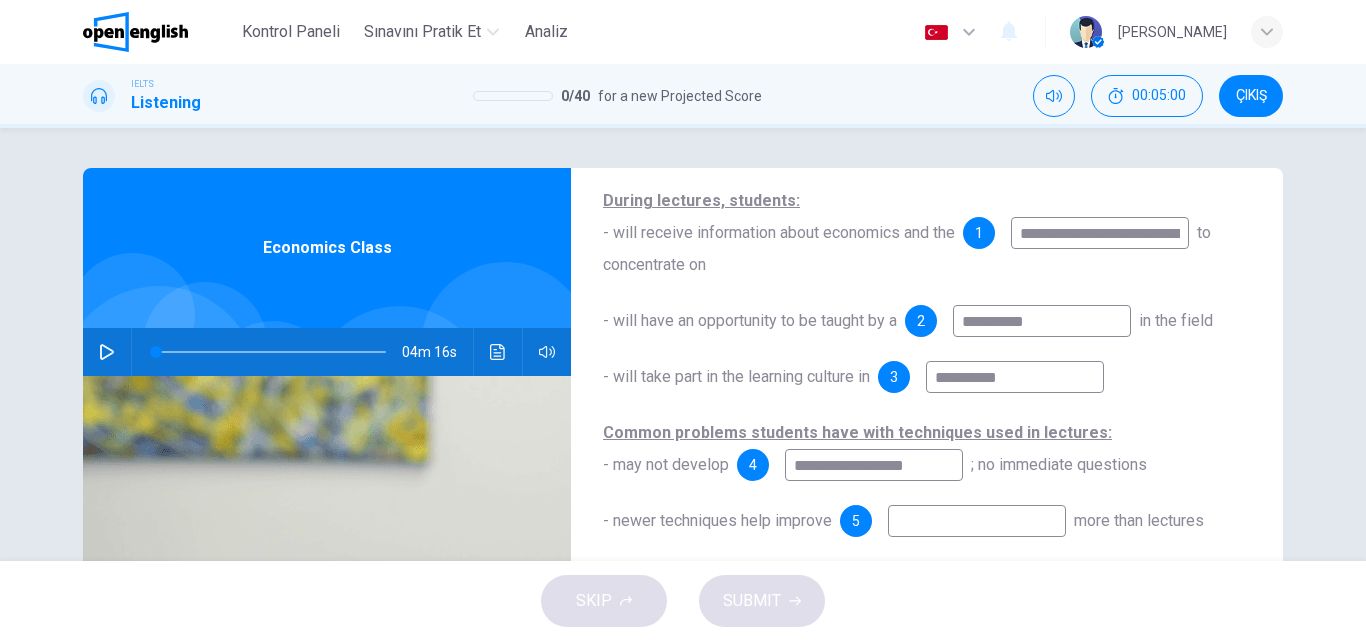 scroll, scrollTop: 0, scrollLeft: 192, axis: horizontal 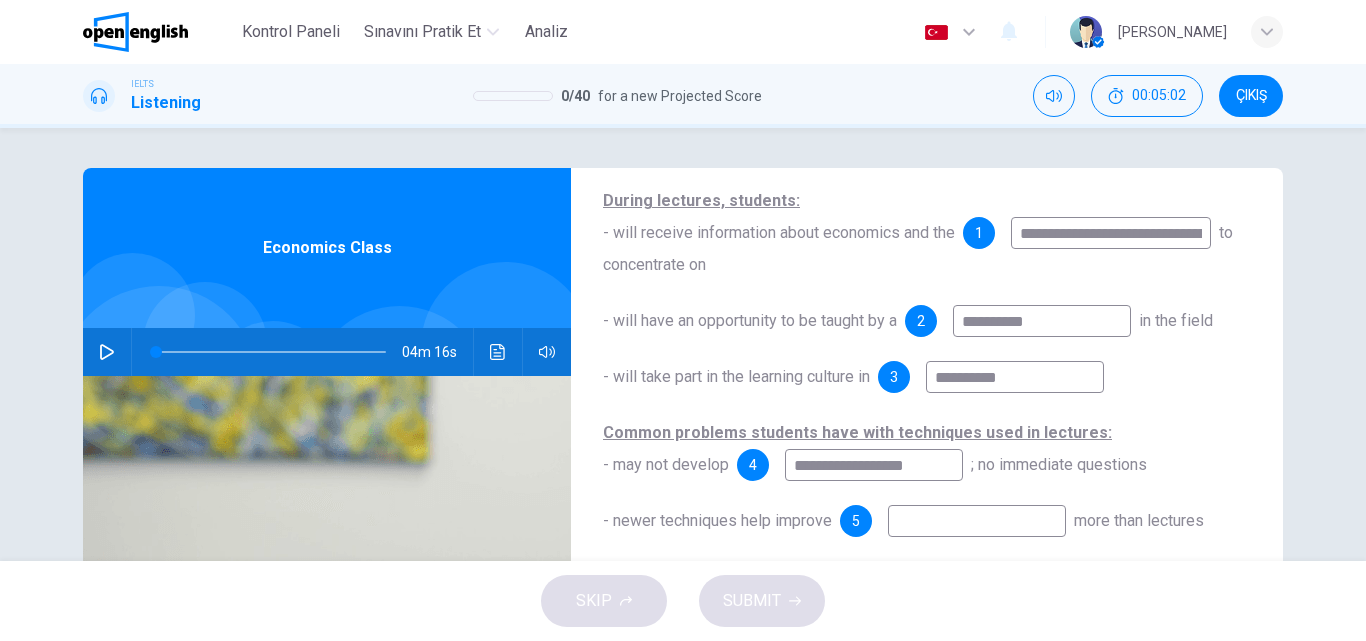 drag, startPoint x: 1204, startPoint y: 235, endPoint x: 984, endPoint y: 247, distance: 220.32703 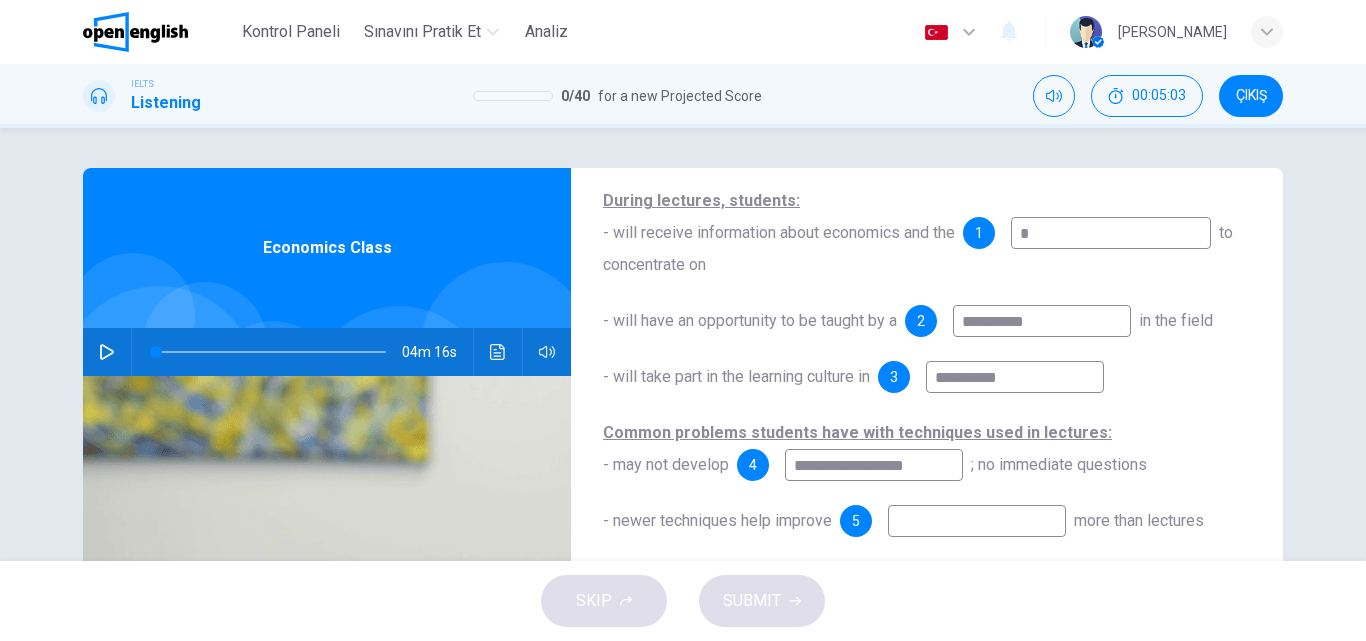 click on "*" at bounding box center [1111, 233] 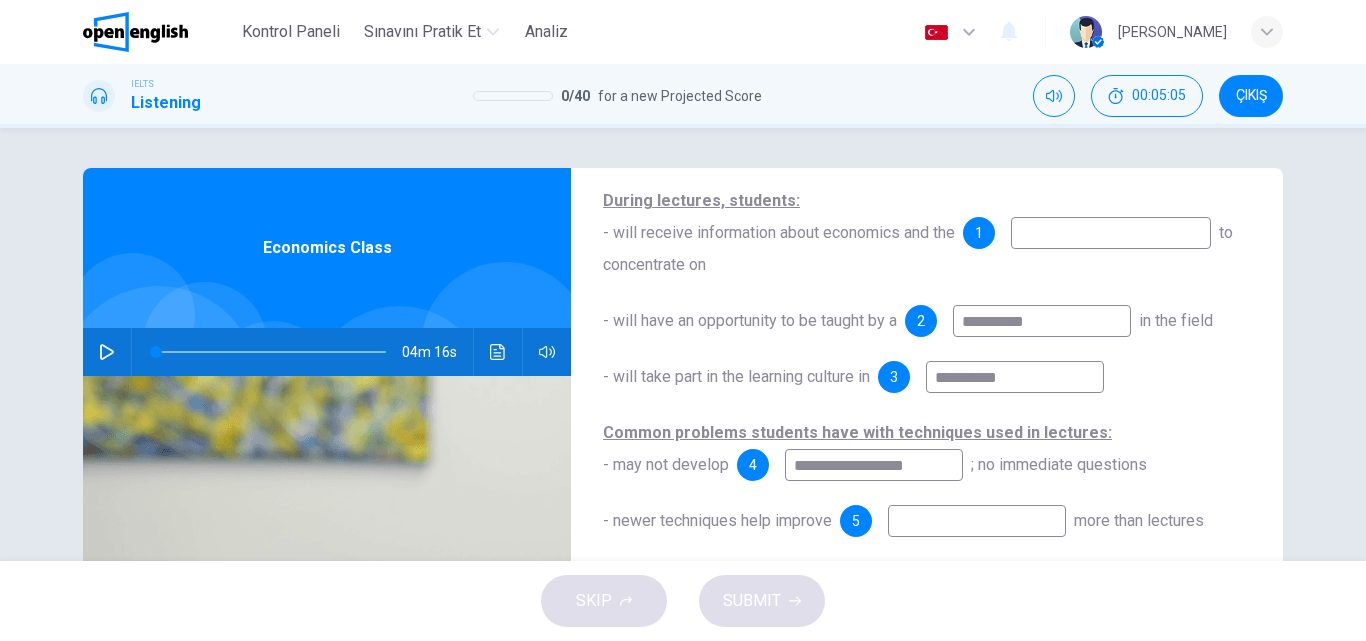 drag, startPoint x: 1044, startPoint y: 323, endPoint x: 928, endPoint y: 319, distance: 116.06895 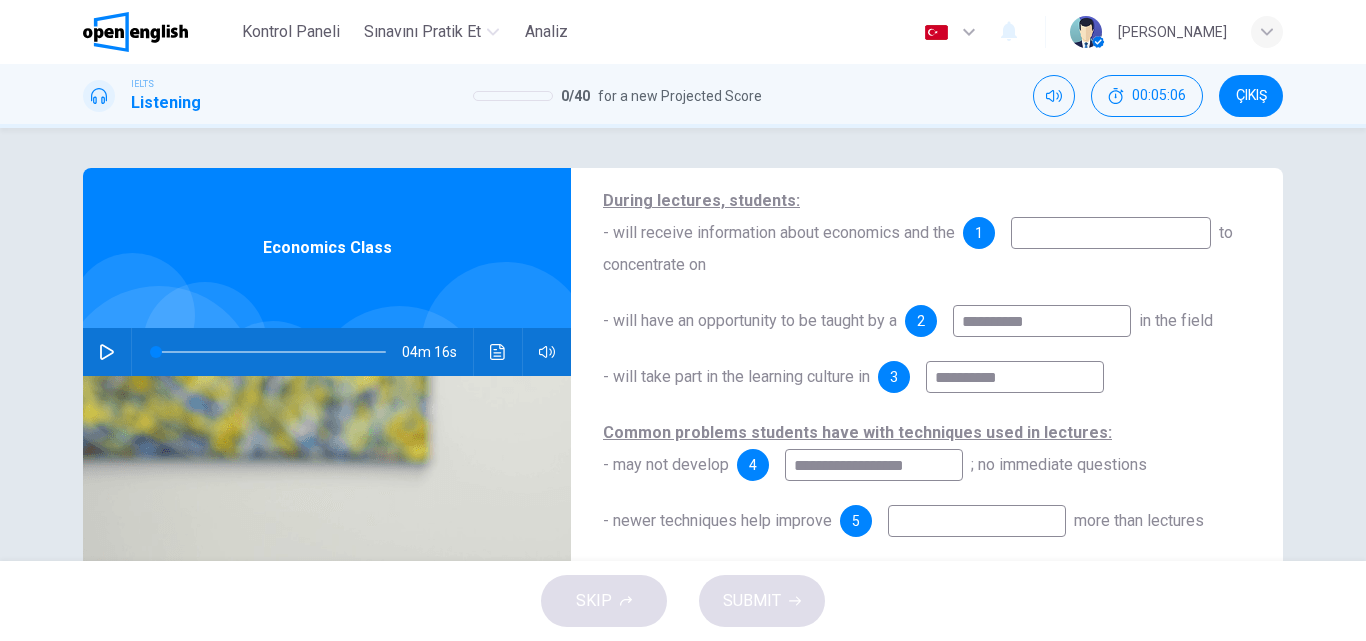 click at bounding box center [1111, 233] 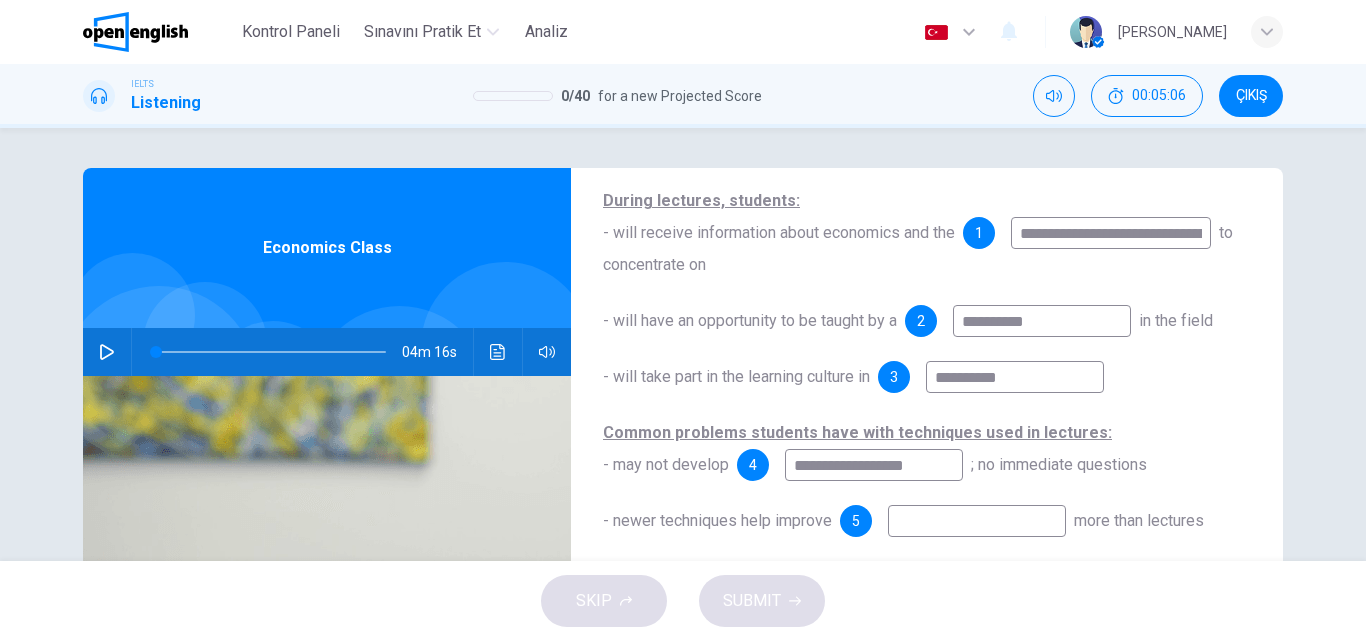 scroll, scrollTop: 0, scrollLeft: 192, axis: horizontal 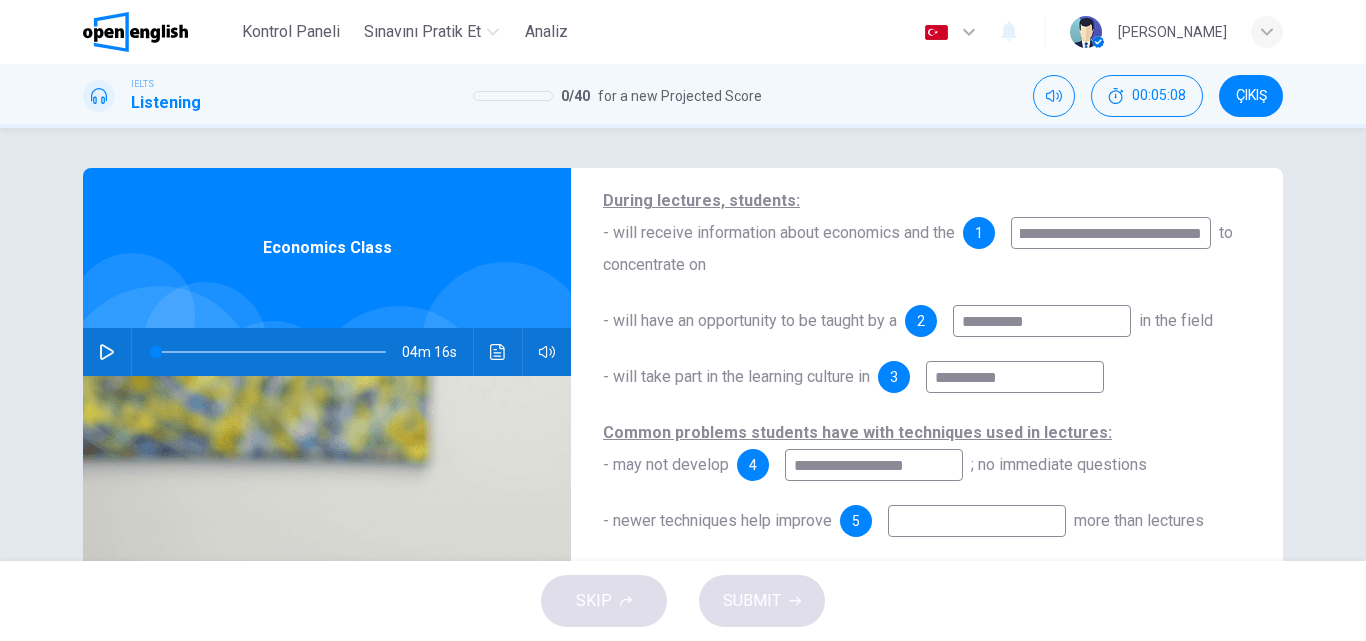 drag, startPoint x: 1026, startPoint y: 231, endPoint x: 1355, endPoint y: 222, distance: 329.12308 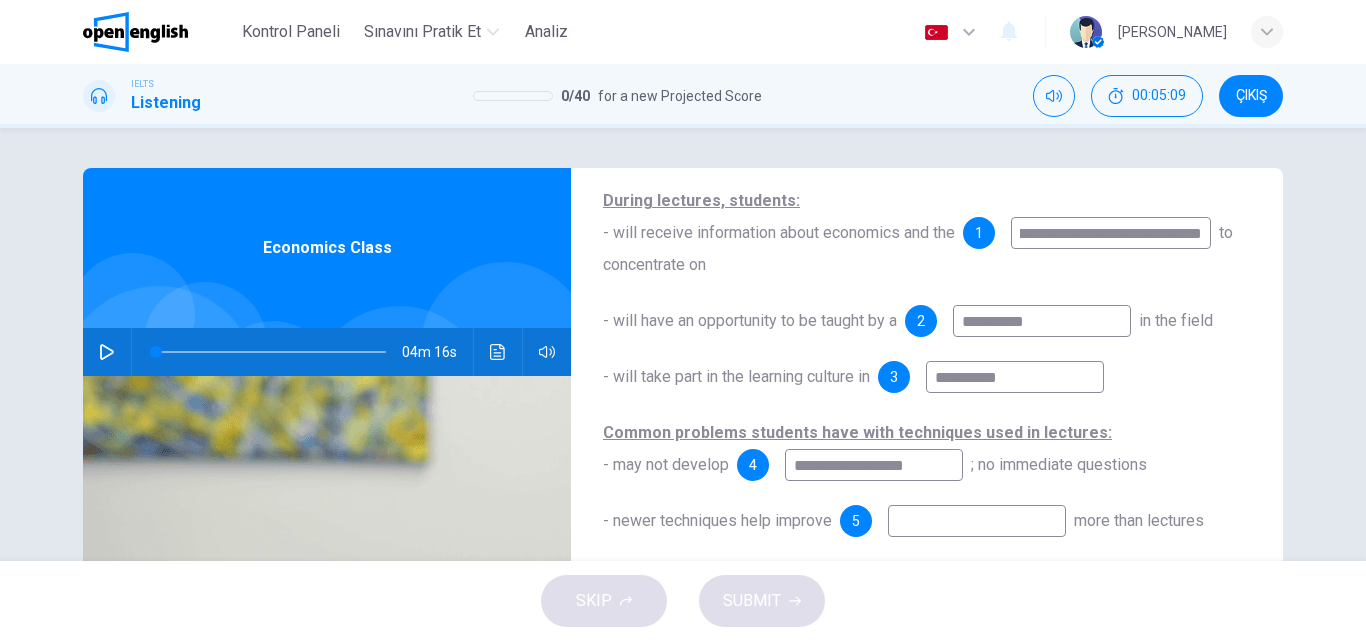type on "**********" 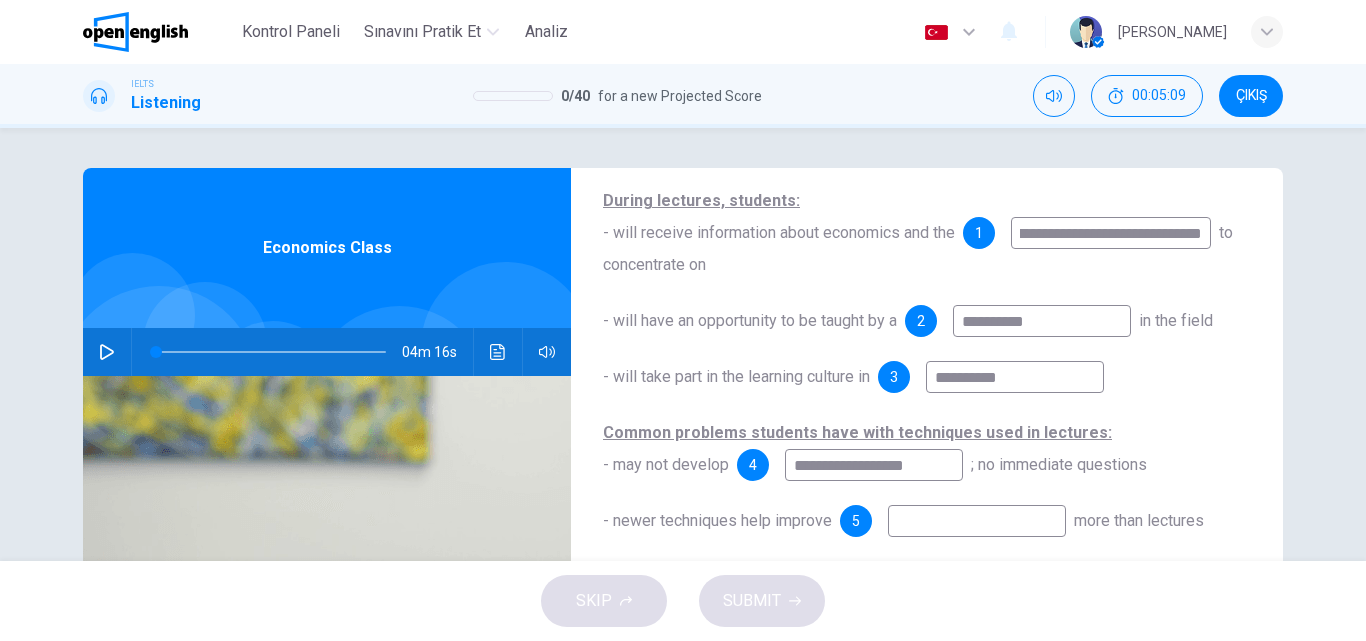 scroll, scrollTop: 0, scrollLeft: 10, axis: horizontal 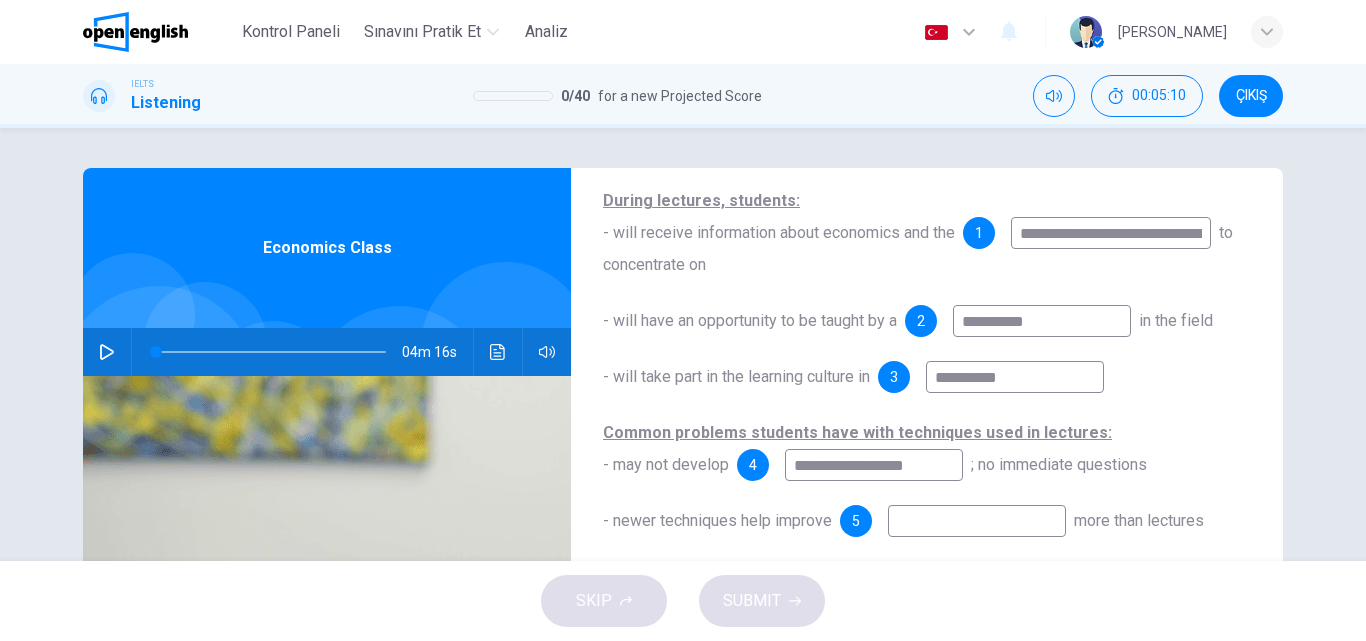 drag, startPoint x: 1212, startPoint y: 233, endPoint x: 957, endPoint y: 237, distance: 255.03137 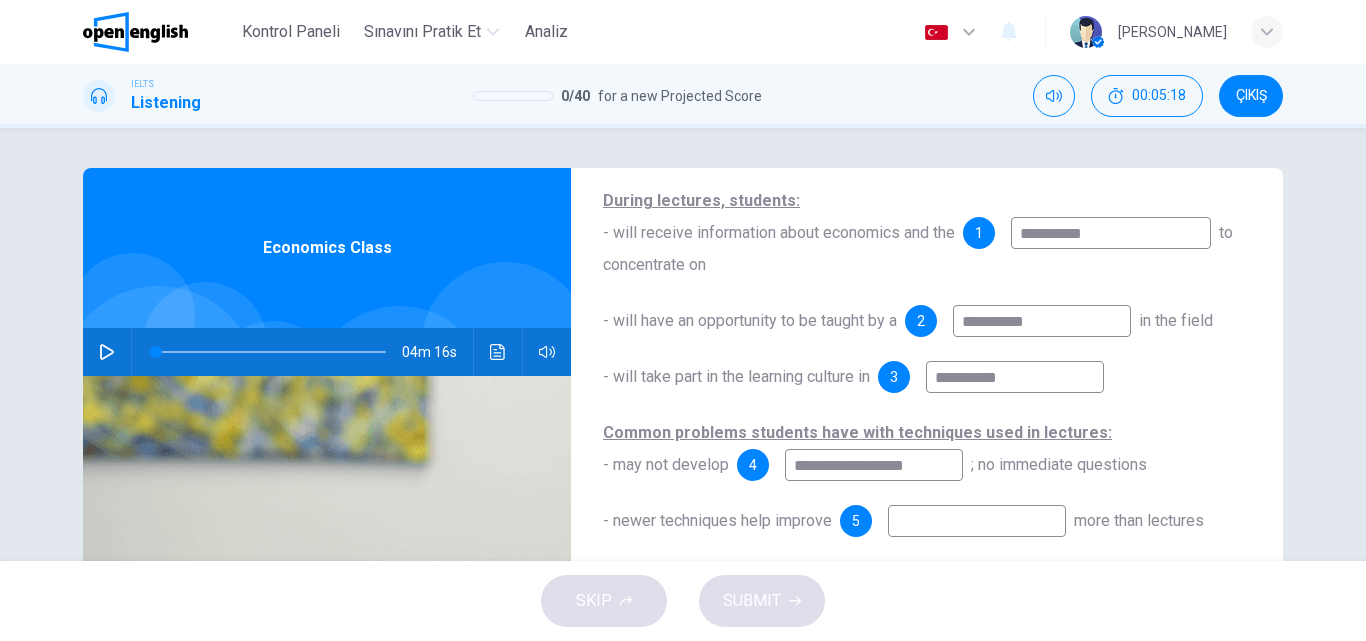 drag, startPoint x: 1061, startPoint y: 320, endPoint x: 892, endPoint y: 349, distance: 171.47011 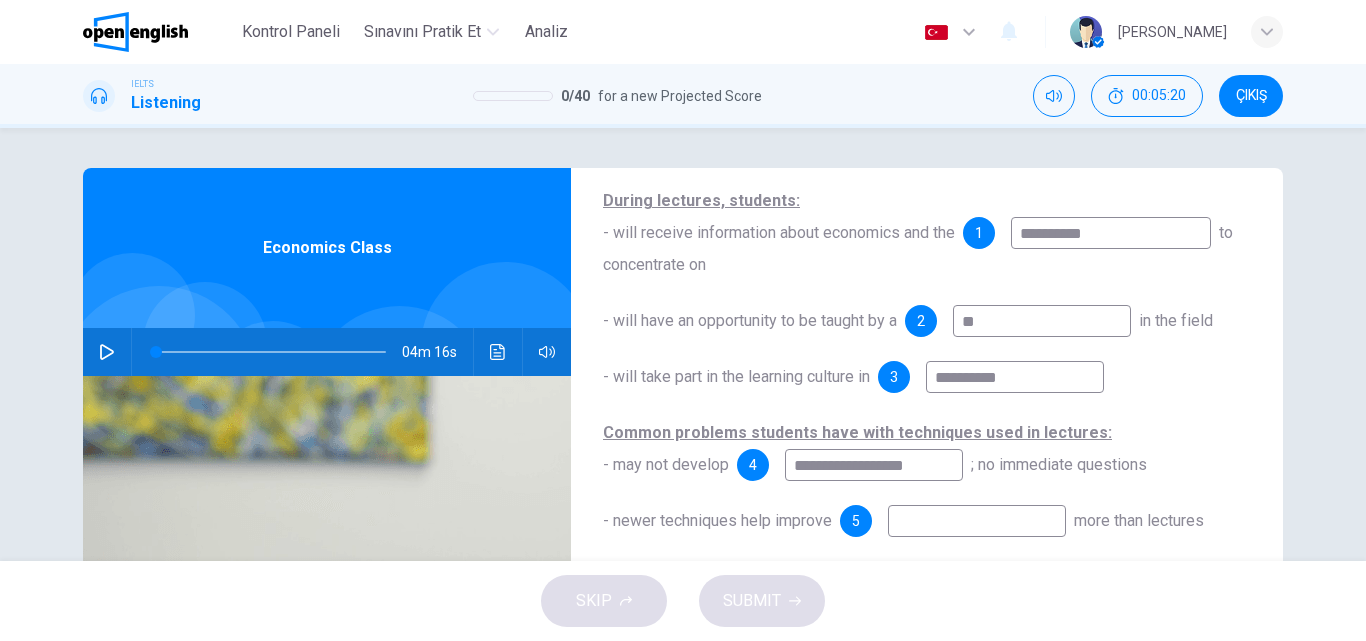 type on "*" 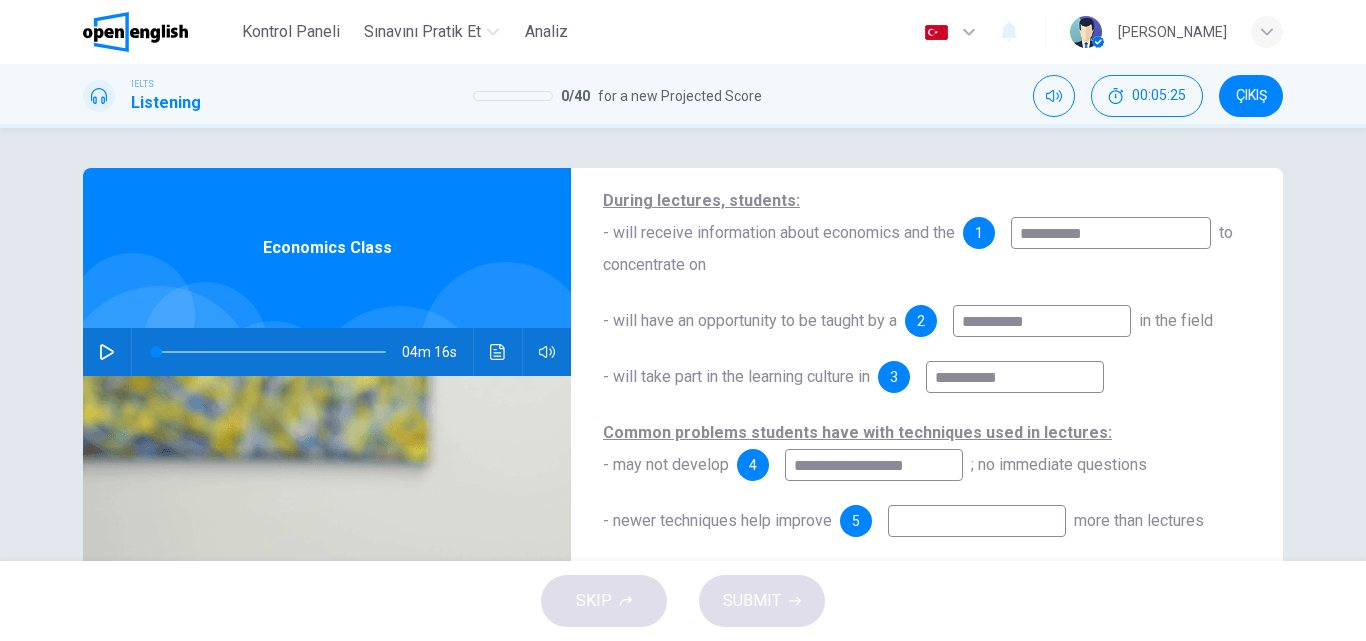 type on "**********" 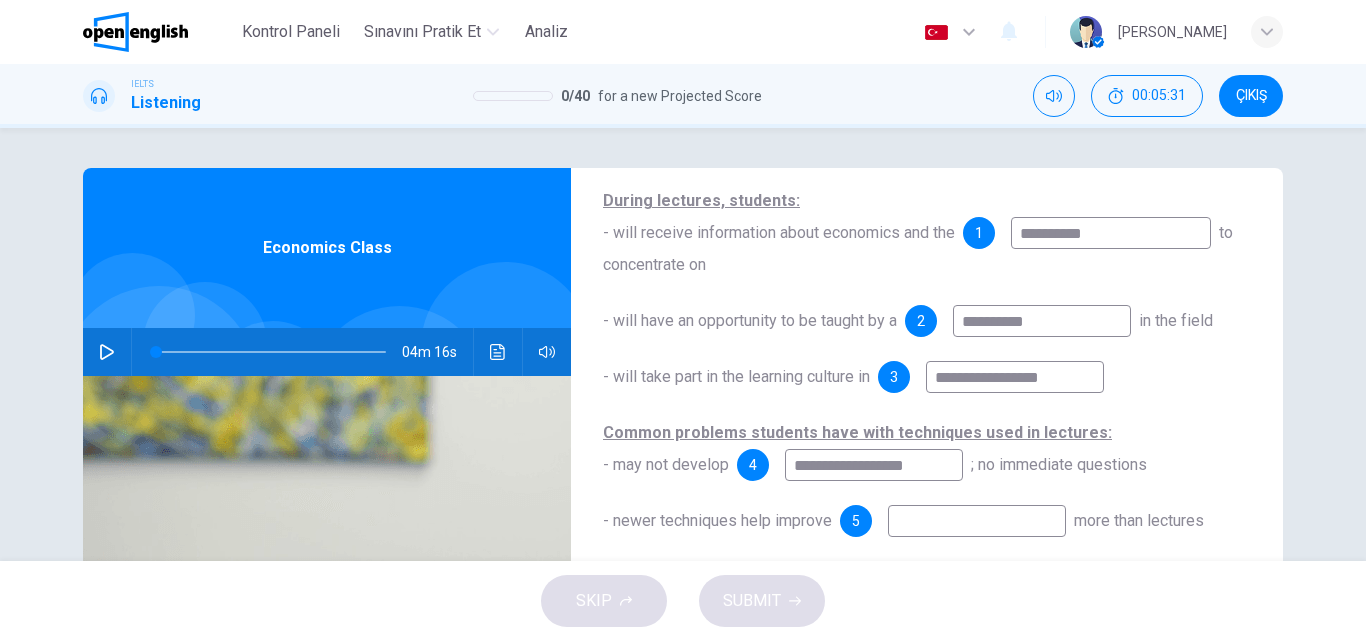 scroll, scrollTop: 291, scrollLeft: 0, axis: vertical 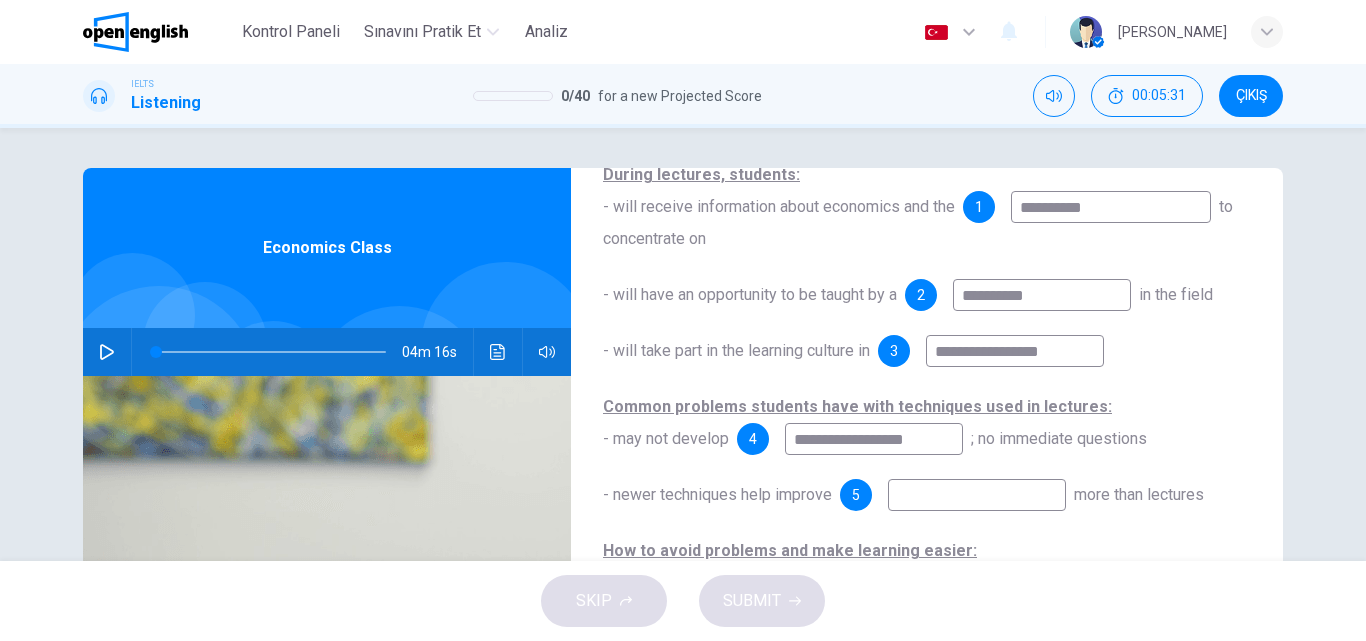 type on "**********" 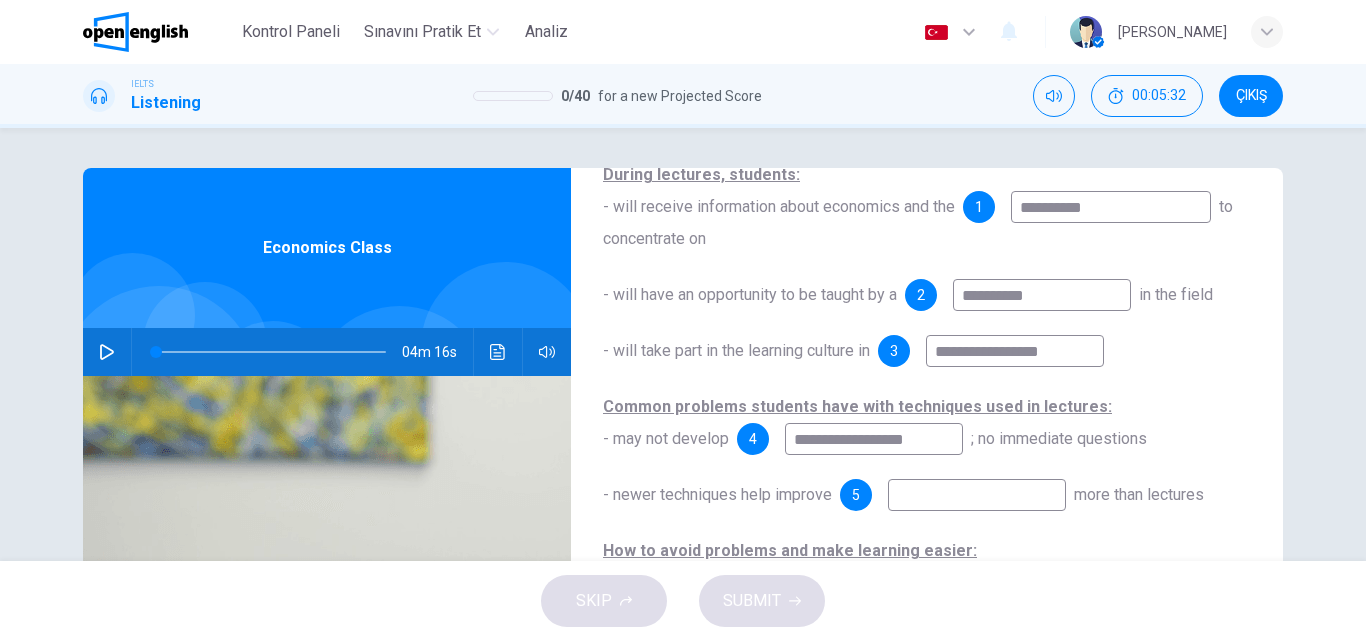 drag, startPoint x: 935, startPoint y: 397, endPoint x: 664, endPoint y: 435, distance: 273.65125 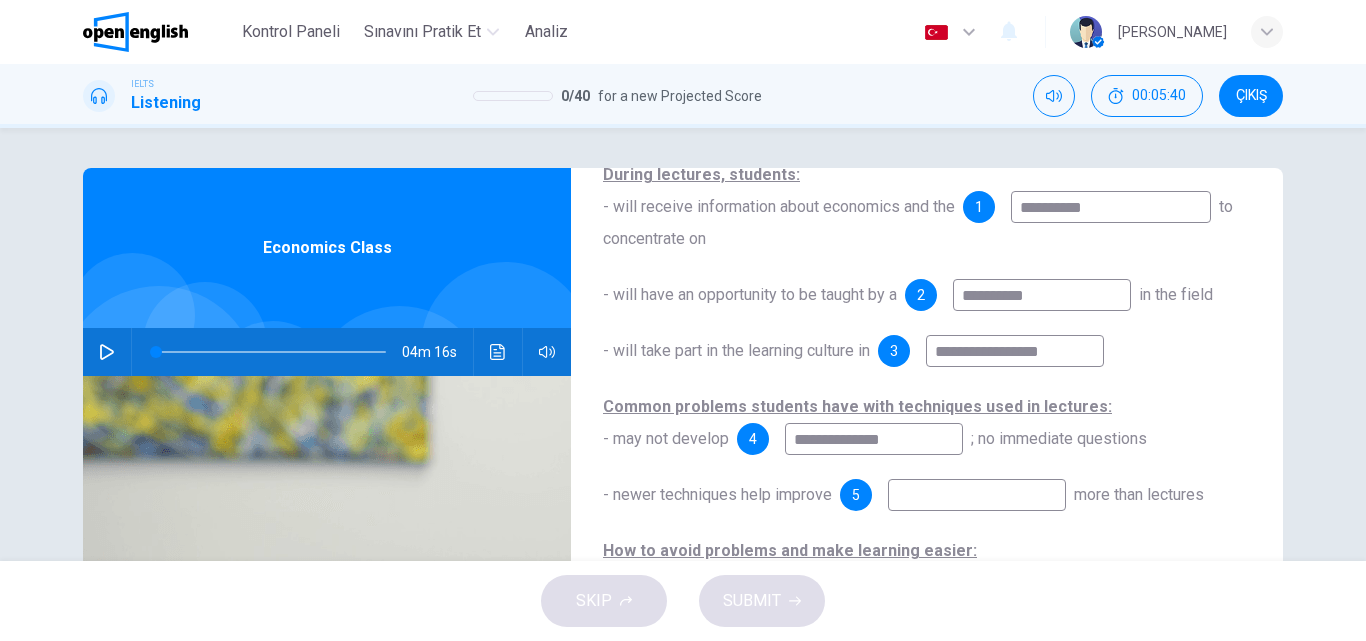 type on "**********" 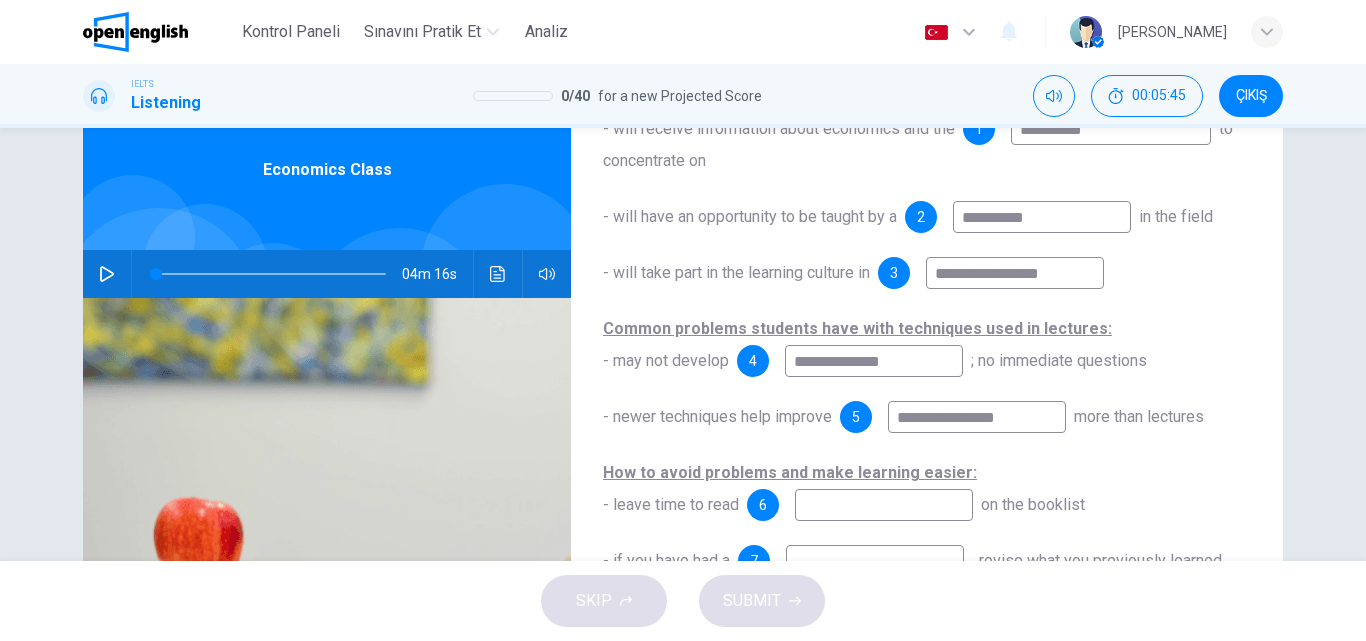 scroll, scrollTop: 200, scrollLeft: 0, axis: vertical 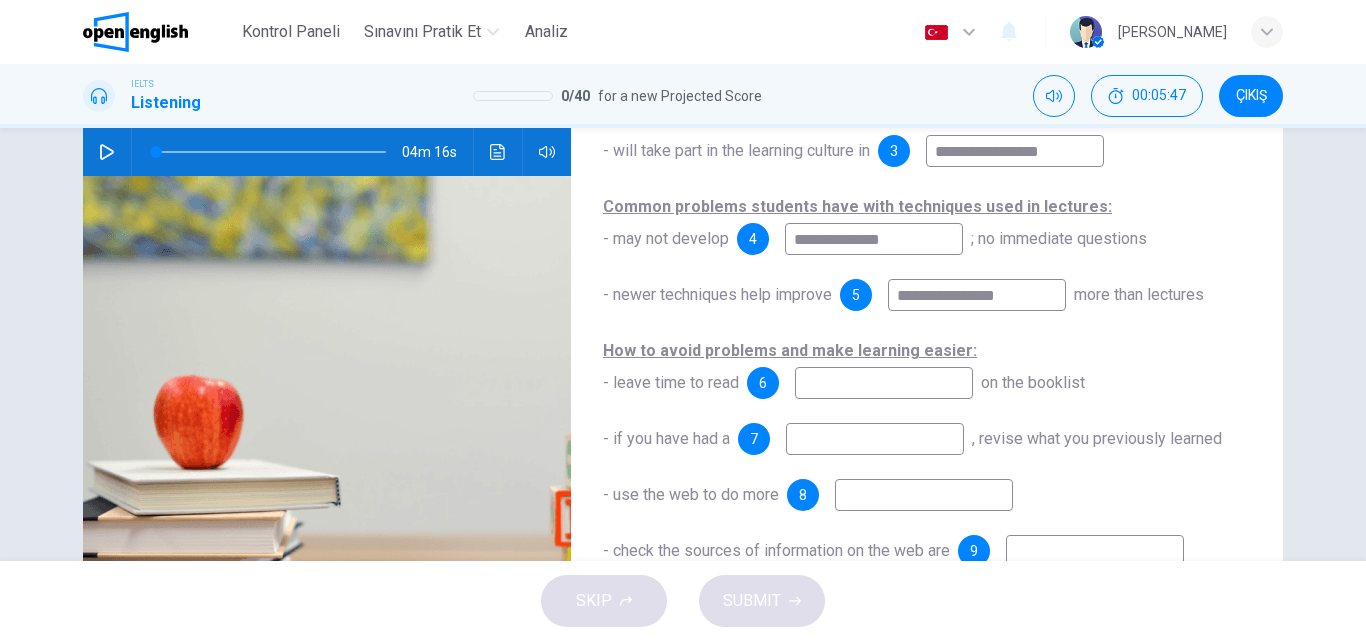 type on "**********" 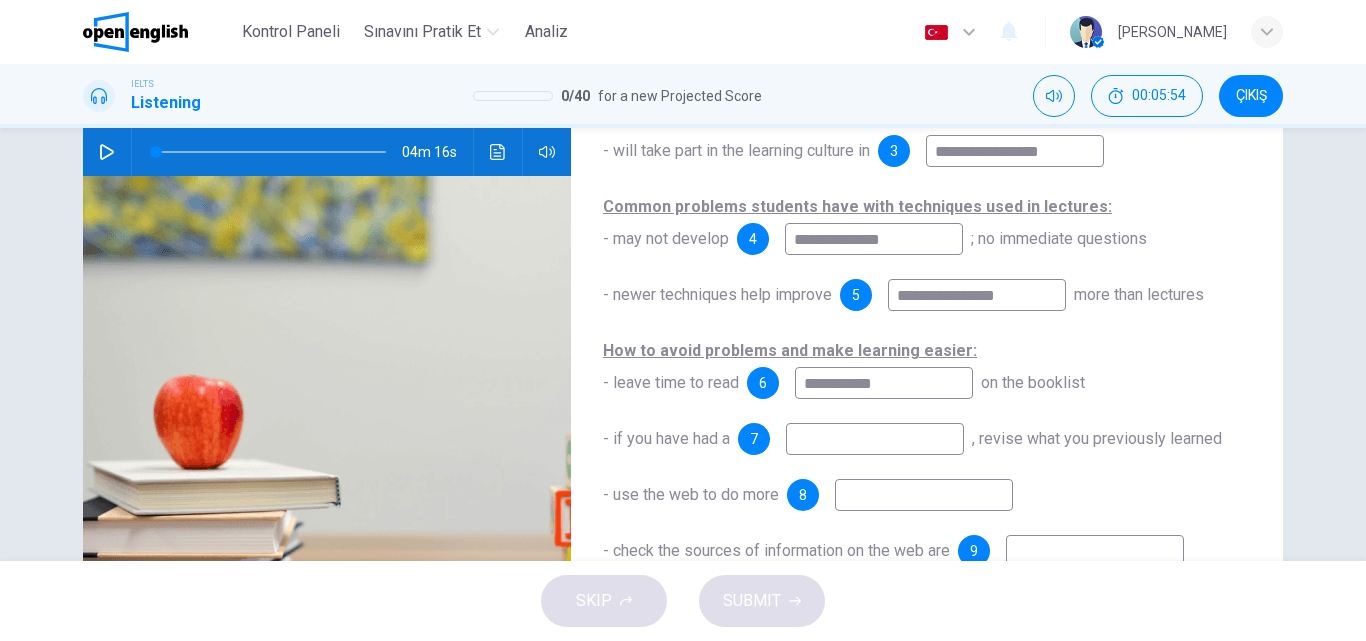 type on "**********" 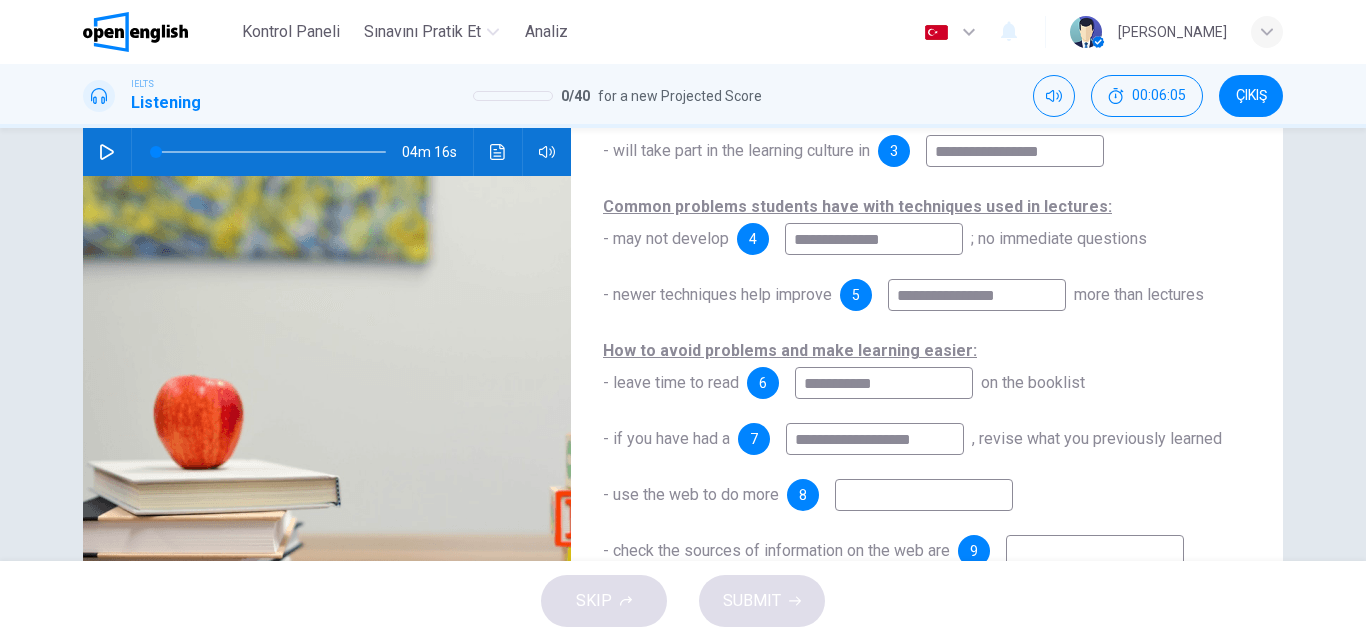 type on "**********" 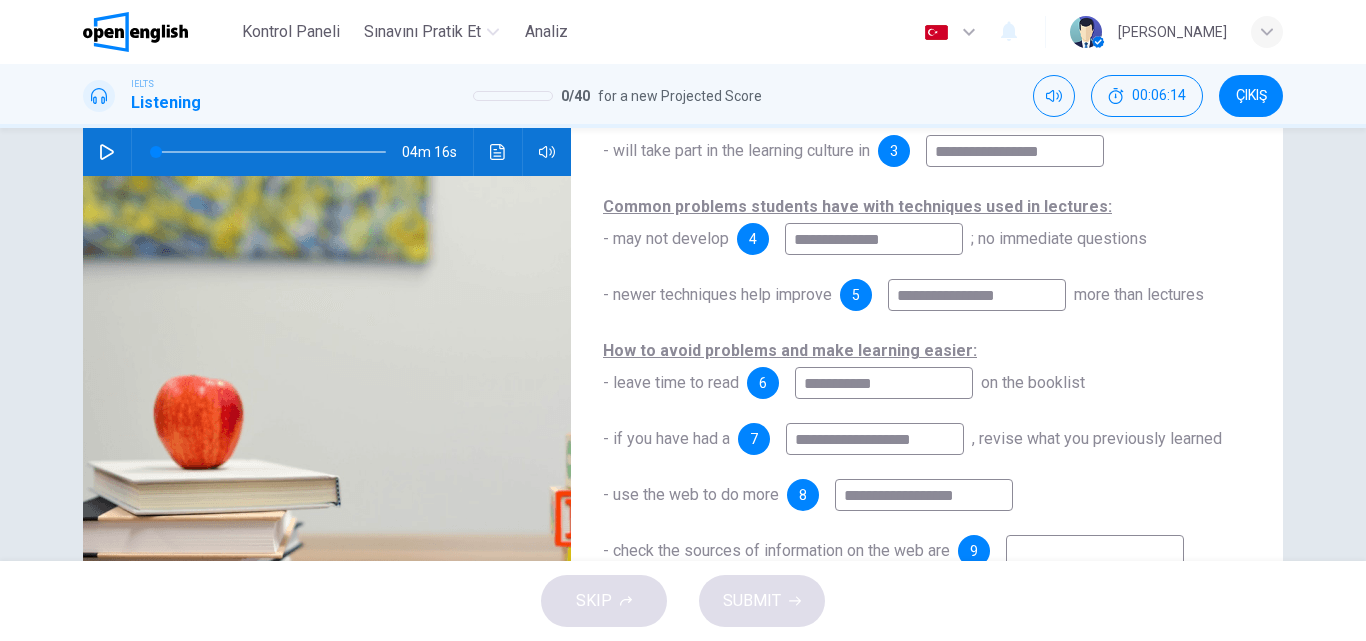 scroll, scrollTop: 300, scrollLeft: 0, axis: vertical 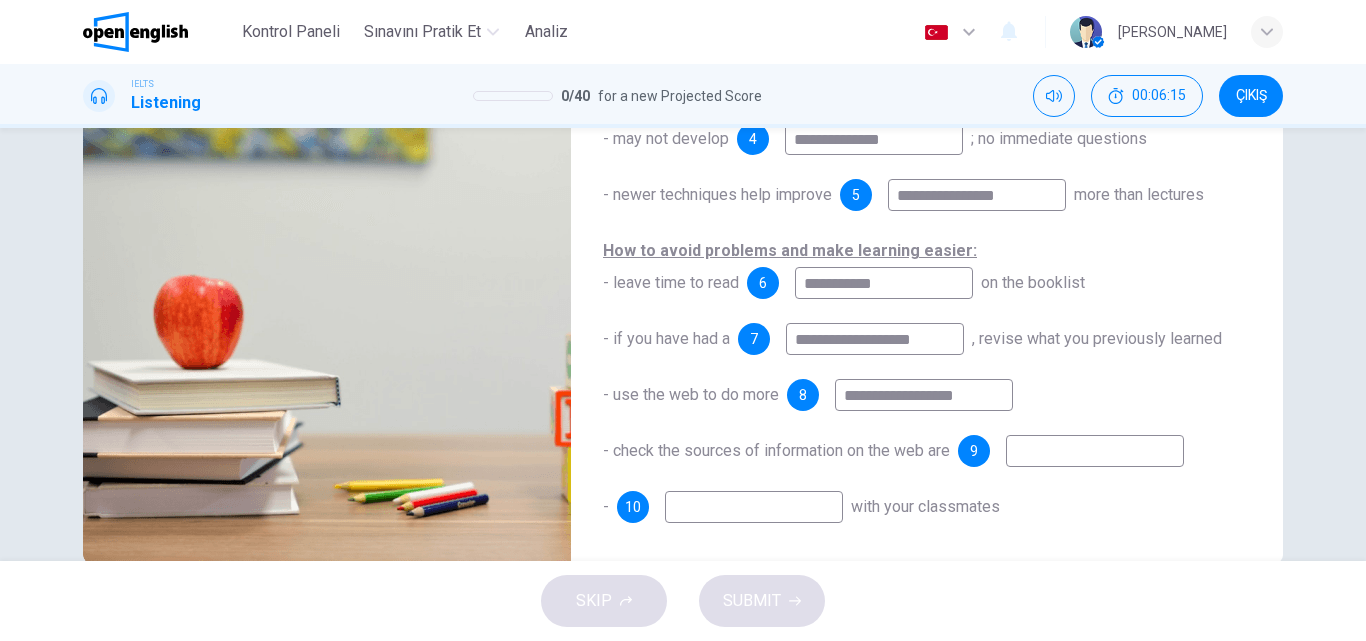 type on "**********" 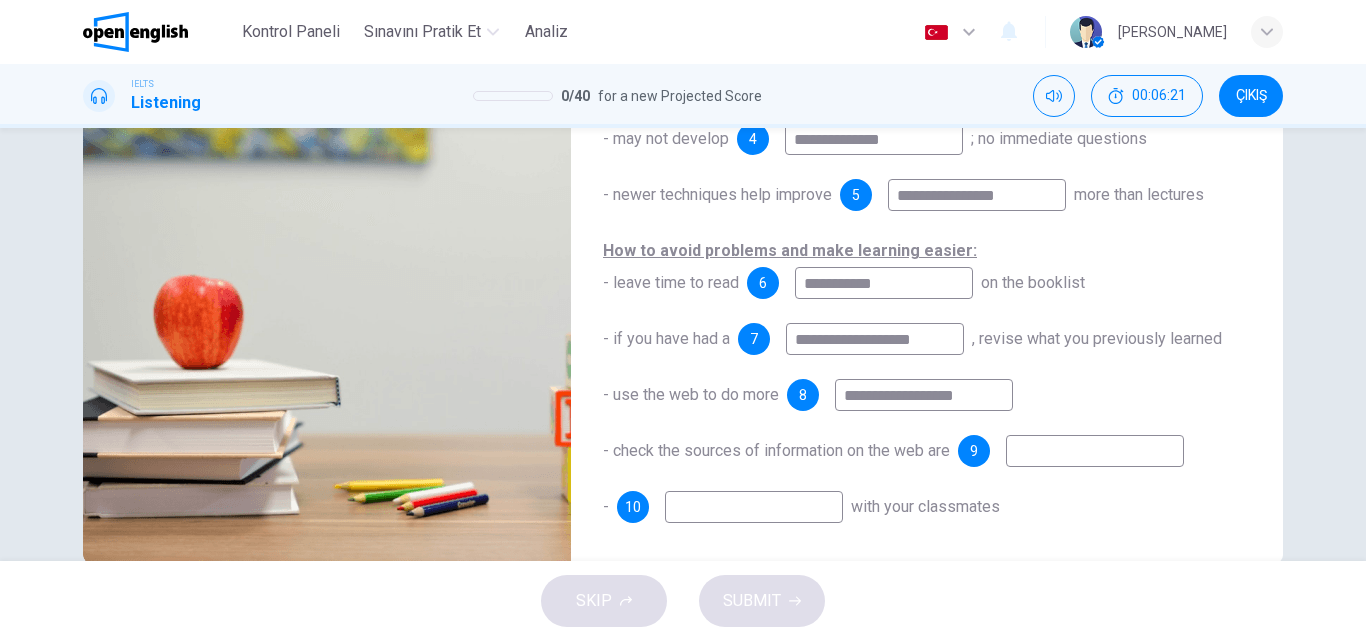 click at bounding box center [754, 507] 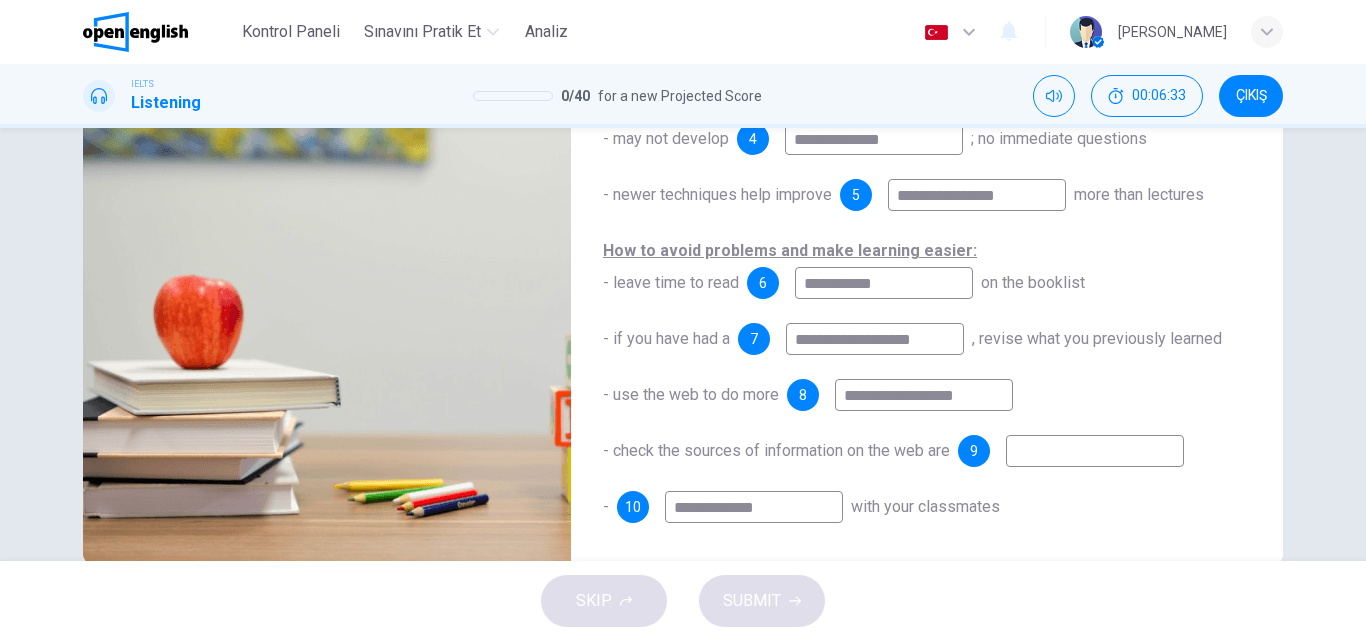 type on "**********" 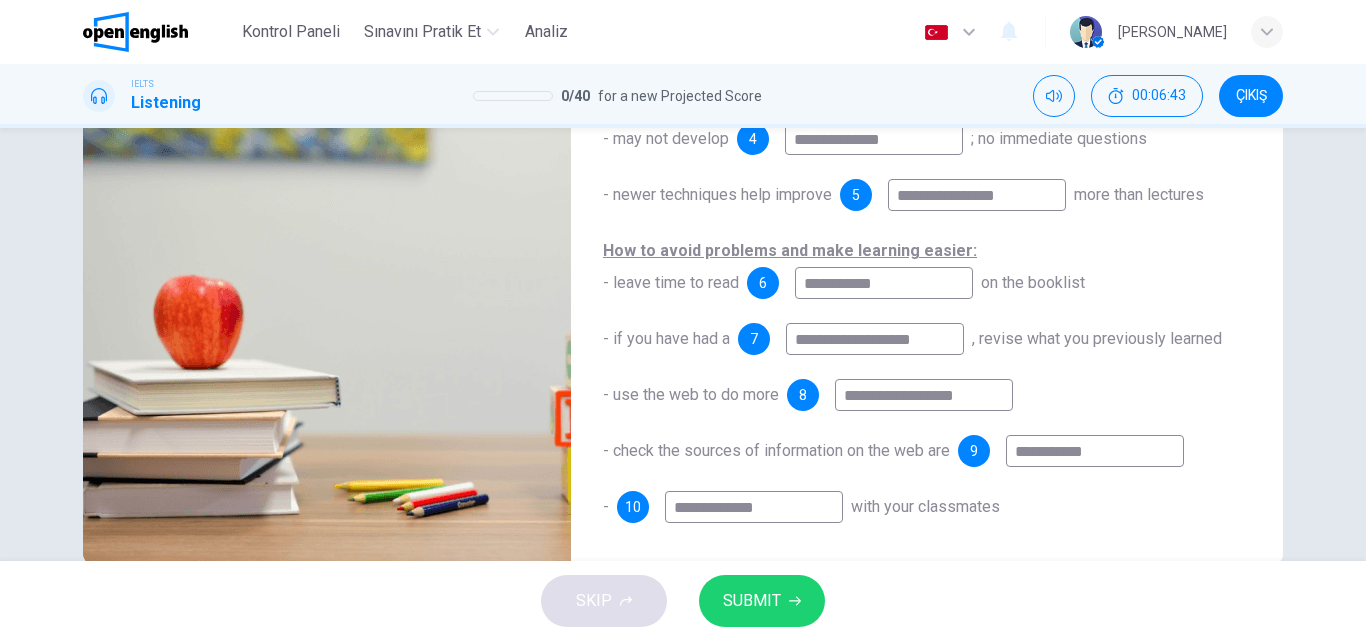 type on "**********" 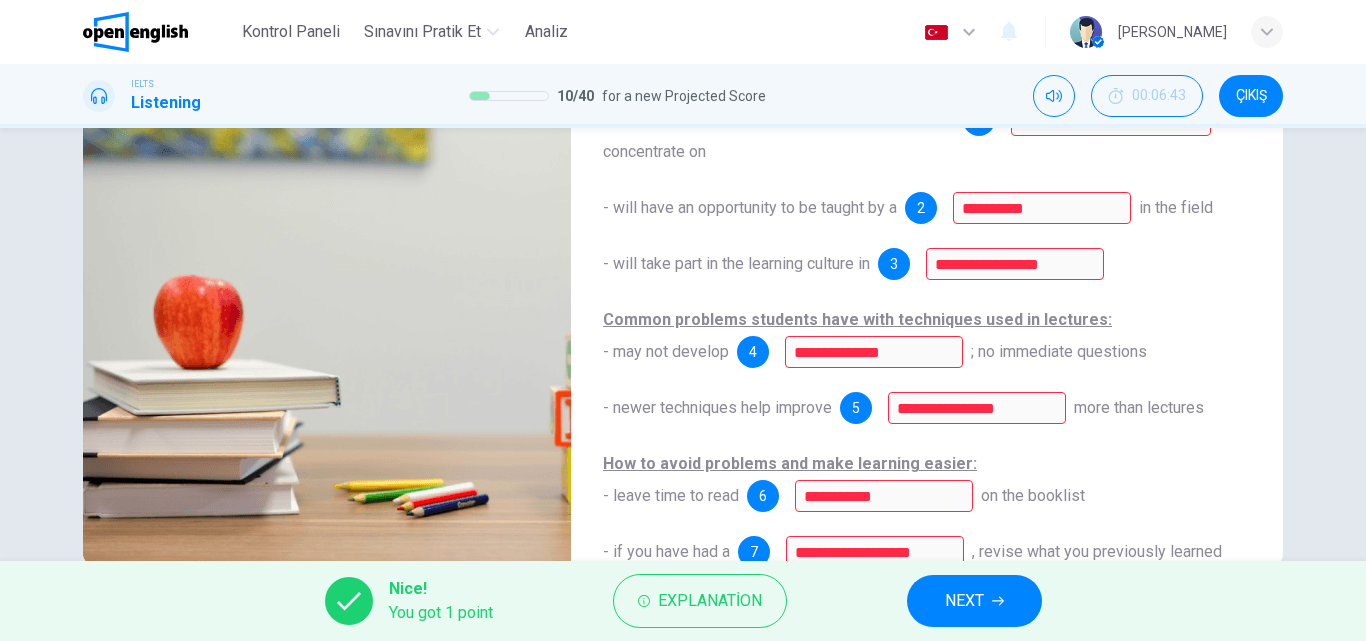 scroll, scrollTop: 0, scrollLeft: 0, axis: both 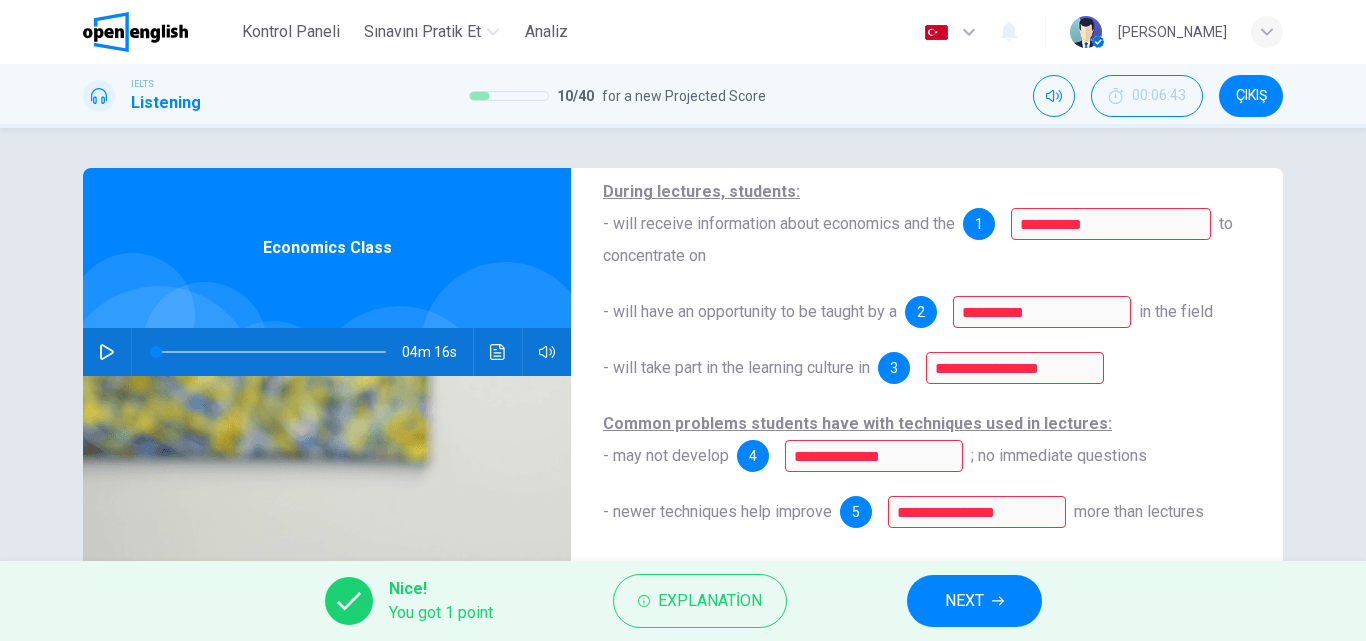 click on "NEXT" at bounding box center (964, 601) 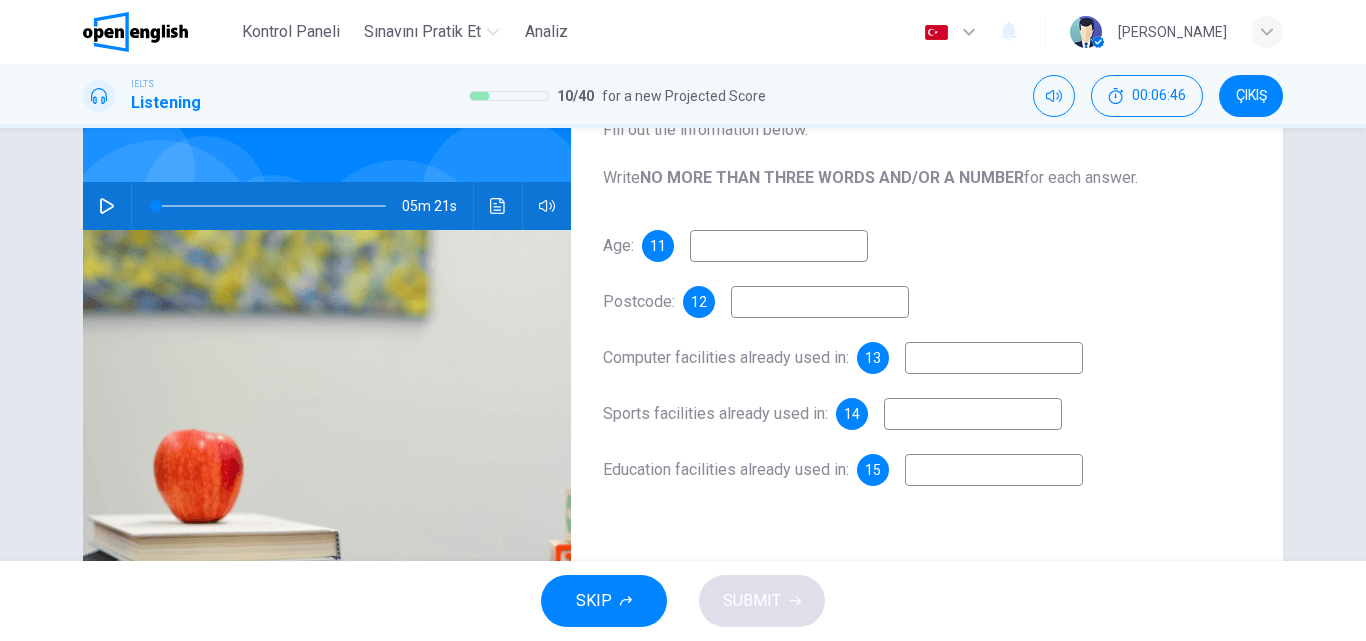 scroll, scrollTop: 0, scrollLeft: 0, axis: both 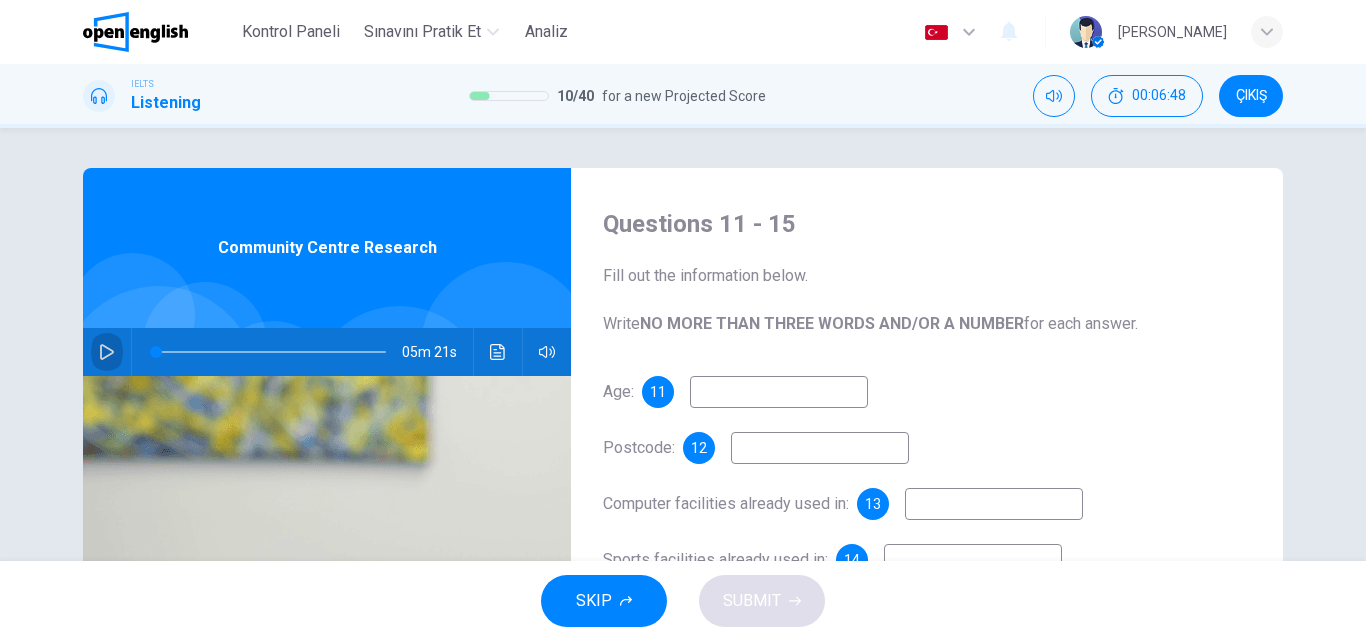 click 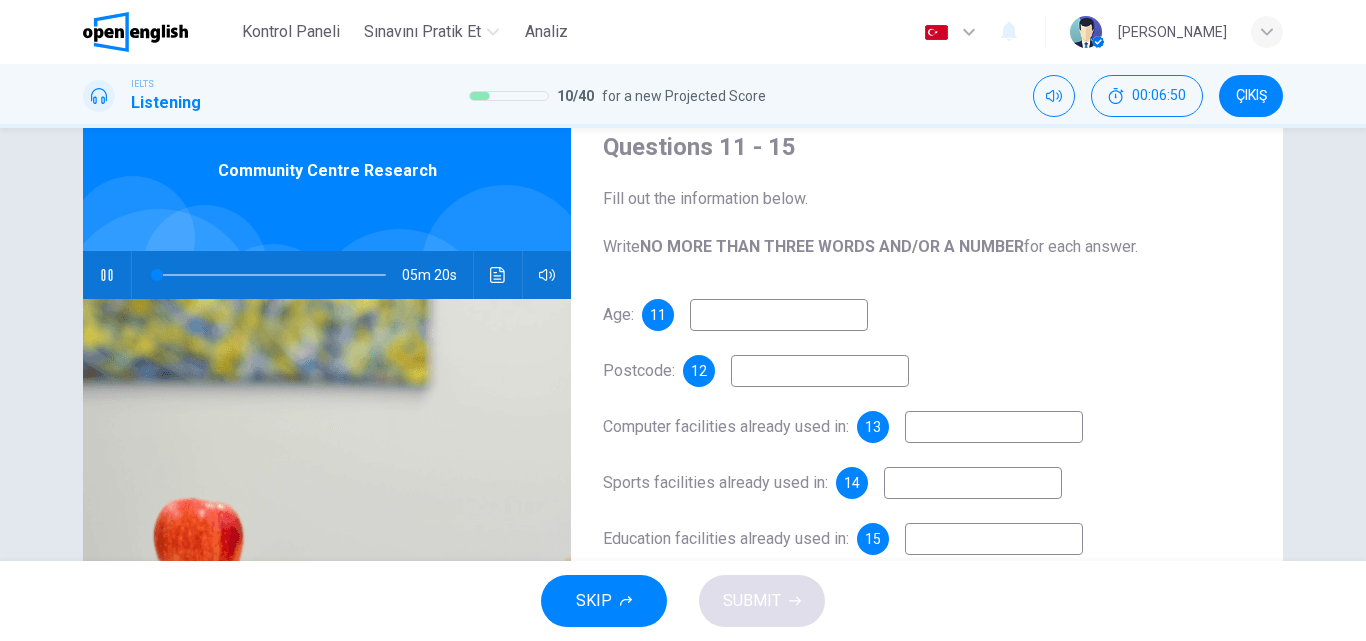 scroll, scrollTop: 100, scrollLeft: 0, axis: vertical 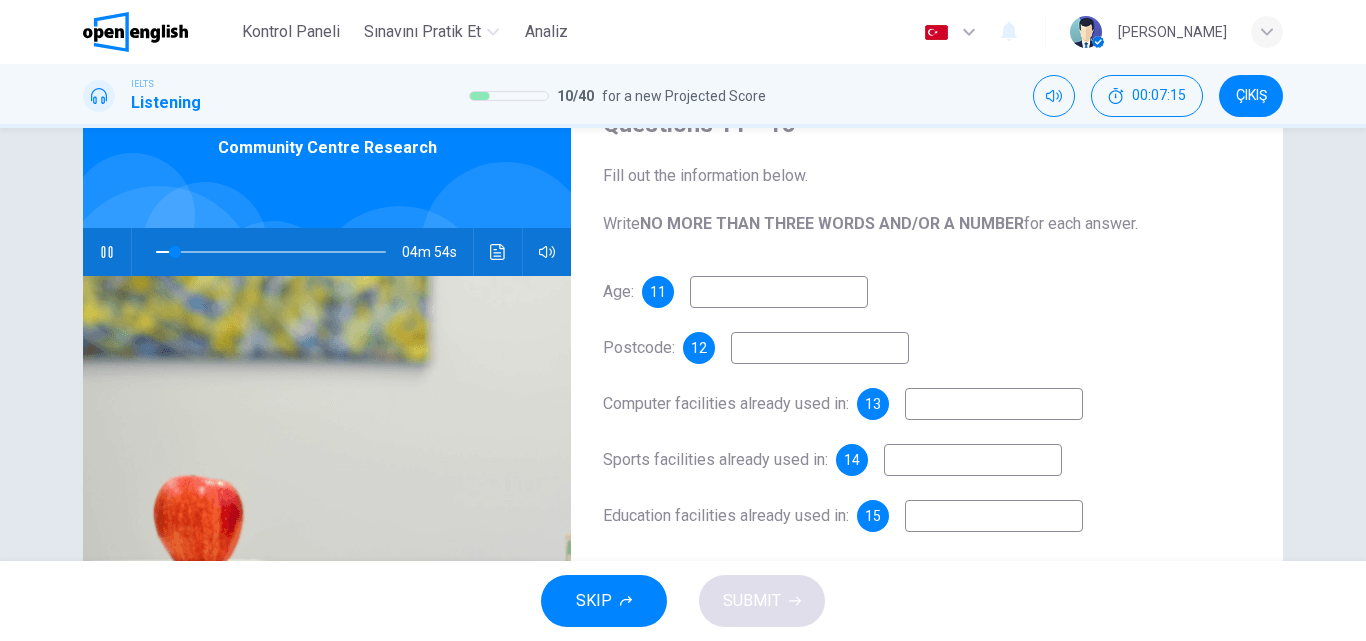 click at bounding box center [779, 292] 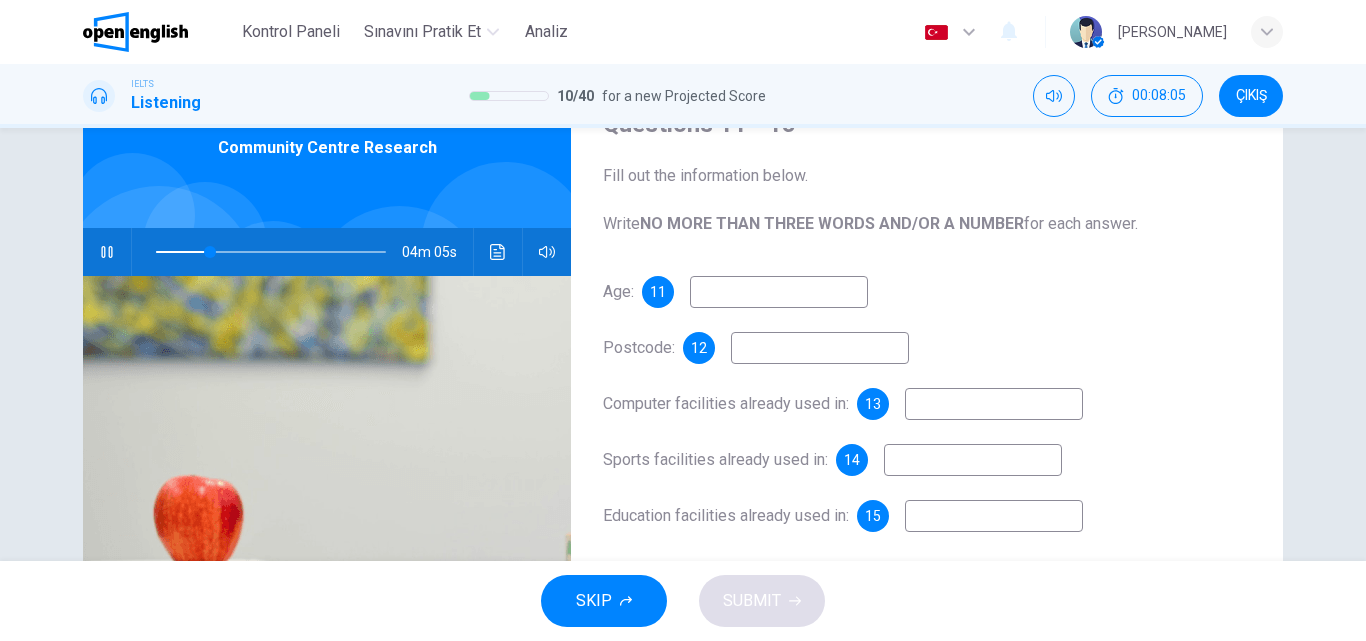 type on "**" 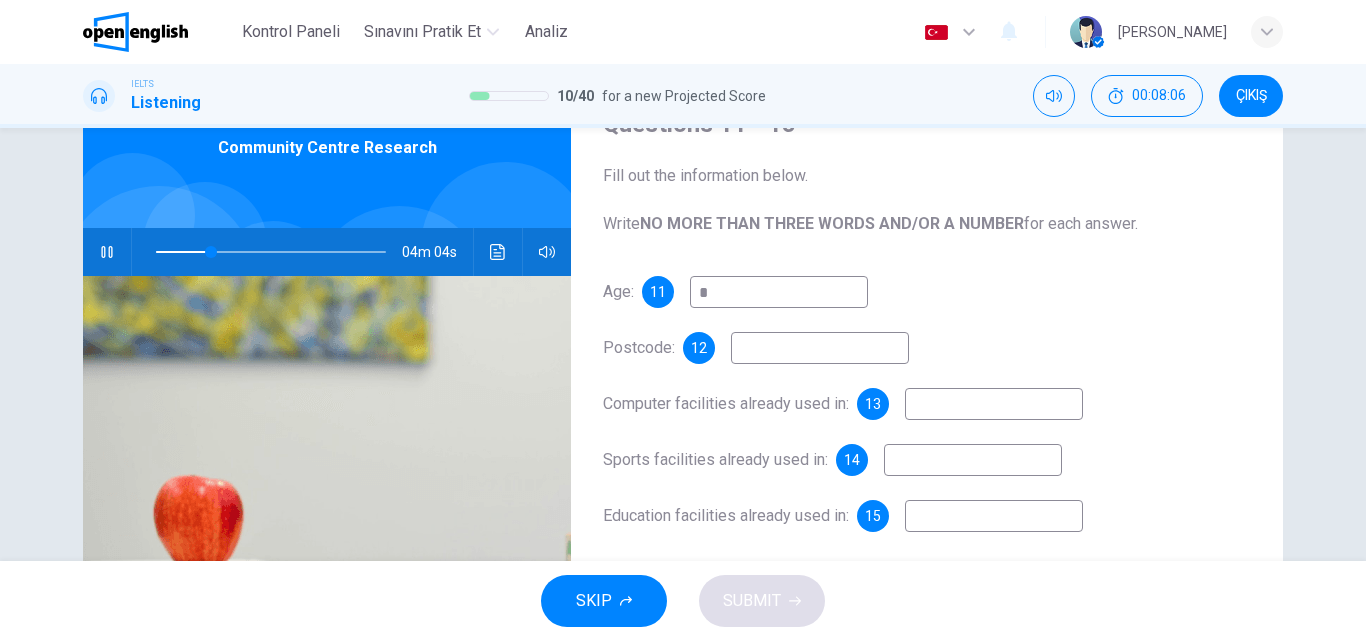 type on "**" 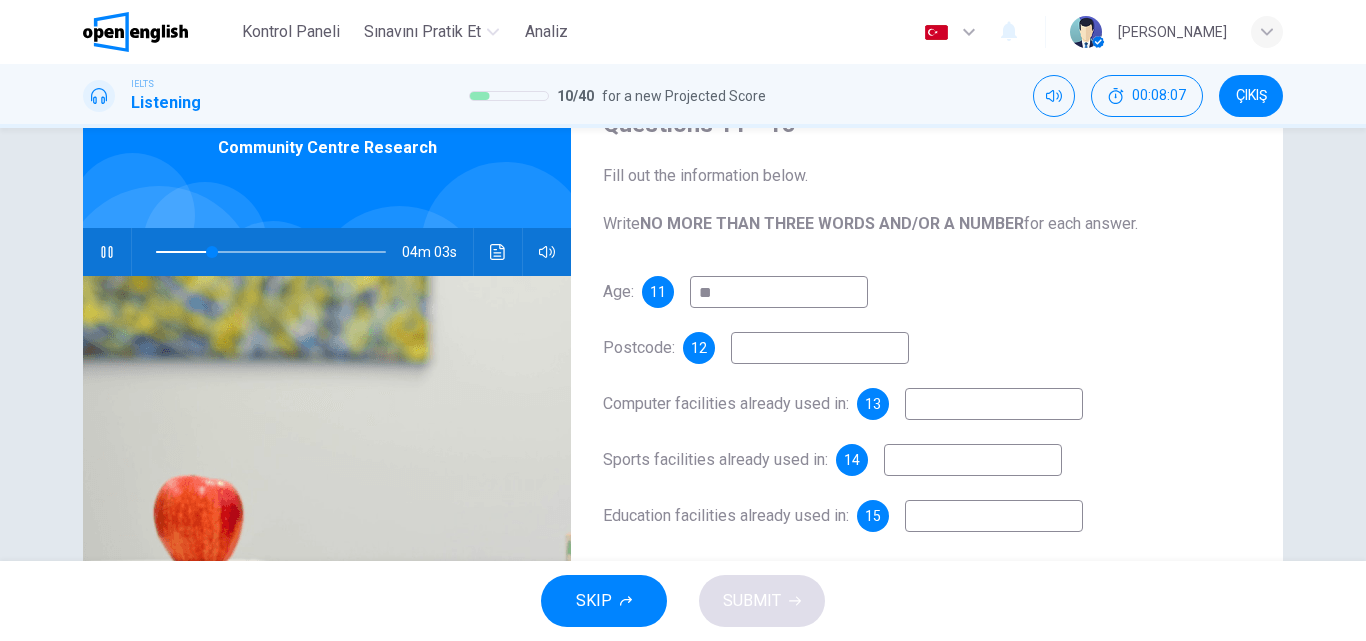 type on "**" 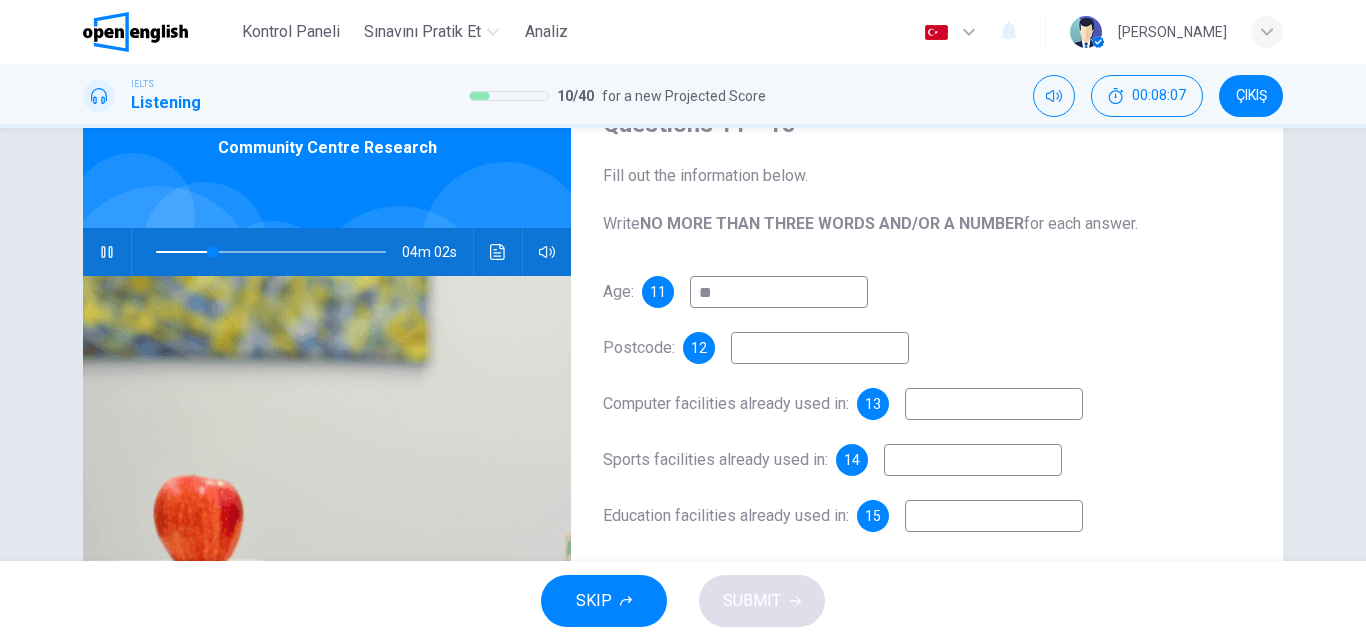 type on "**" 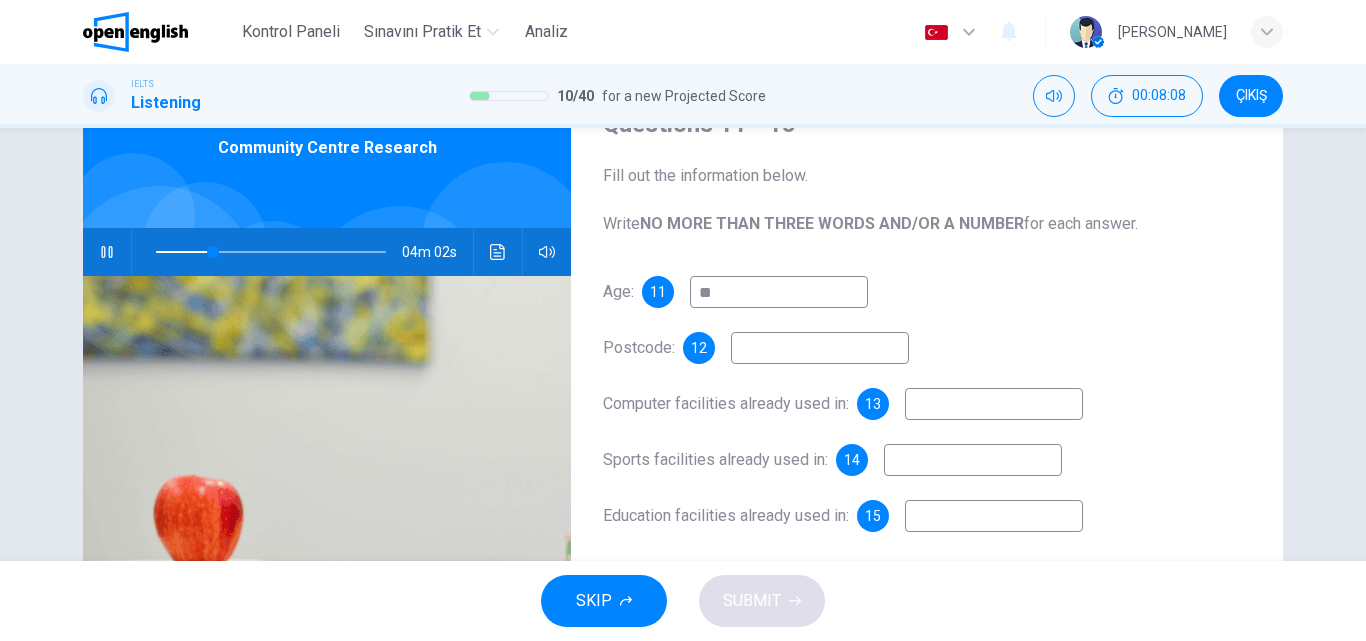 click at bounding box center (820, 348) 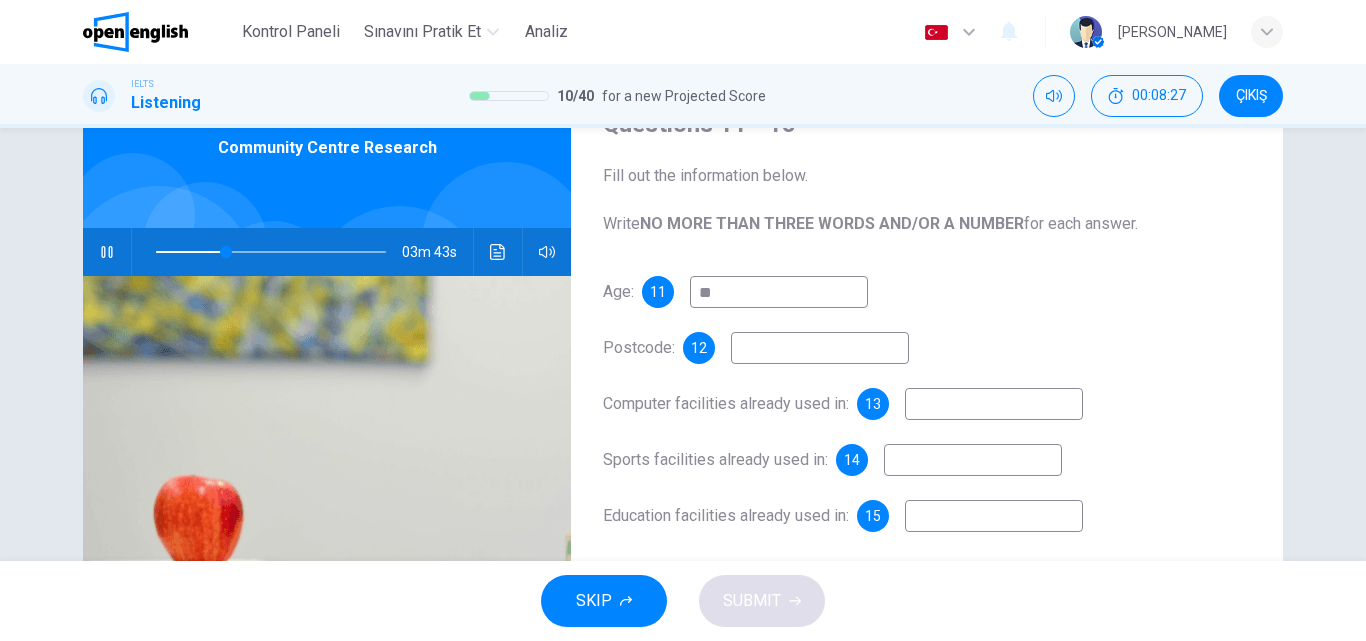 type on "**" 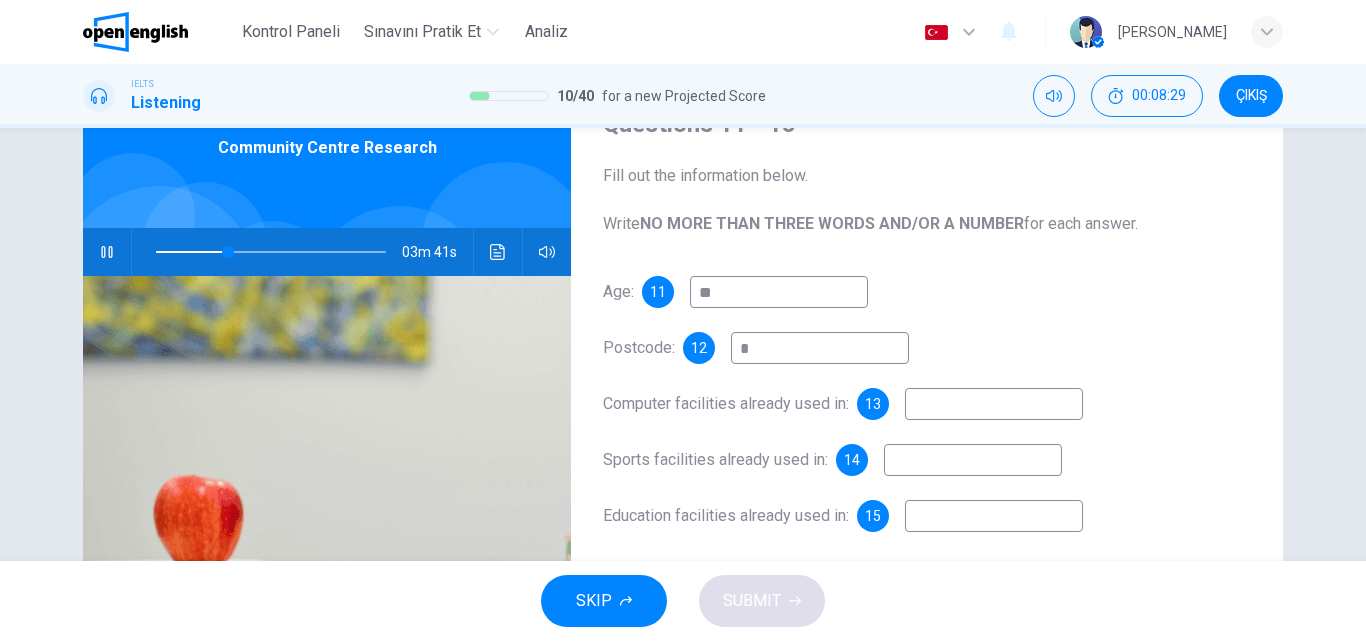 type on "**" 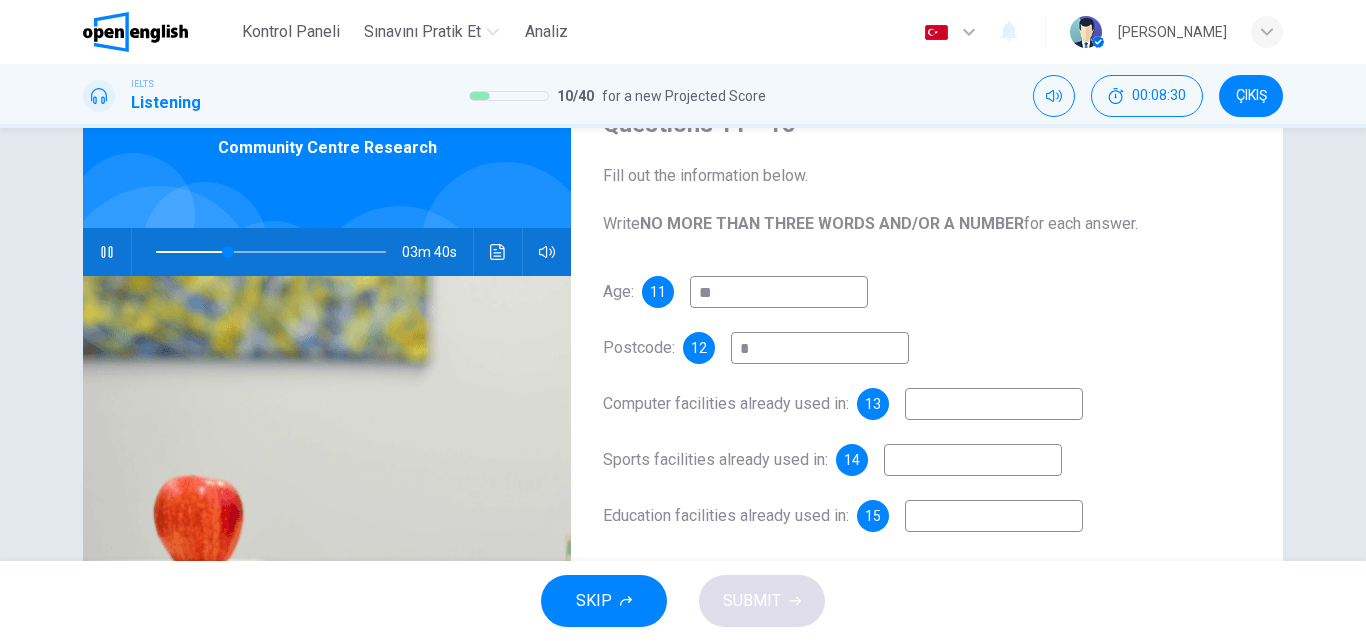 type on "*" 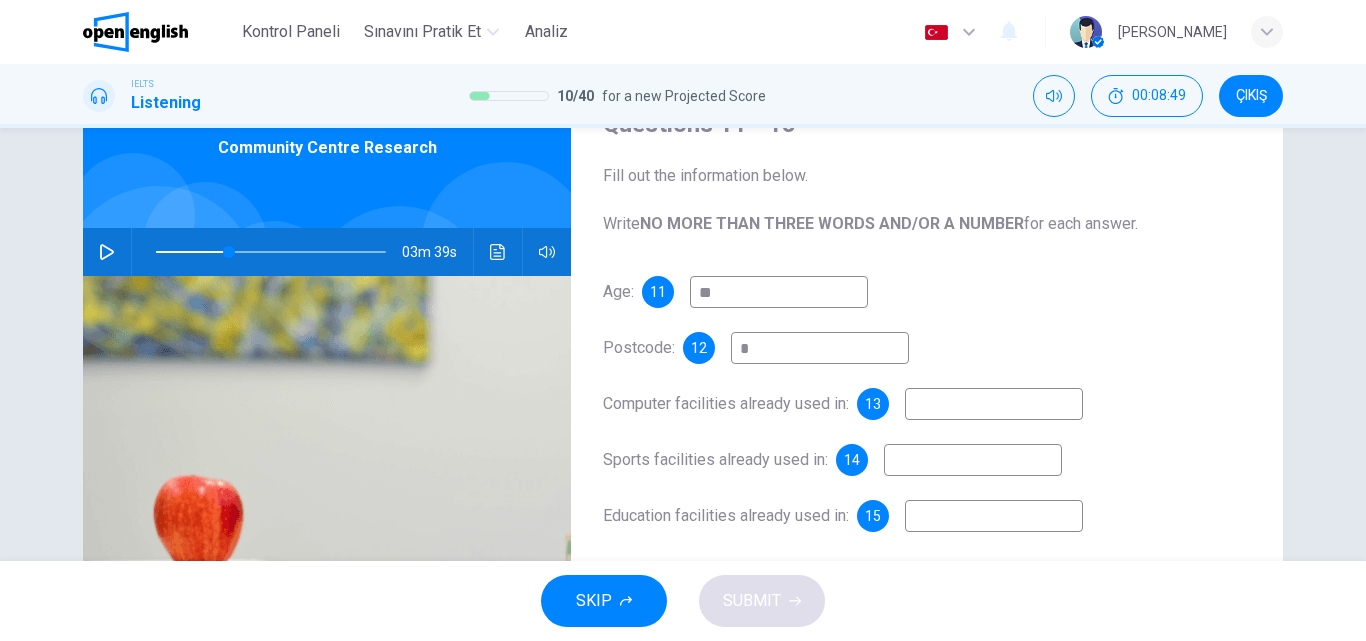 drag, startPoint x: 773, startPoint y: 360, endPoint x: 734, endPoint y: 361, distance: 39.012817 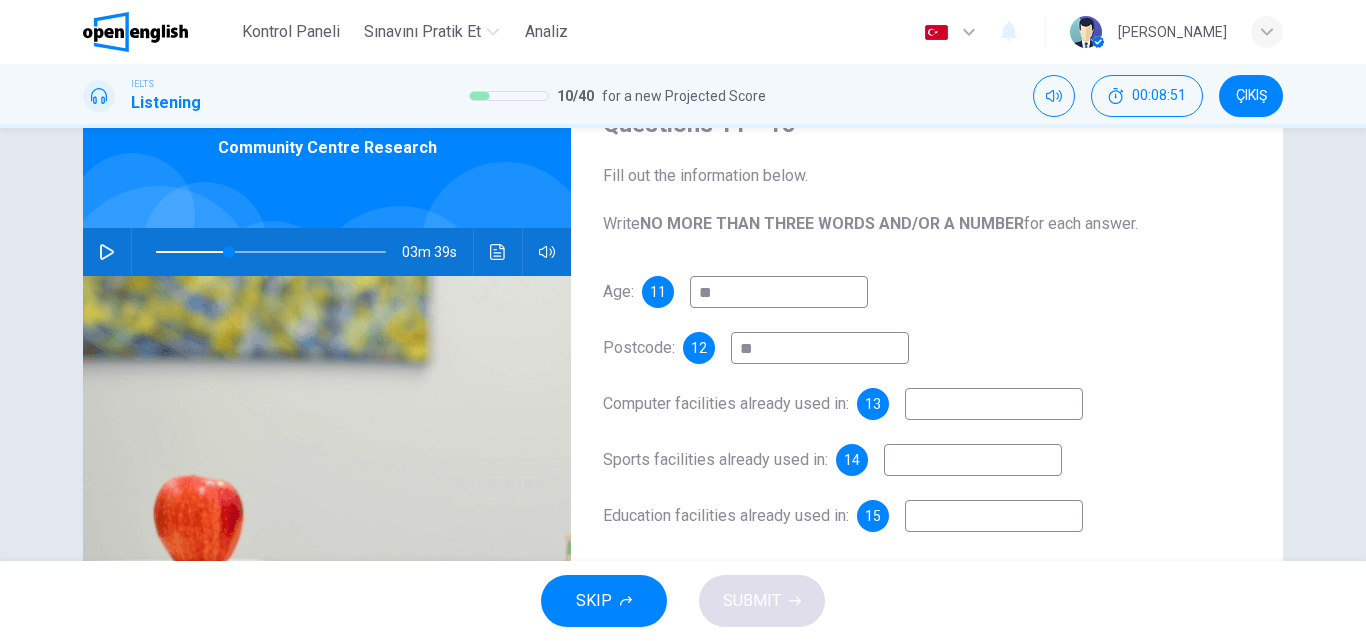 type on "*" 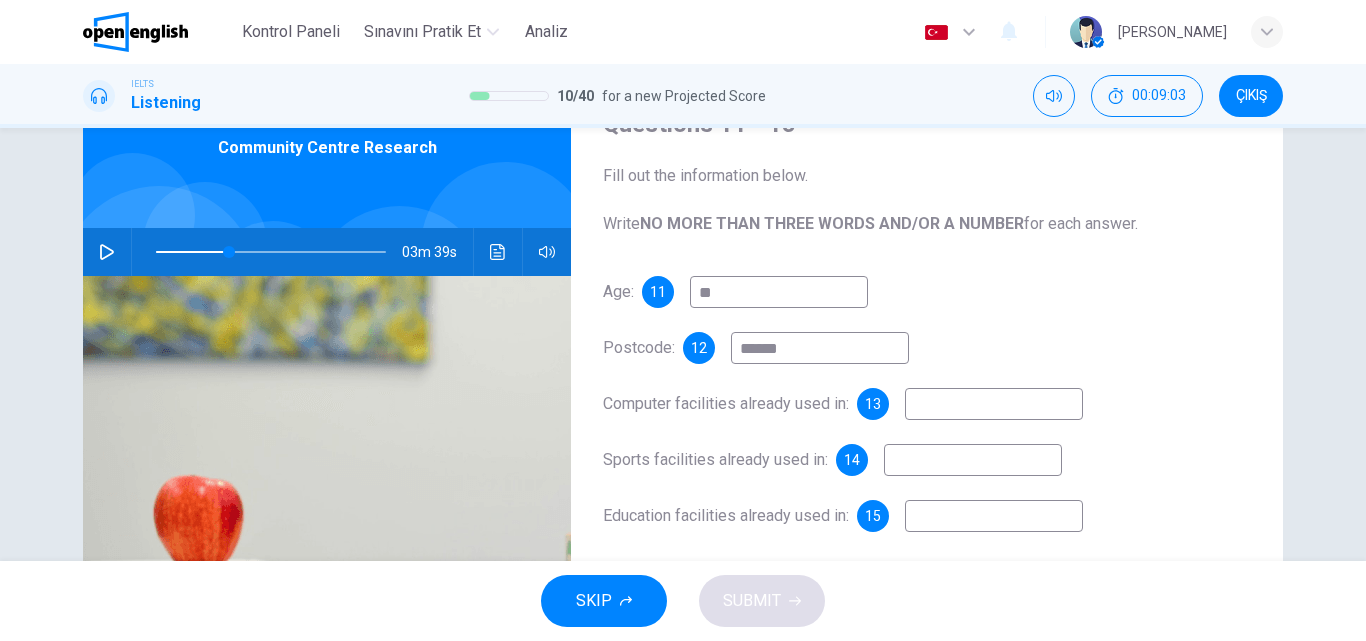 type on "******" 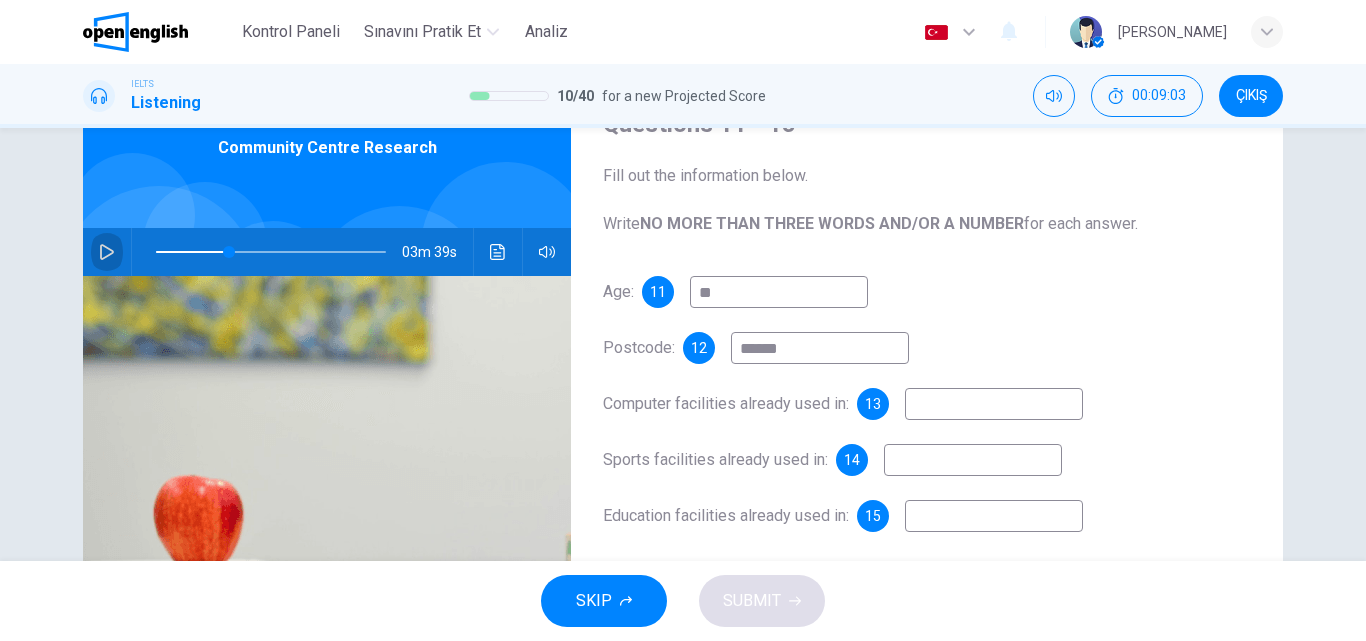 click at bounding box center (107, 252) 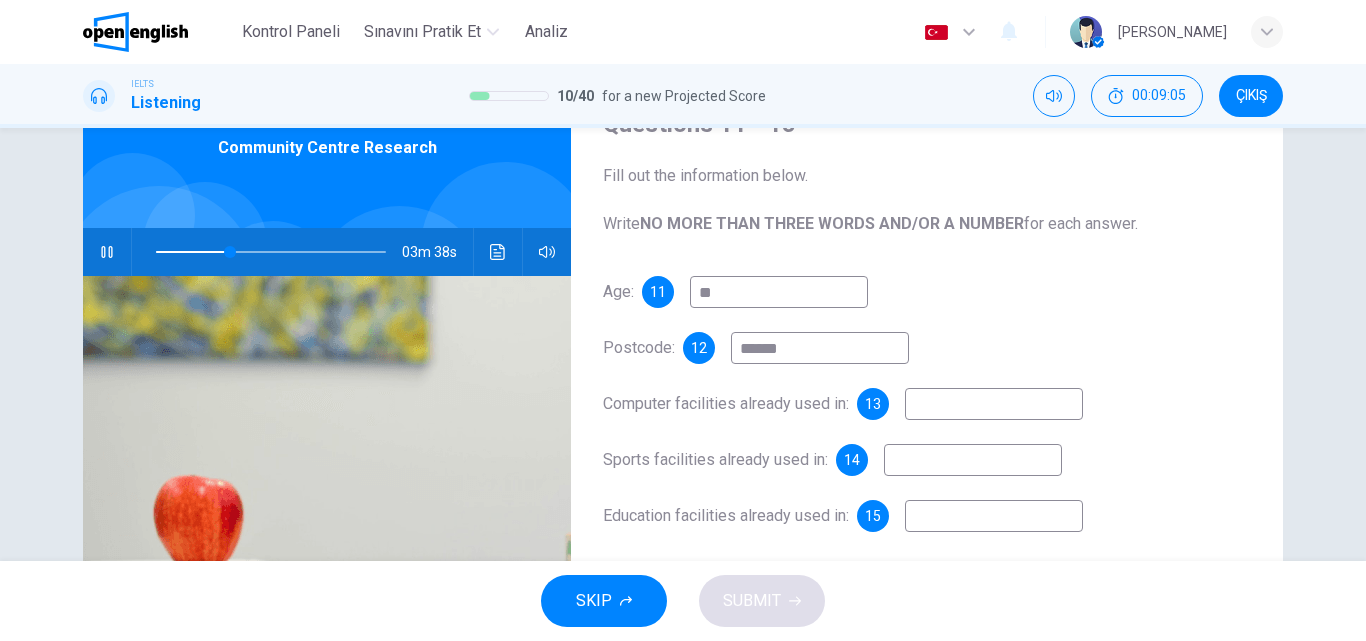 click at bounding box center (994, 404) 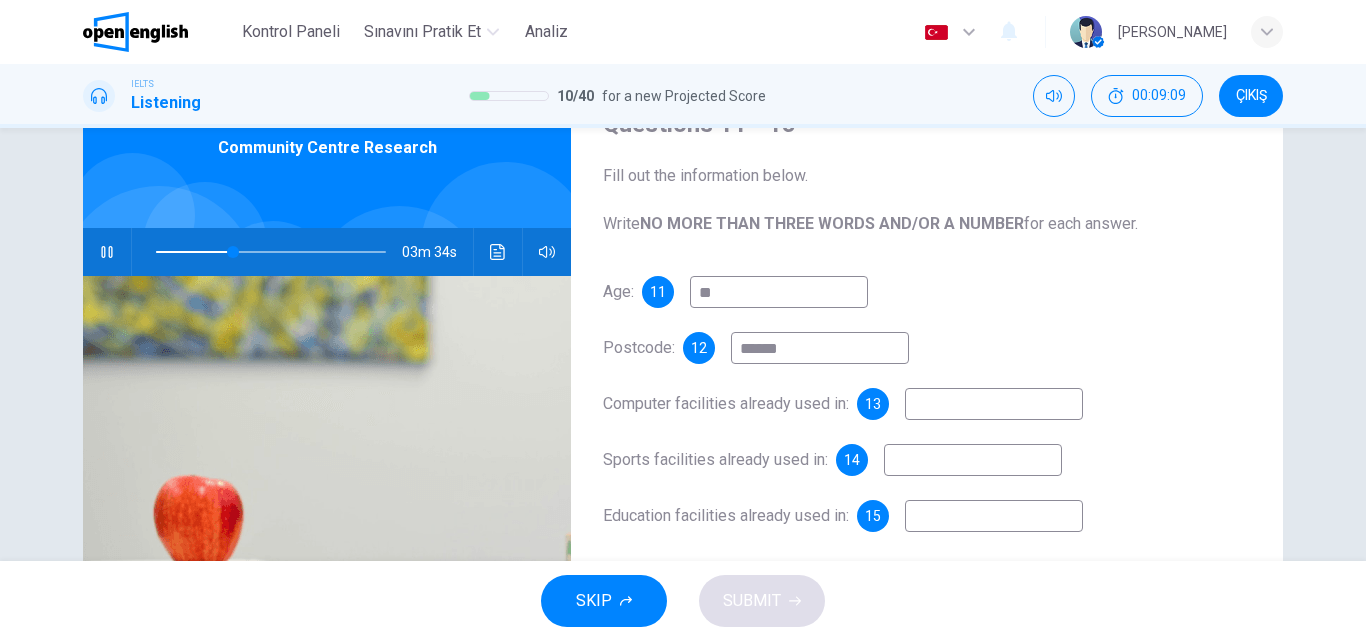 scroll, scrollTop: 200, scrollLeft: 0, axis: vertical 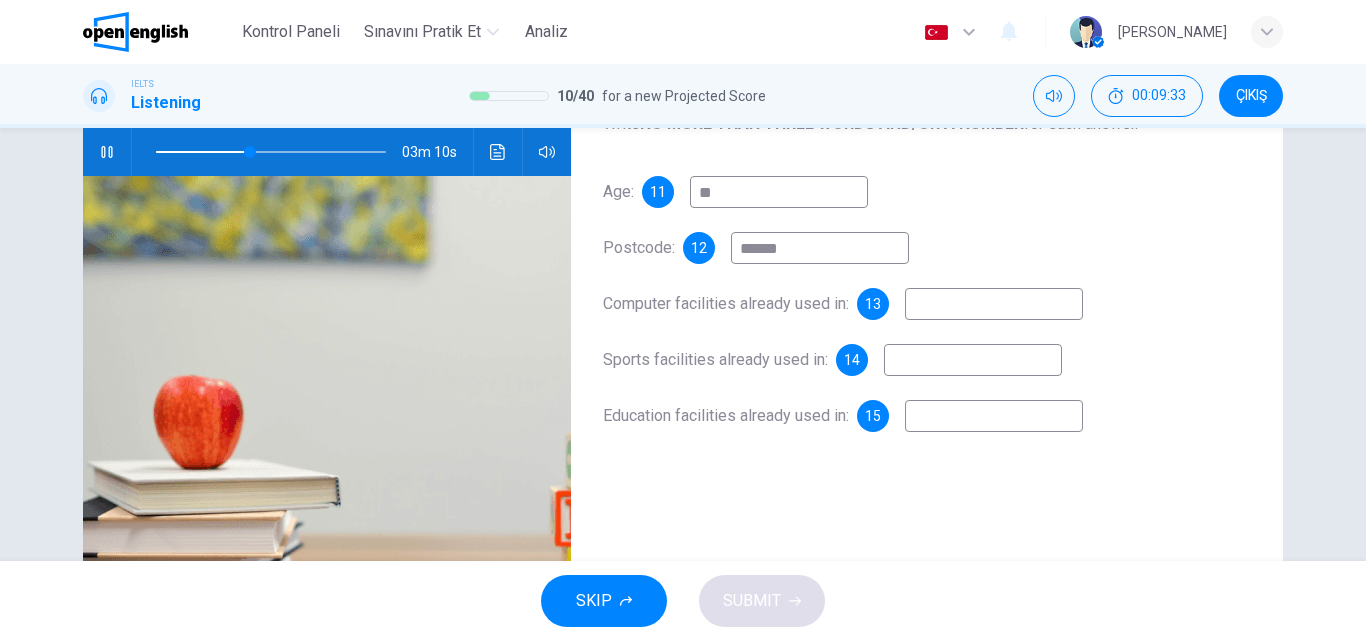 type on "**" 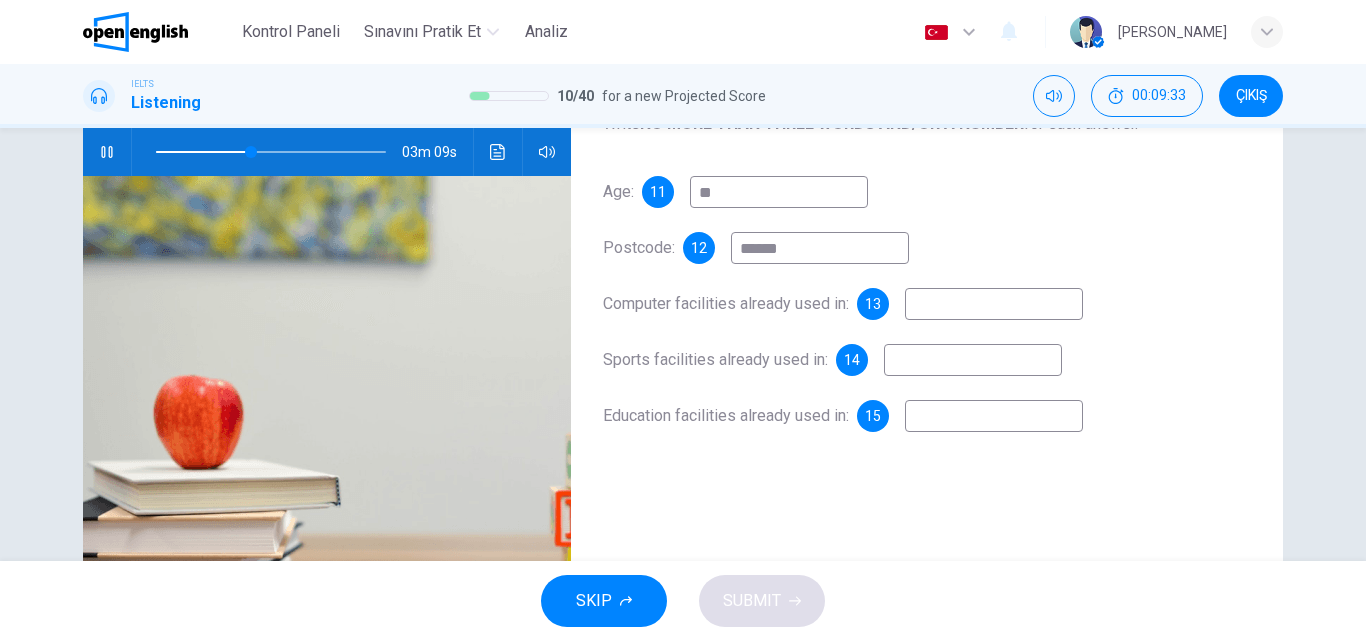 type on "*" 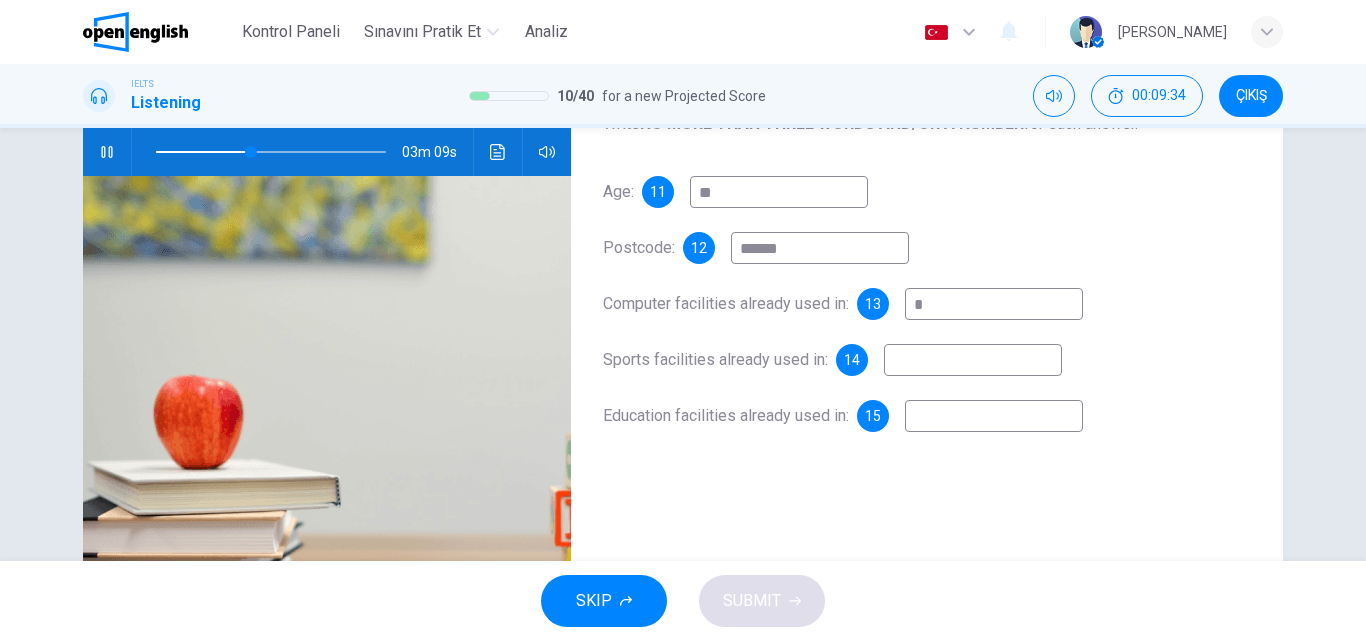 type on "**" 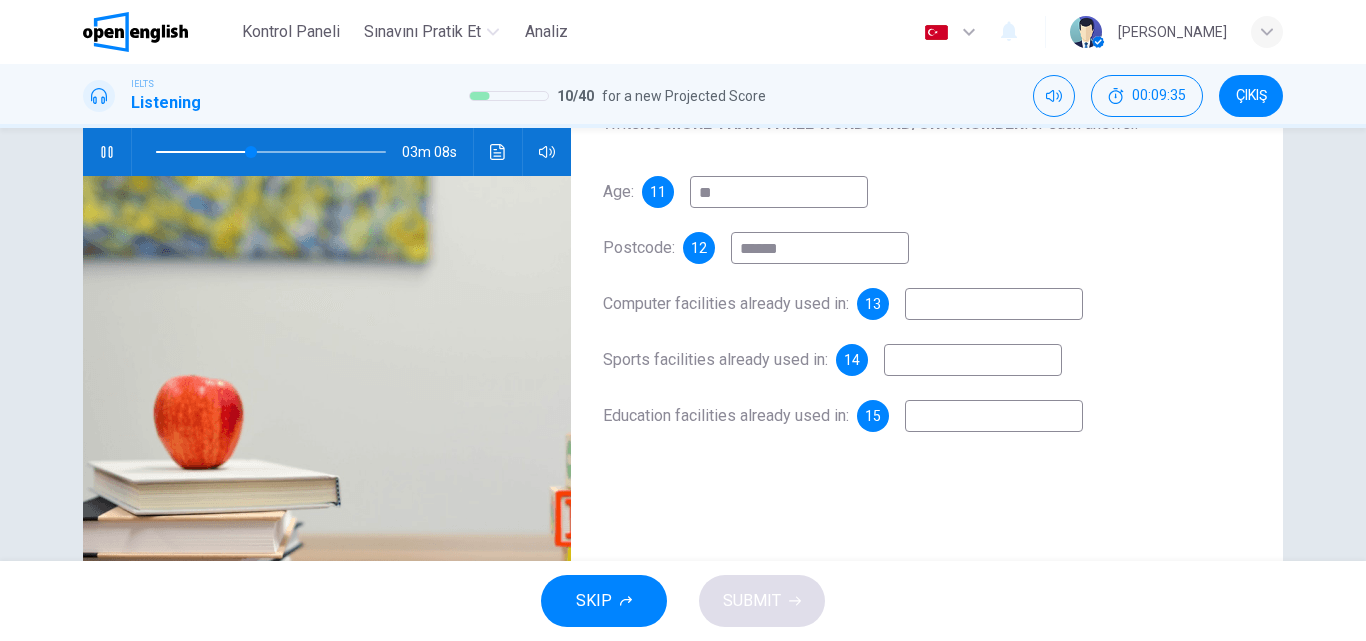 type on "*" 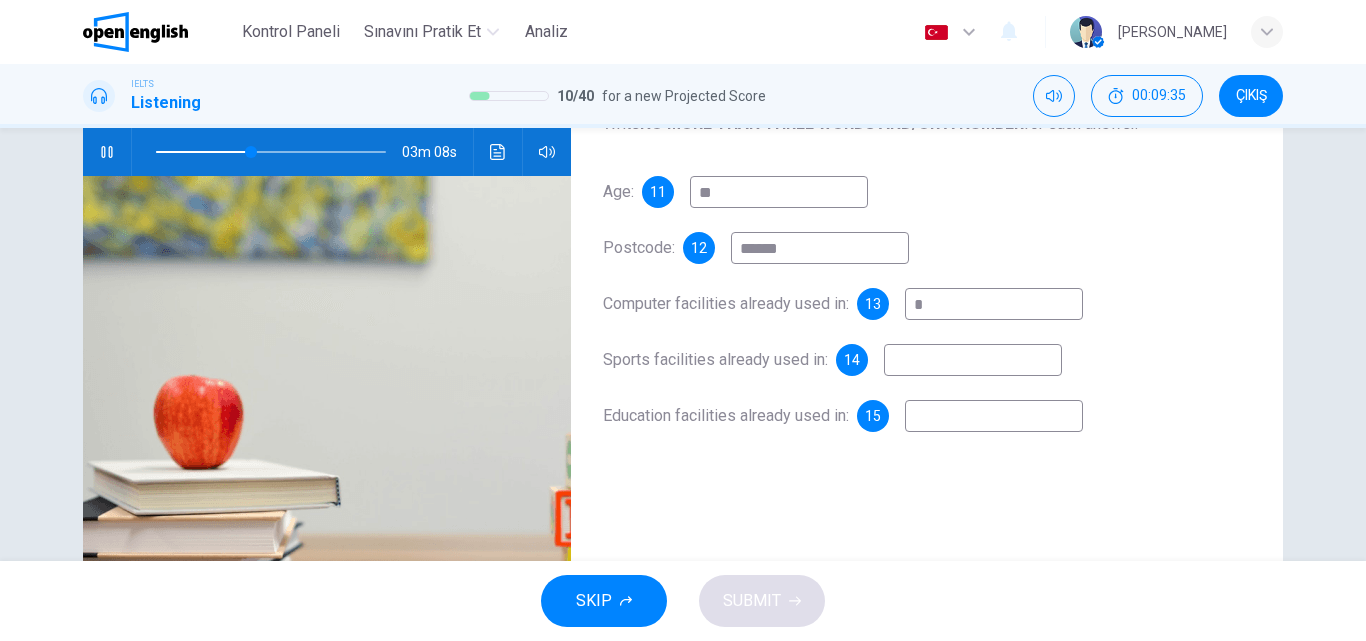 type on "**" 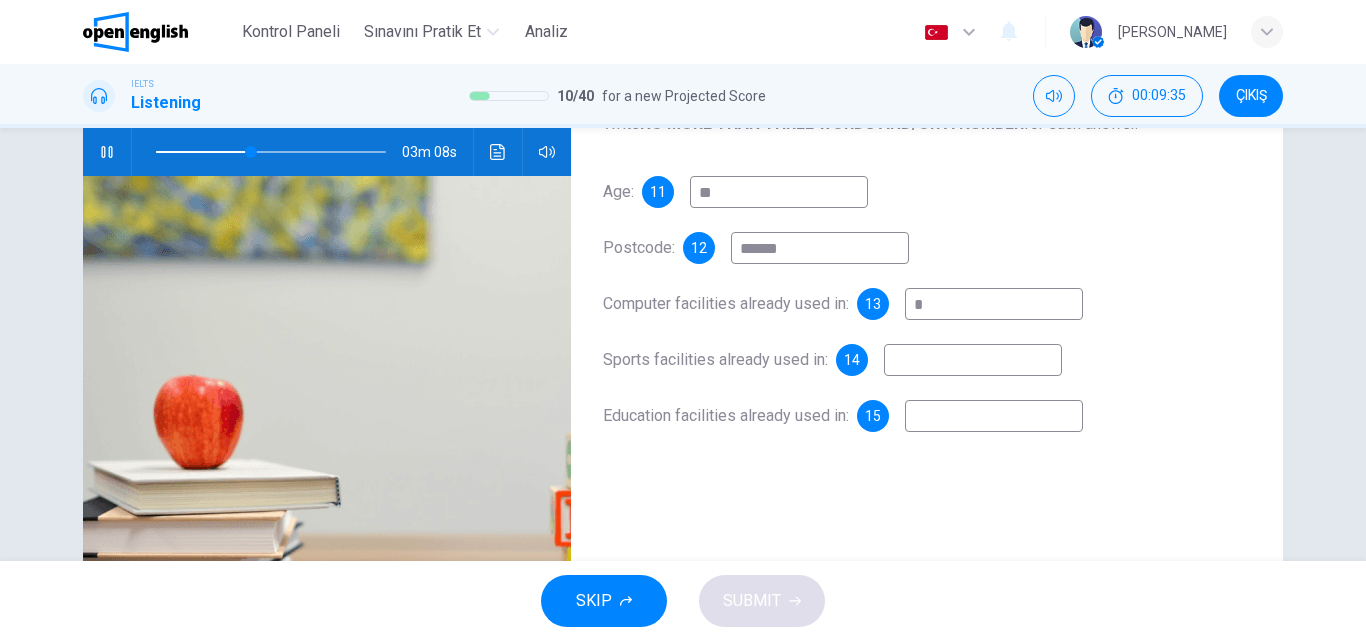 type on "**" 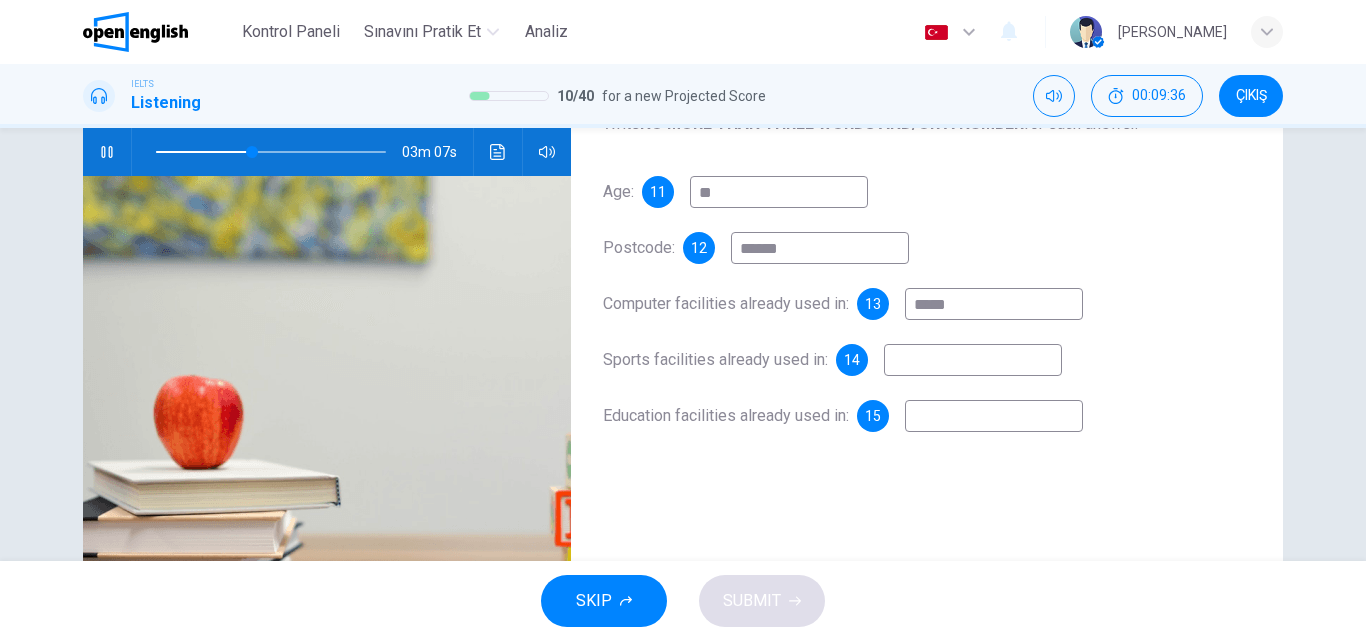 type on "*****" 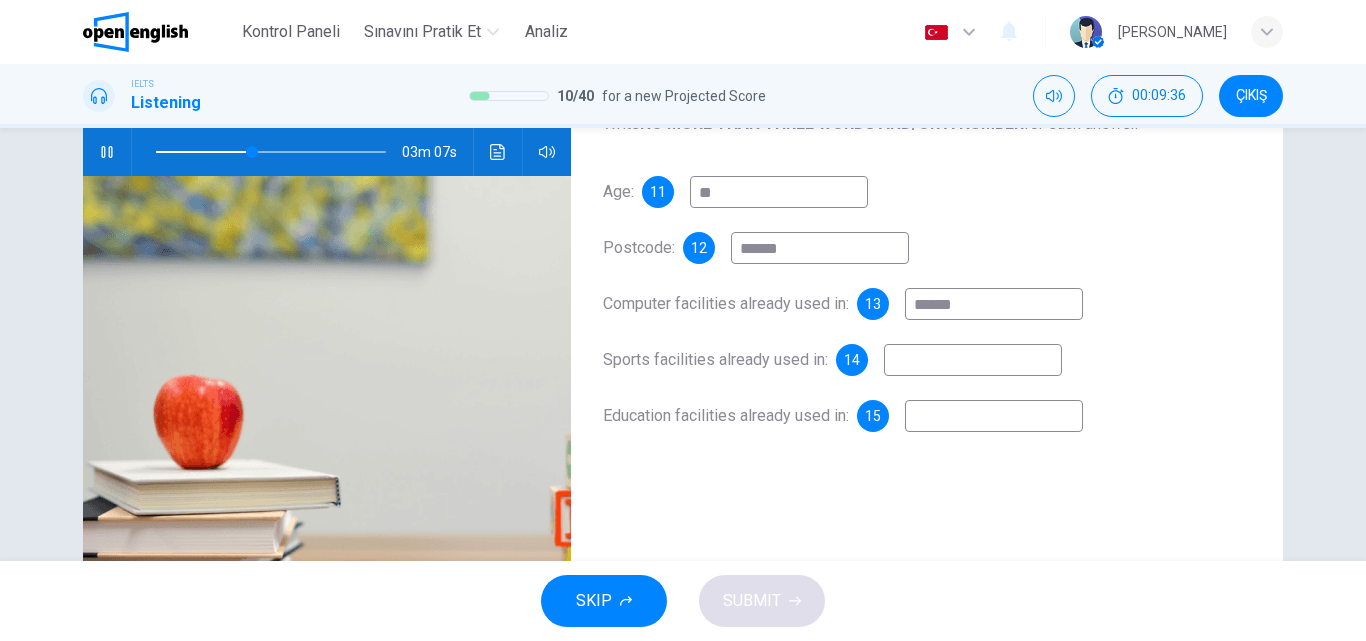 type on "**" 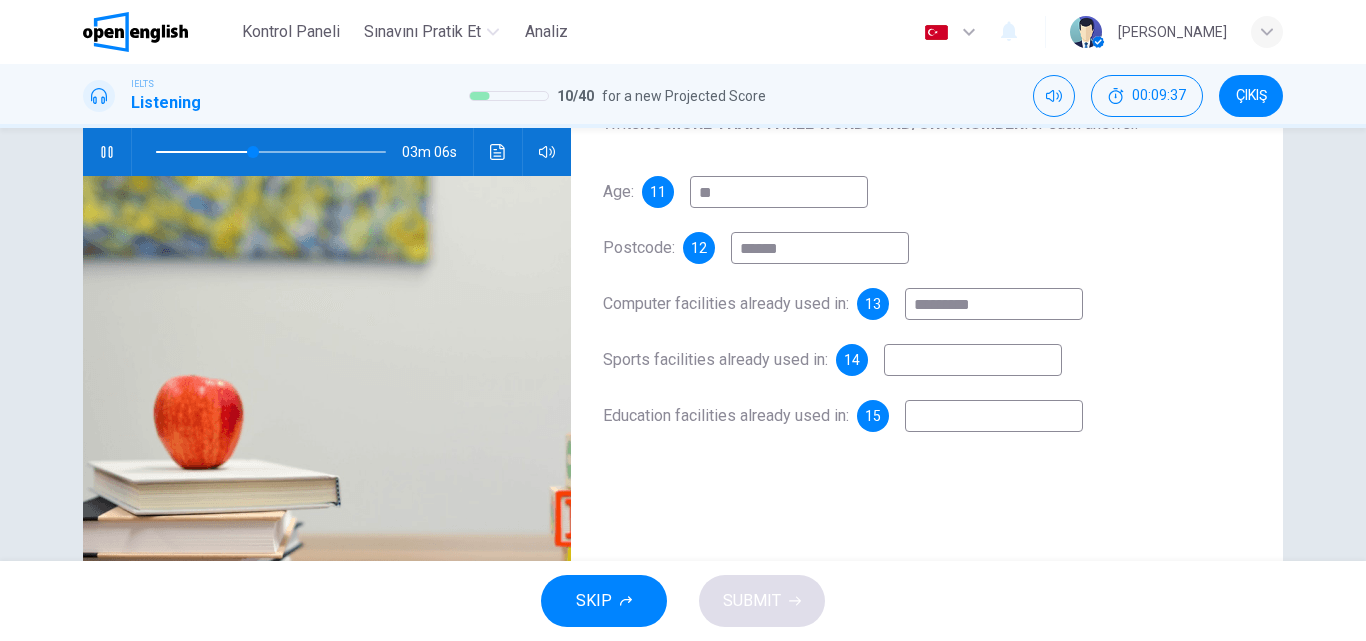 type on "**********" 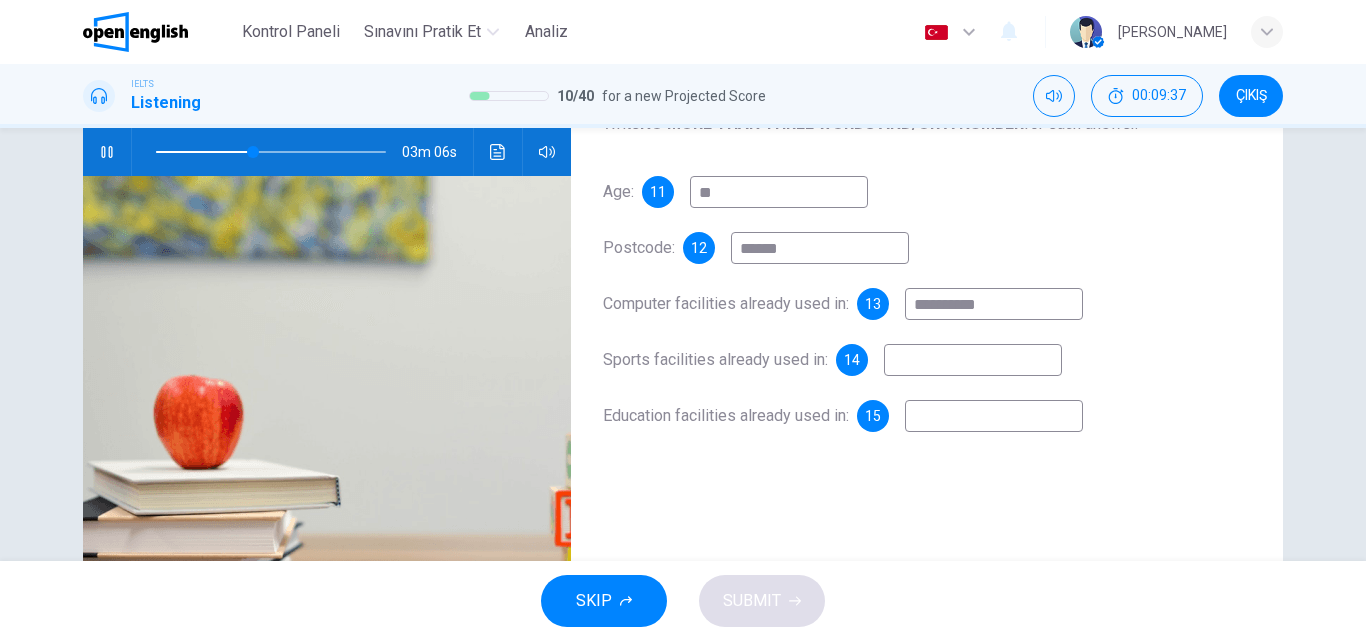 type on "**" 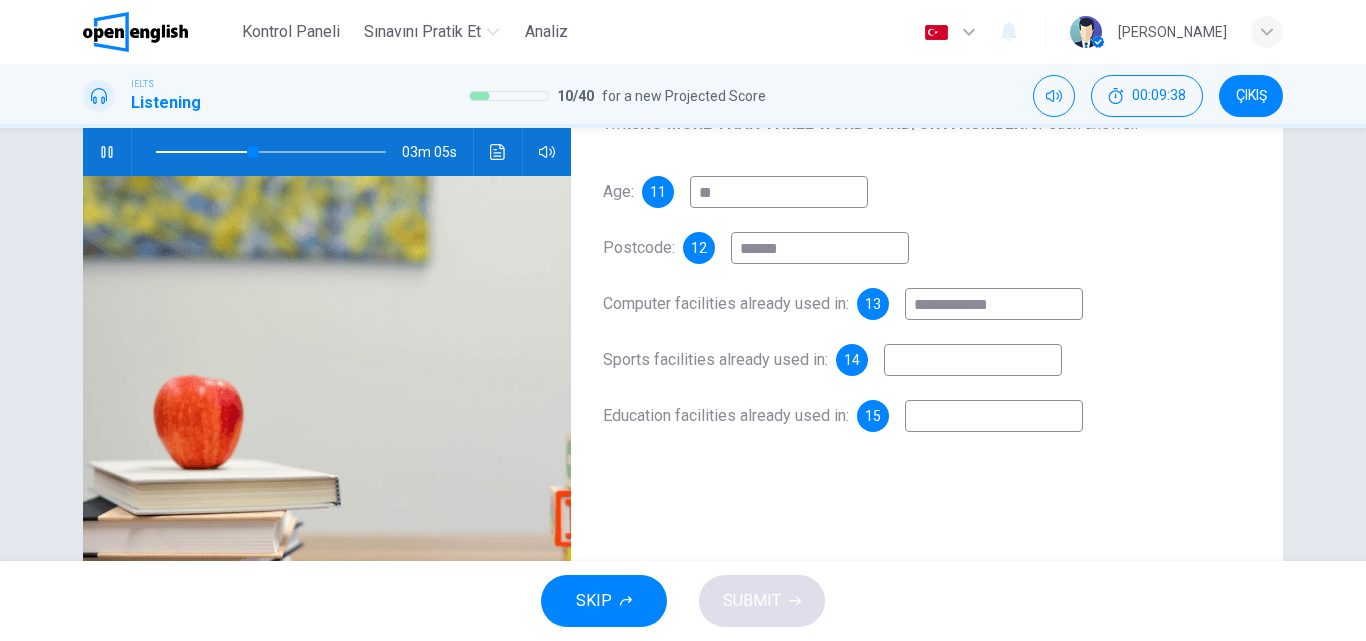 type on "**********" 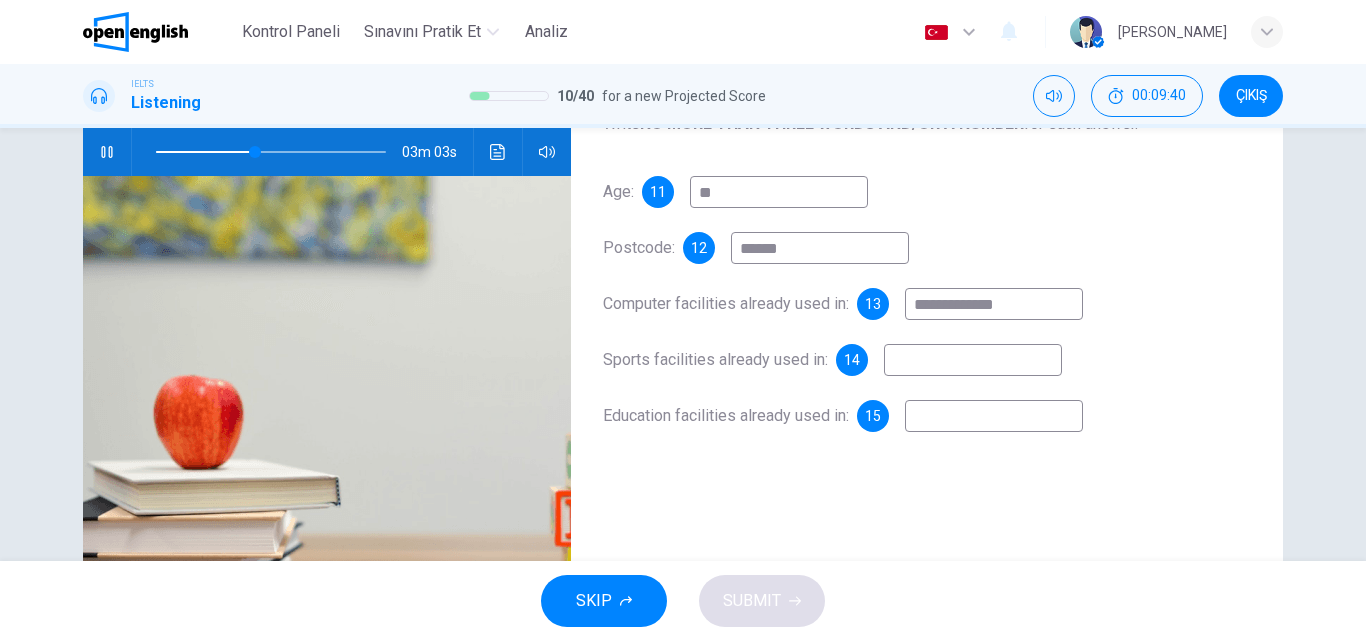 type on "**" 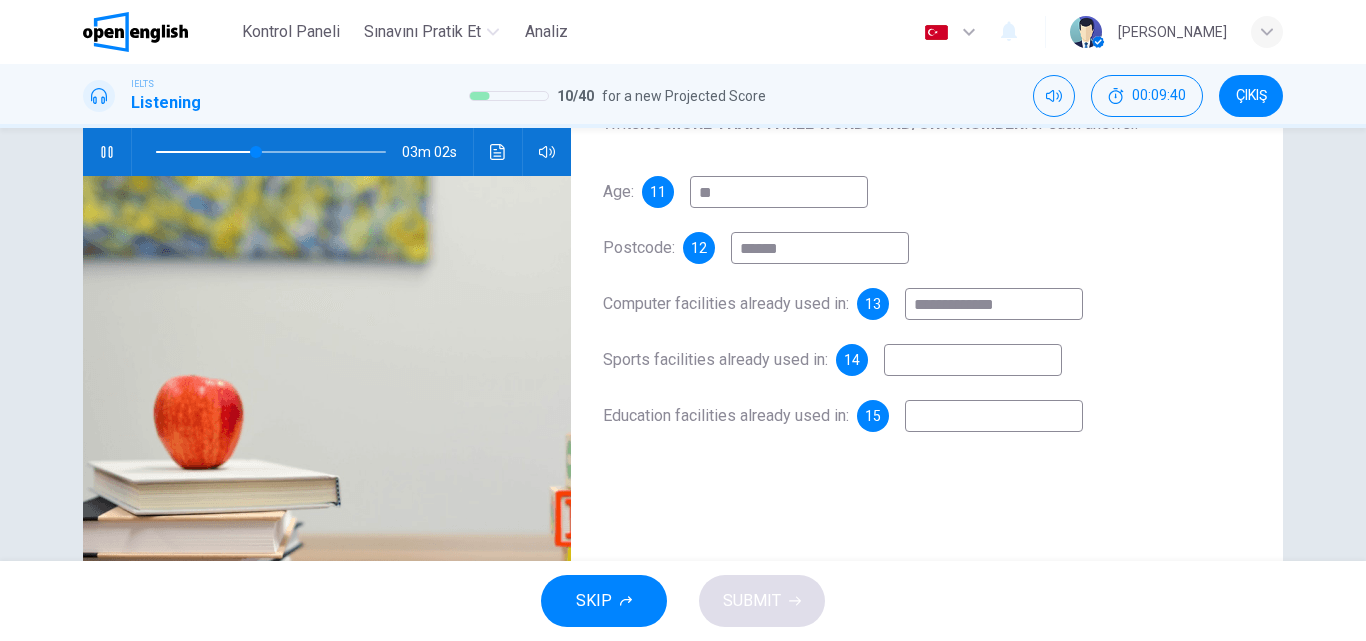 click on "**********" at bounding box center [994, 304] 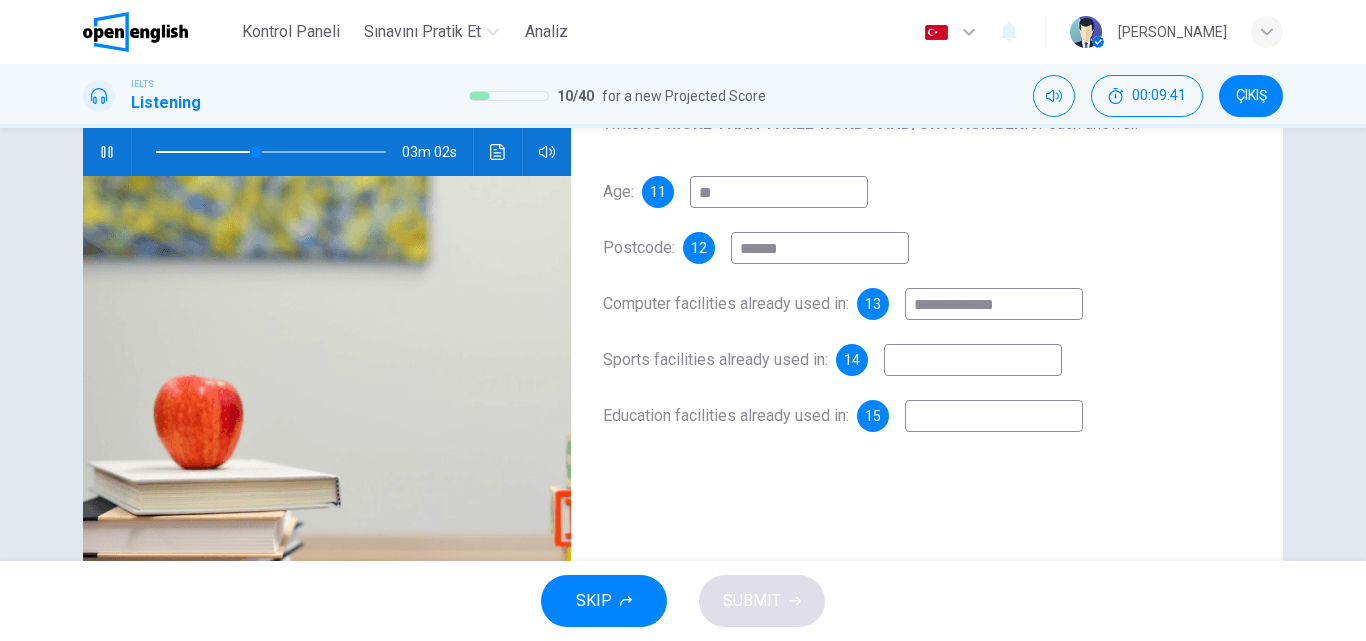 type on "**********" 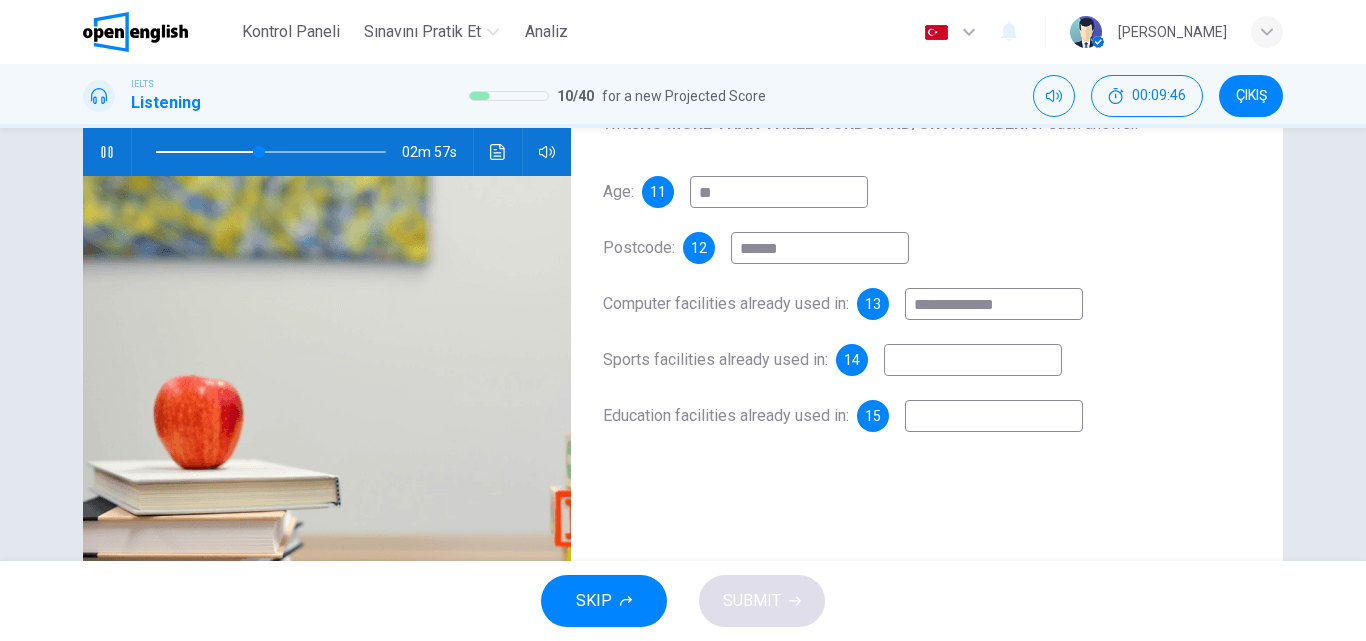 type on "**" 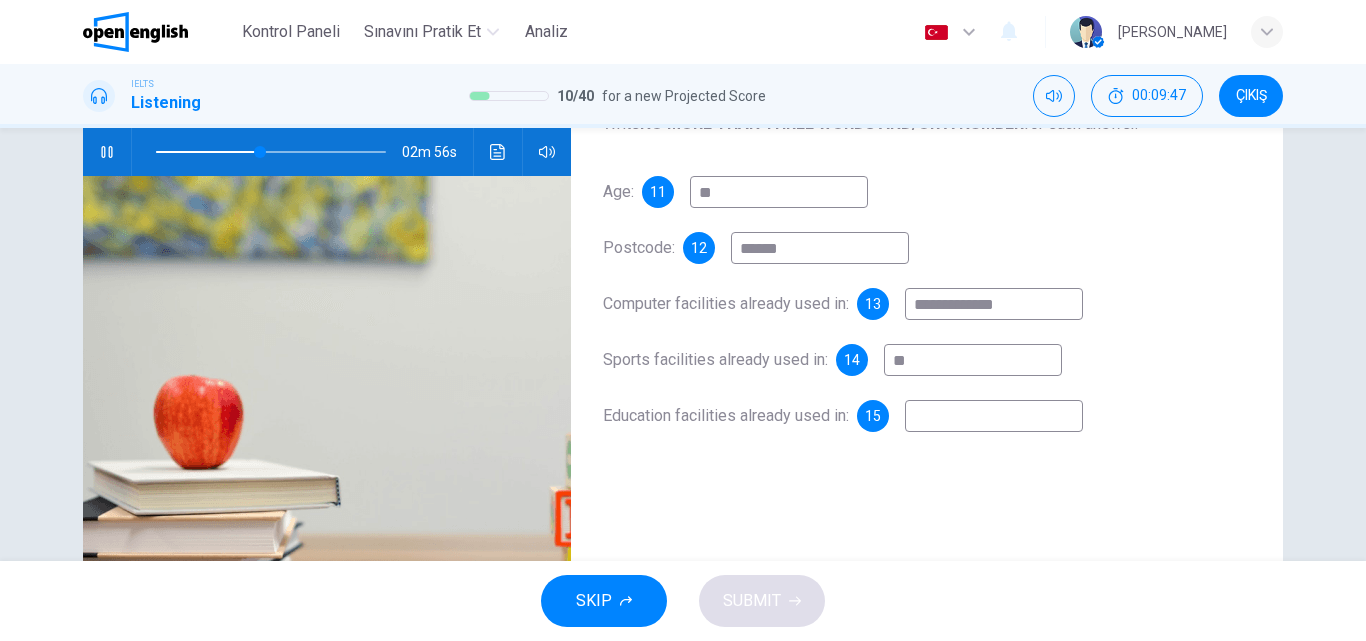 type on "***" 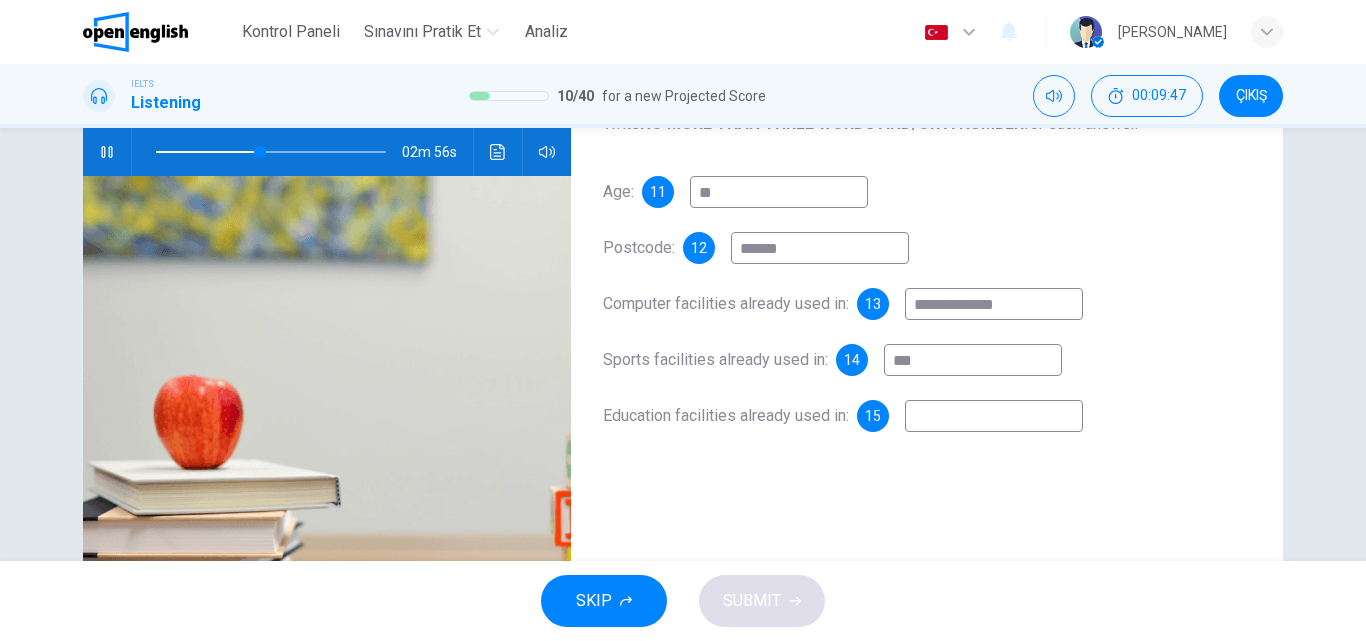 type on "**" 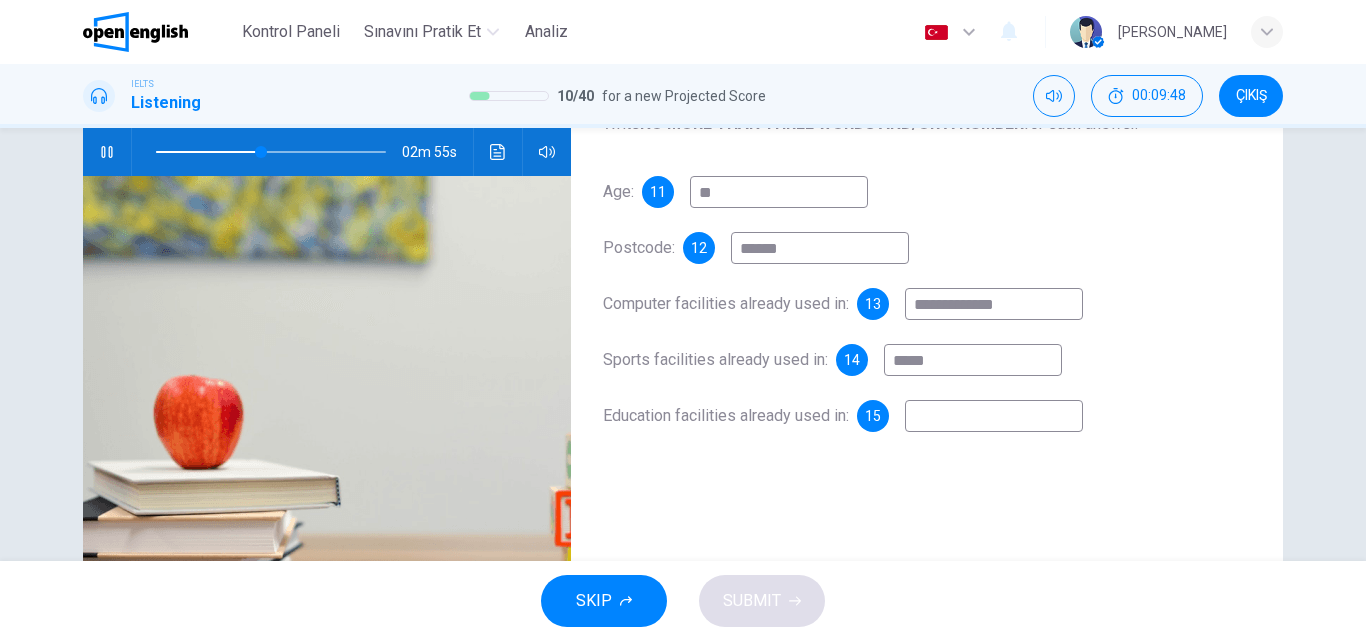 type on "******" 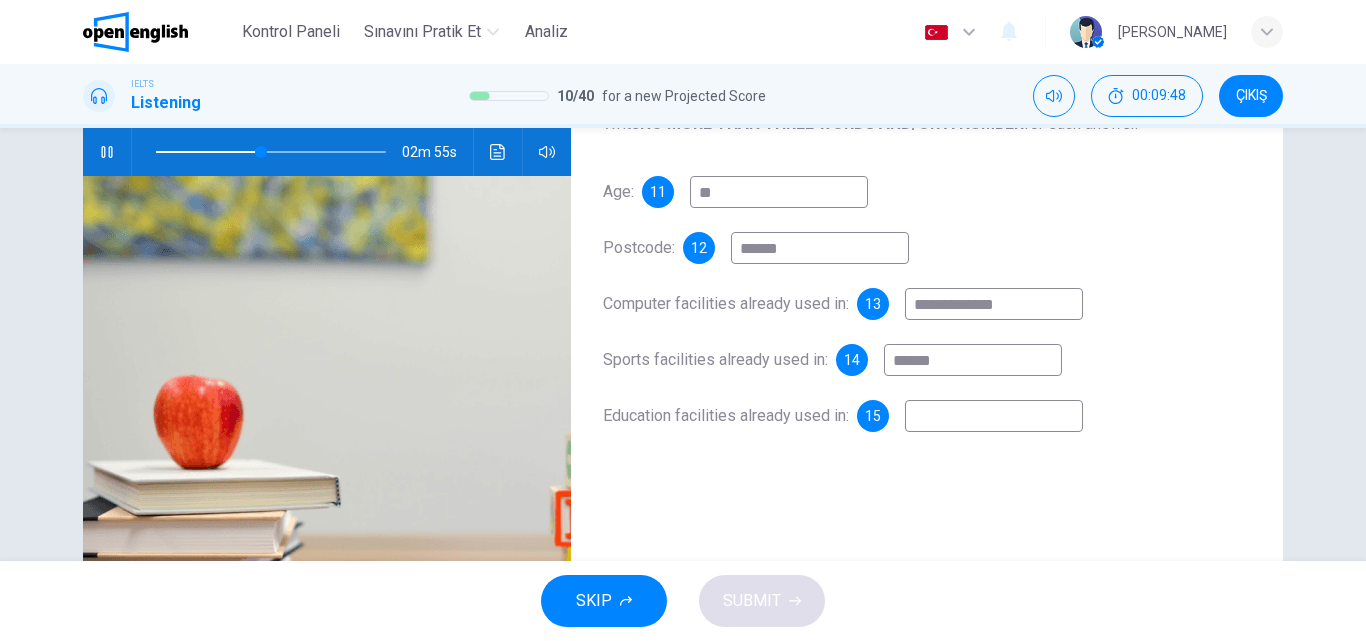 type on "**" 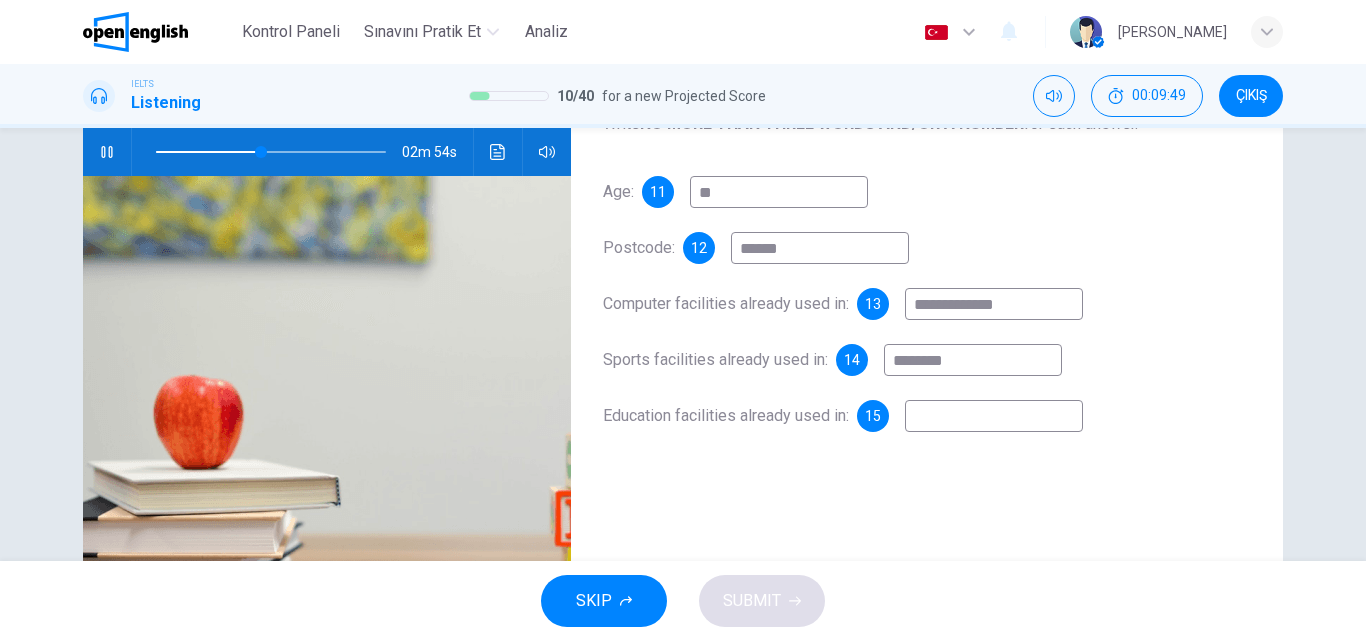 type on "********" 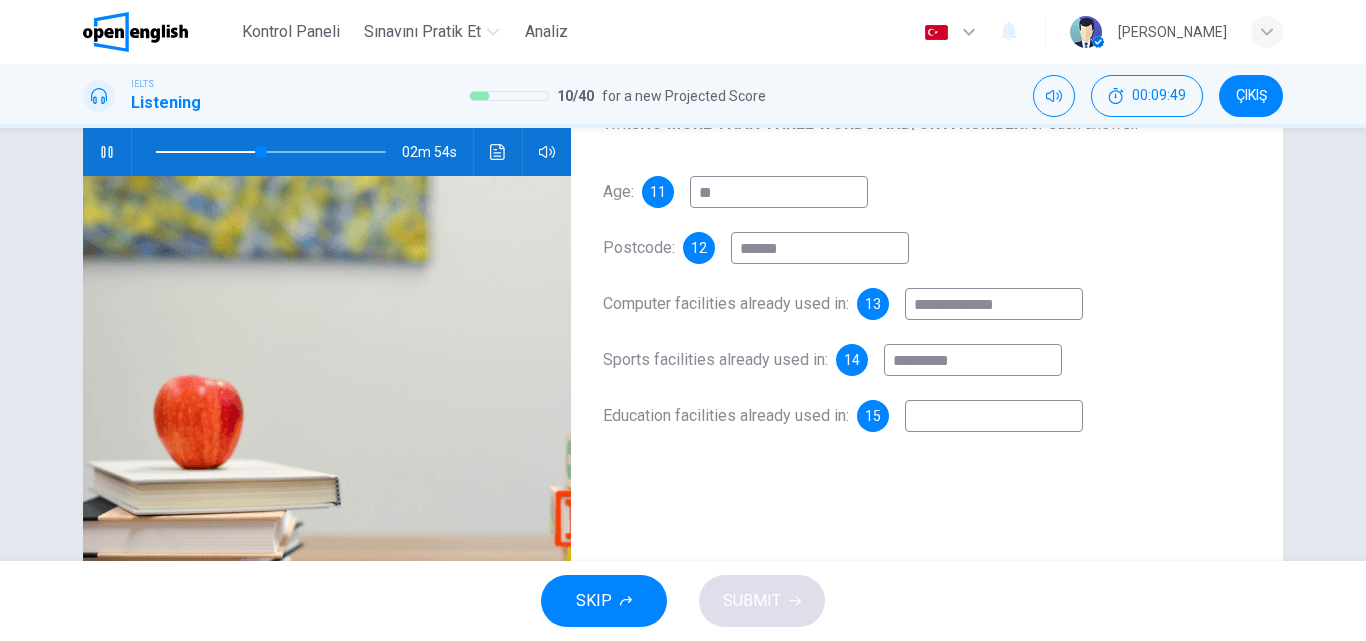 type on "**" 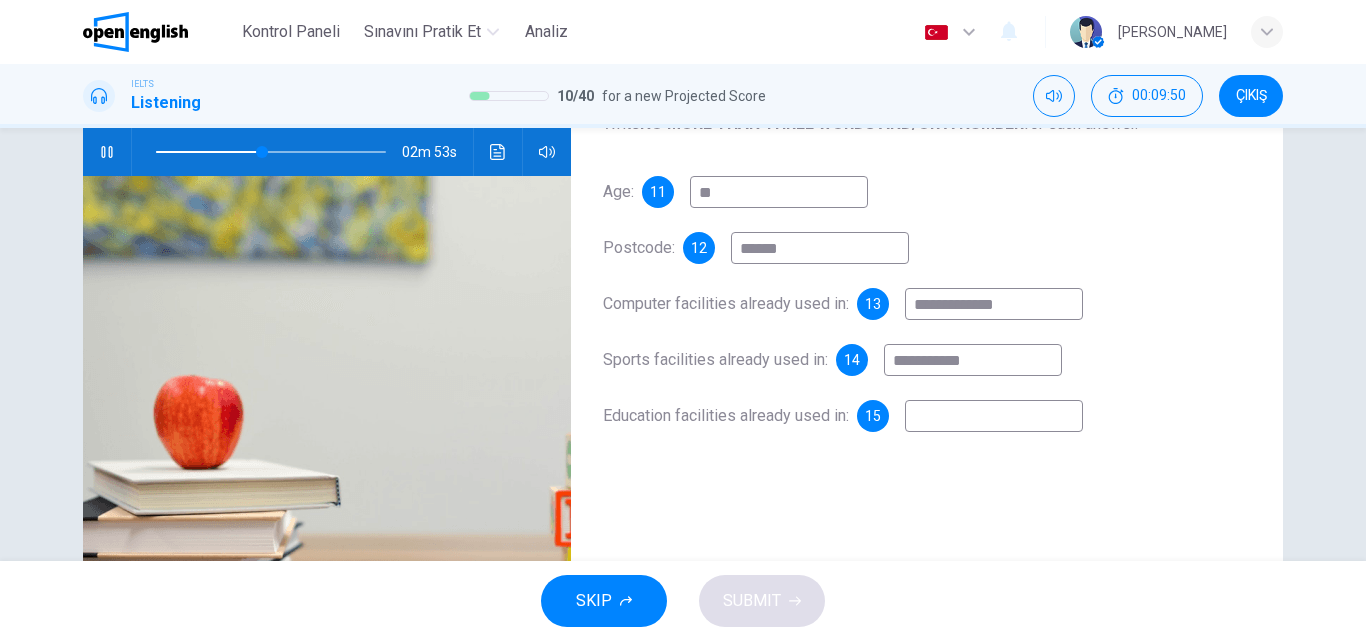 type on "**********" 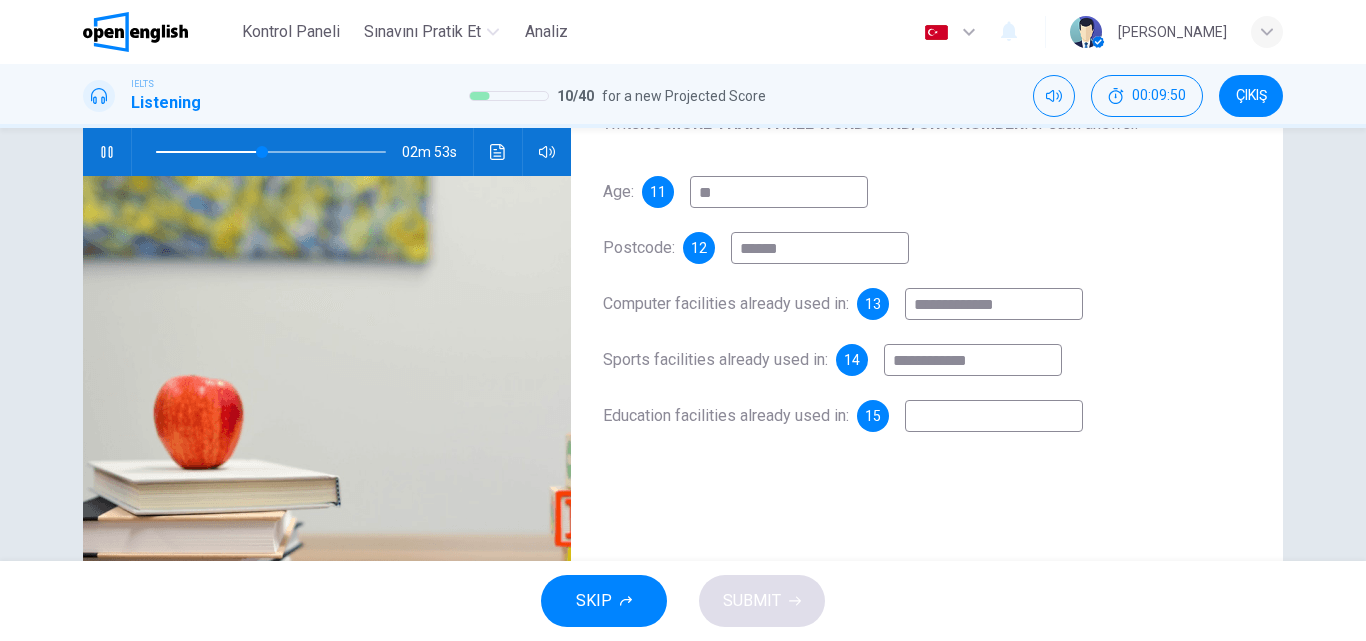 type on "**" 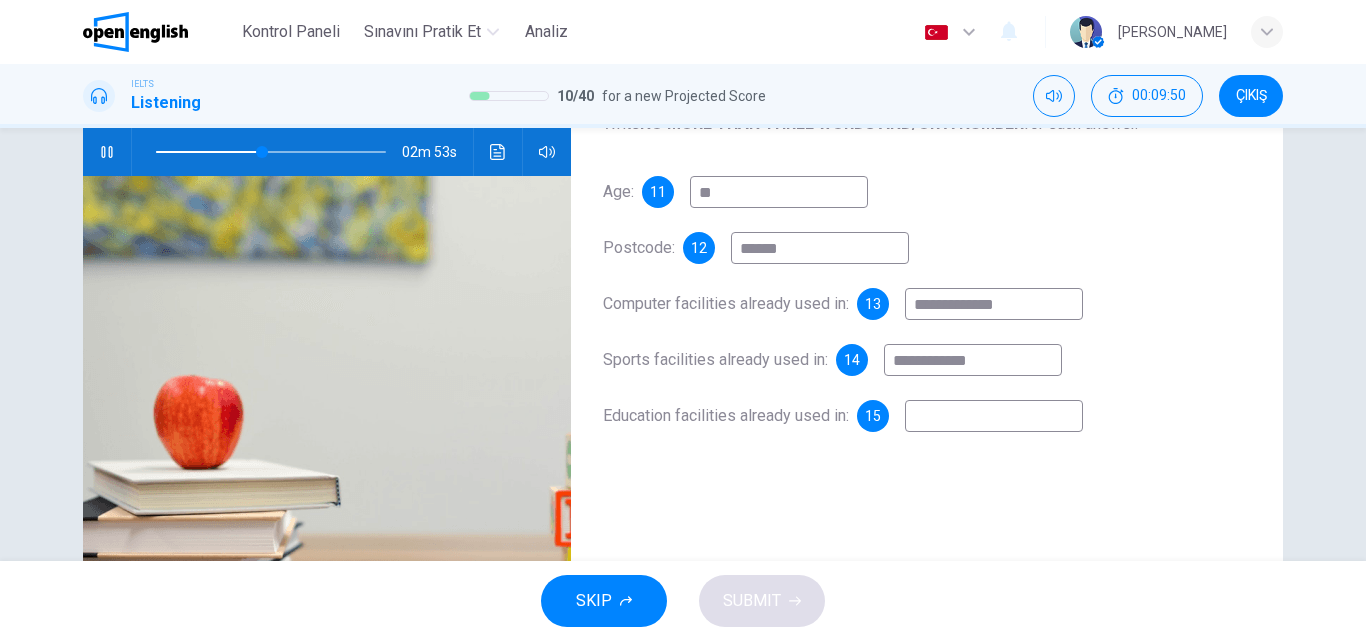 type on "**********" 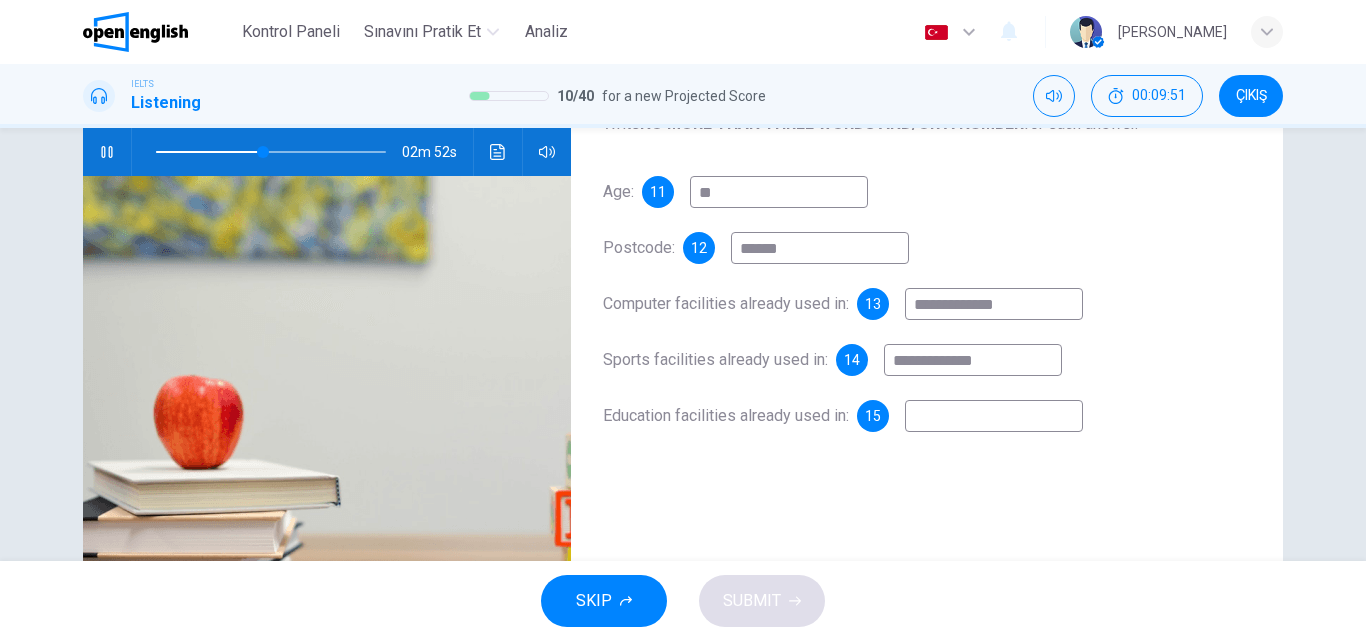 type on "**" 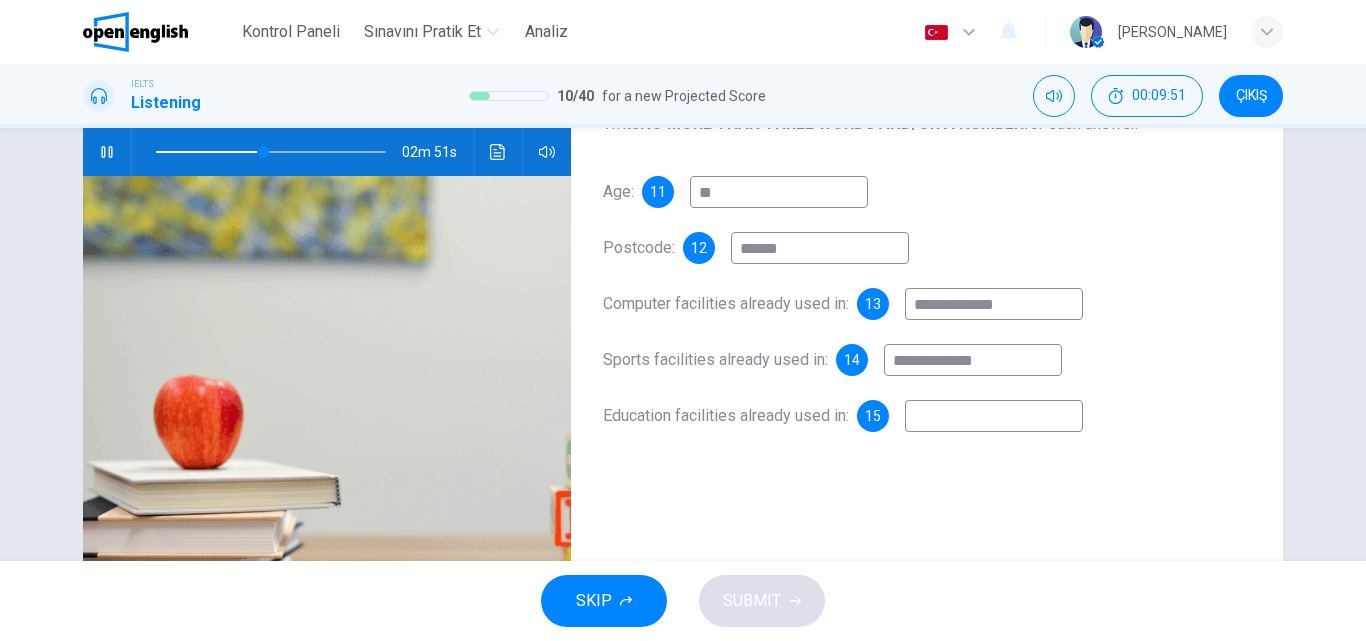 type on "**********" 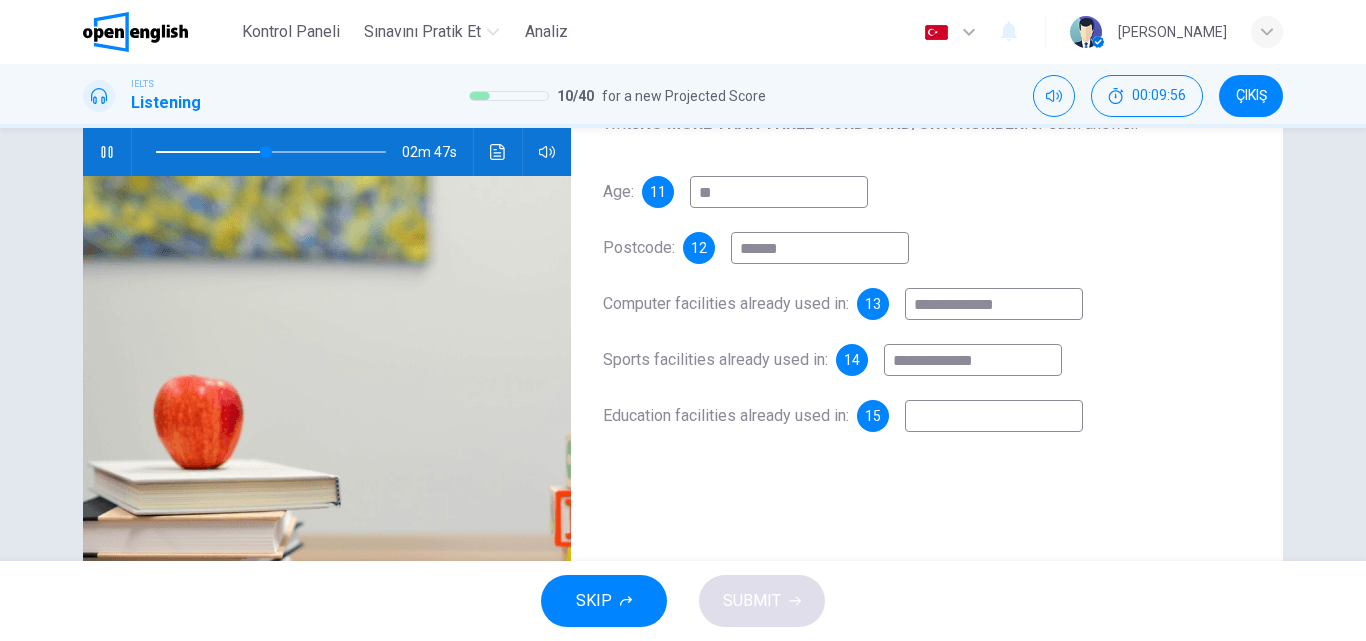type on "**" 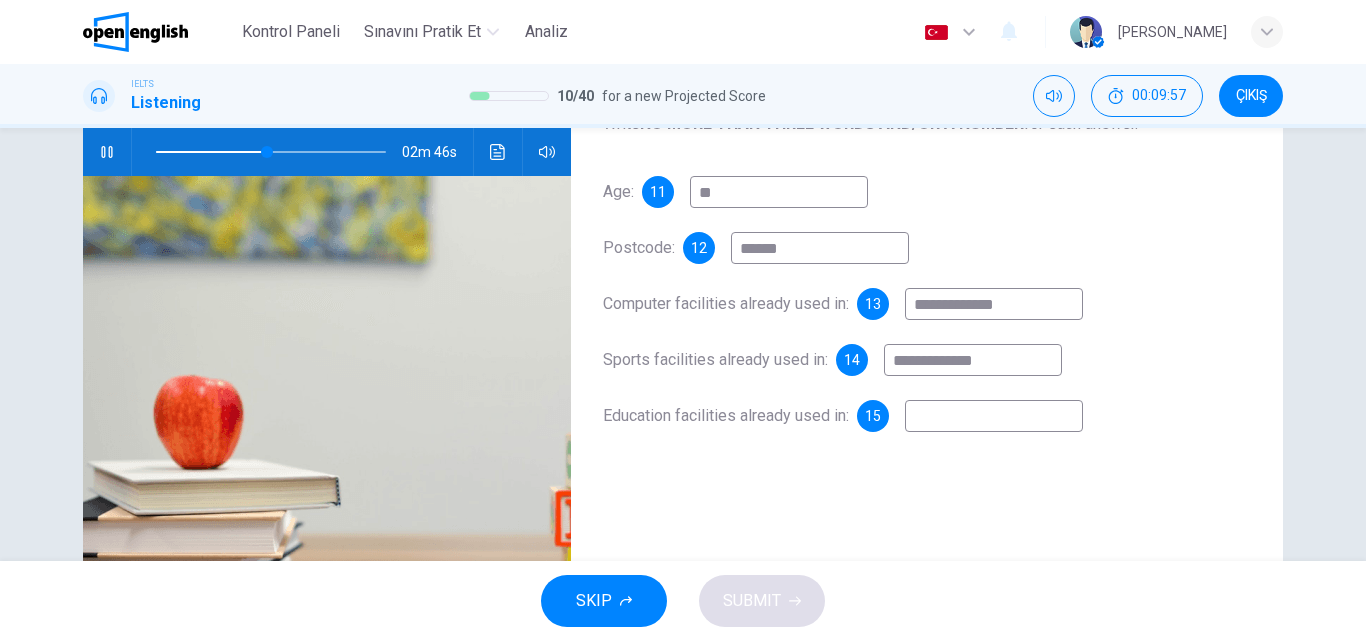 type on "*" 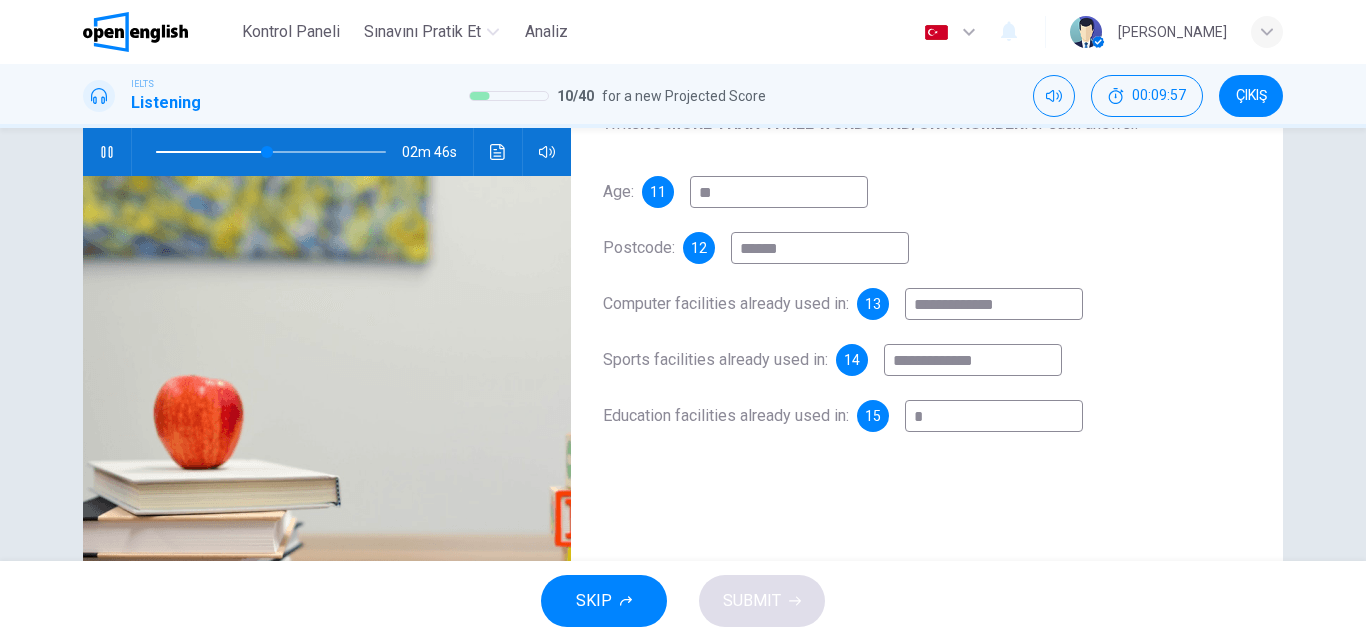 type on "**" 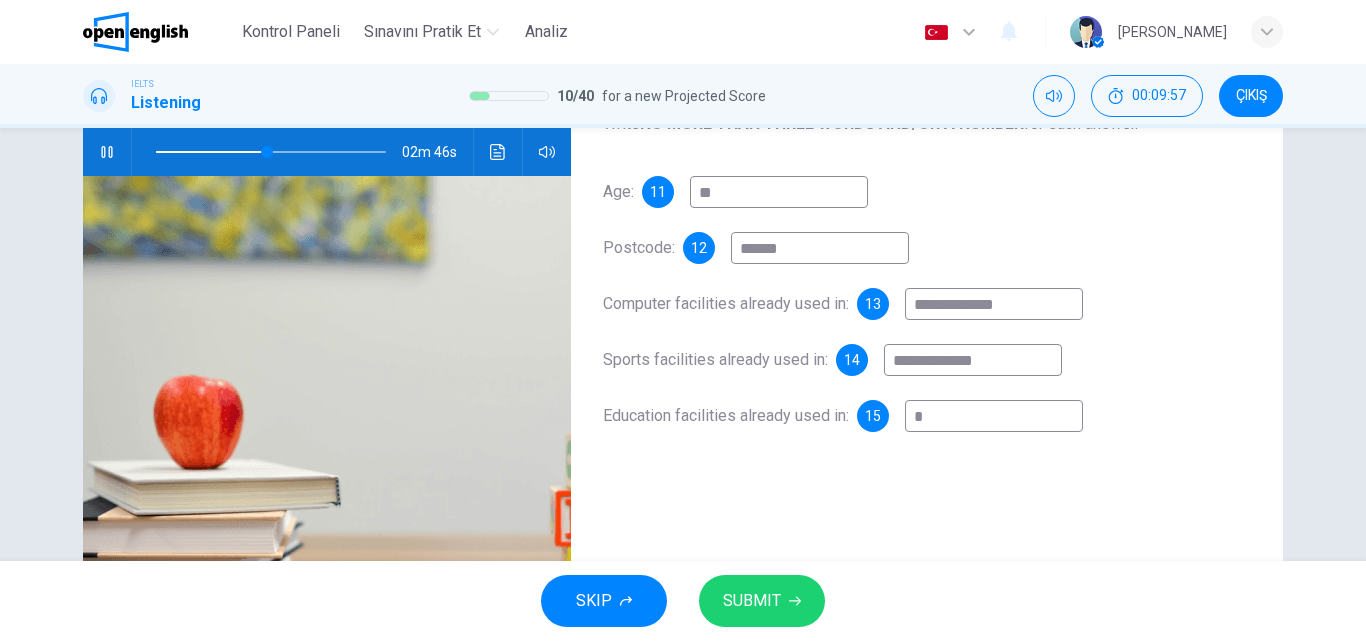 type on "**" 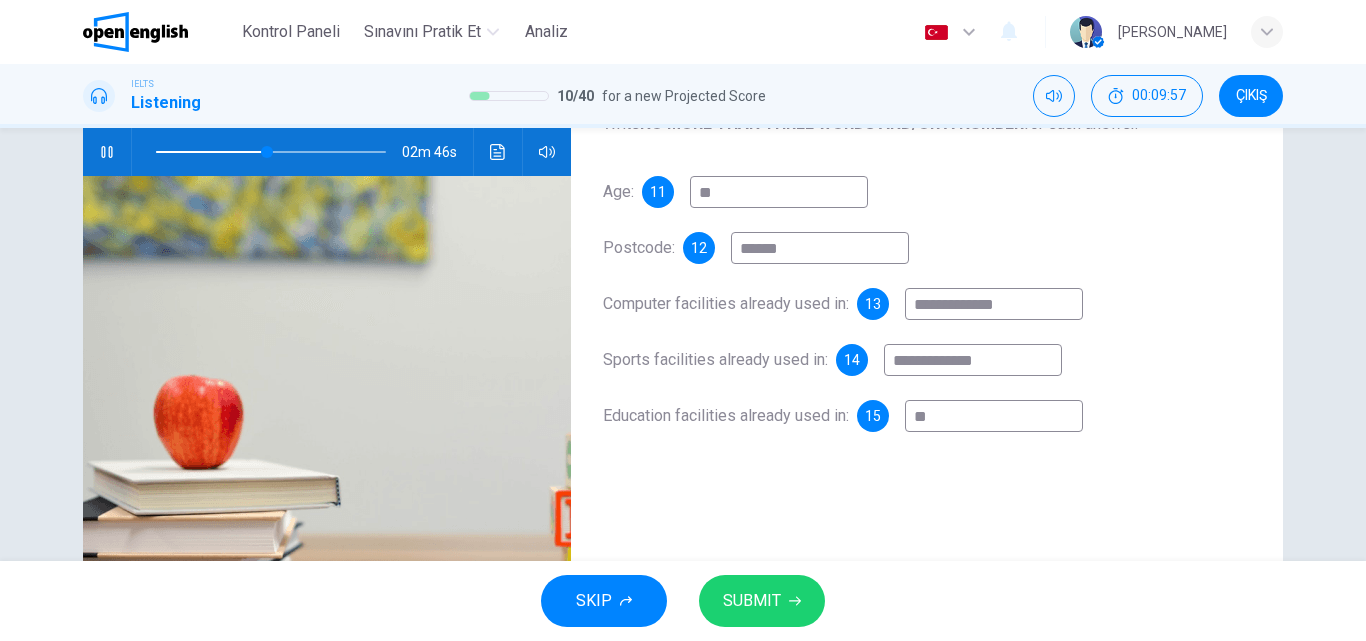 type on "**" 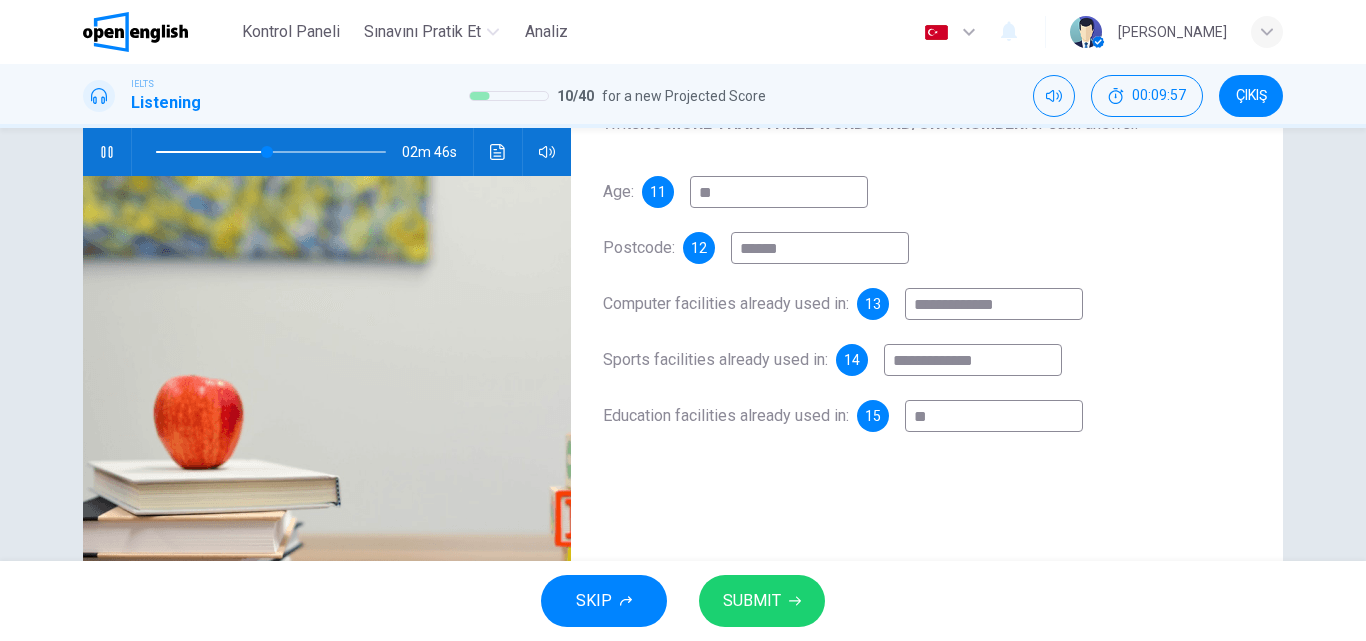 type on "***" 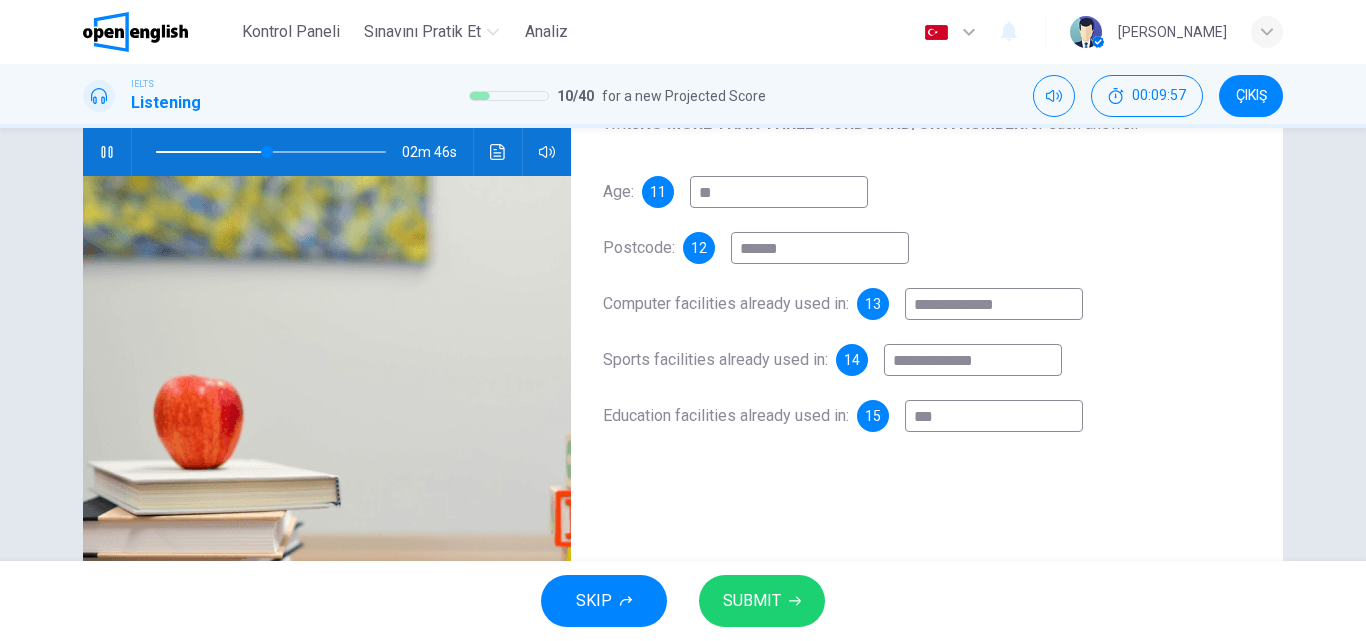 type on "**" 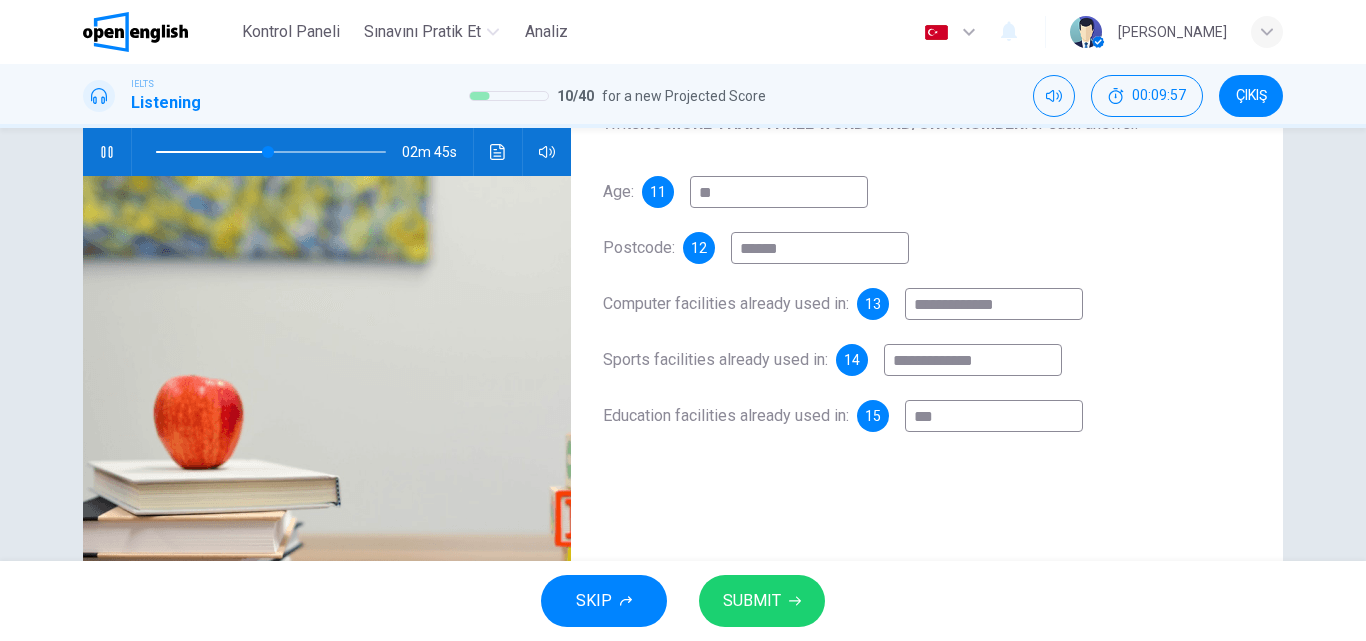 type on "****" 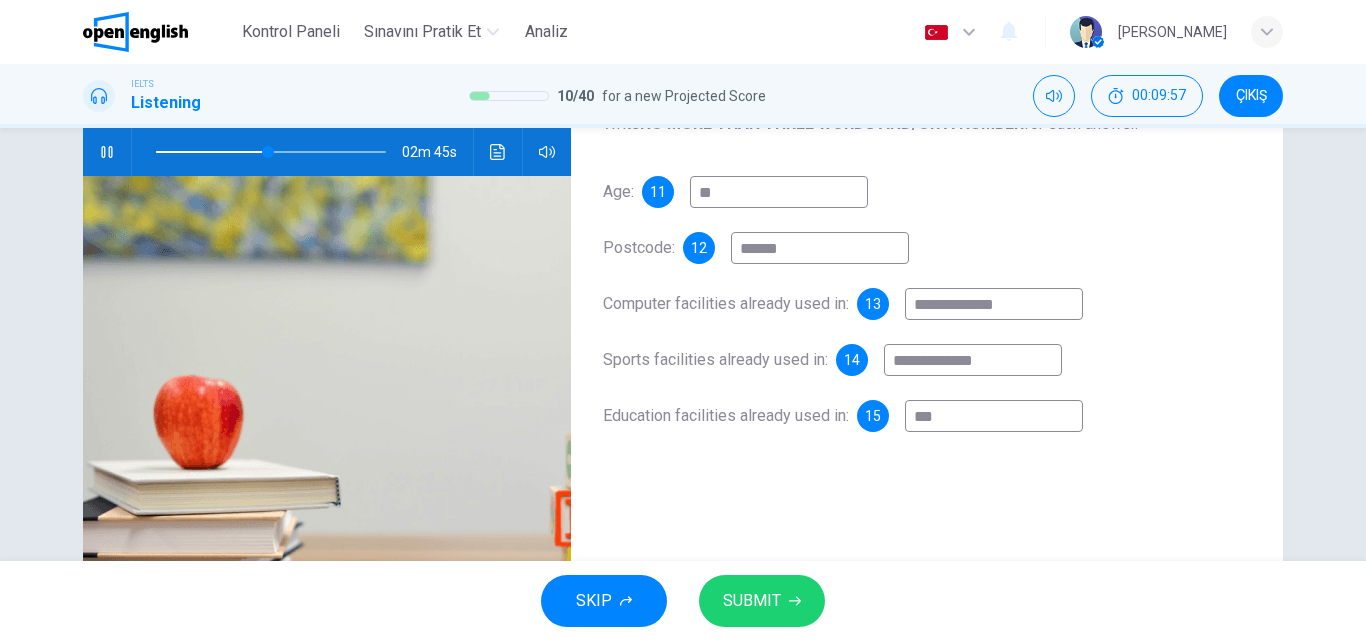 type on "**" 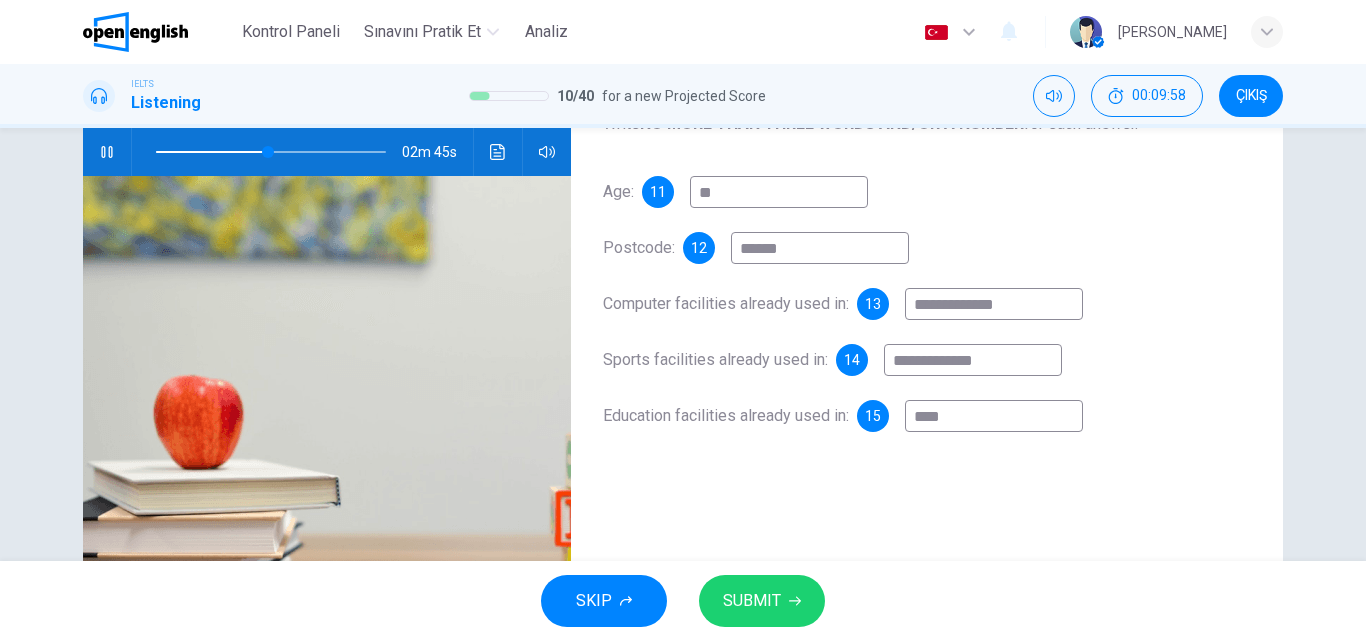 type on "*****" 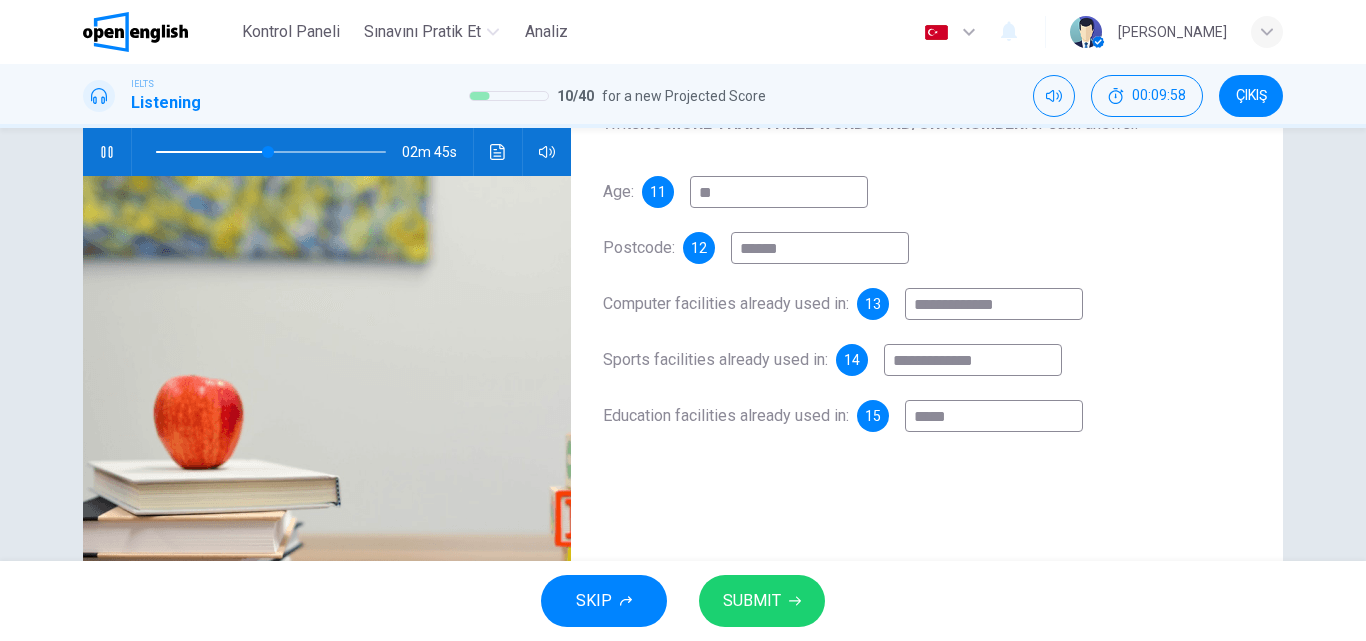 type on "**" 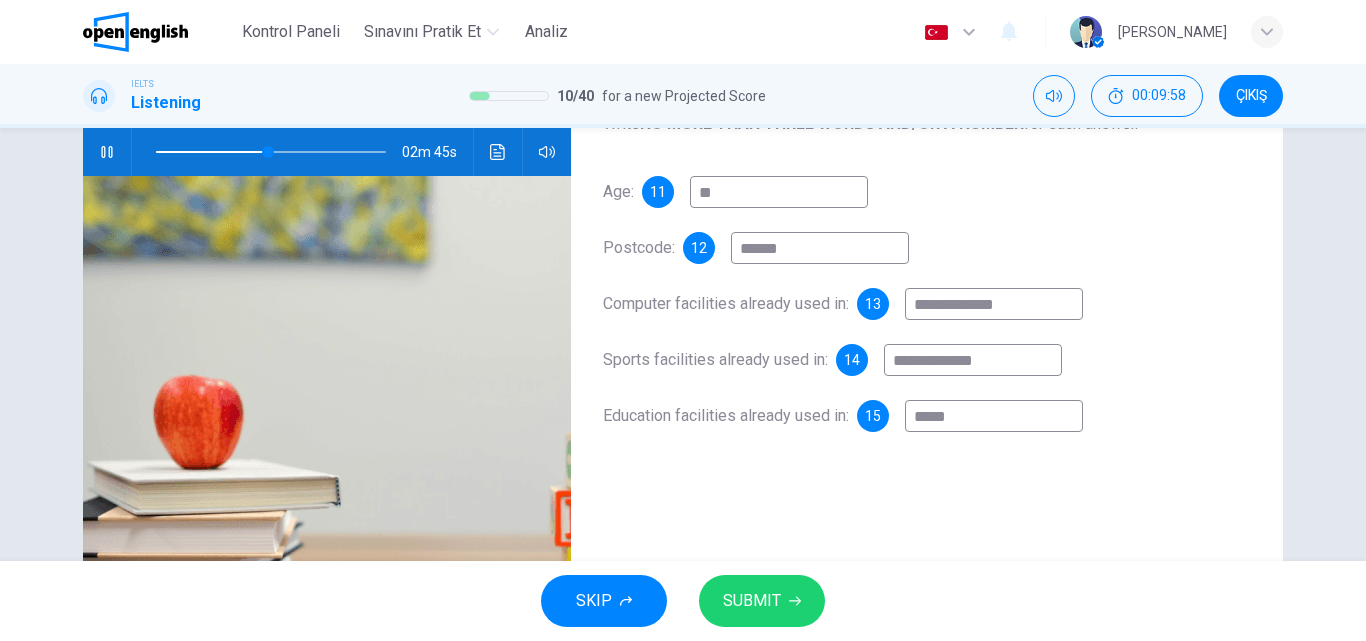 type on "******" 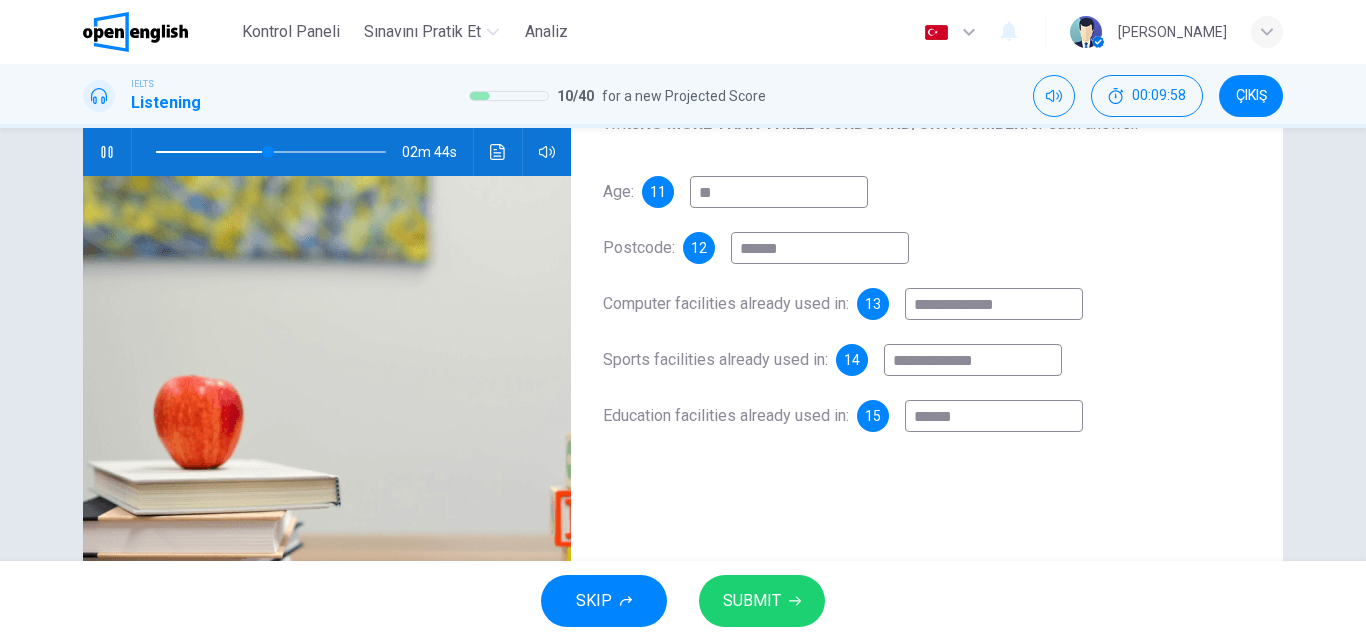 type on "**" 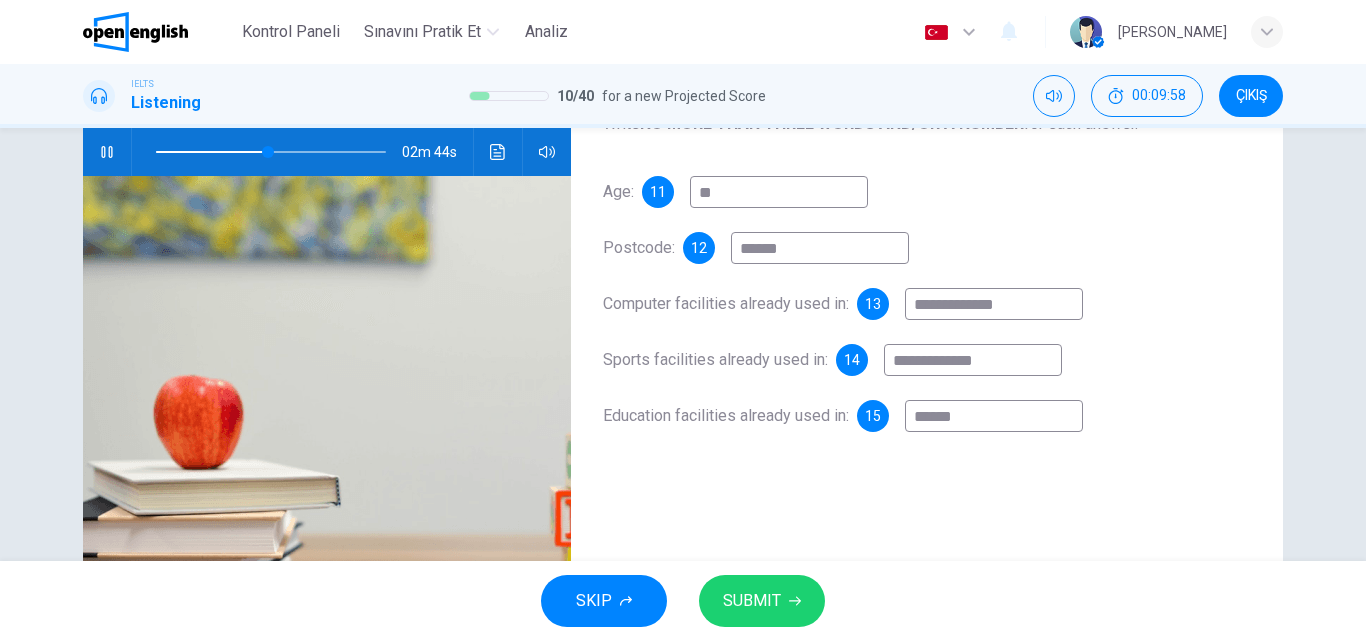 type on "*******" 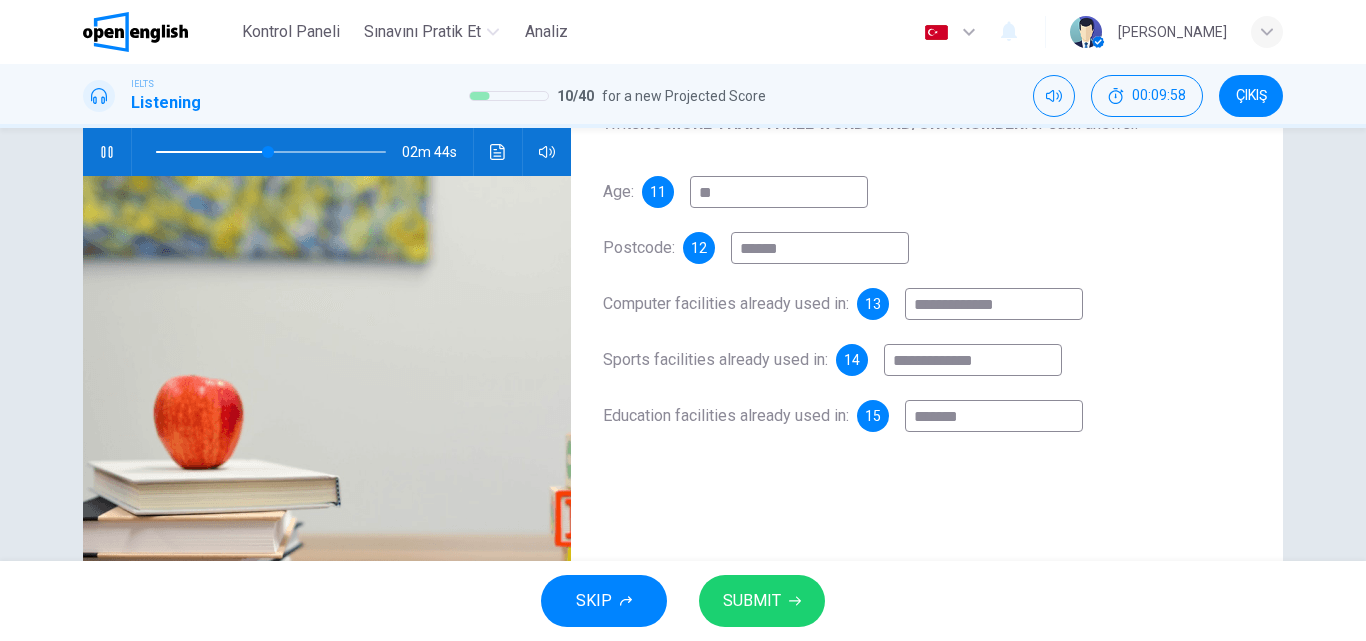 type on "**" 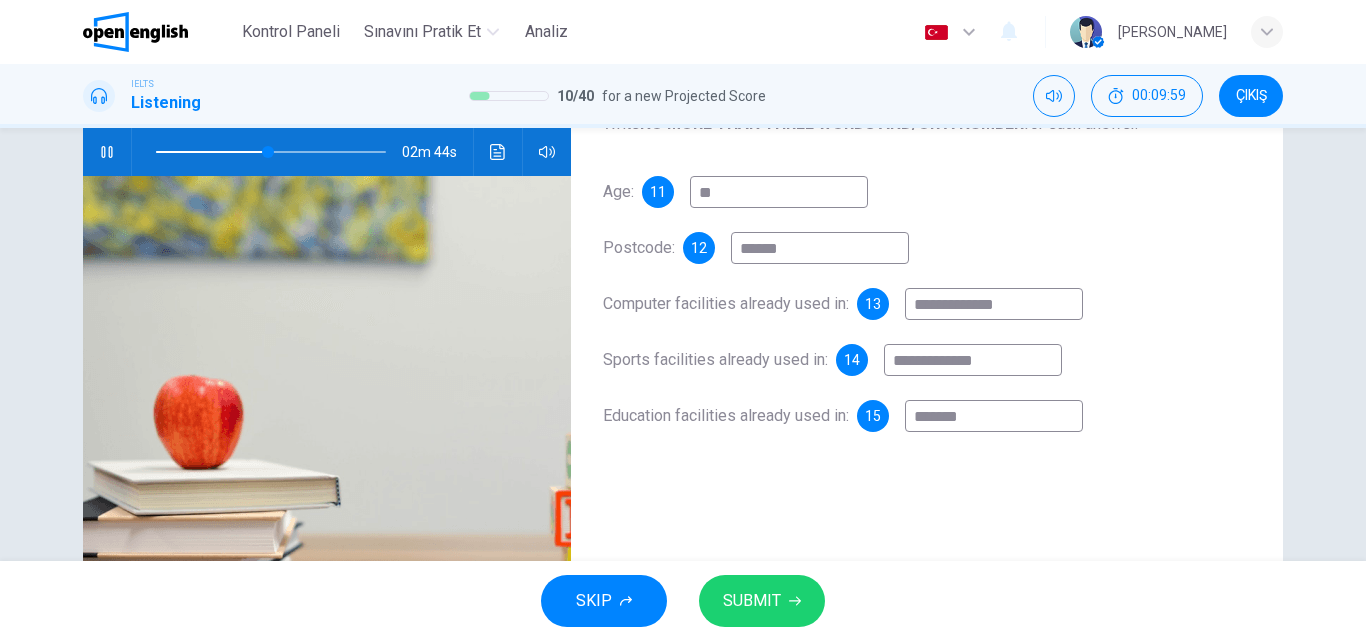 type on "*******" 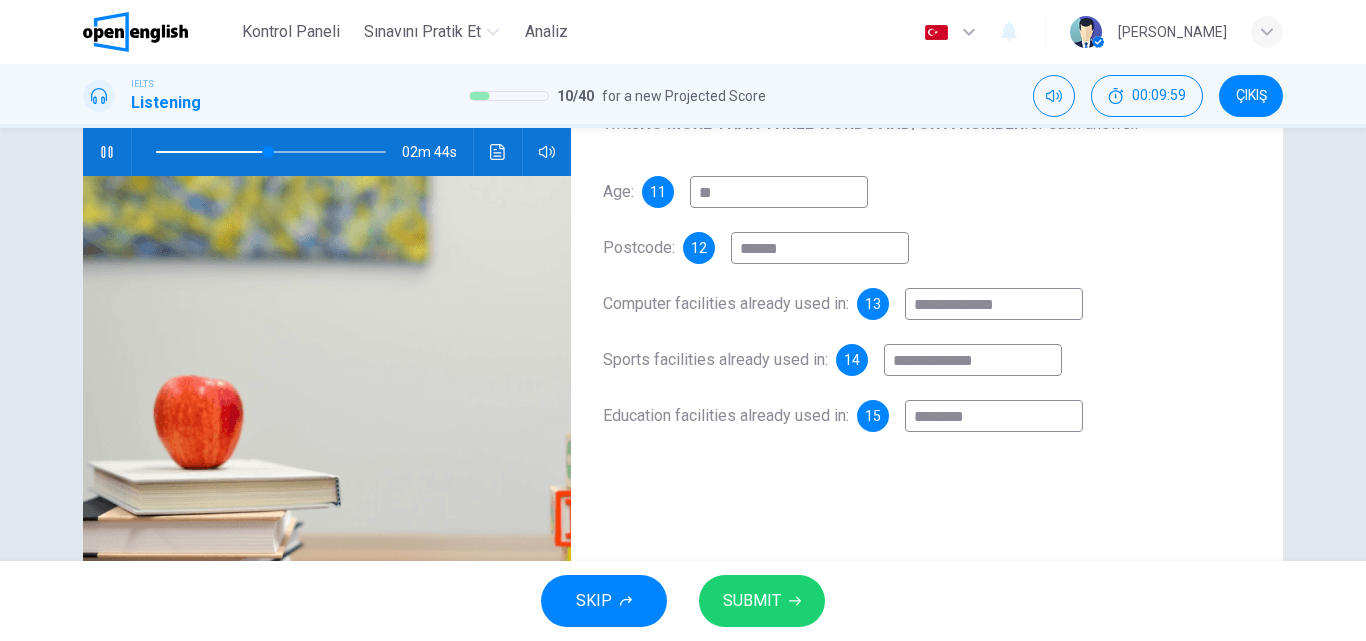 type on "**" 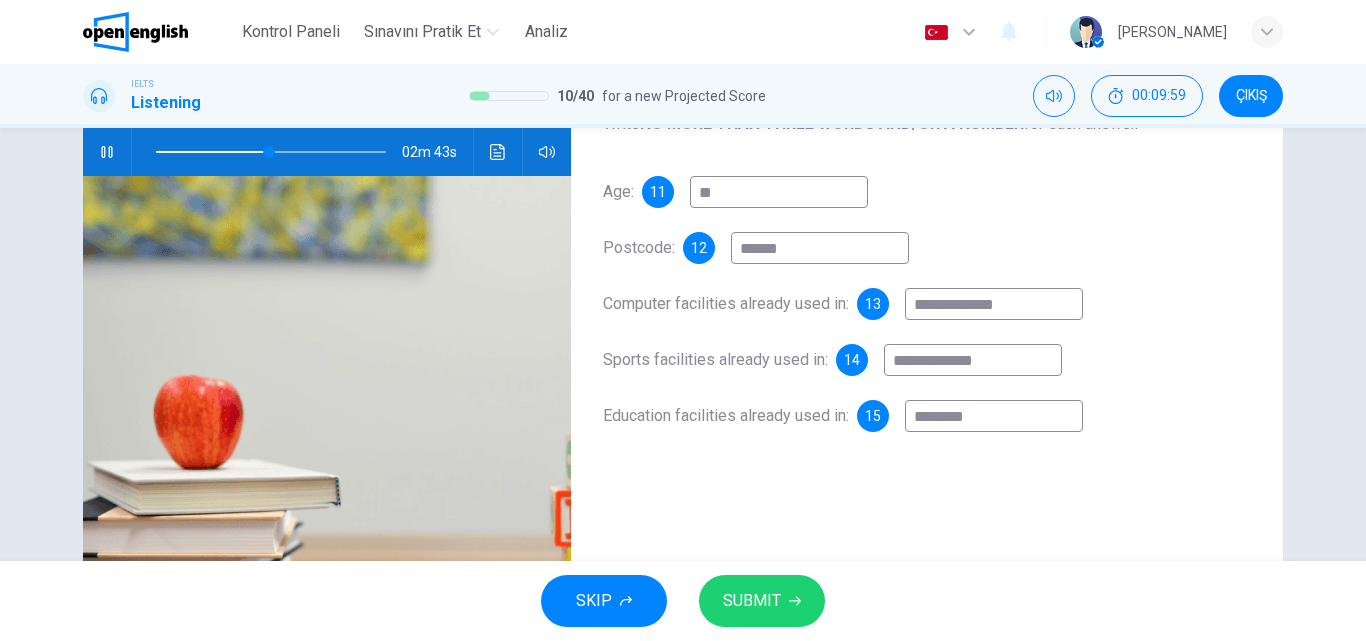 type on "*******" 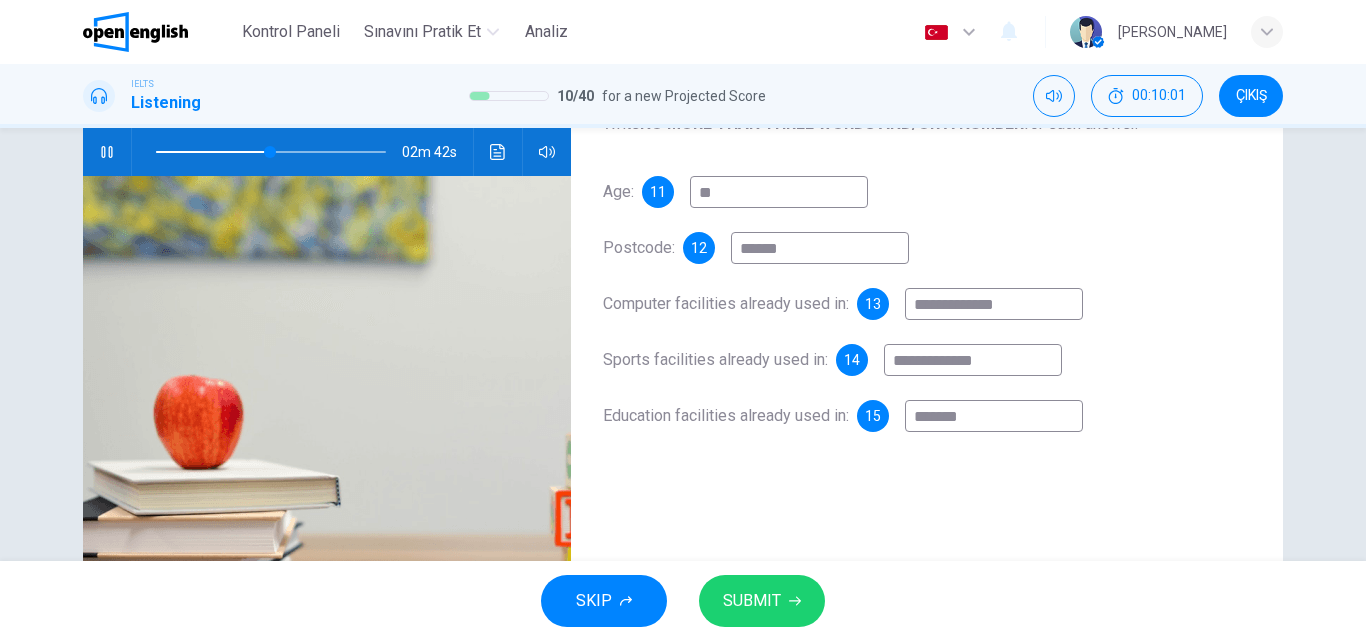 type on "**" 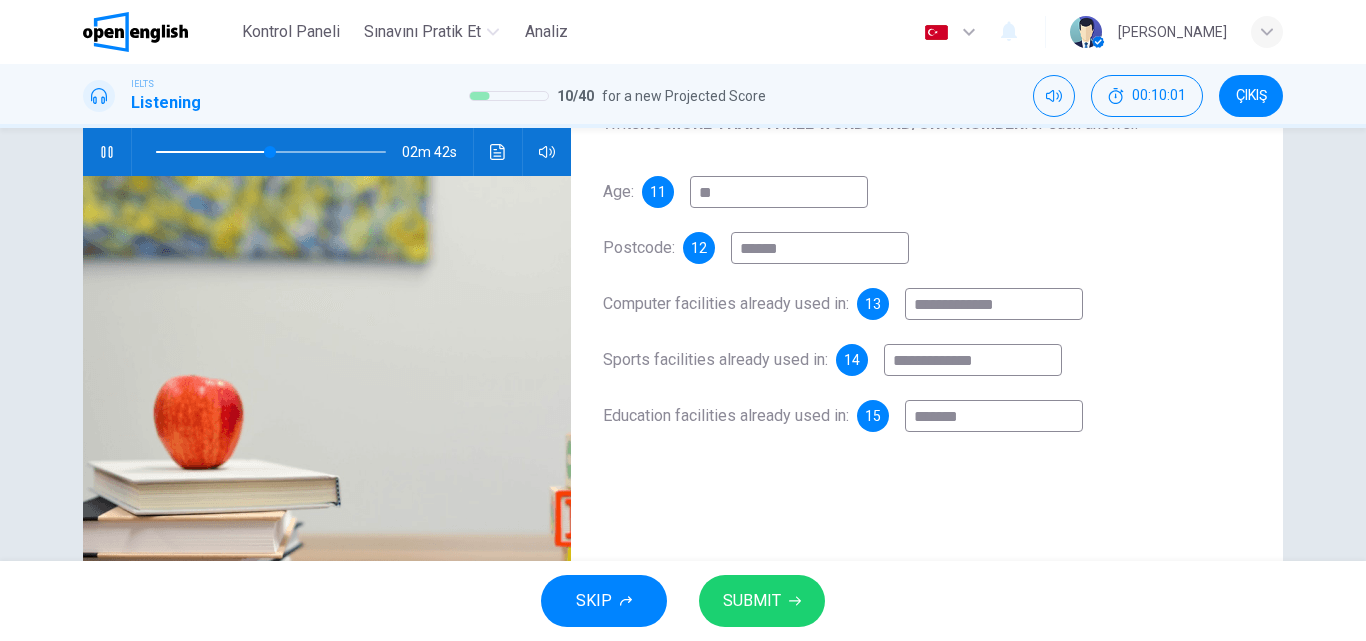 type on "*******" 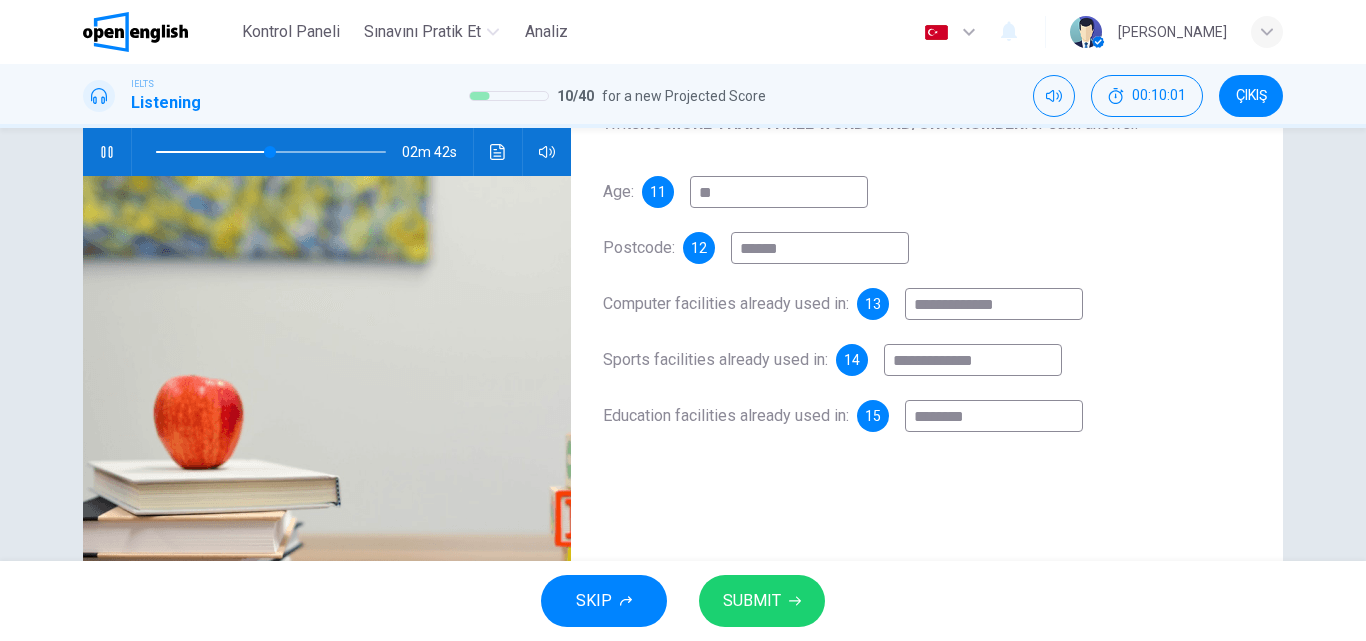 type on "**" 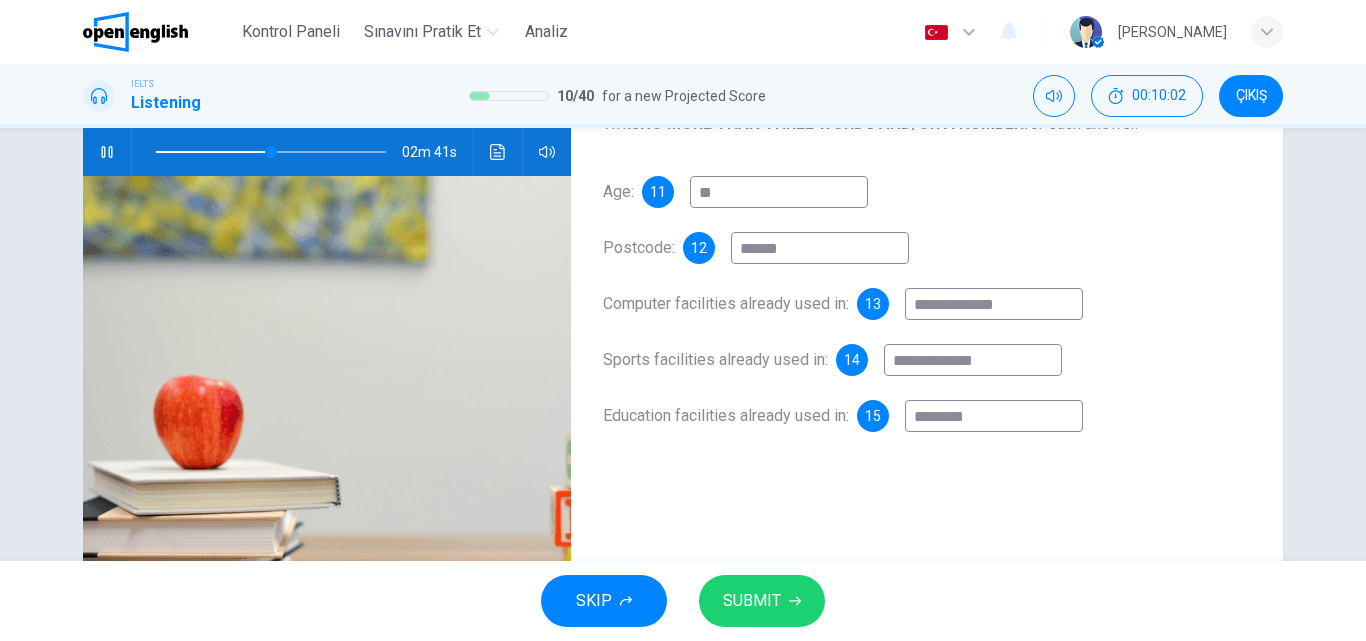 type on "*********" 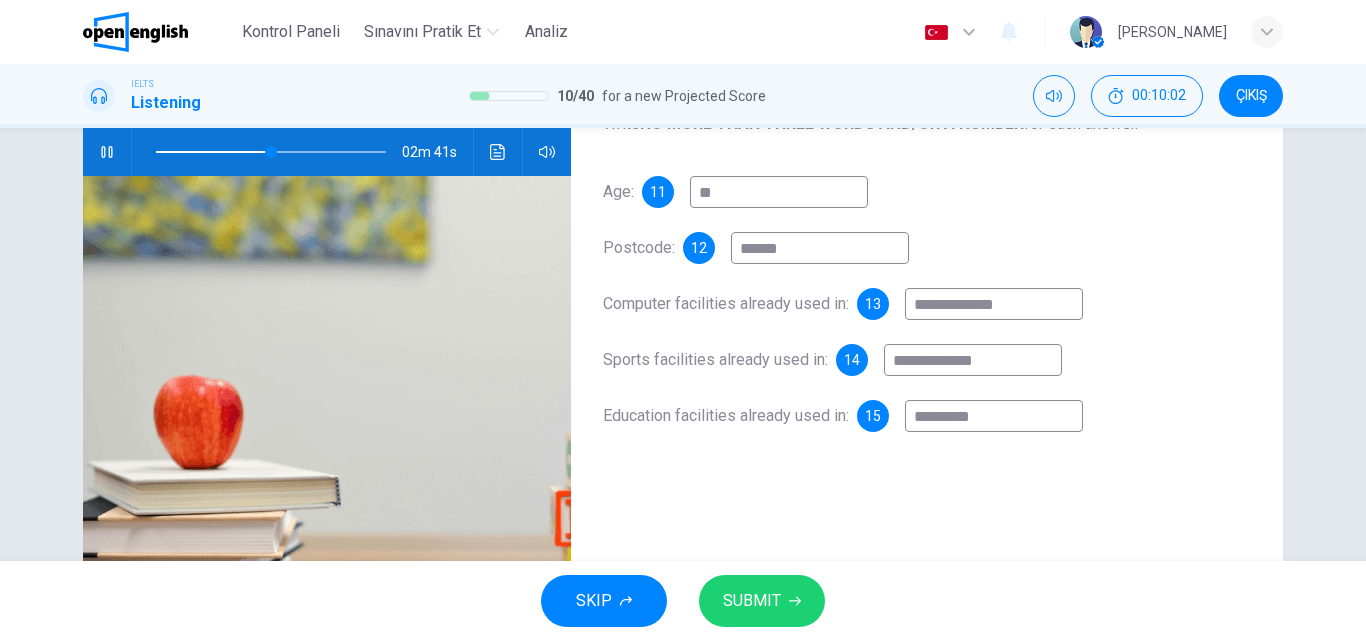 type on "**" 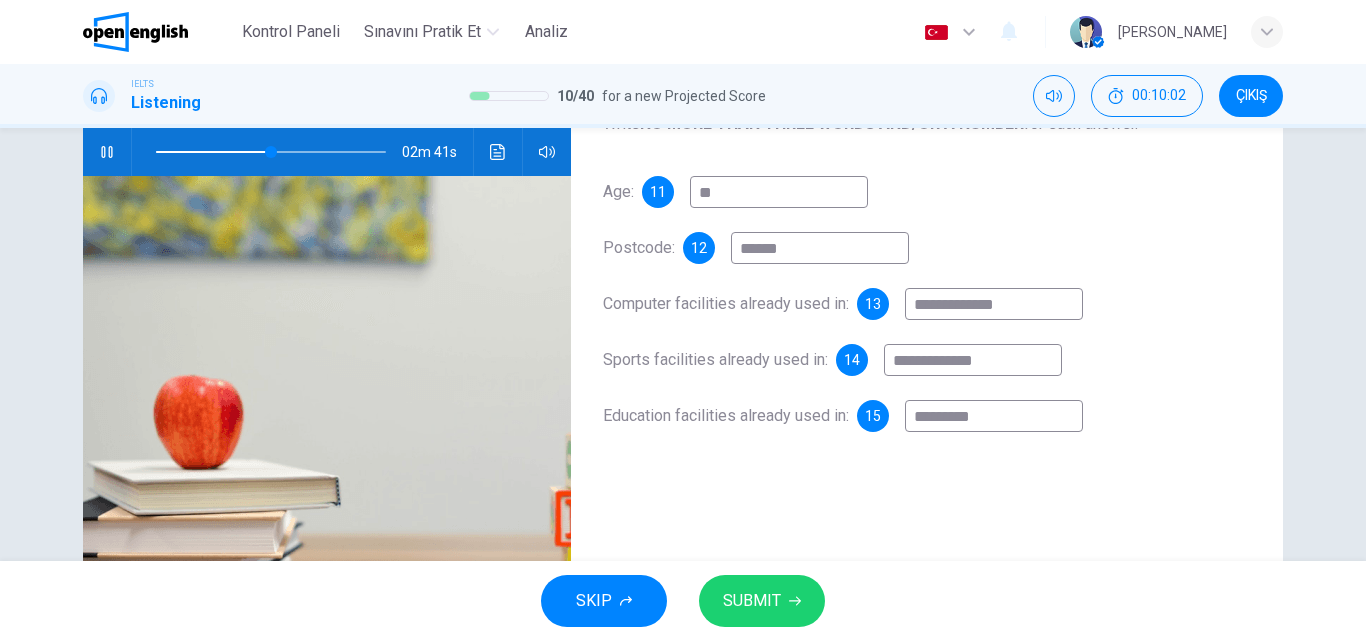 type on "**********" 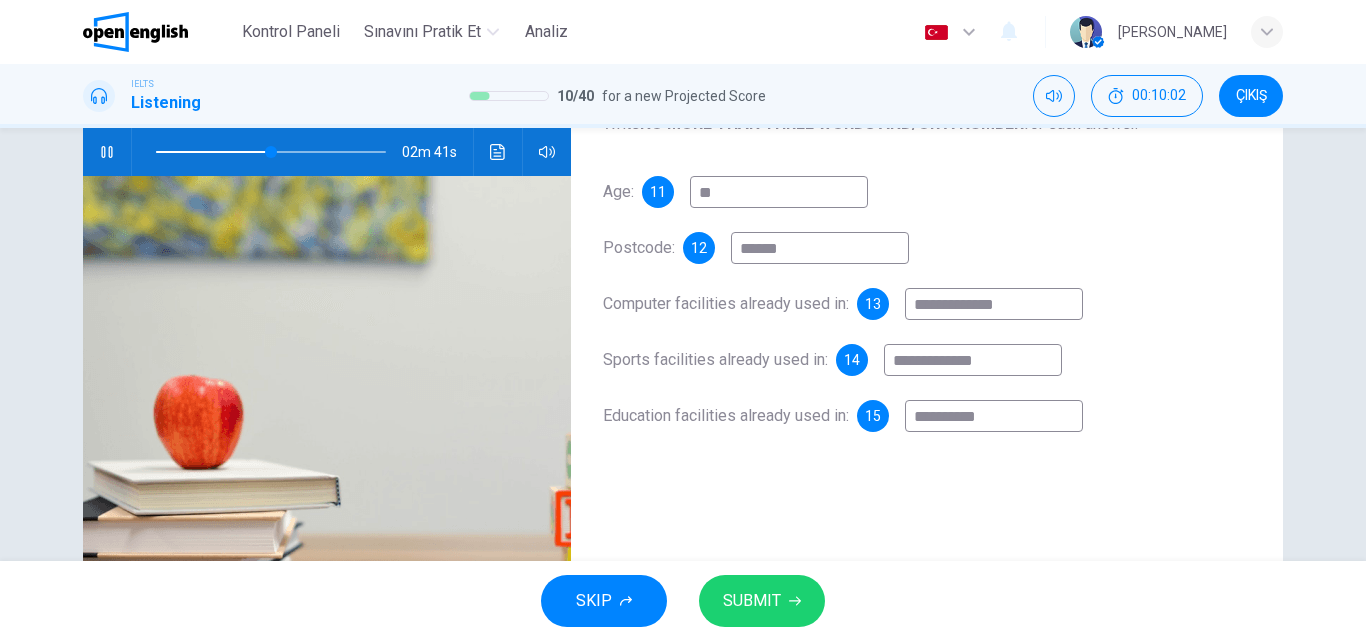 type on "**" 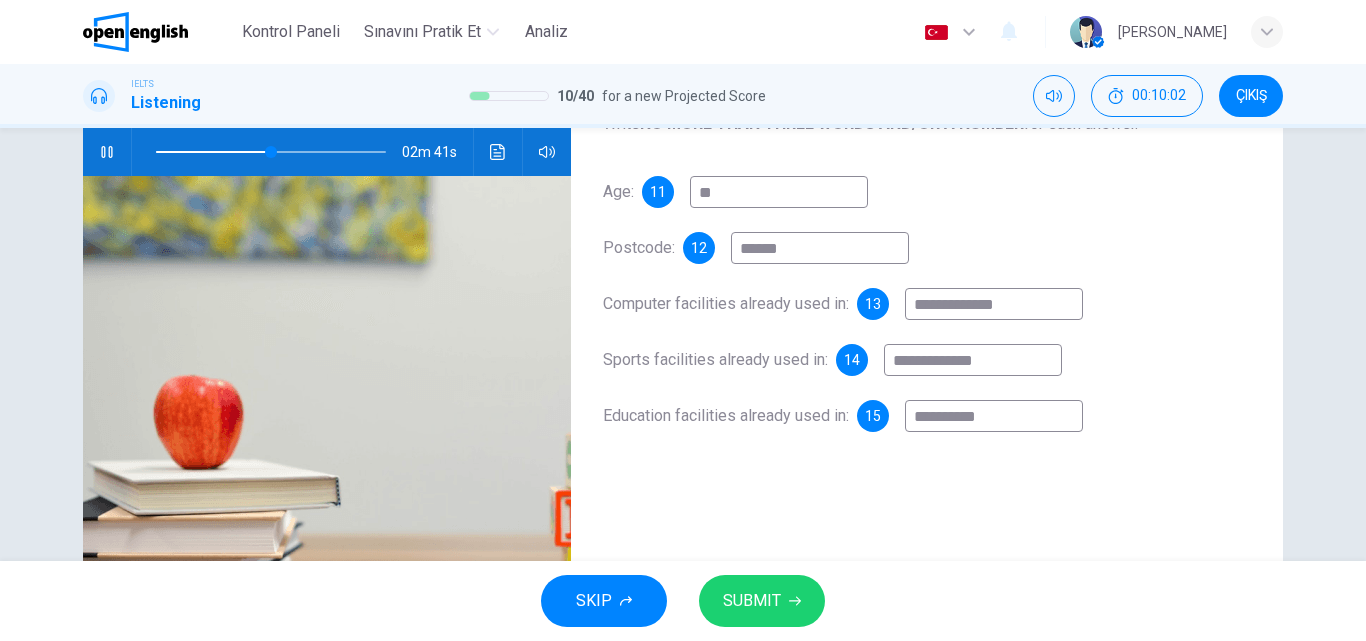 type on "**********" 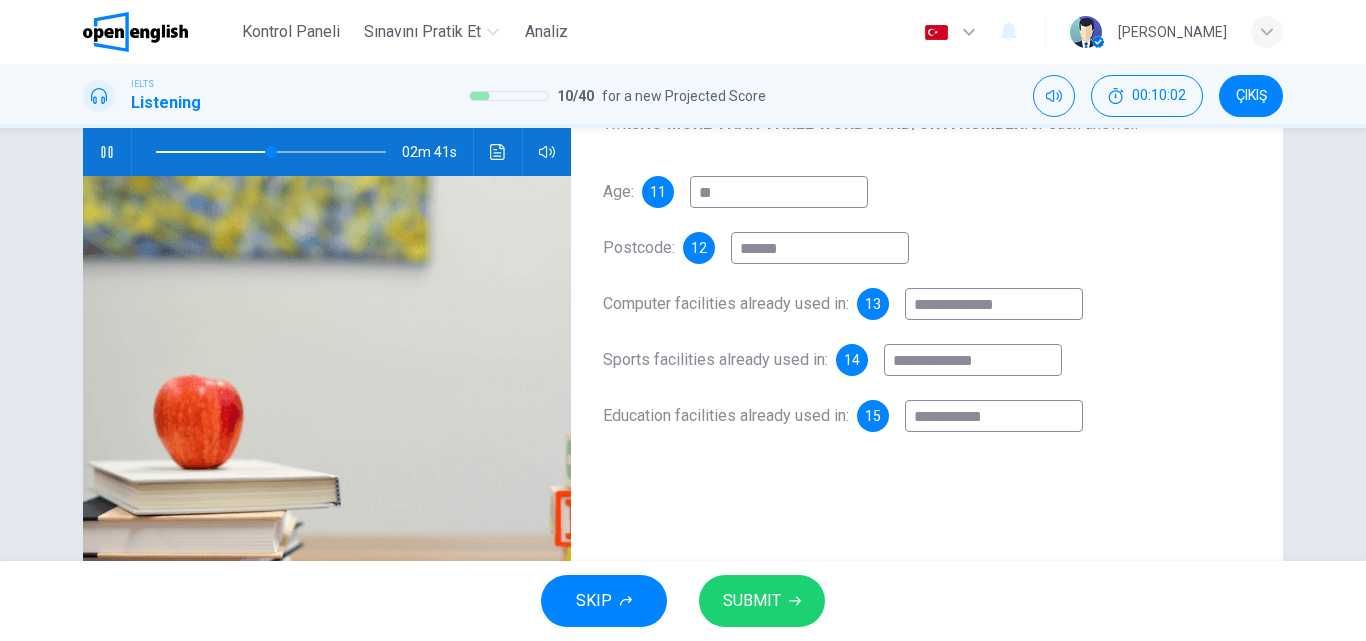 type on "**" 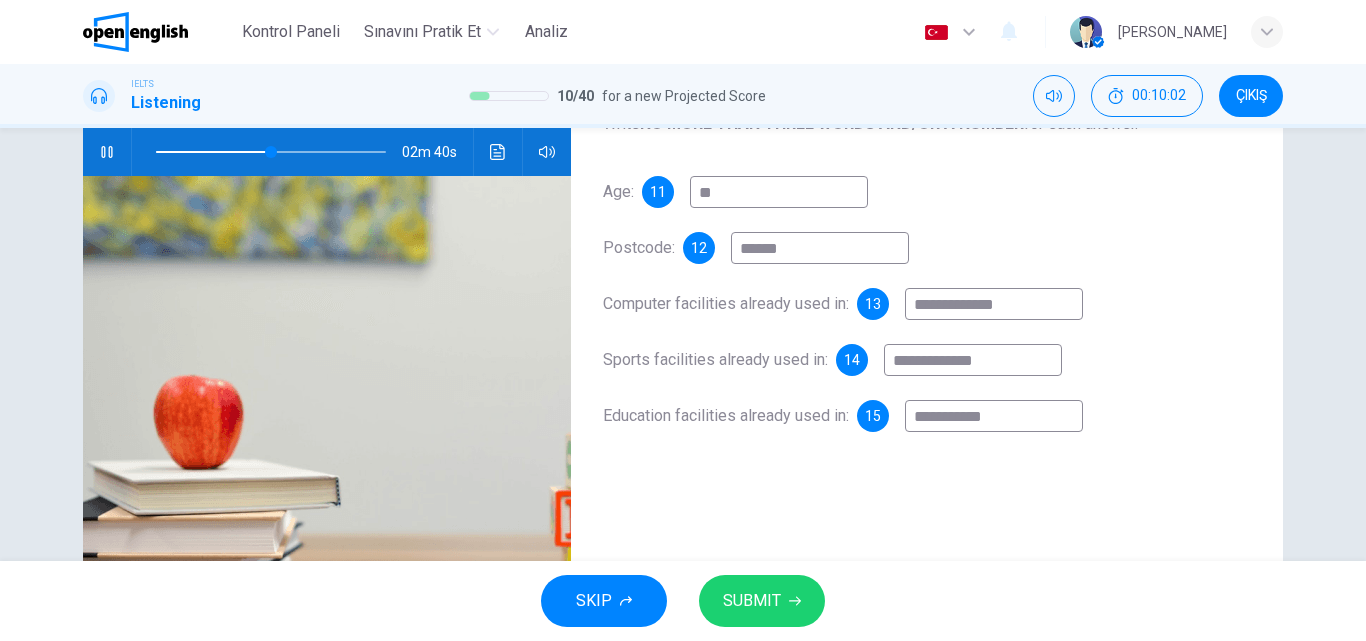 type on "**********" 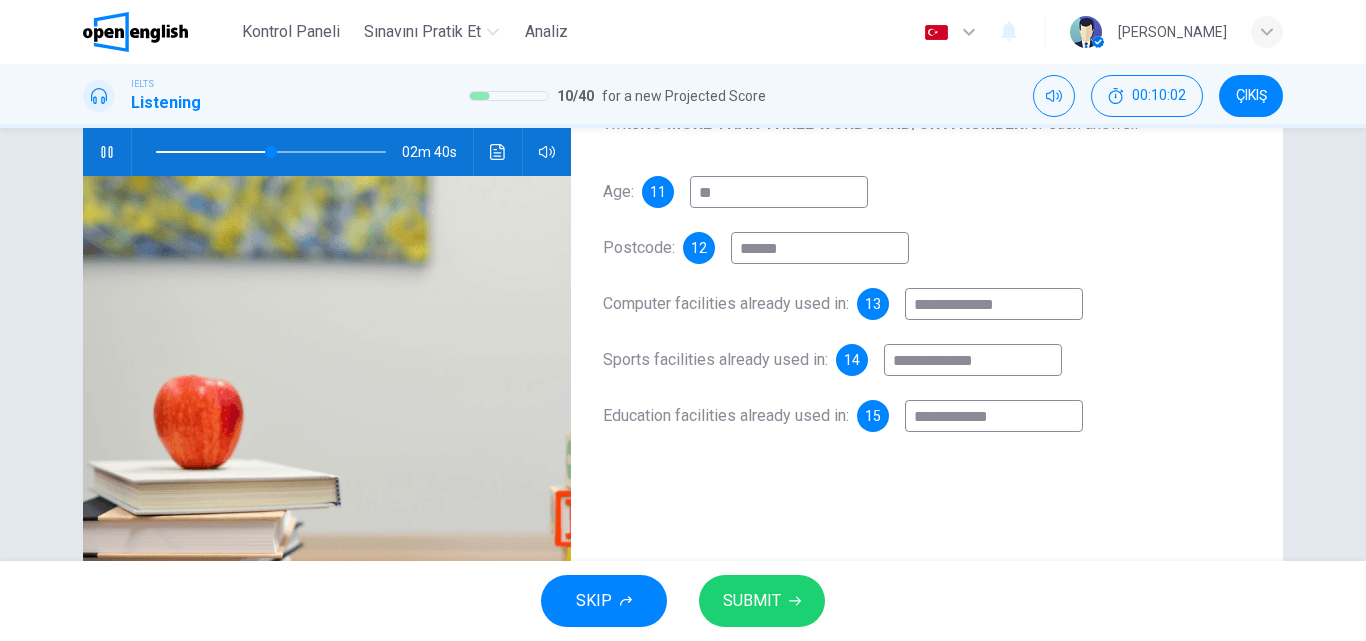 type on "**" 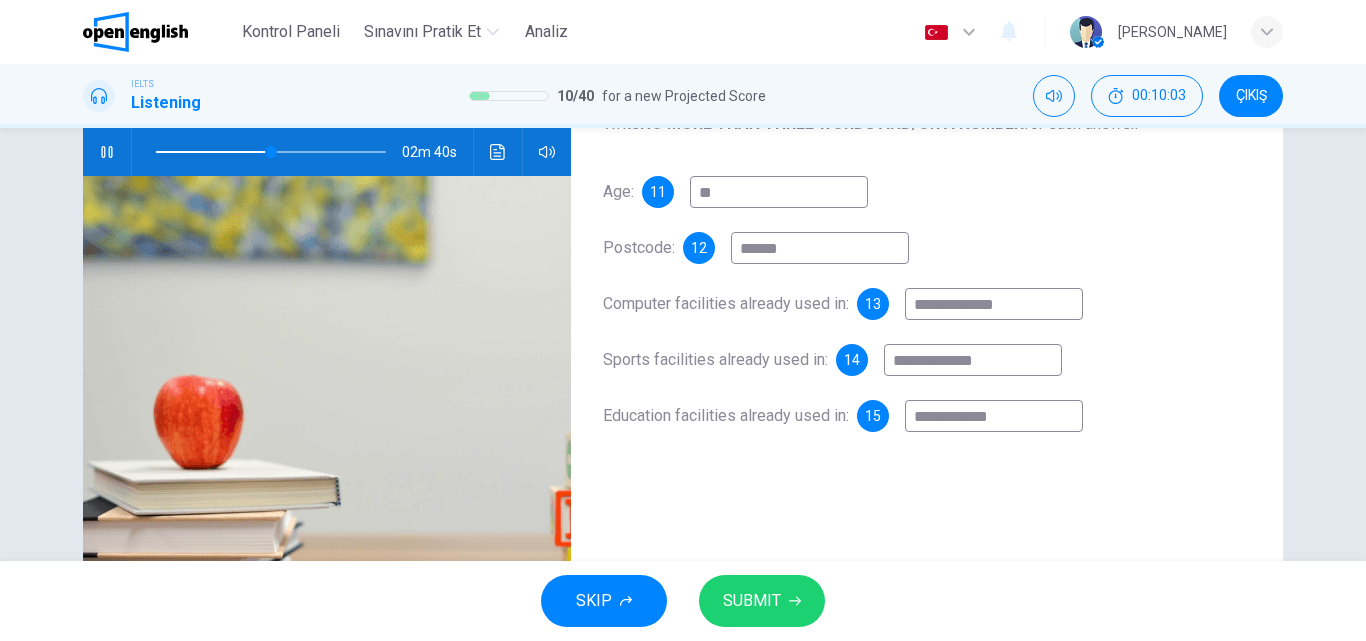 type on "**********" 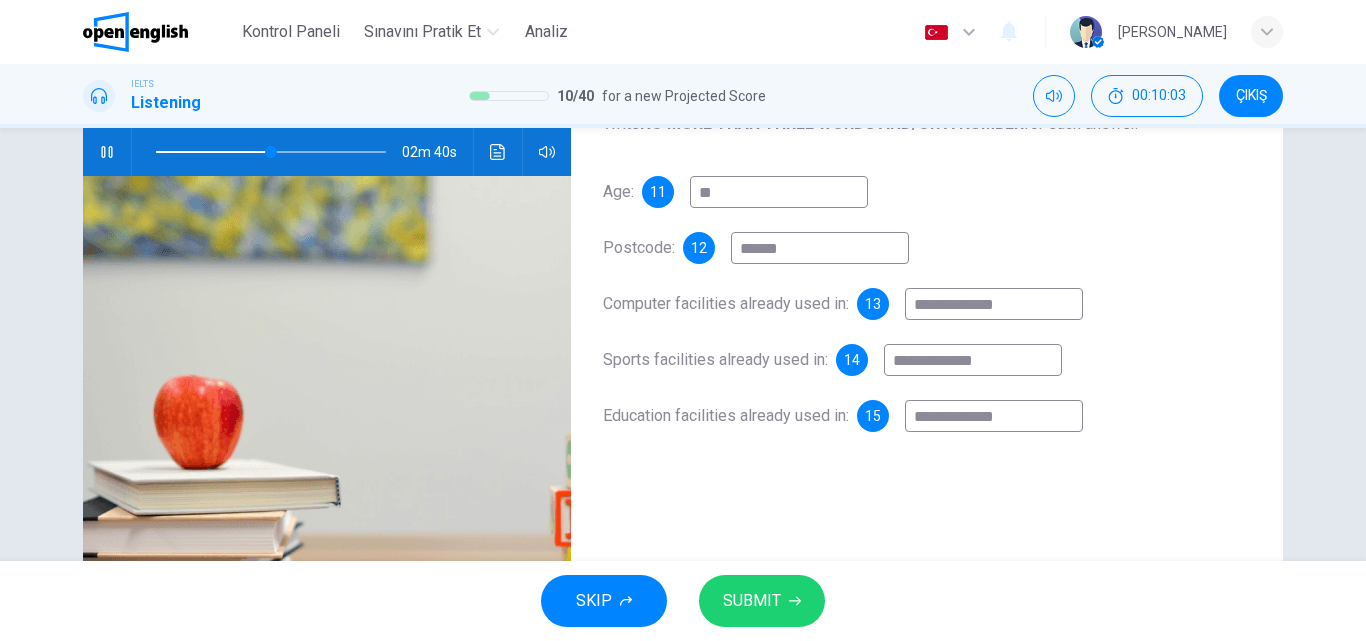 type on "**" 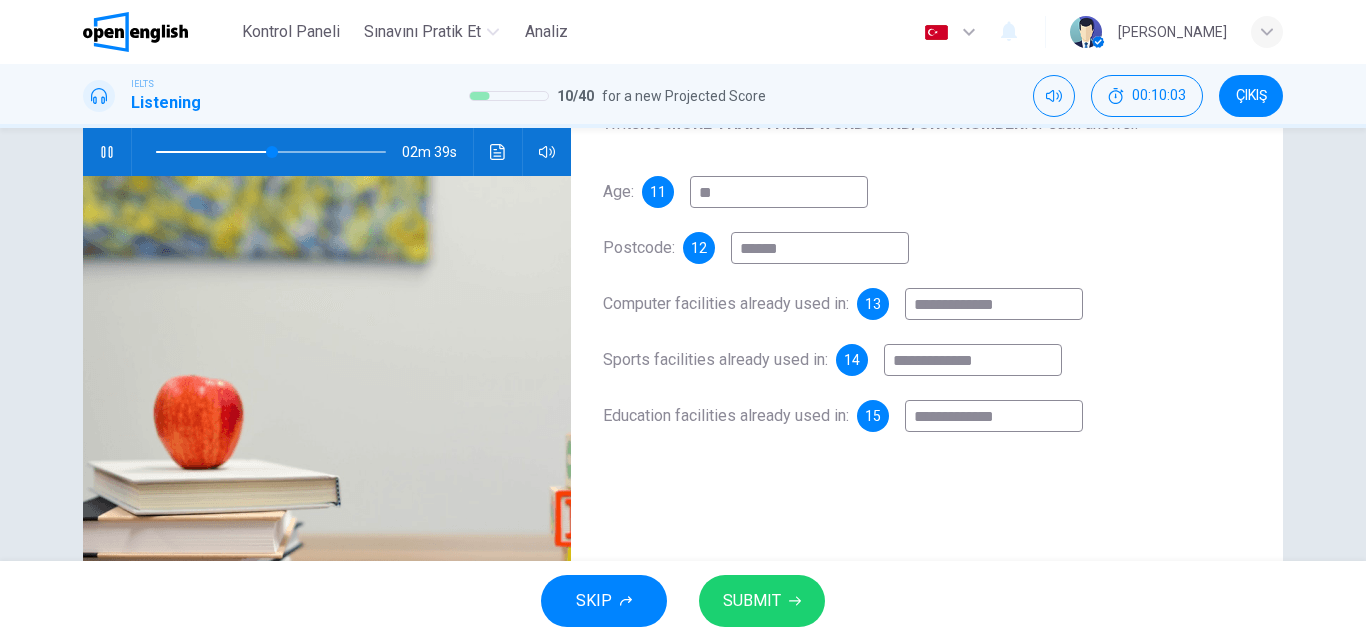 type on "**********" 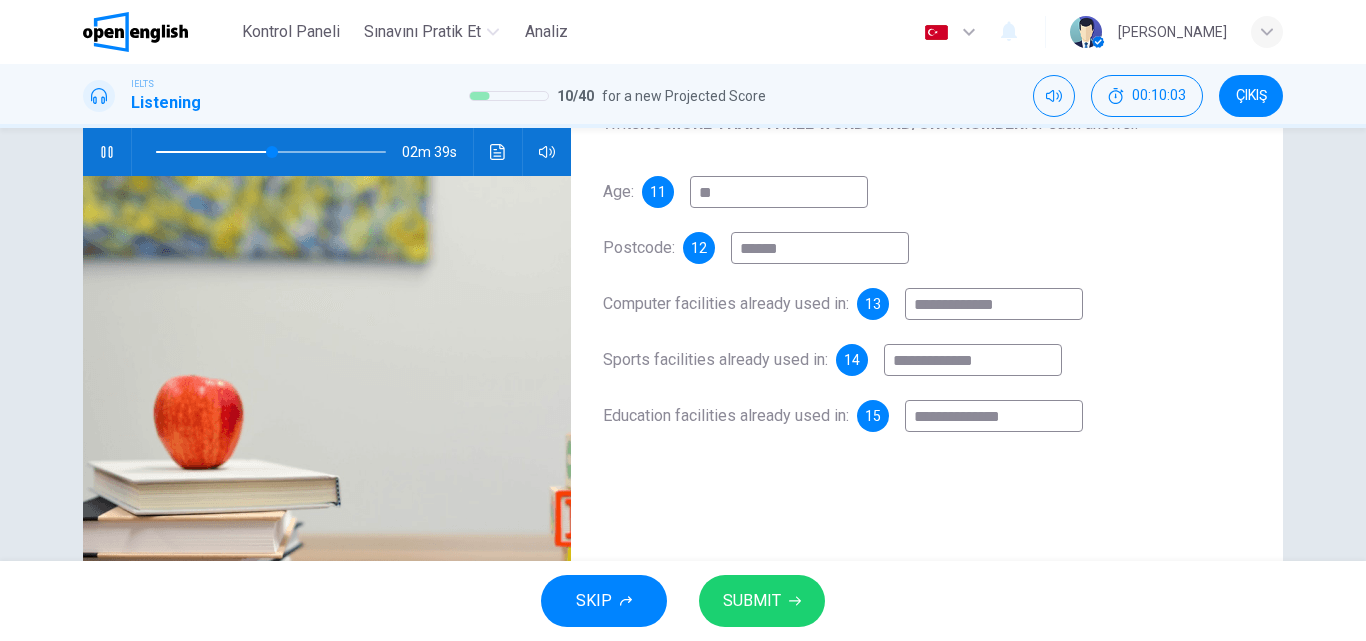 type on "**" 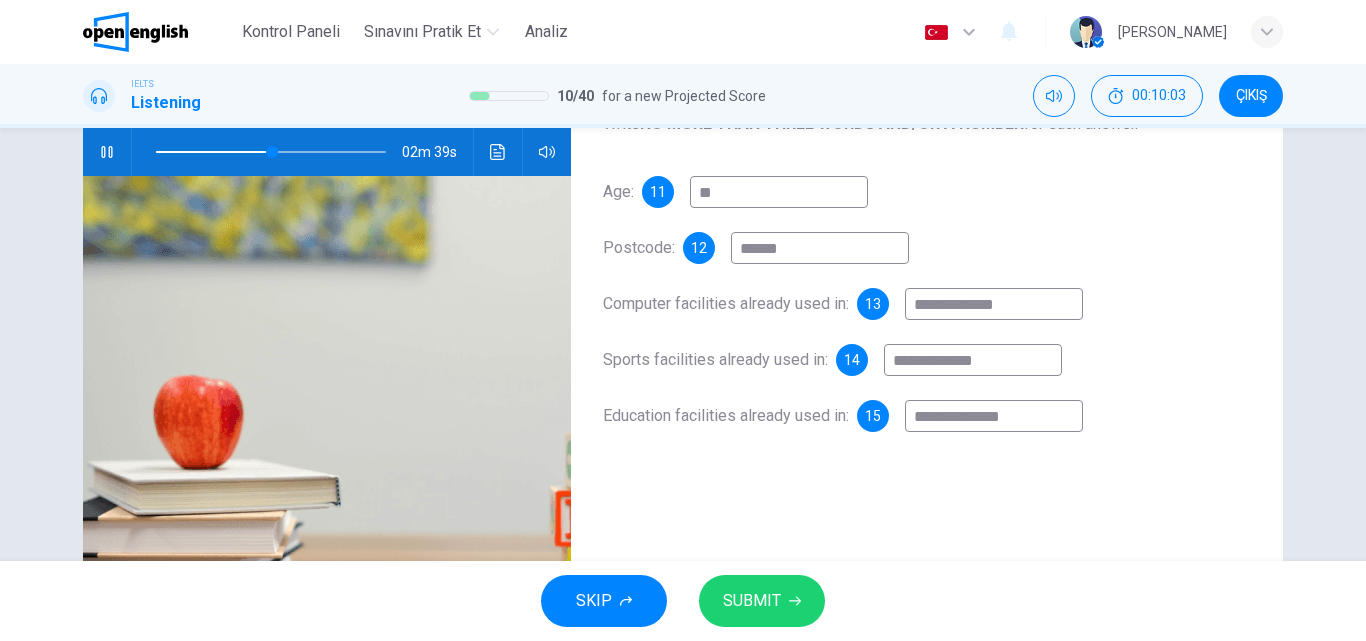type on "**********" 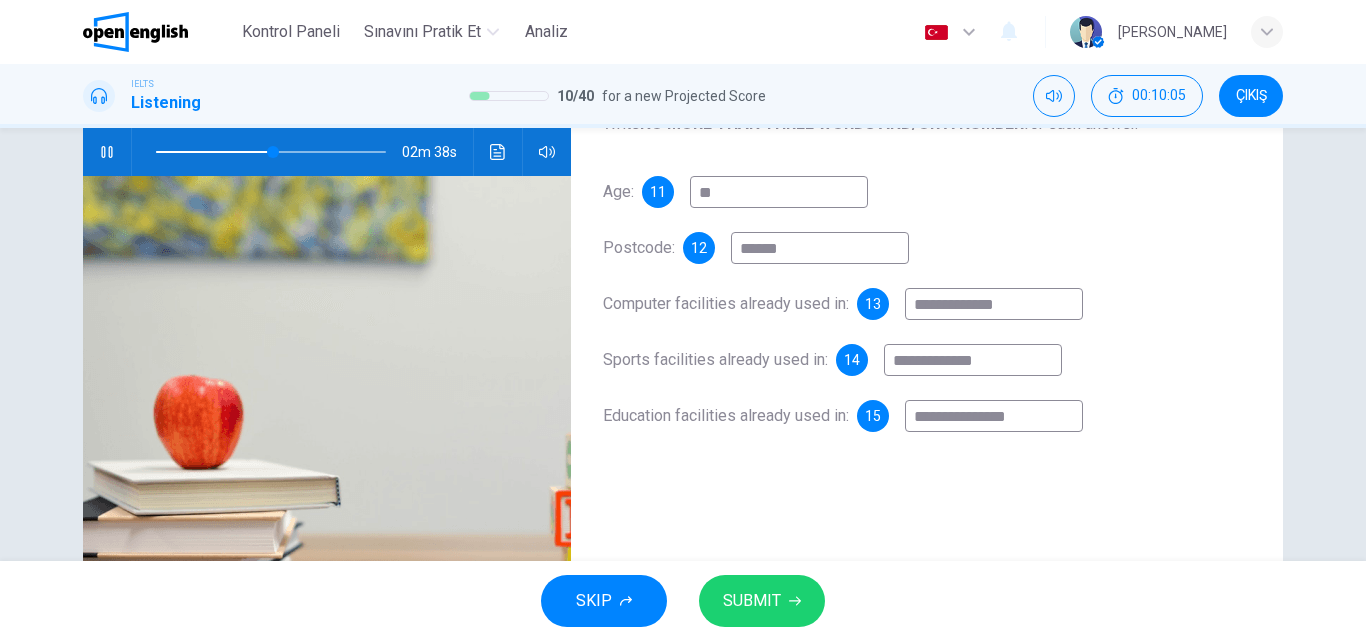 type on "**" 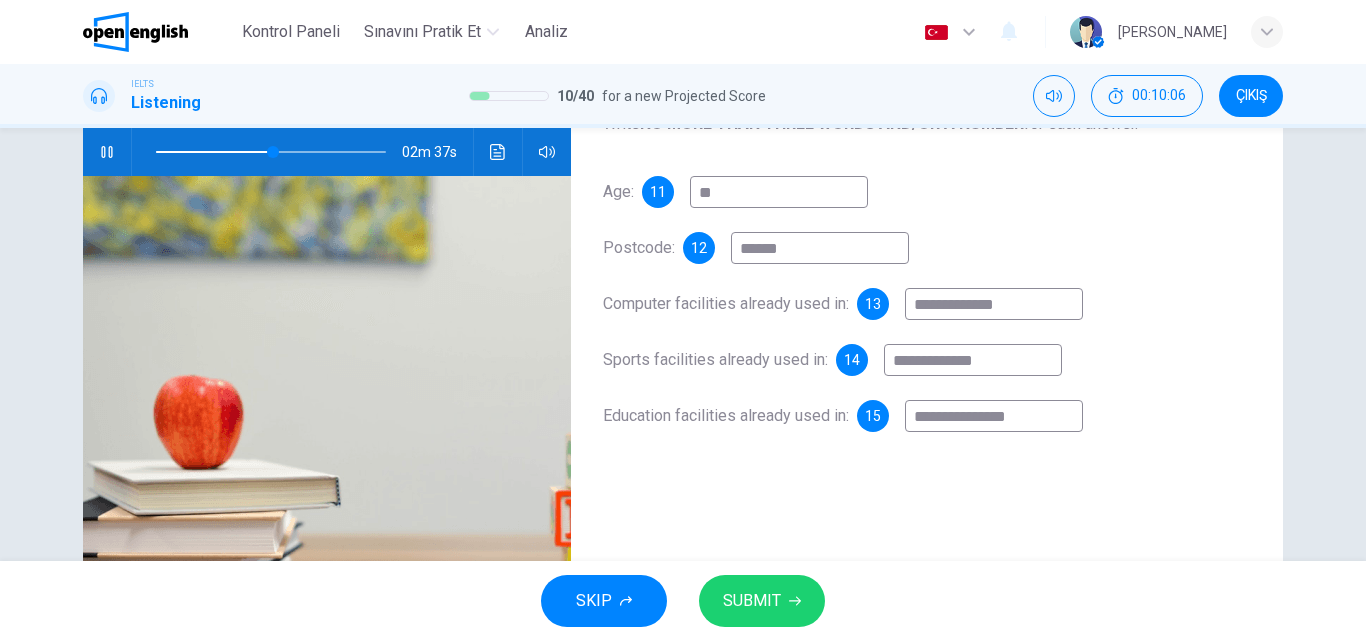 type on "**********" 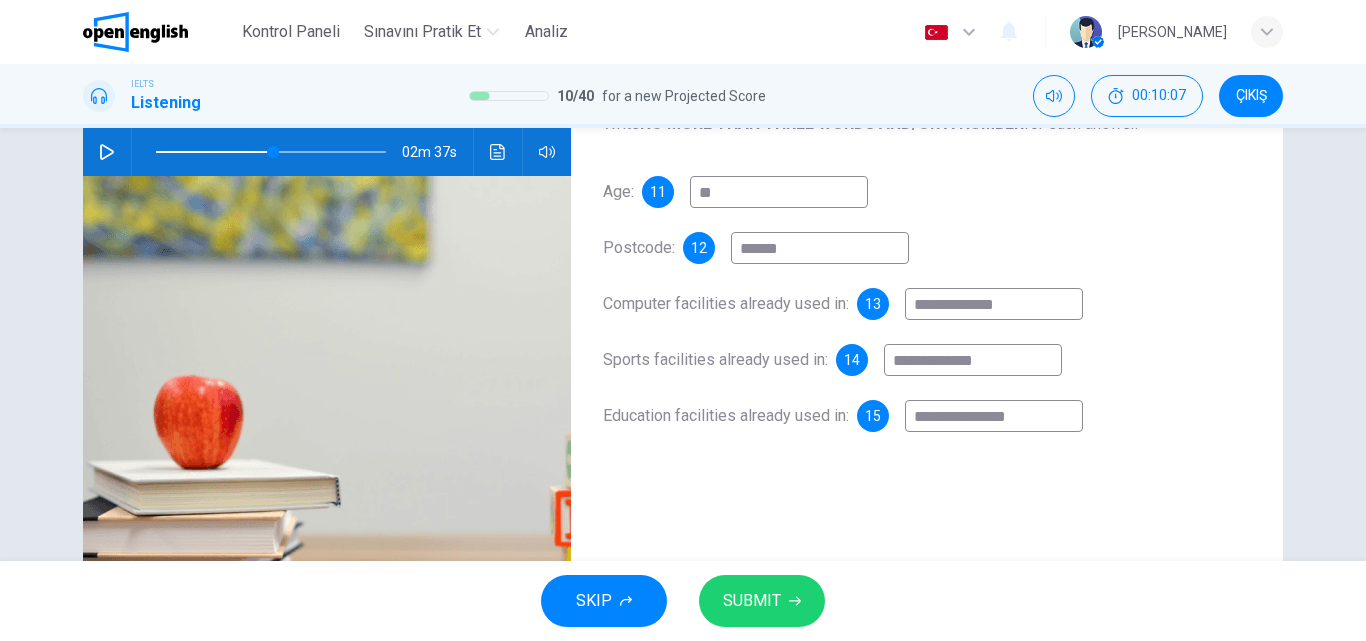 click on "SUBMIT" at bounding box center [752, 601] 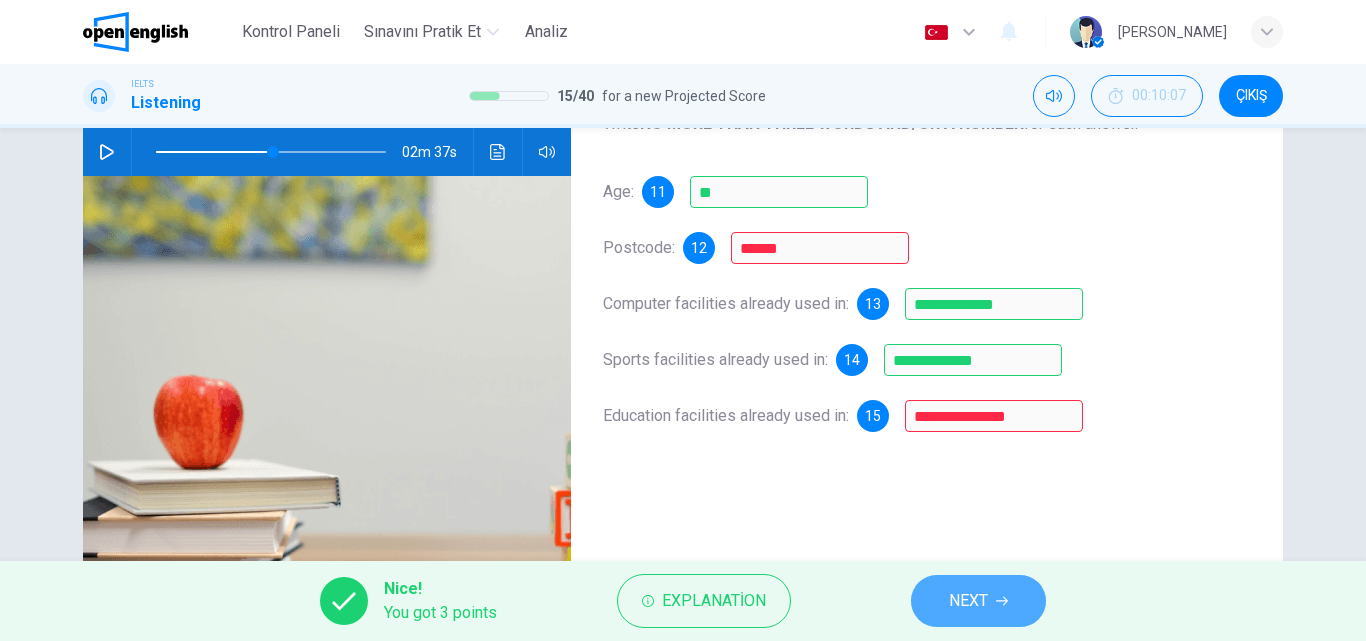 click on "NEXT" at bounding box center (978, 601) 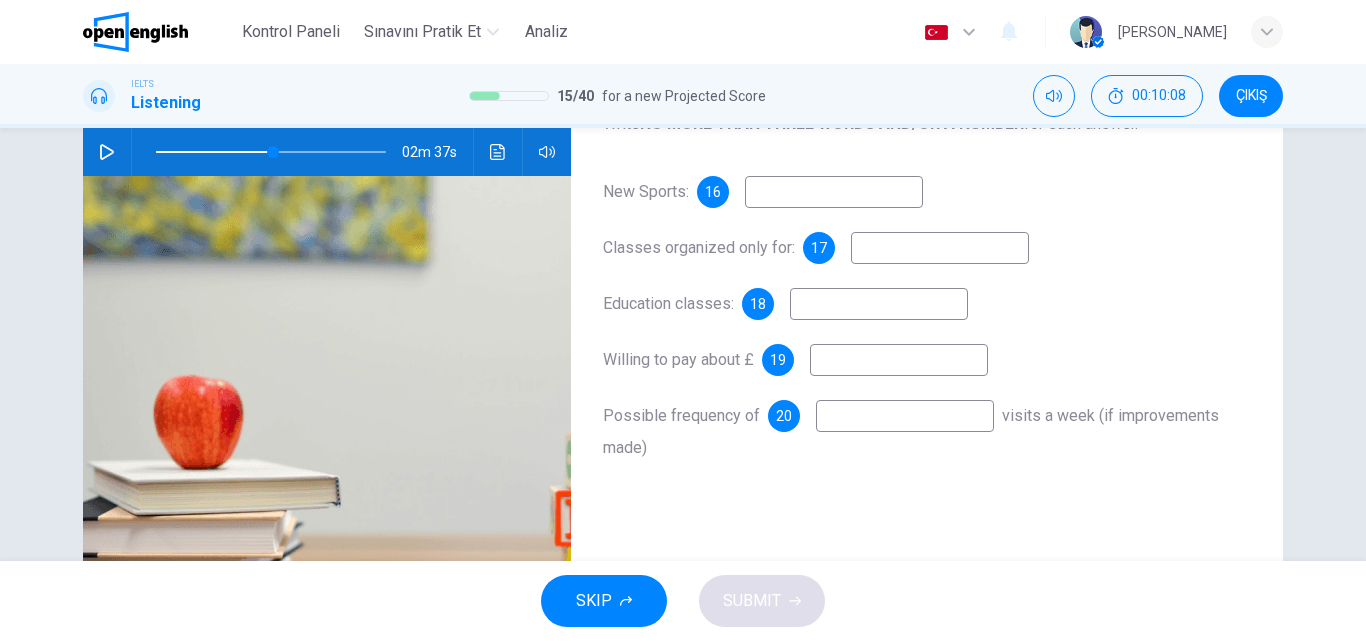 click at bounding box center [107, 152] 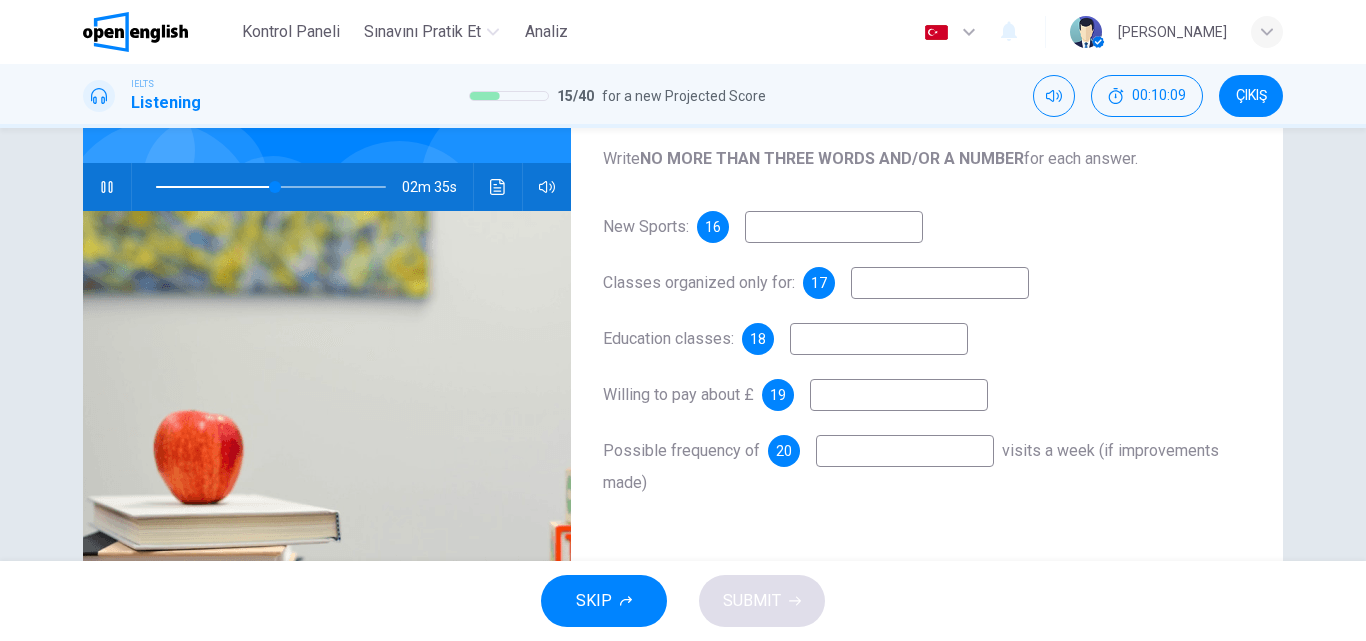 scroll, scrollTop: 200, scrollLeft: 0, axis: vertical 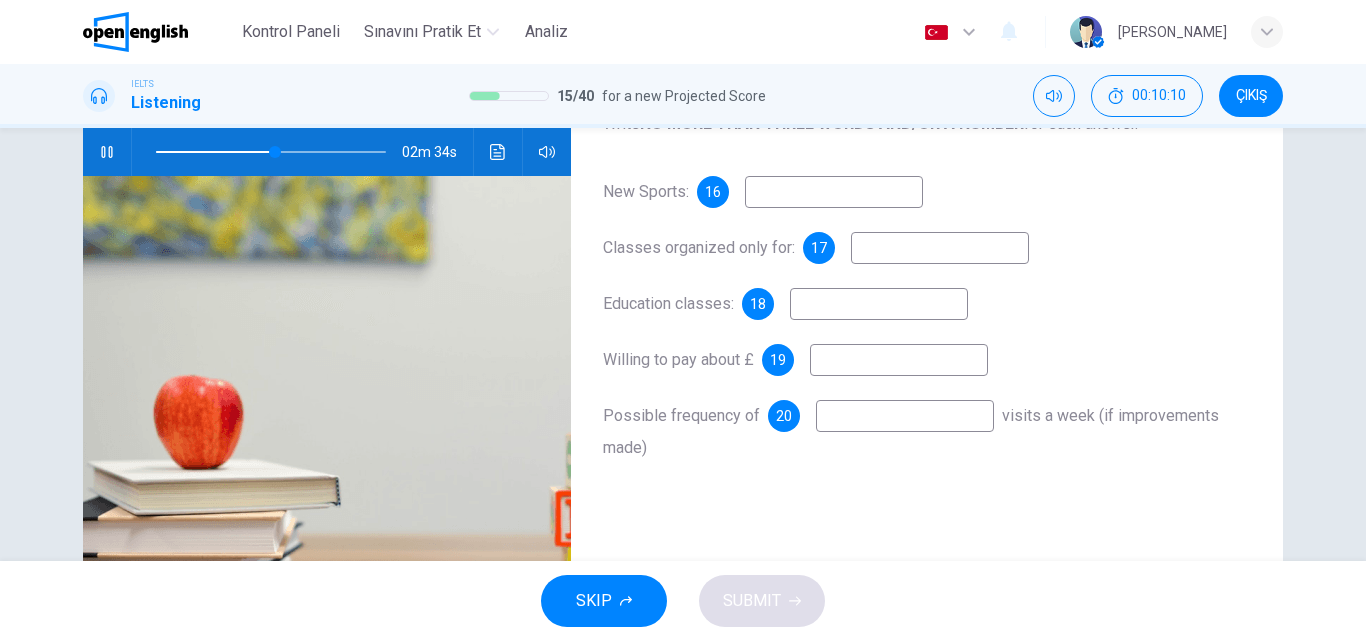 click at bounding box center [834, 192] 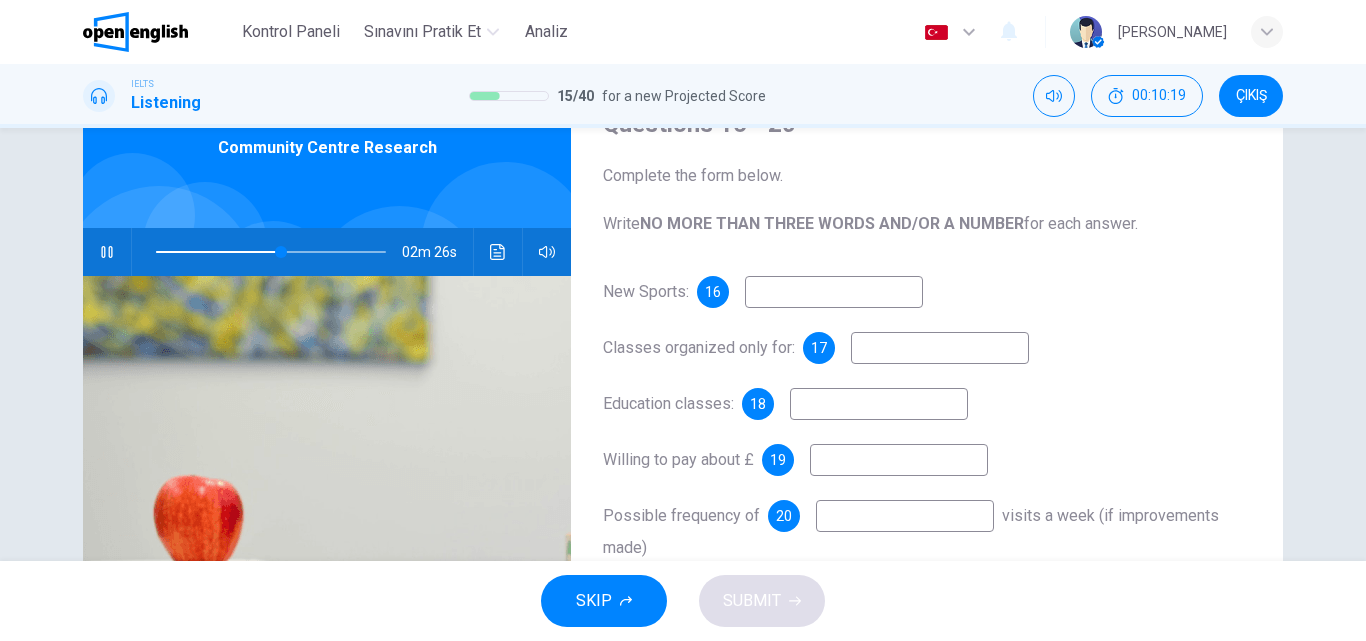scroll, scrollTop: 200, scrollLeft: 0, axis: vertical 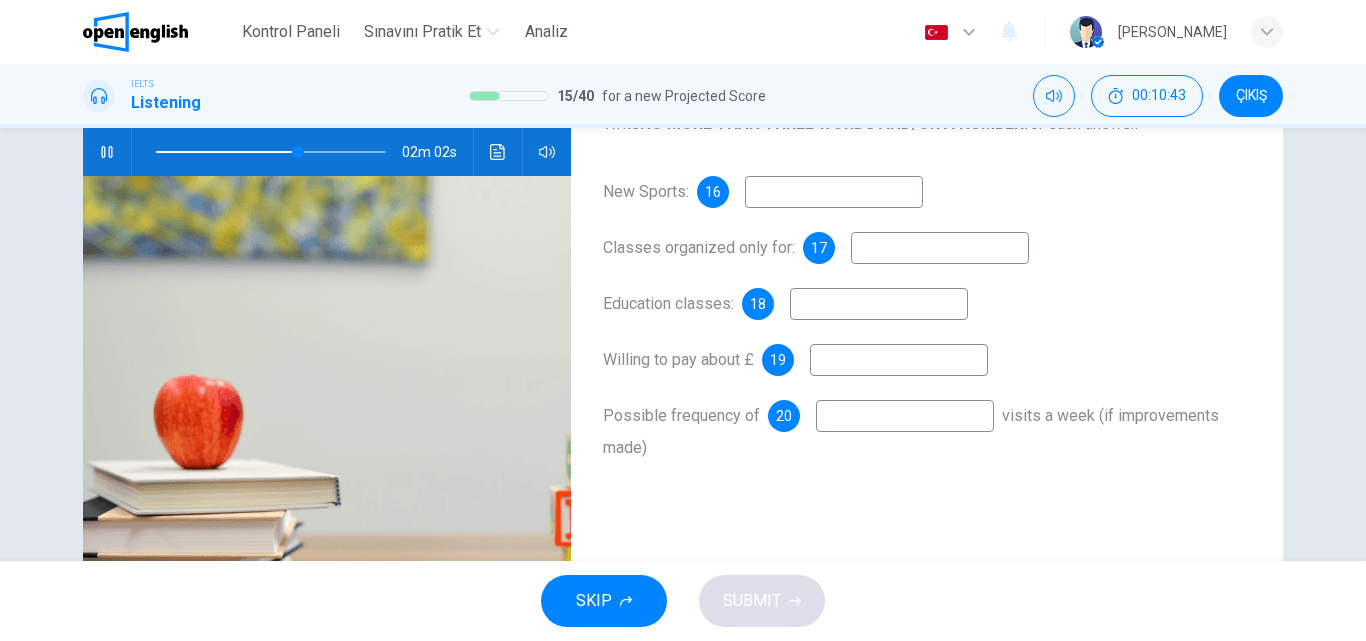type on "**" 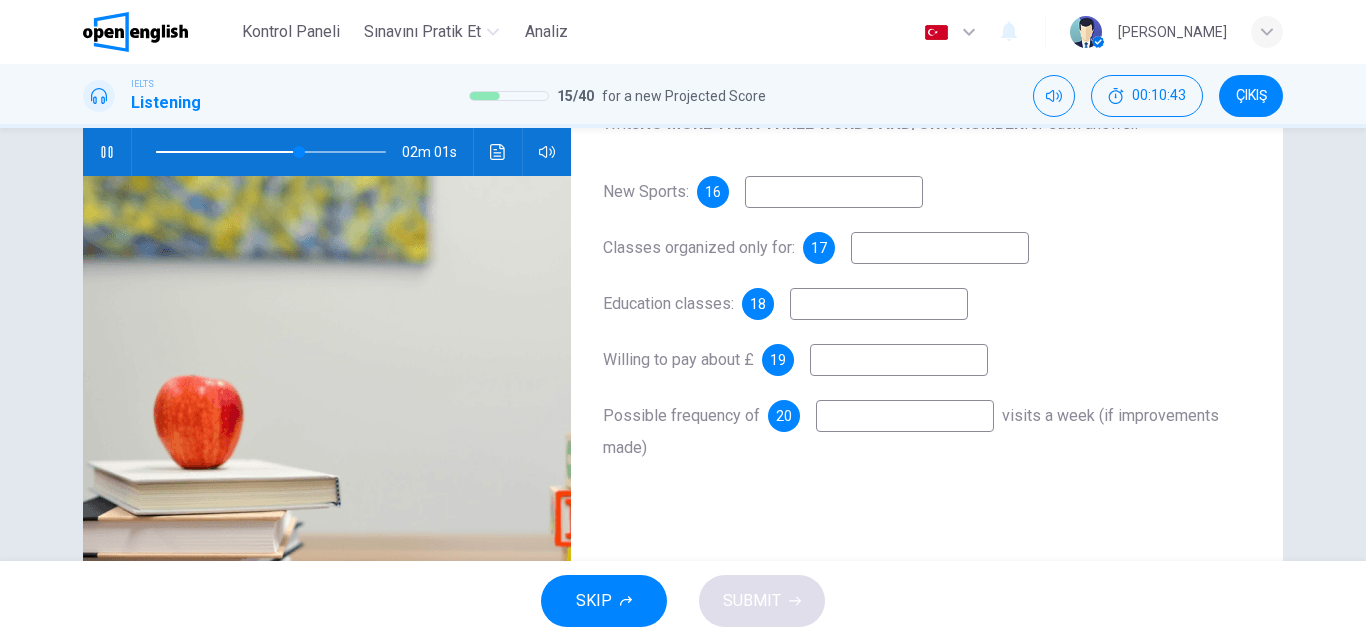 type on "*" 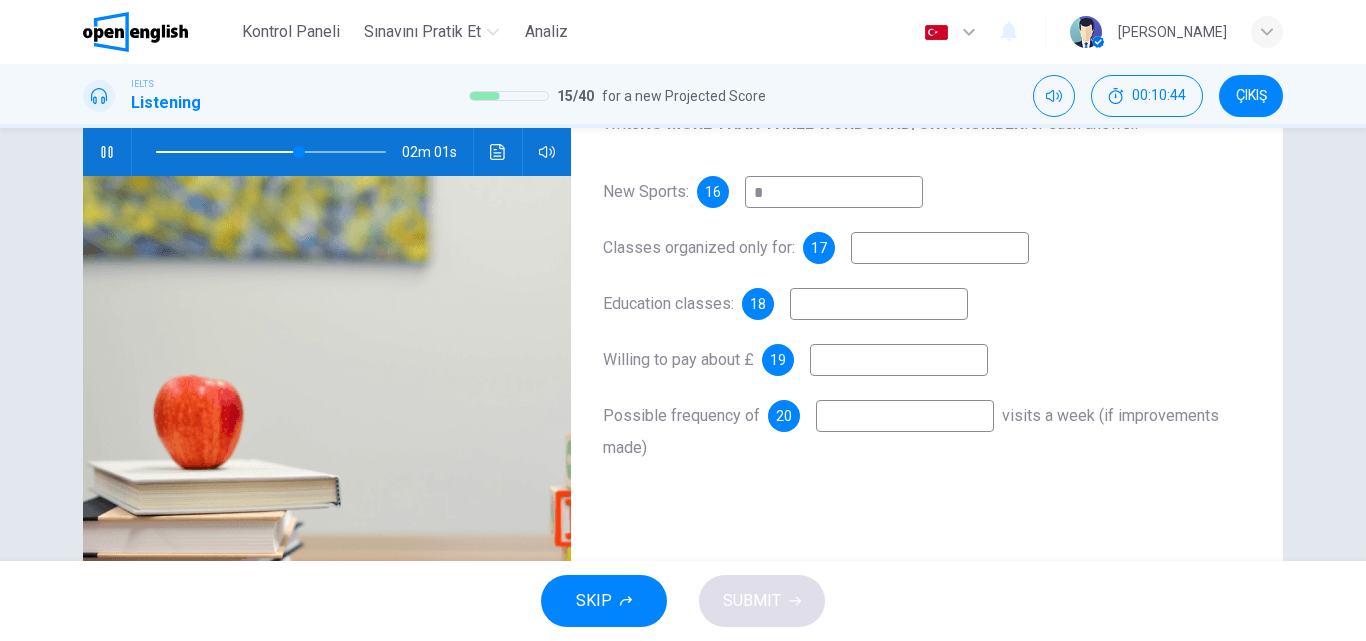 type on "**" 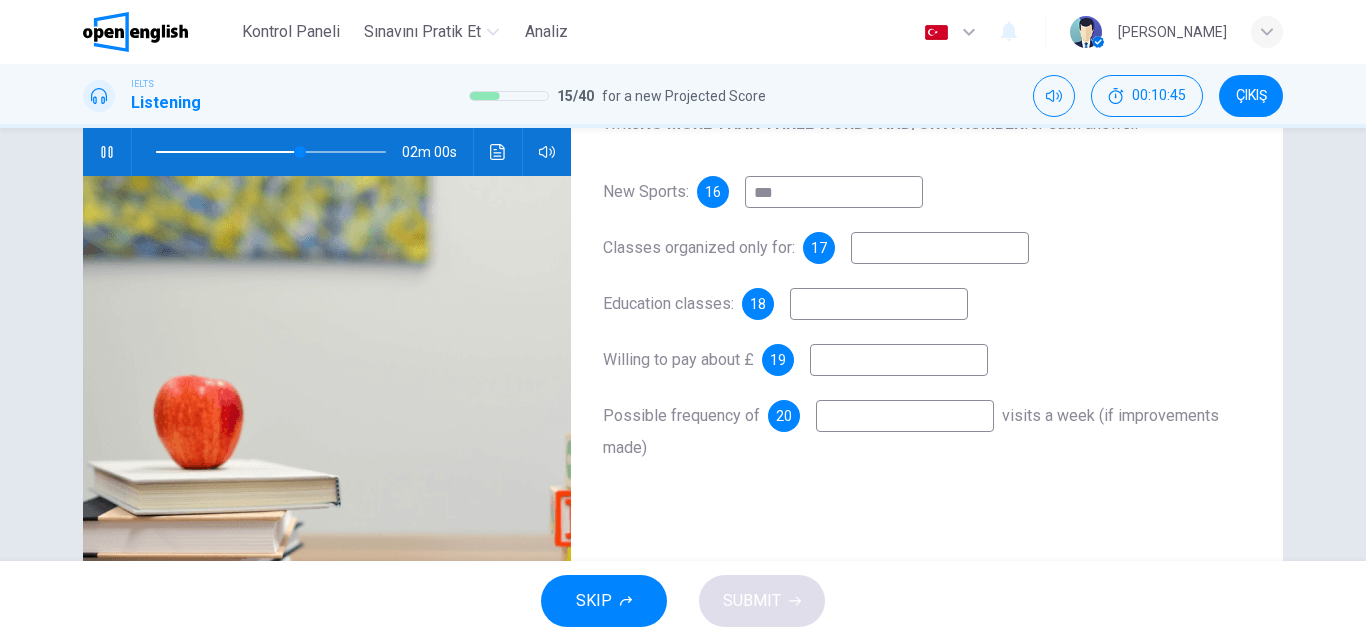 type on "****" 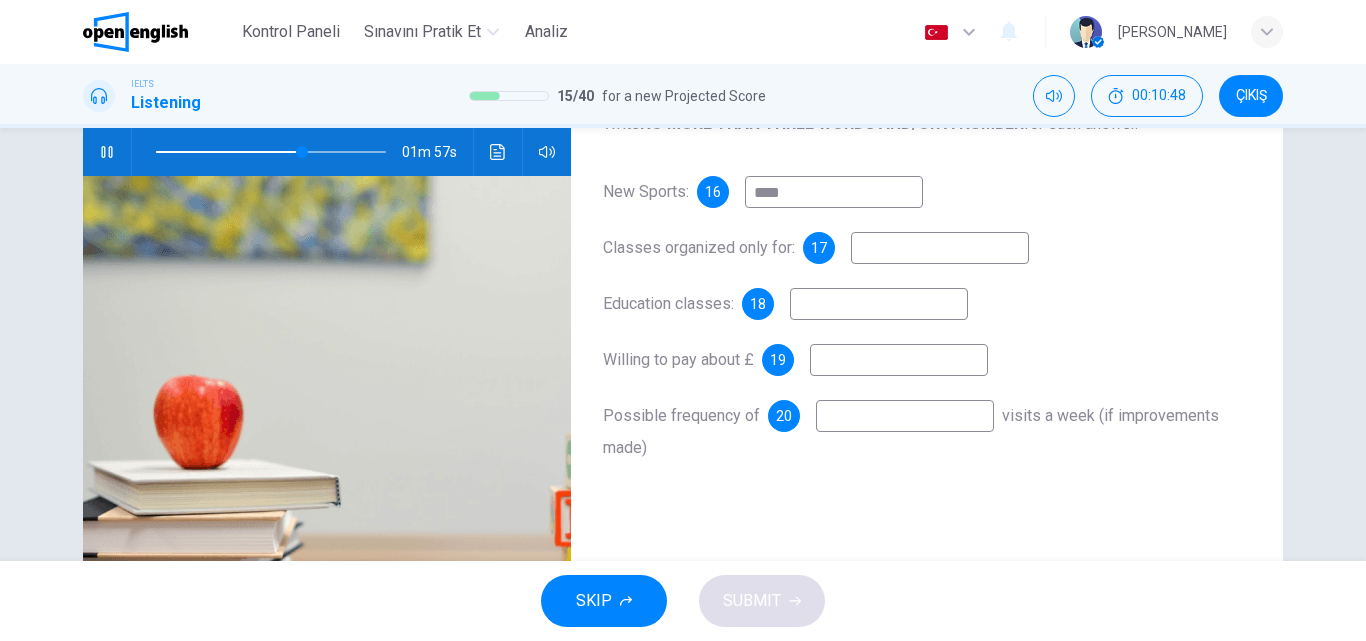 type on "**" 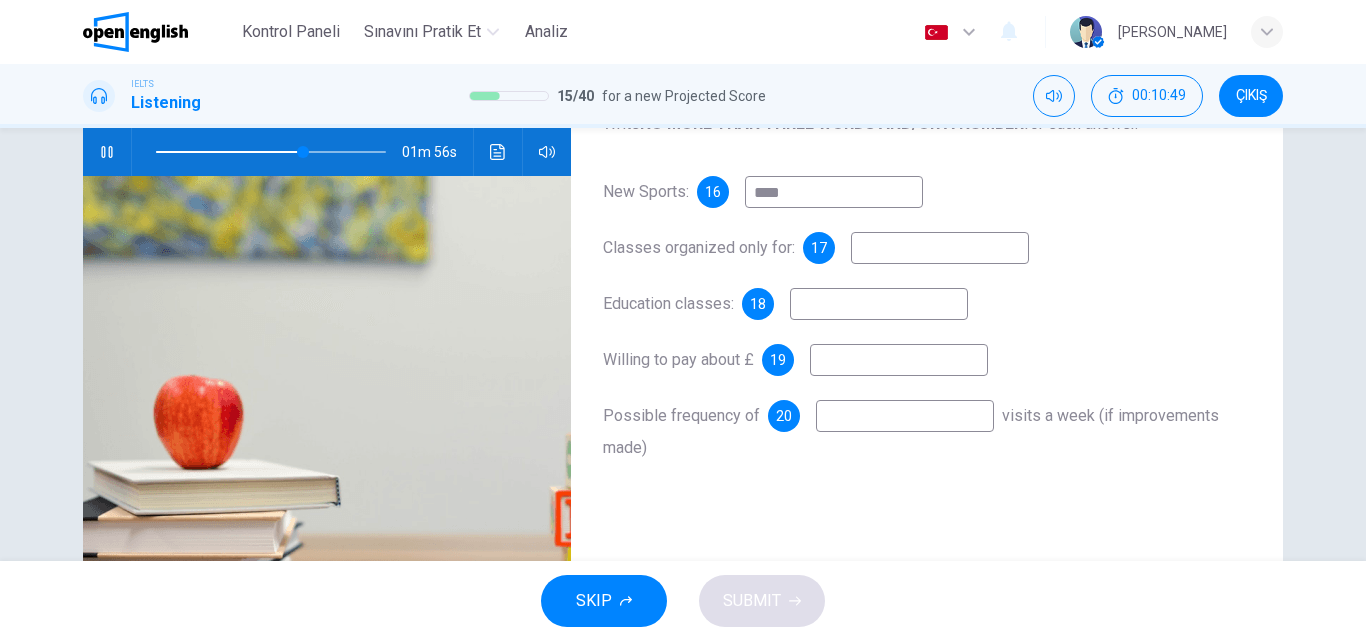 type on "****" 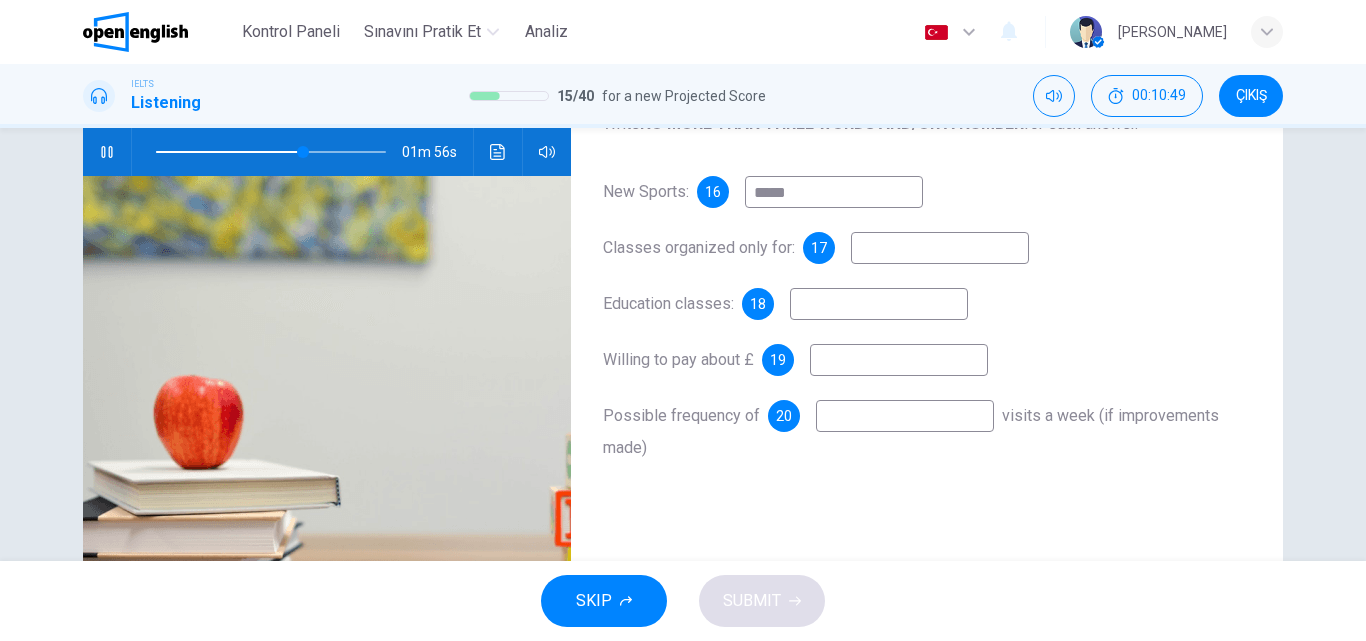 type on "**" 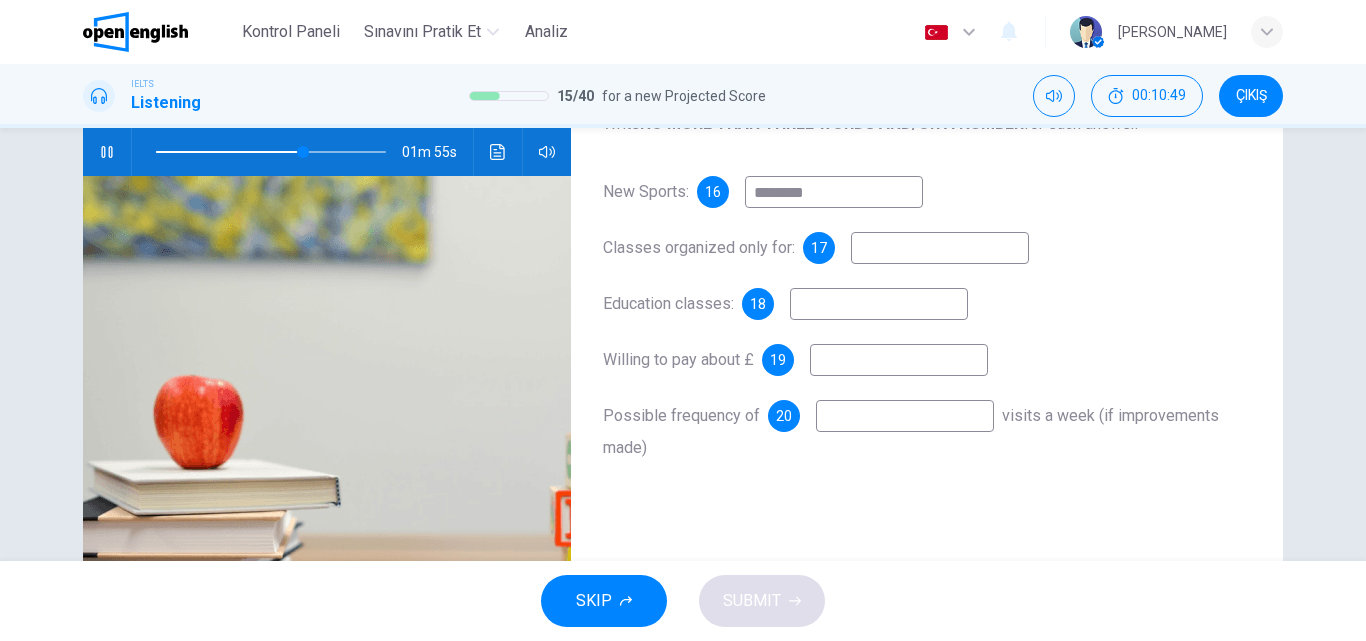 type on "********" 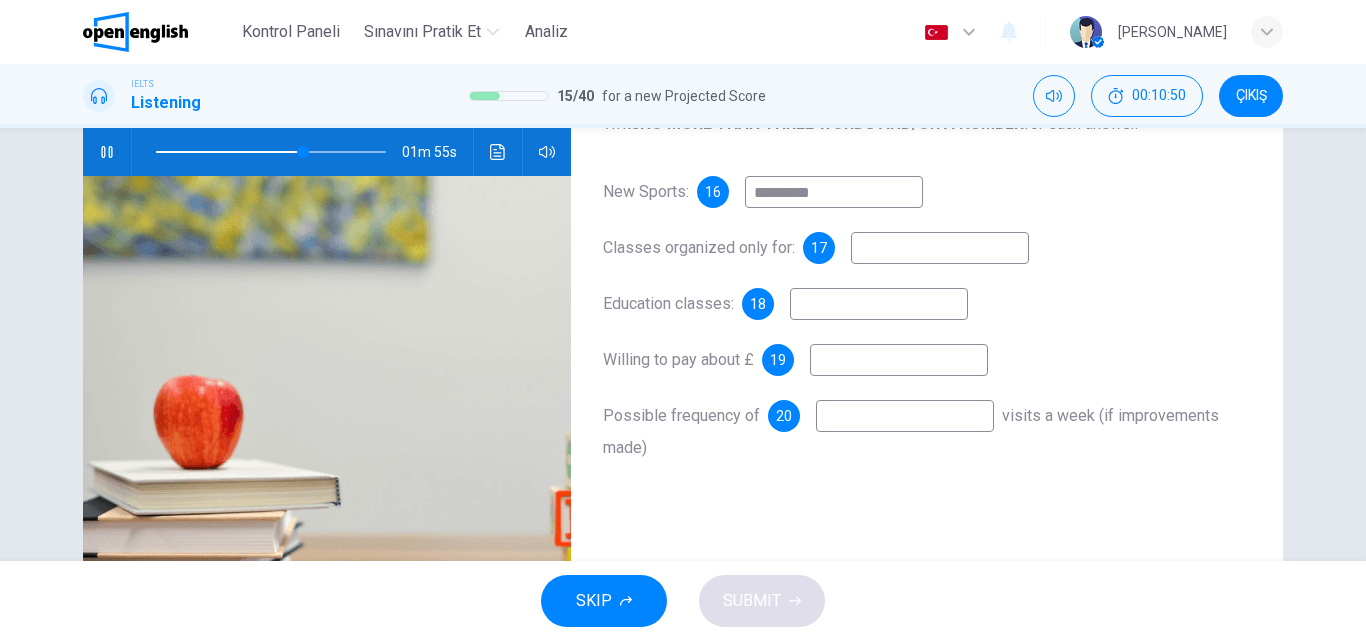 type on "**" 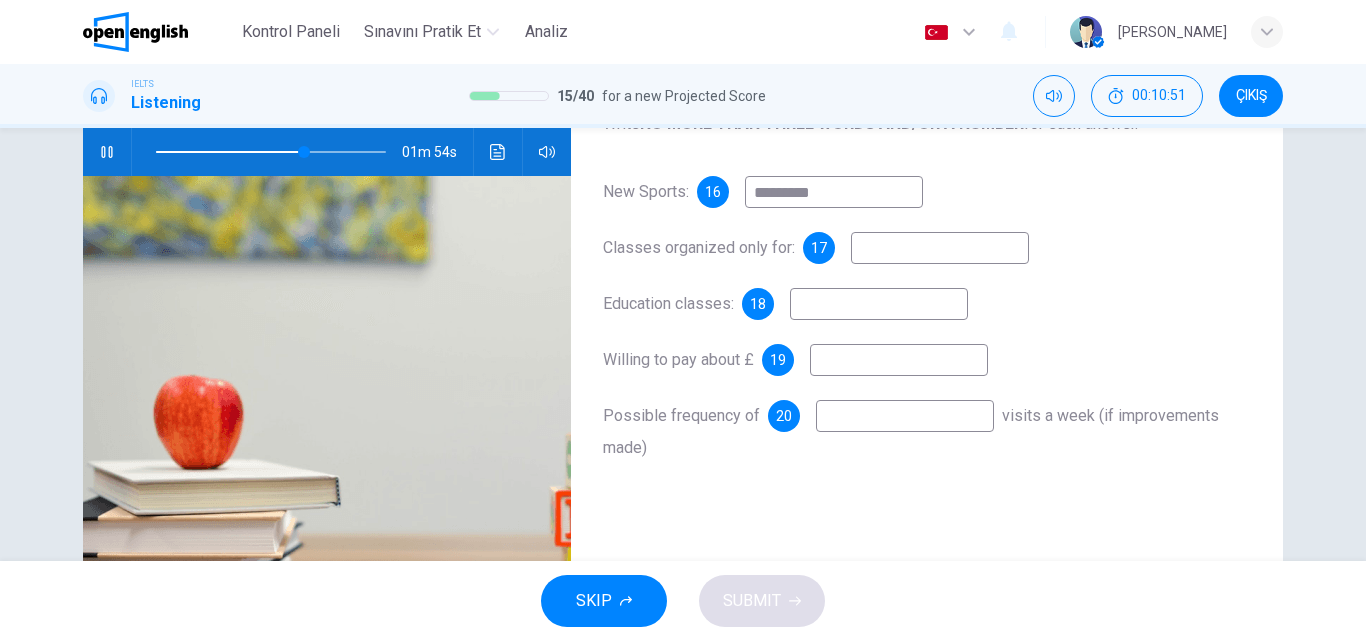 type on "**********" 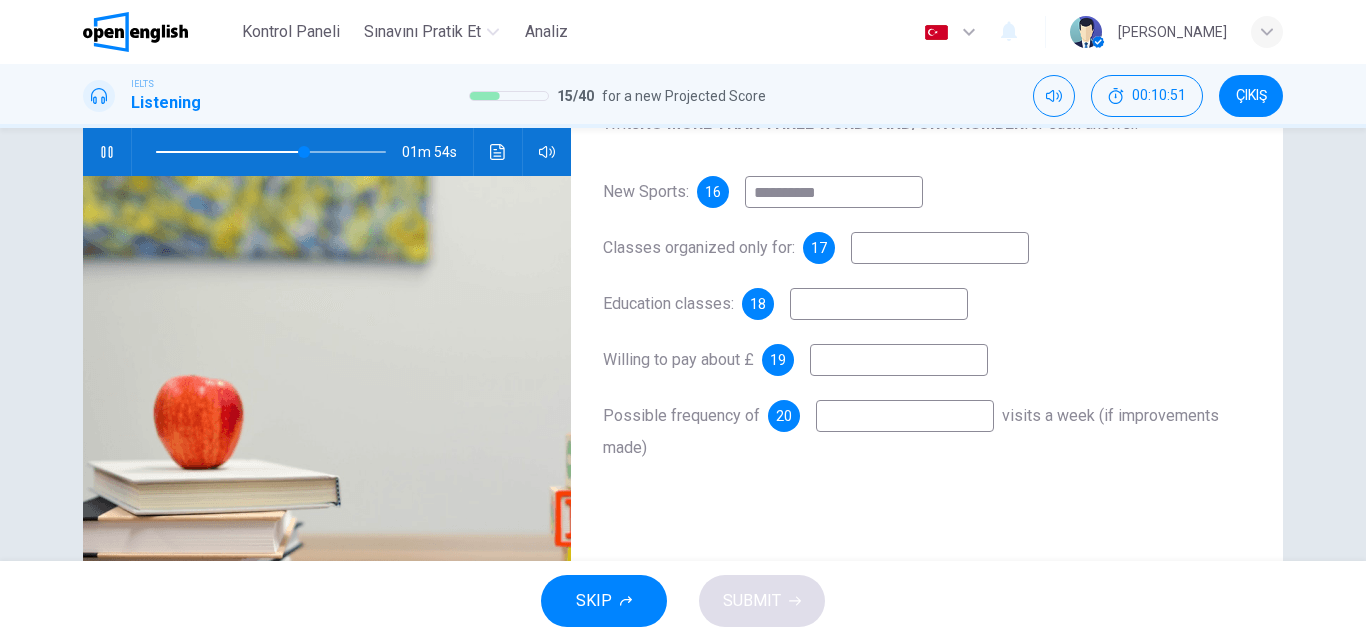 type on "**" 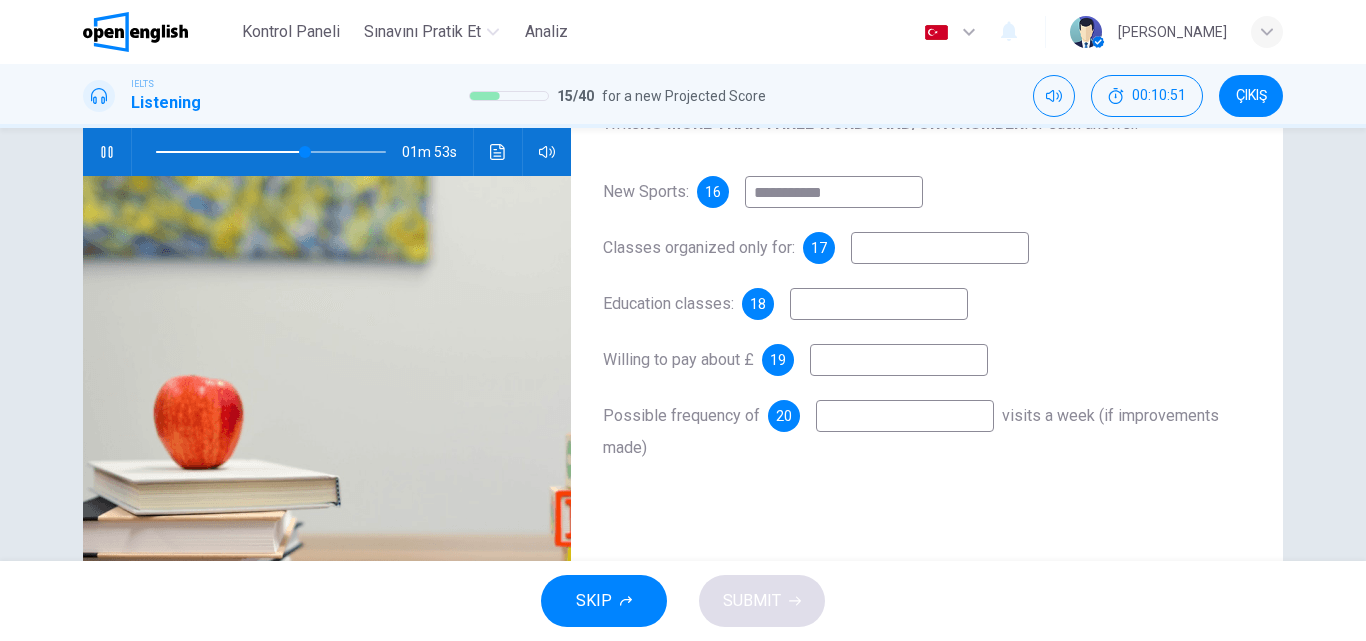 type on "**********" 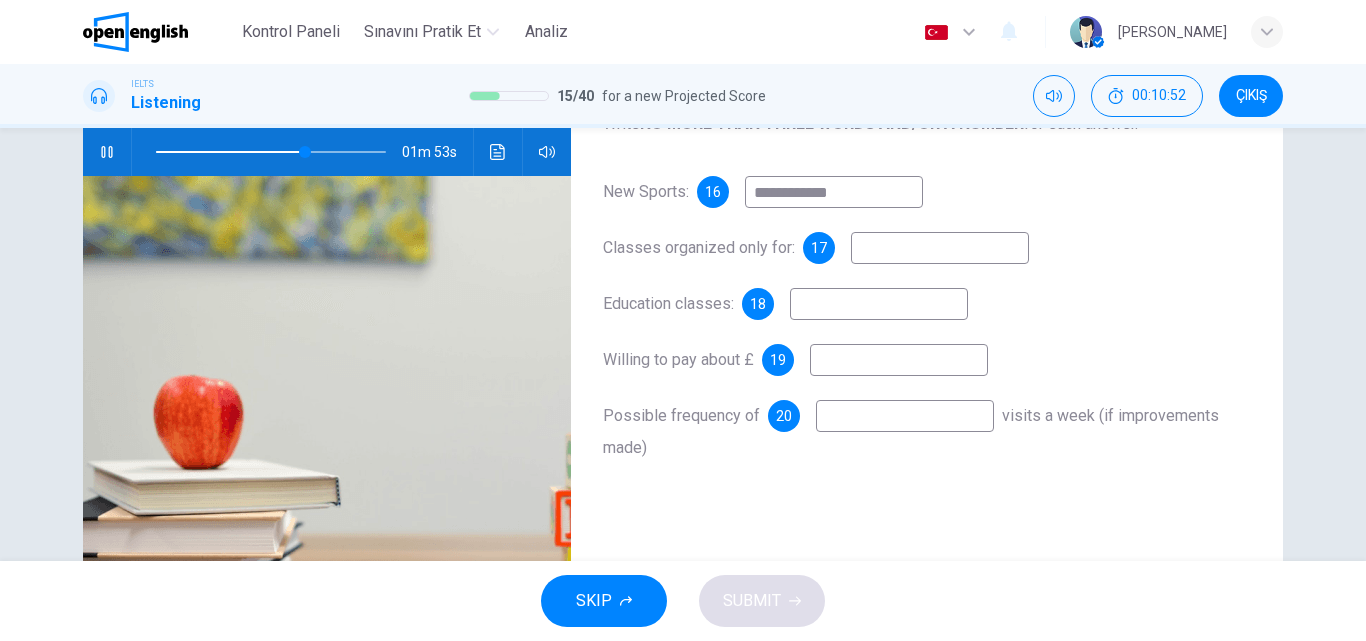 type on "**" 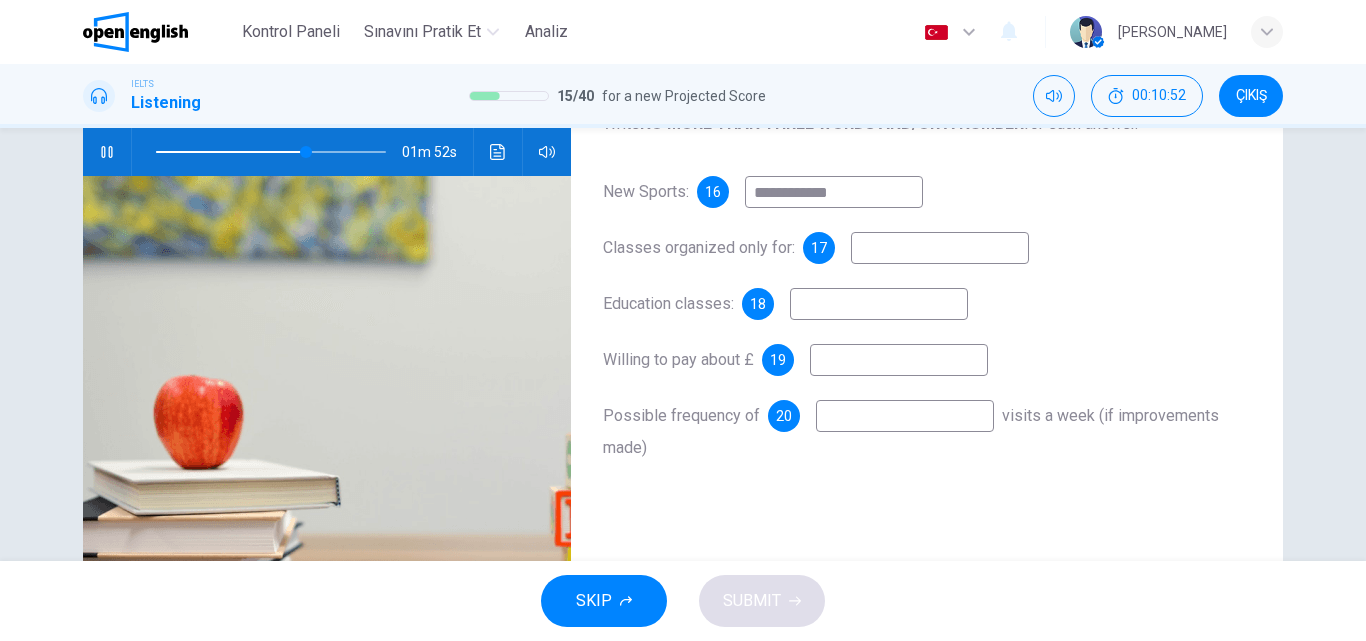 type on "**********" 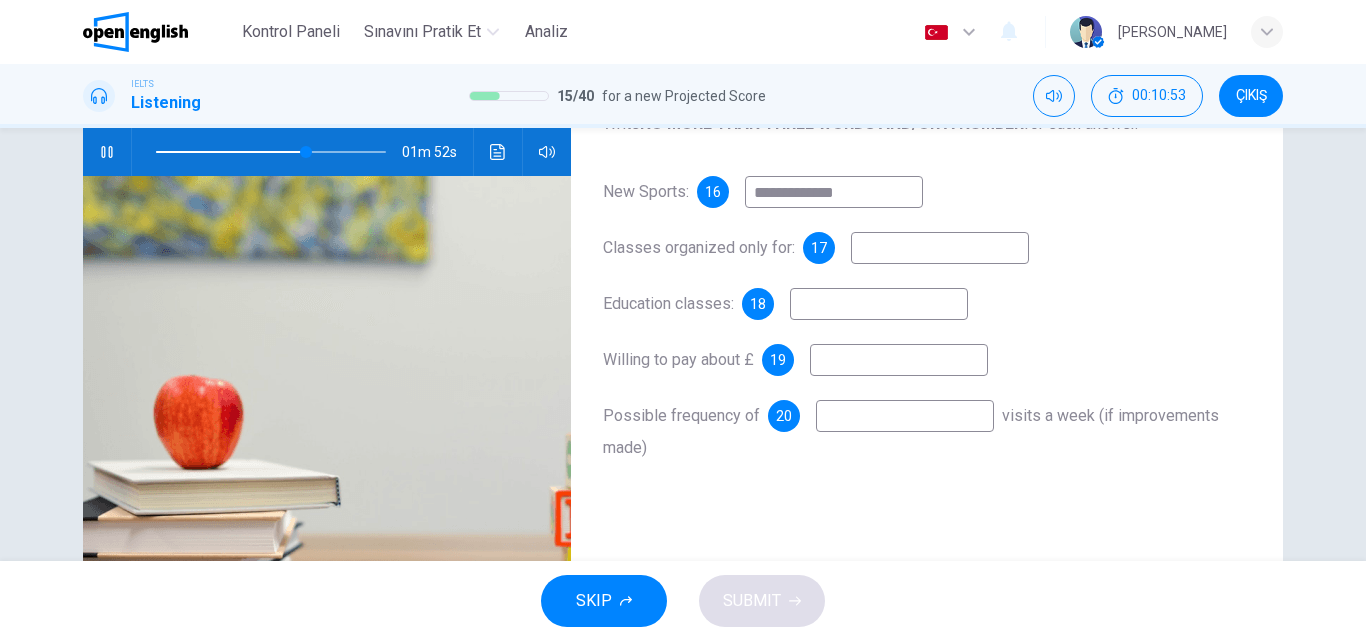 type on "**" 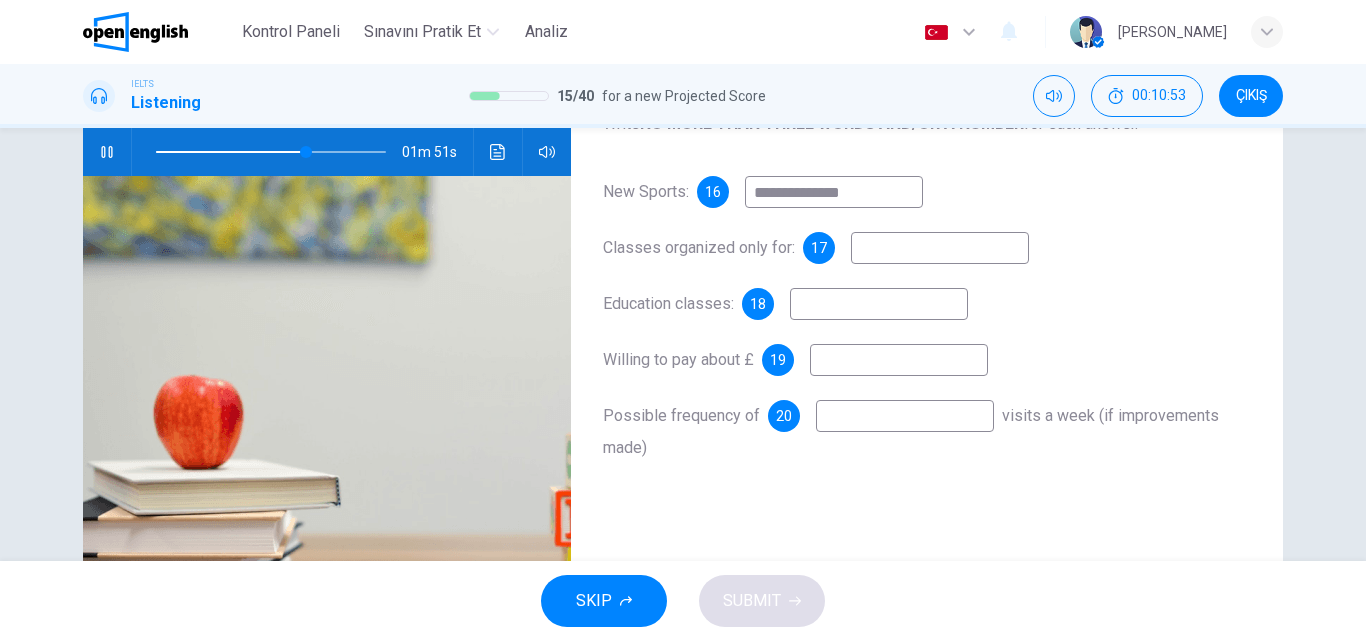 type on "**********" 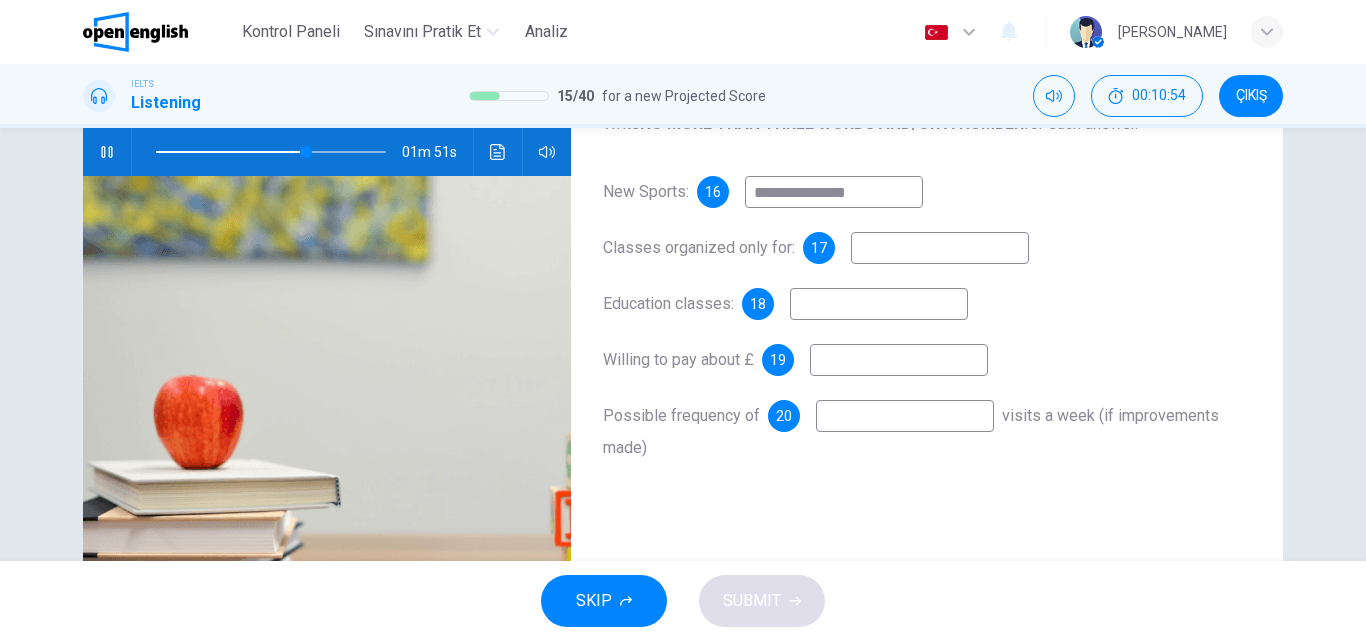 type on "**" 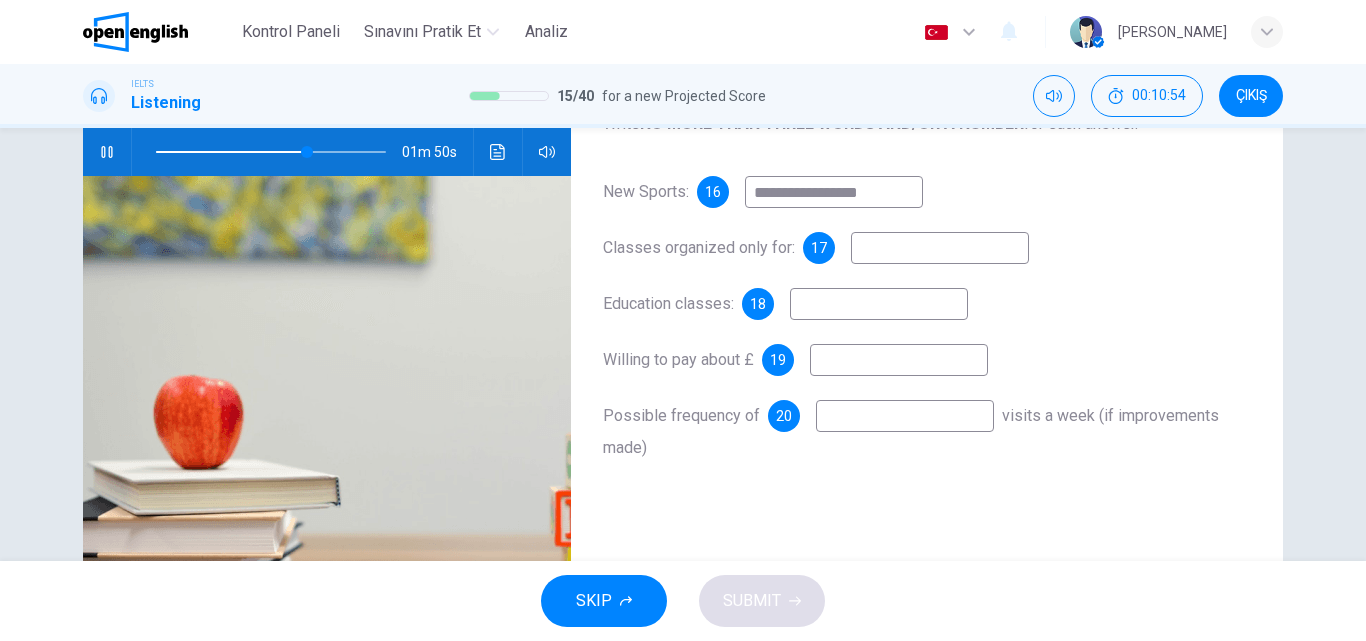 type on "**********" 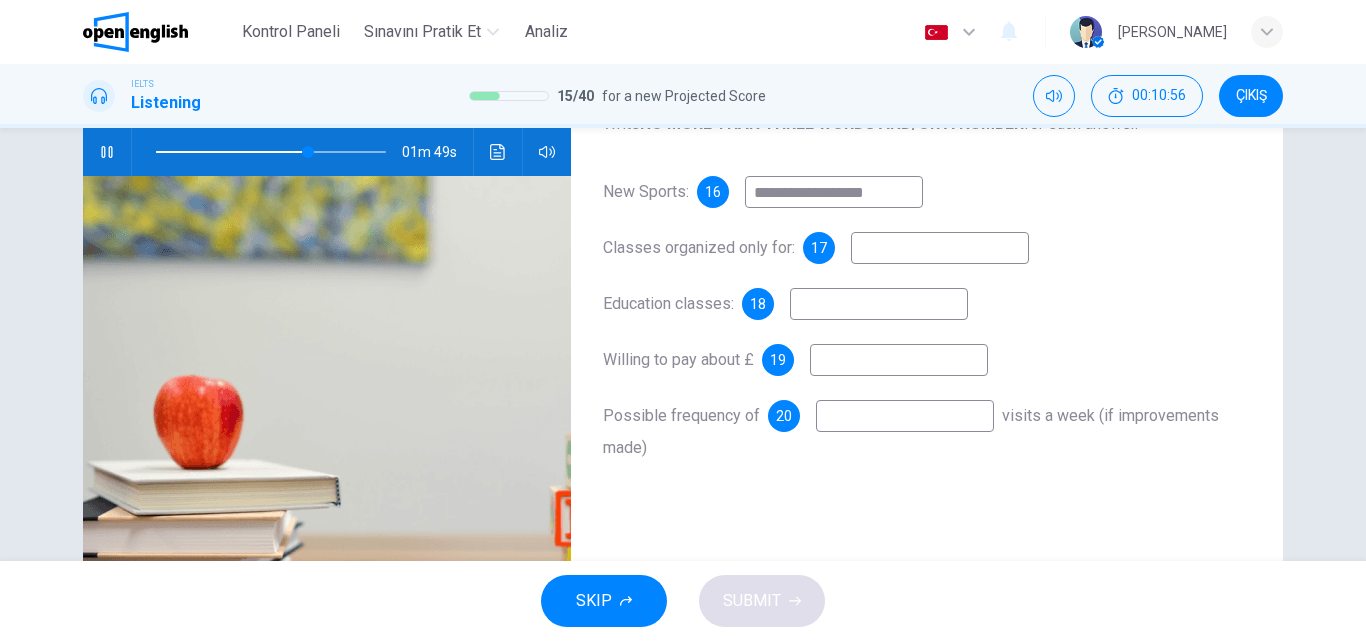 type on "**" 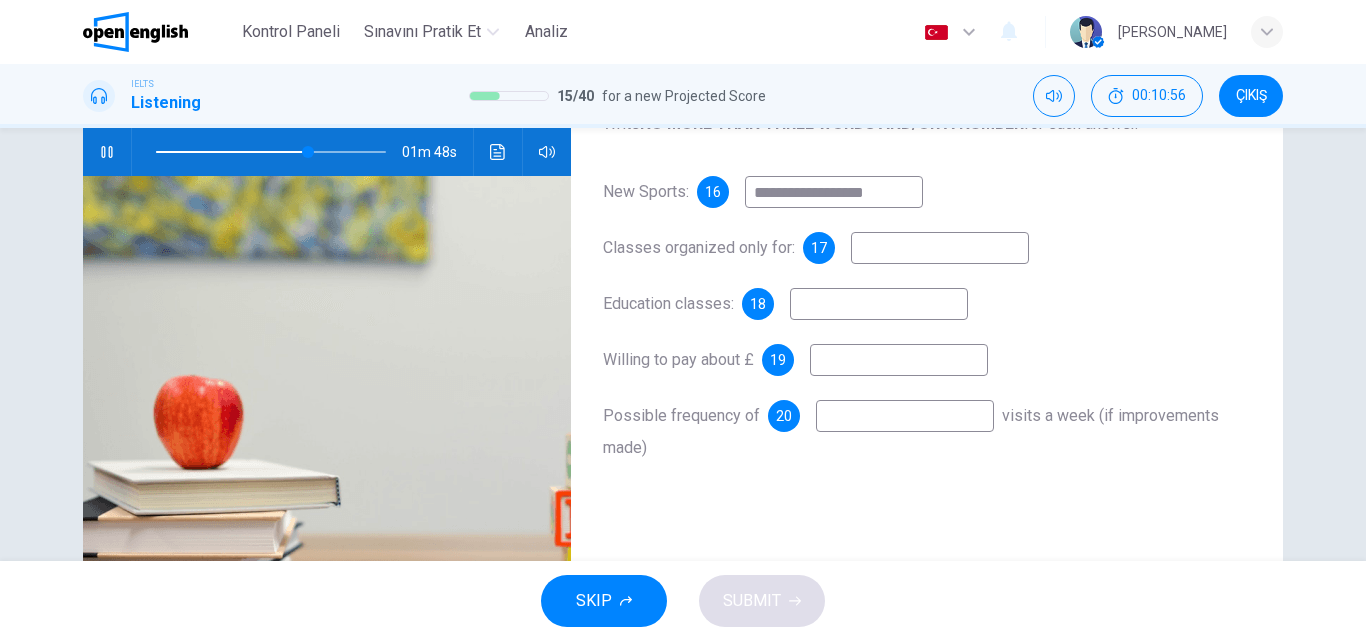 click on "**********" at bounding box center (834, 192) 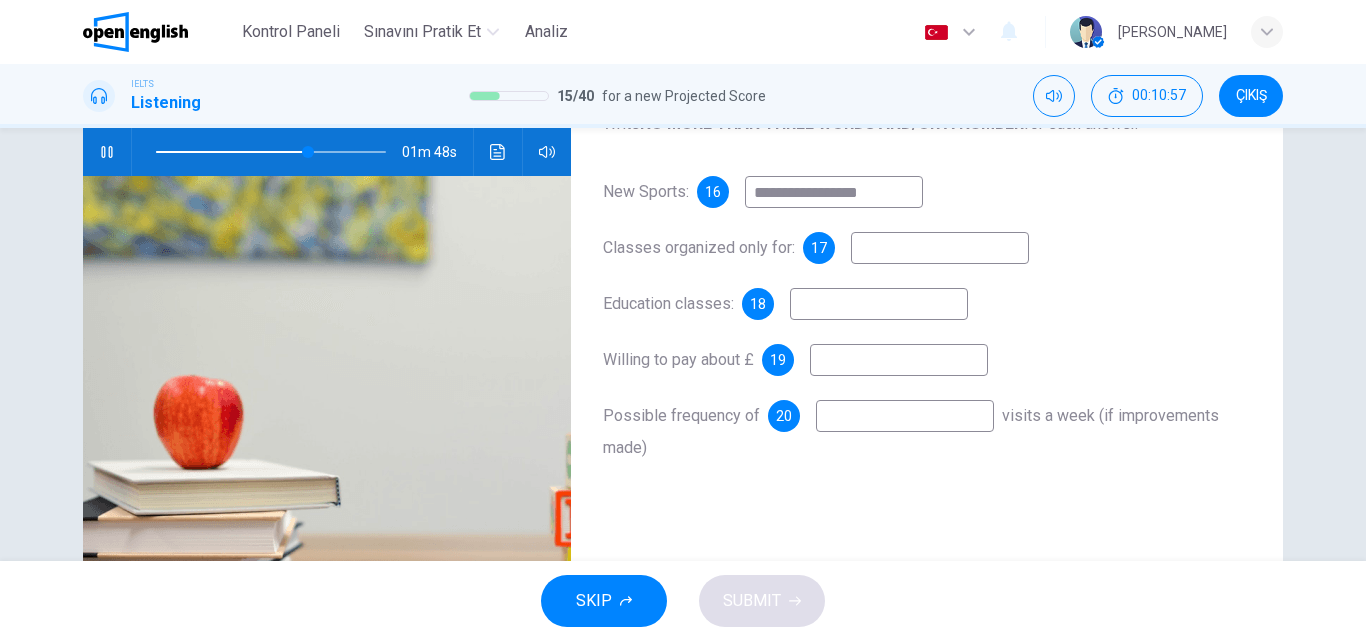 type on "**********" 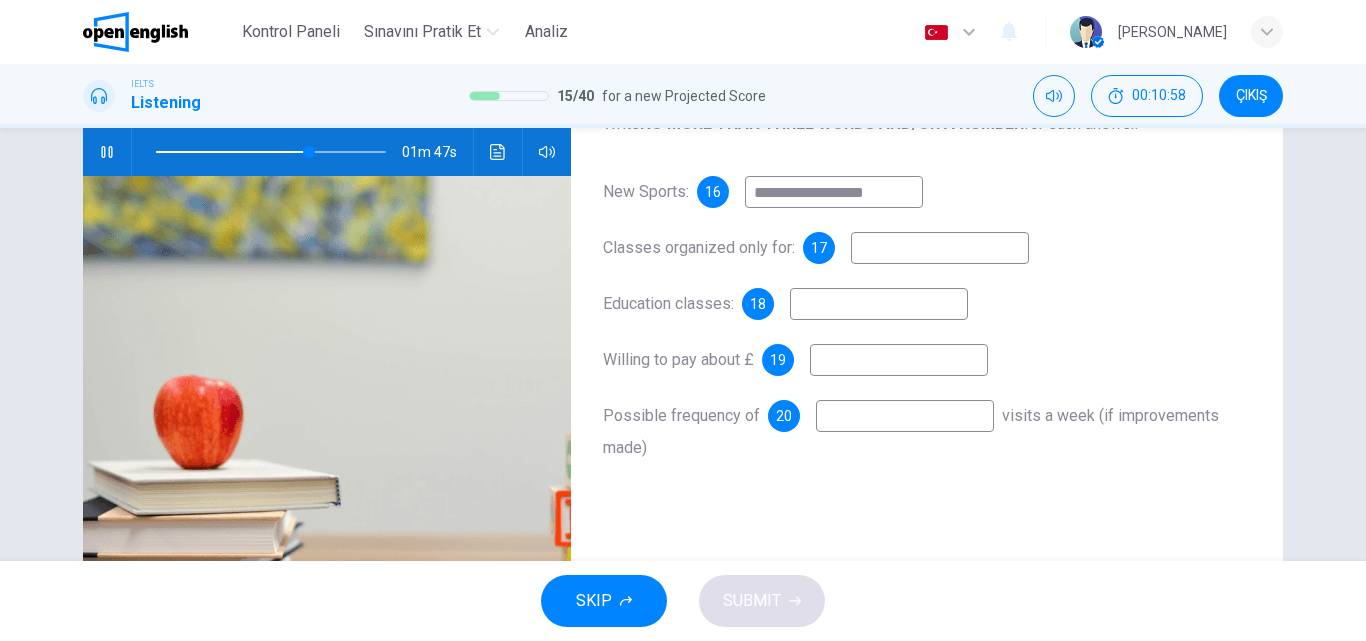 type on "**" 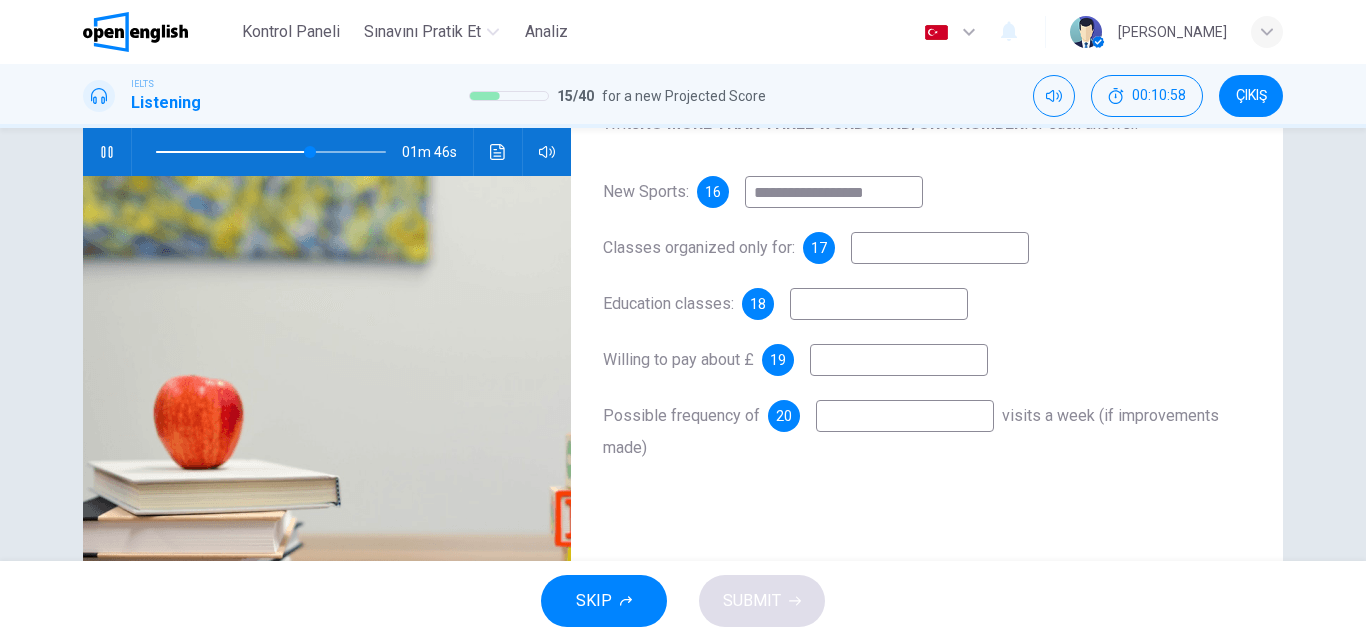 type on "**********" 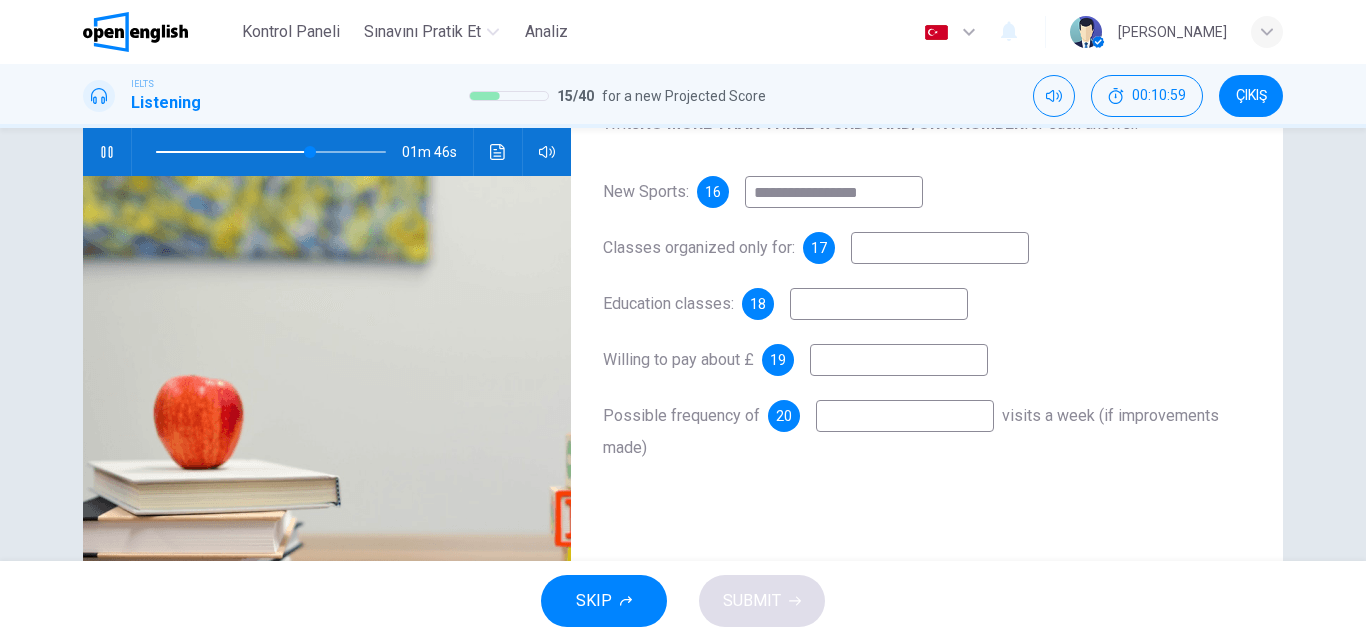 type on "**" 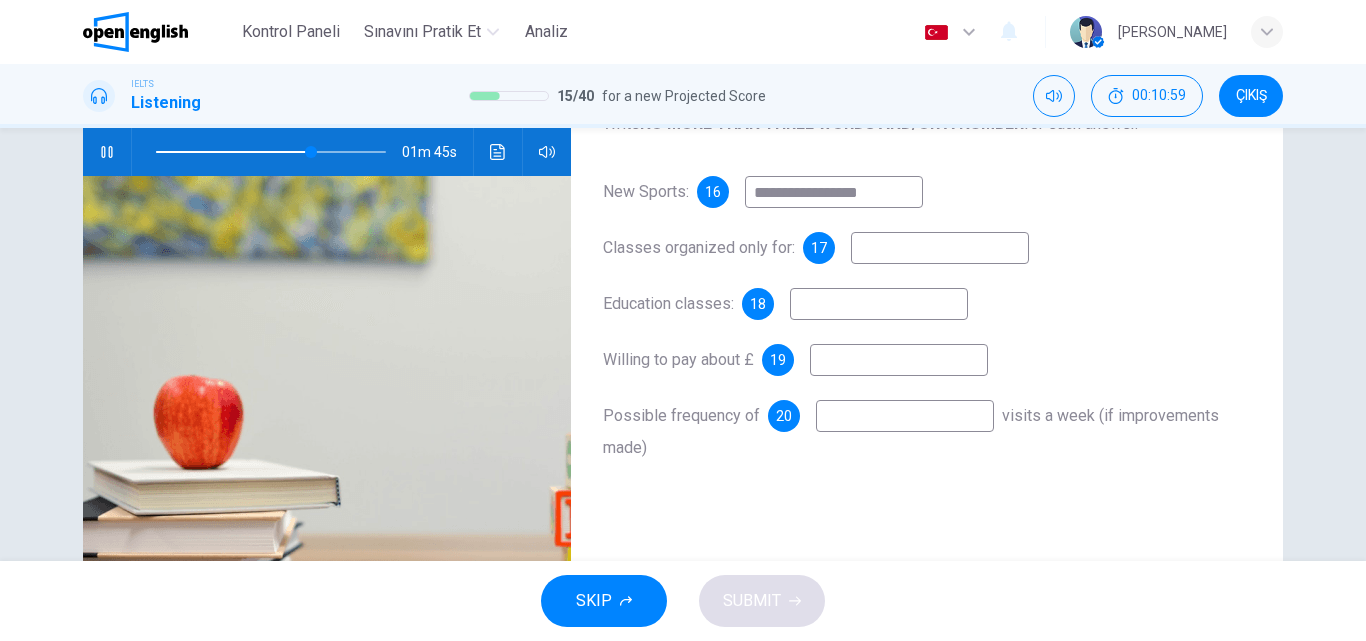 type on "**********" 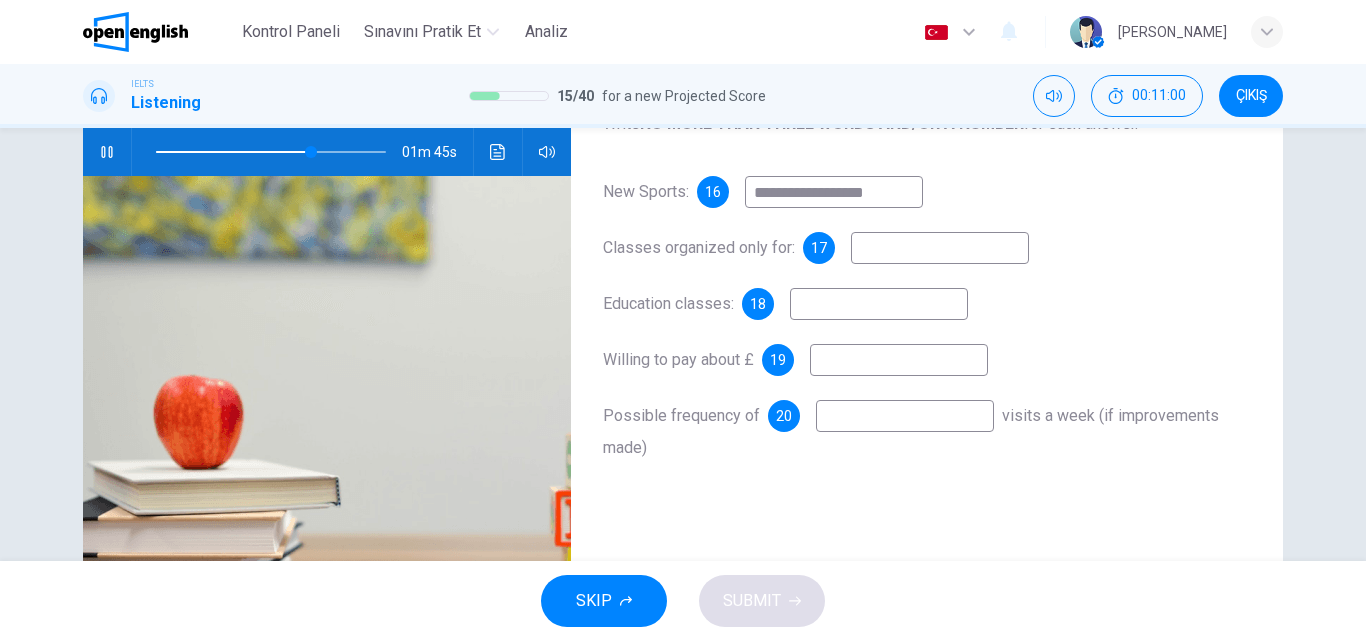 type on "**" 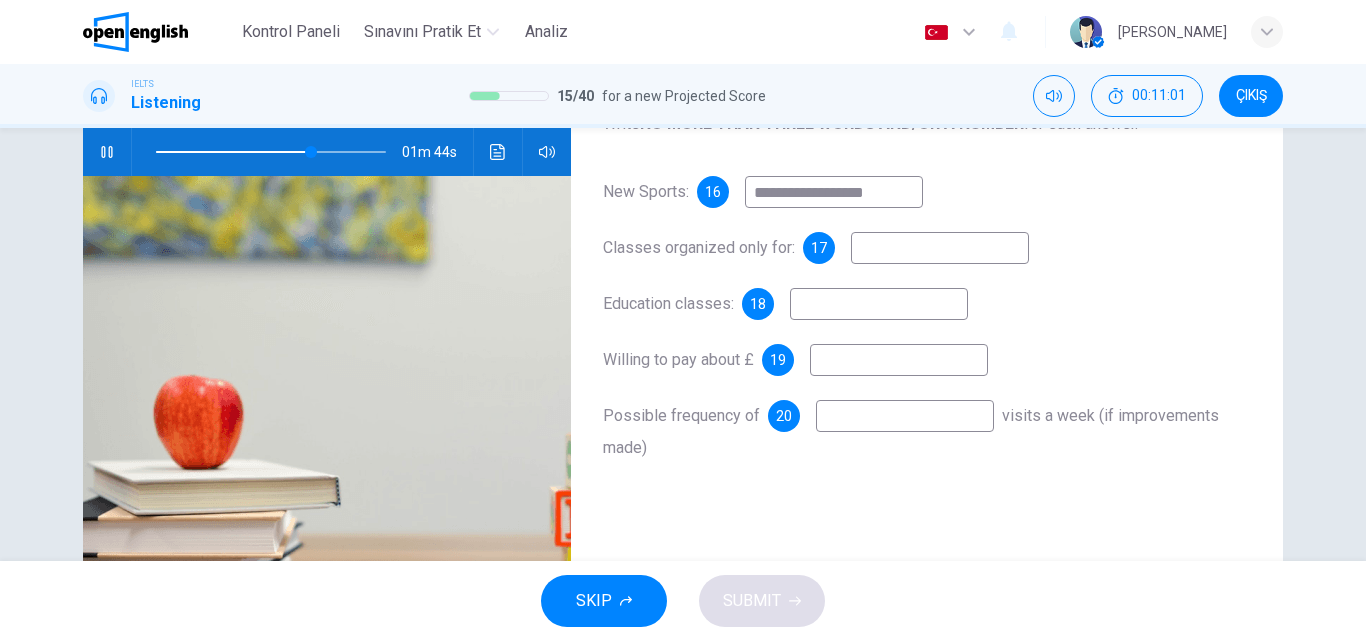 type on "**********" 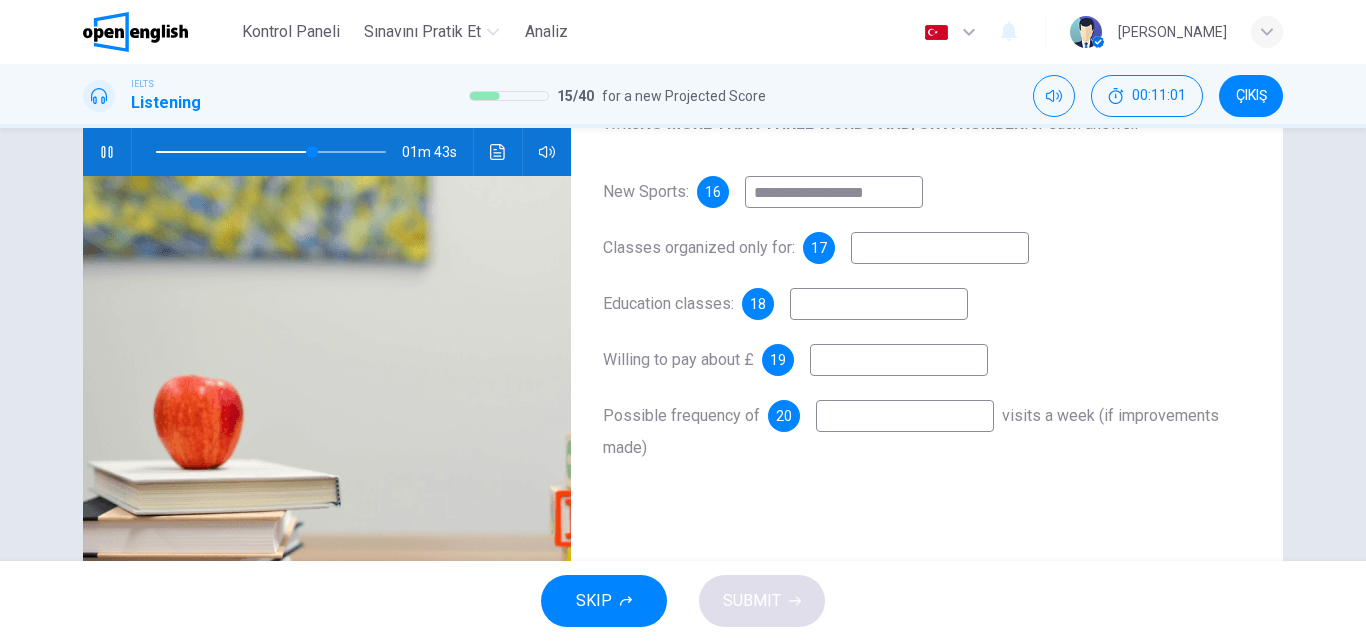 click at bounding box center (940, 248) 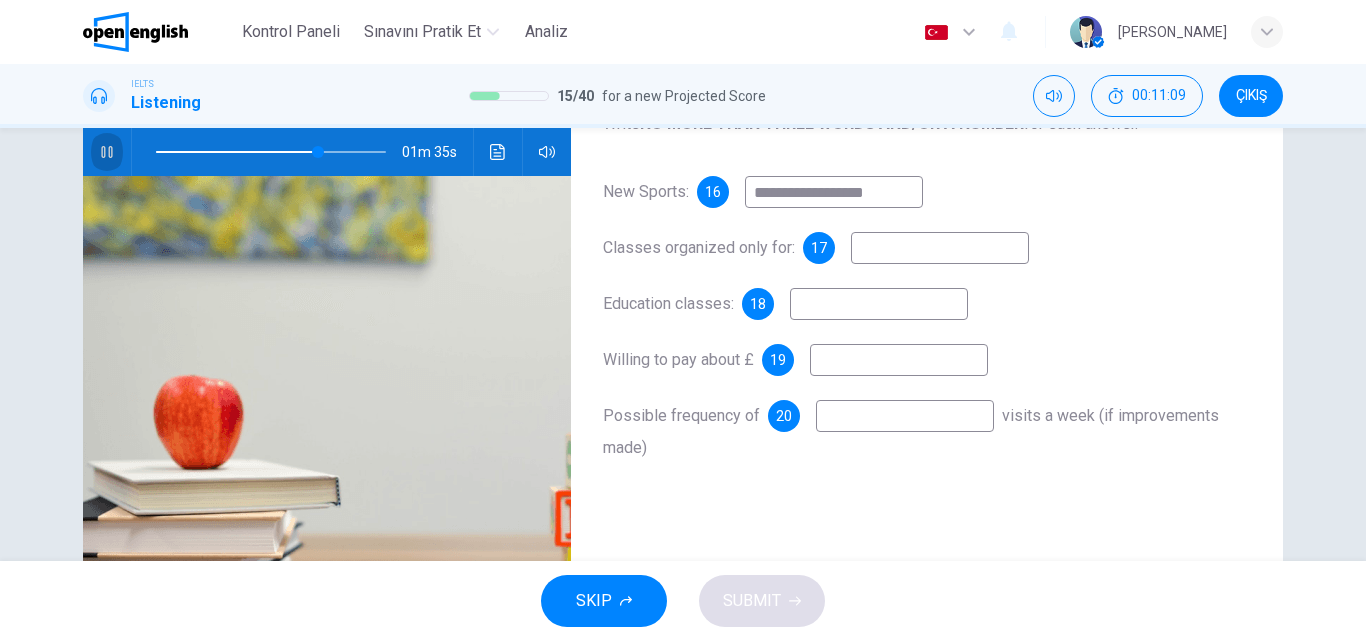 click at bounding box center [107, 152] 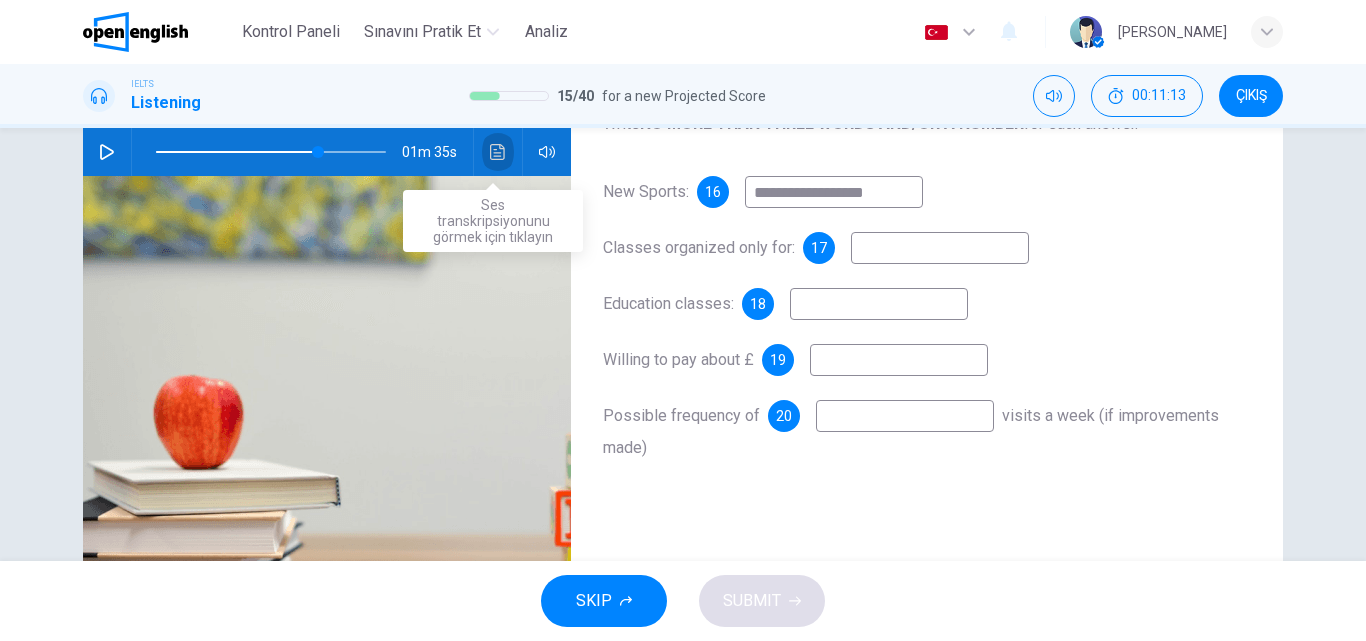 click at bounding box center [498, 152] 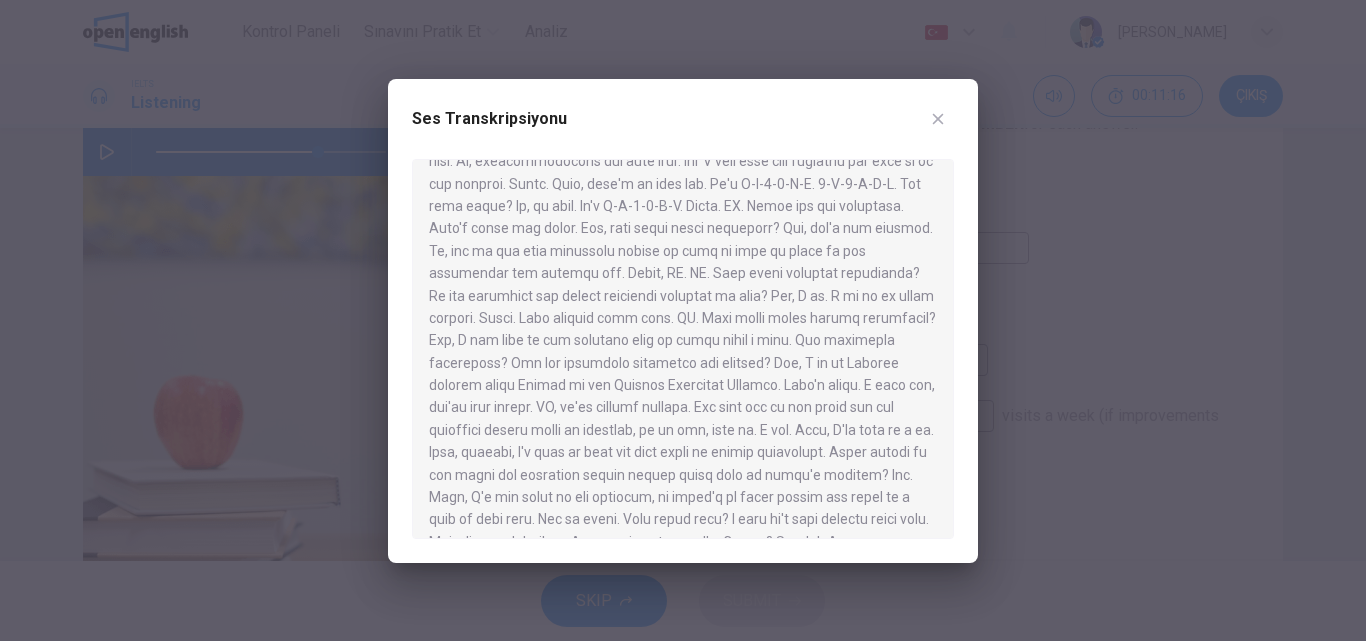 scroll, scrollTop: 300, scrollLeft: 0, axis: vertical 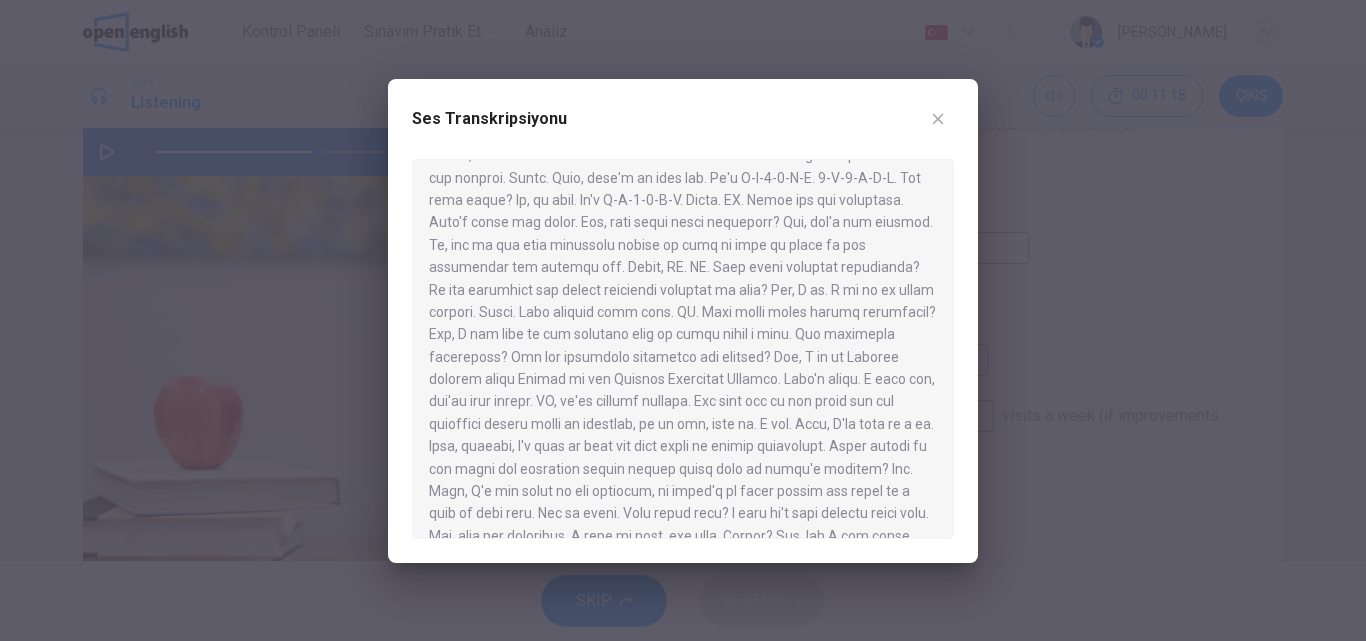 click at bounding box center [683, 320] 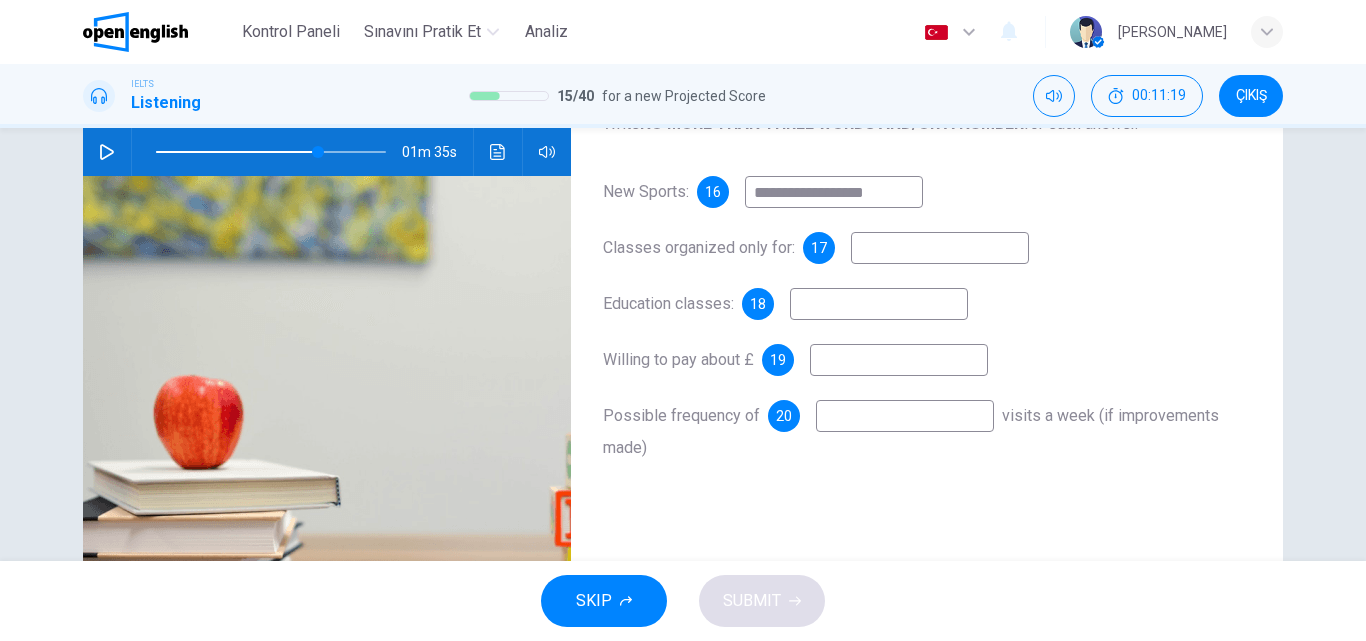 click 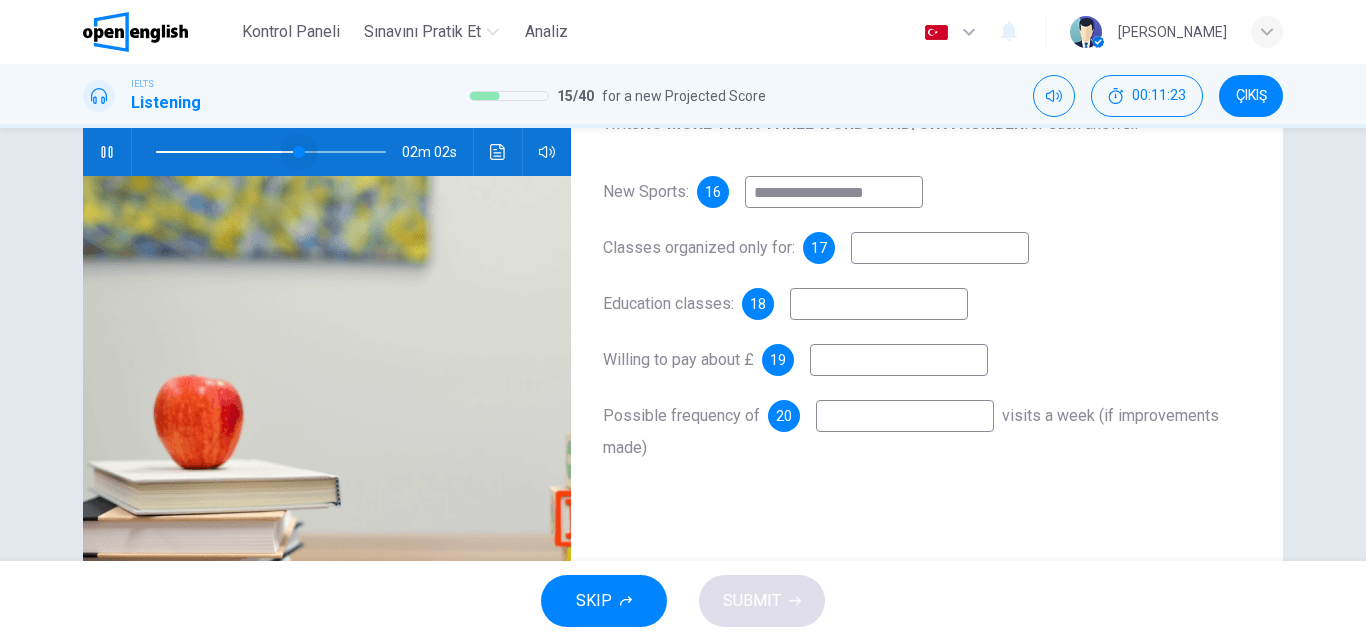 click at bounding box center [299, 152] 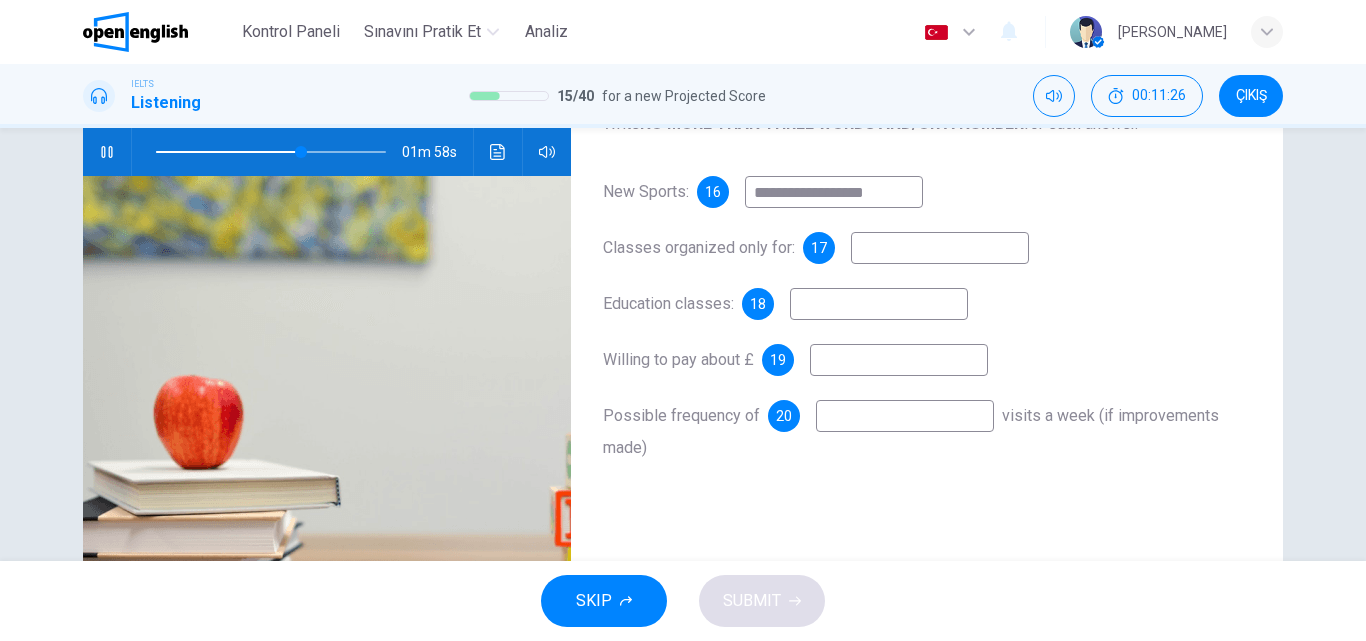 click at bounding box center [940, 248] 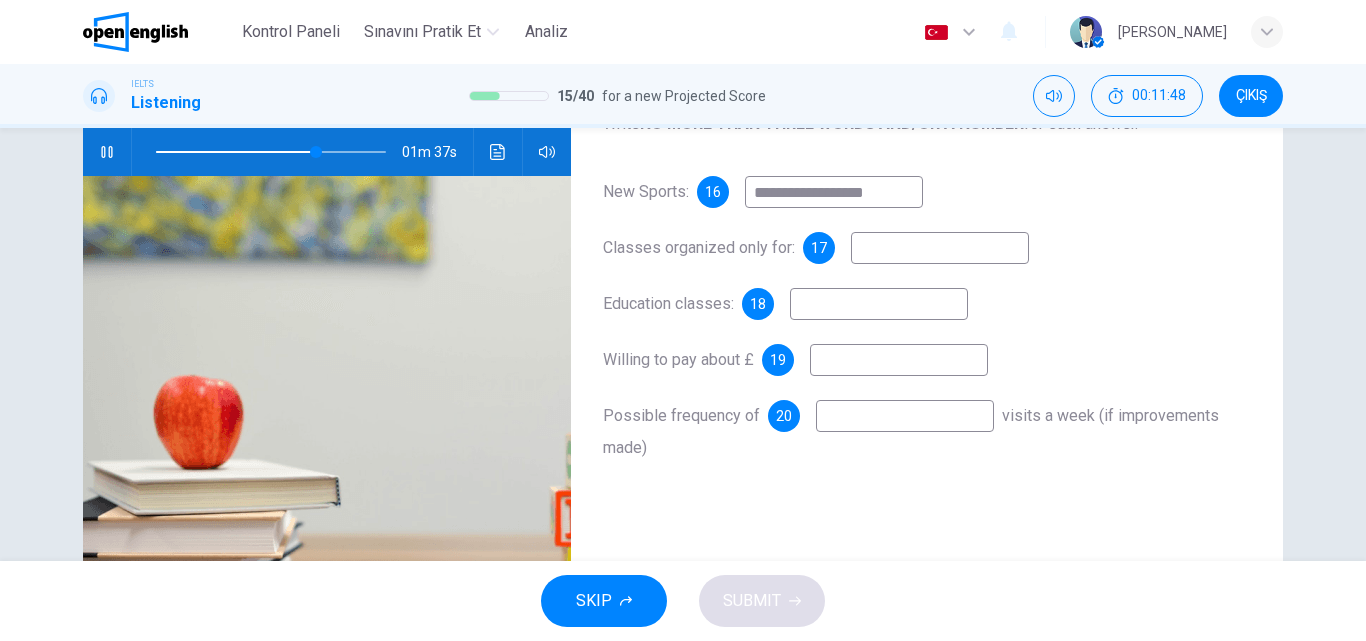 type on "**" 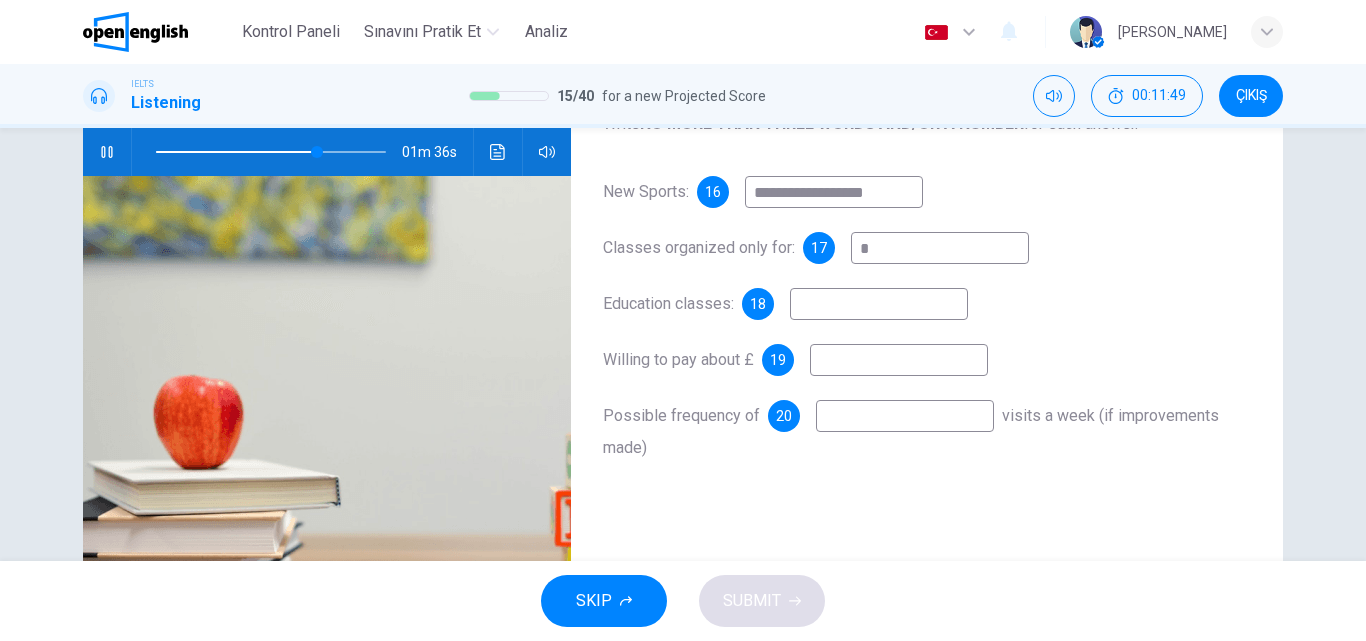 type on "**" 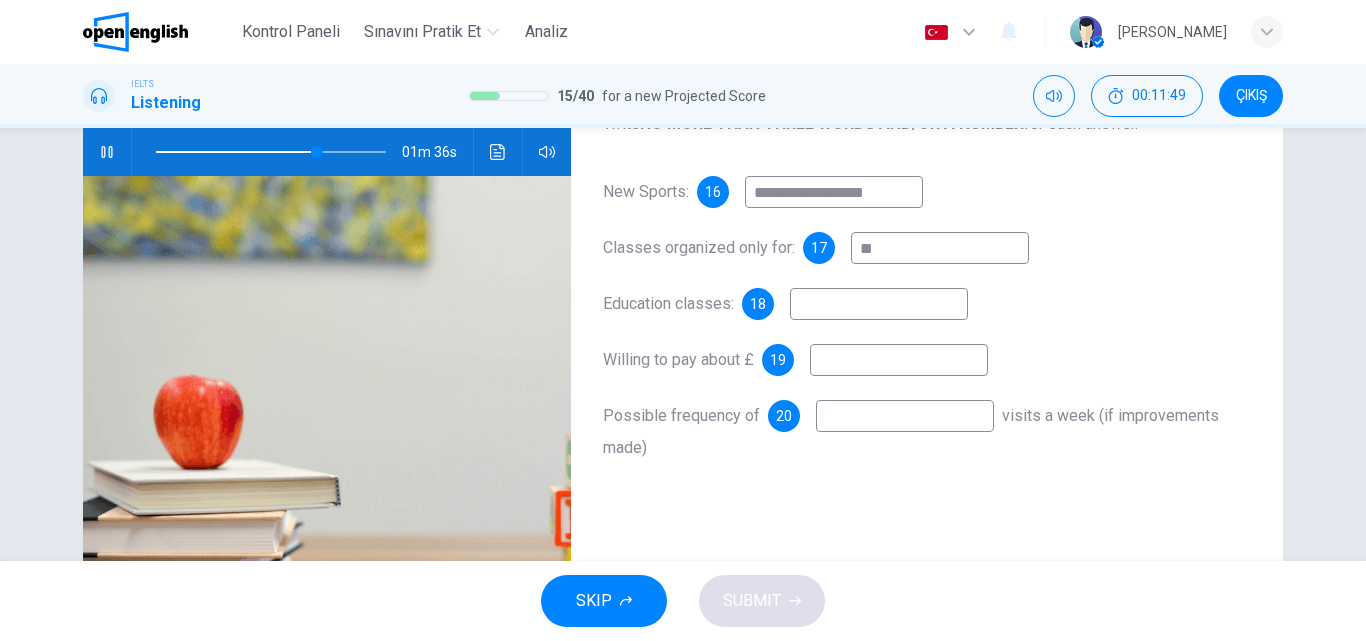 type on "**" 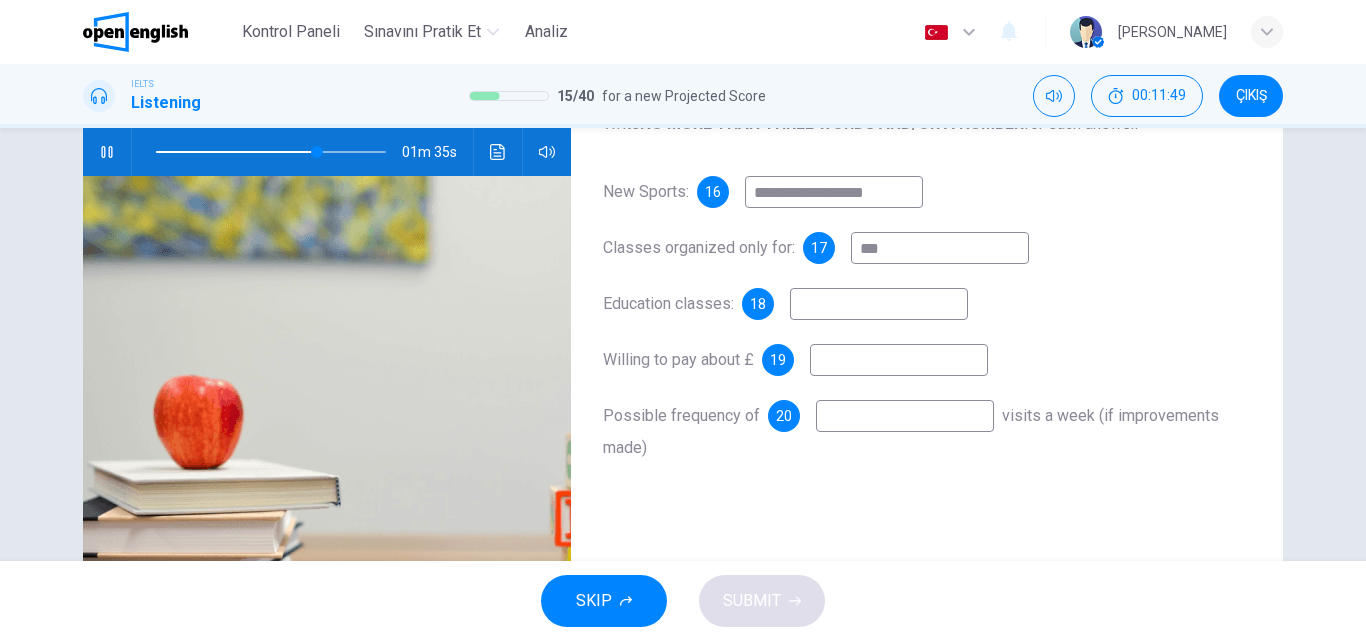 type on "**" 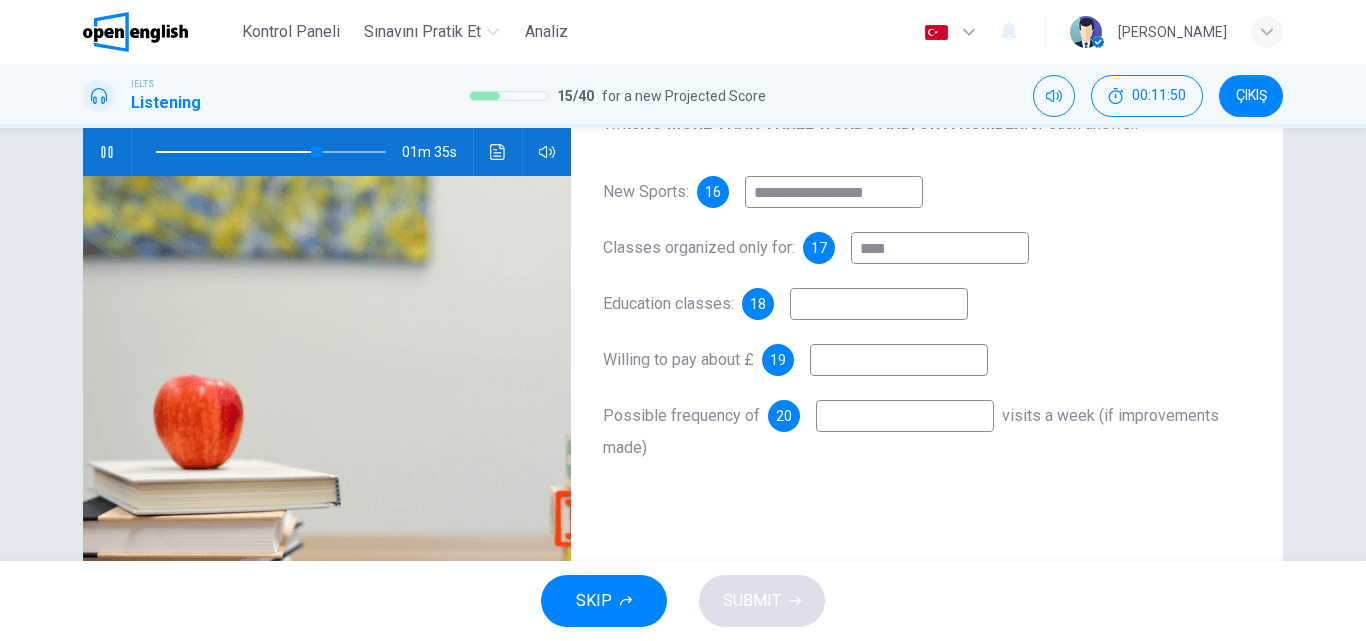 type on "**" 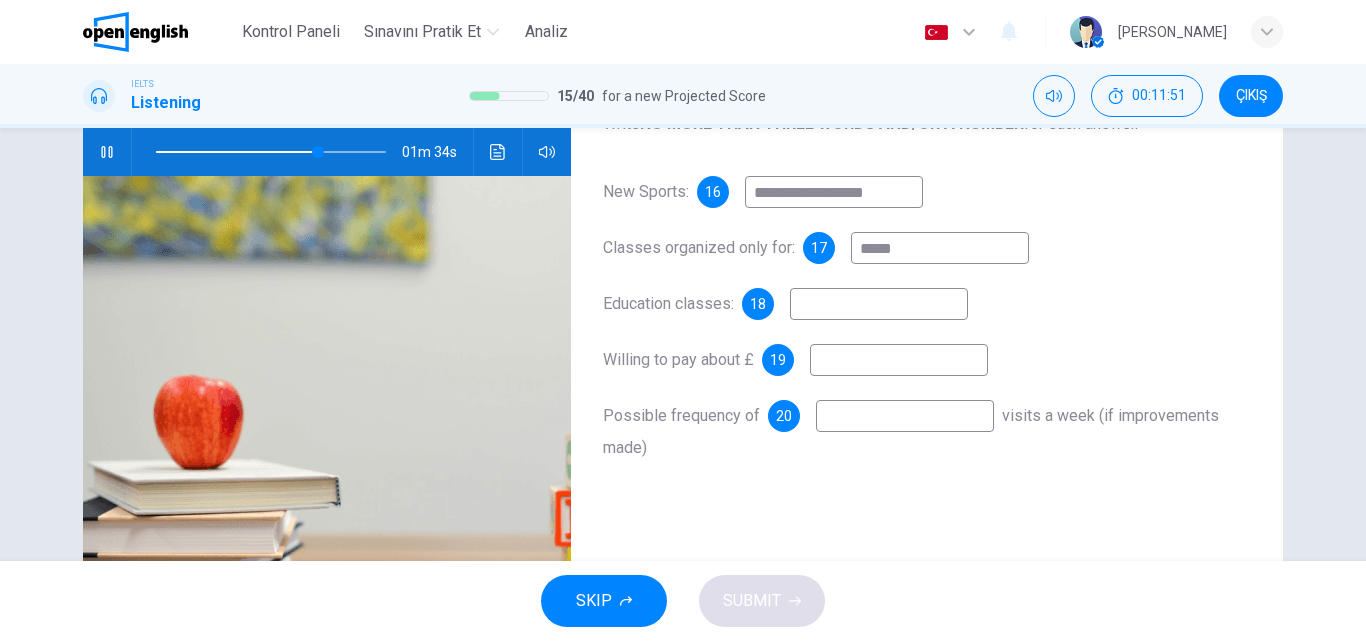 type on "******" 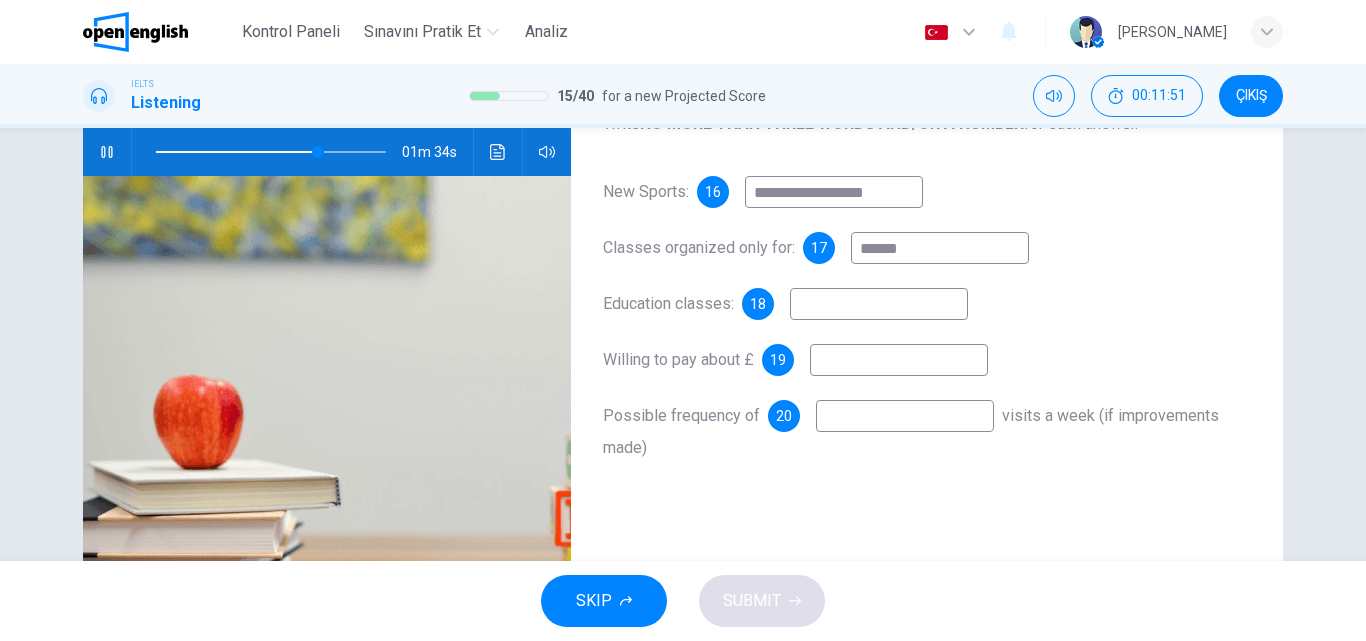 type on "**" 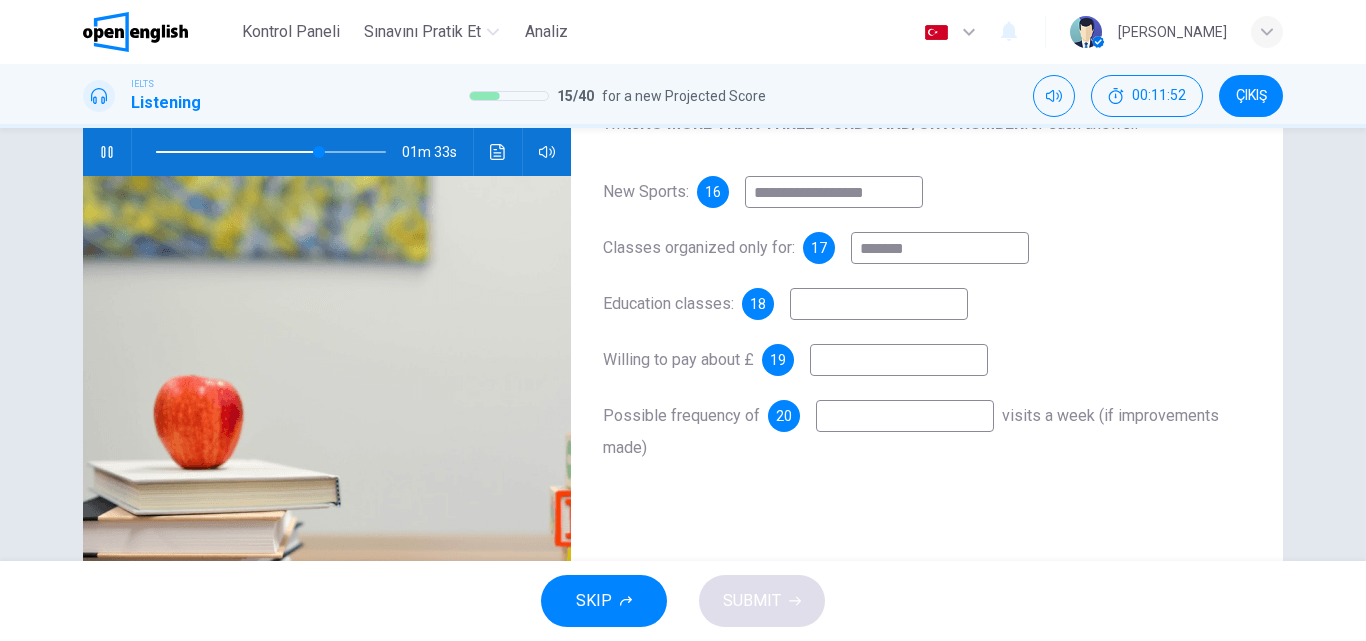 type on "********" 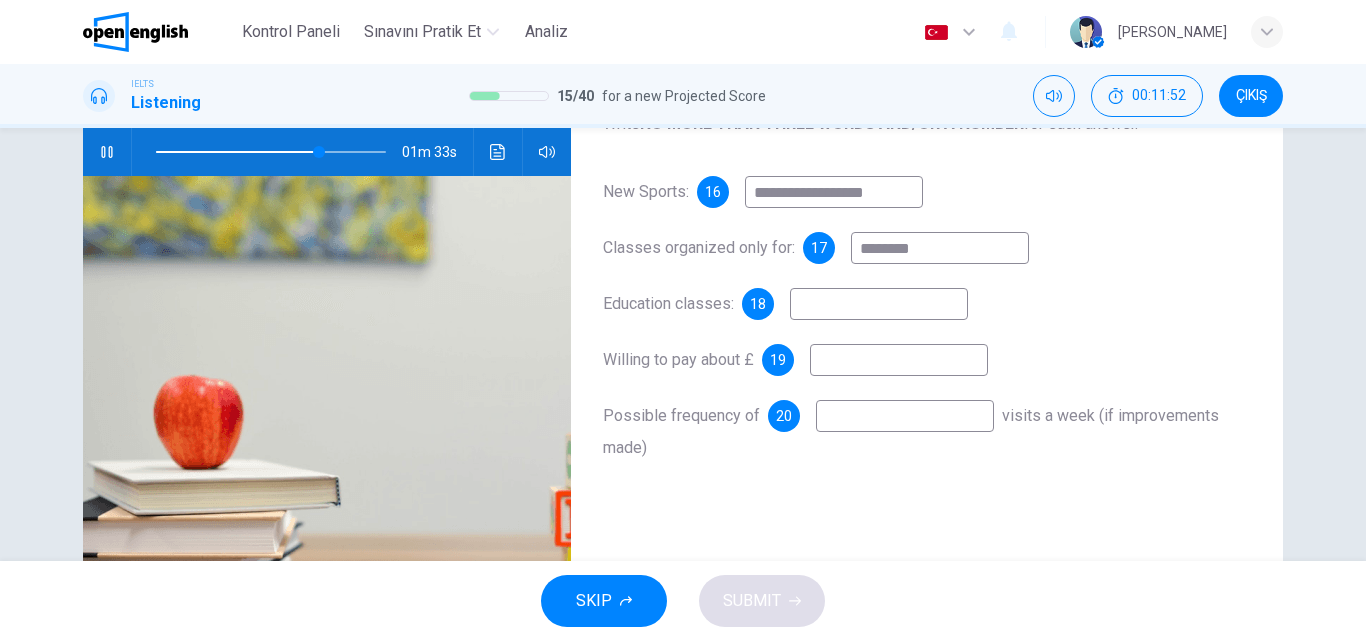 type on "**" 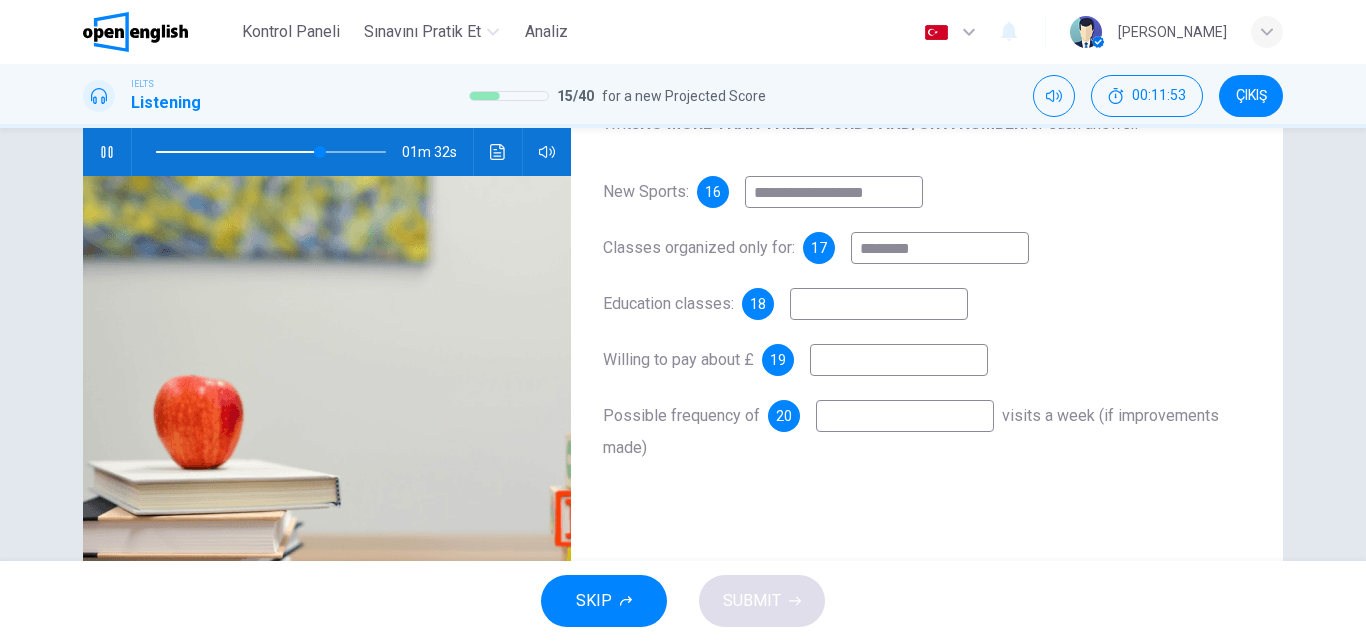 type on "*******" 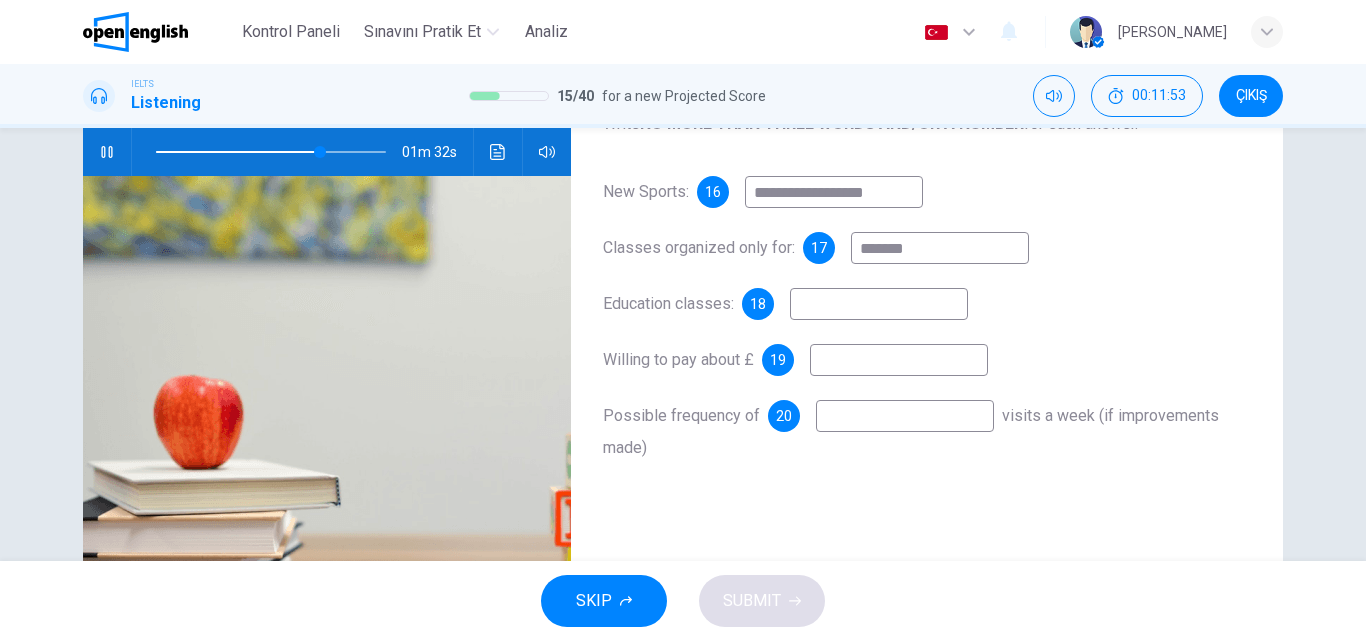 type on "**" 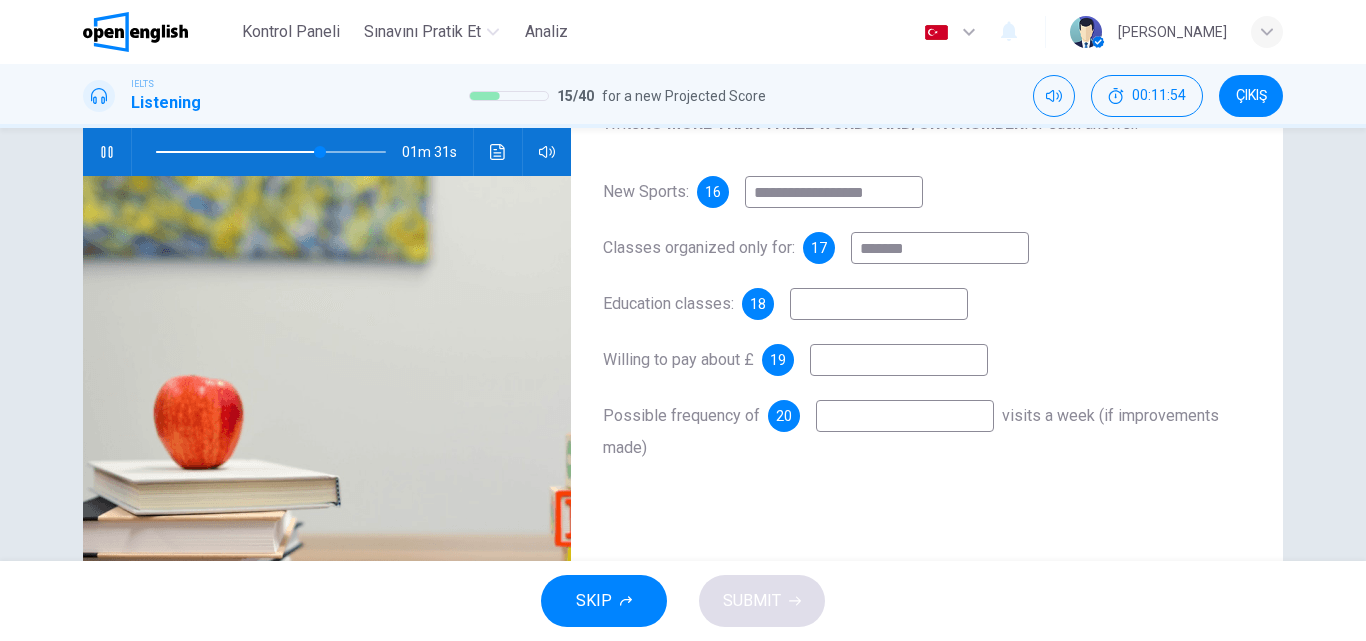 type on "********" 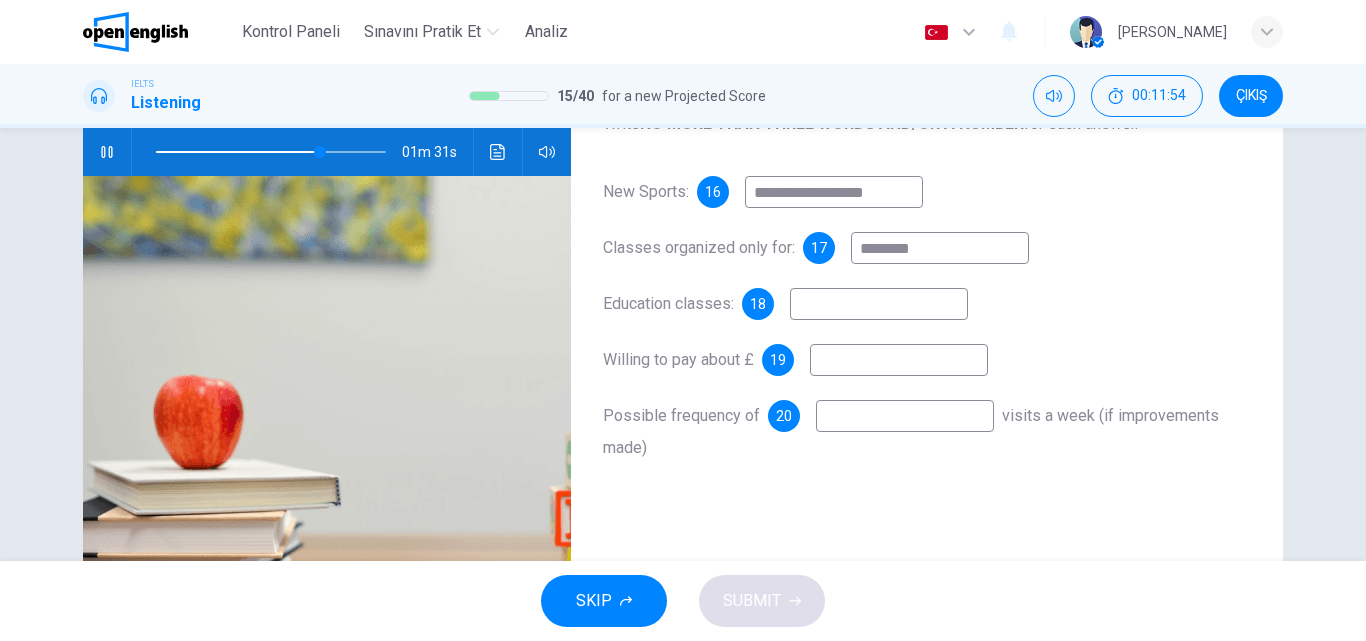 type on "**" 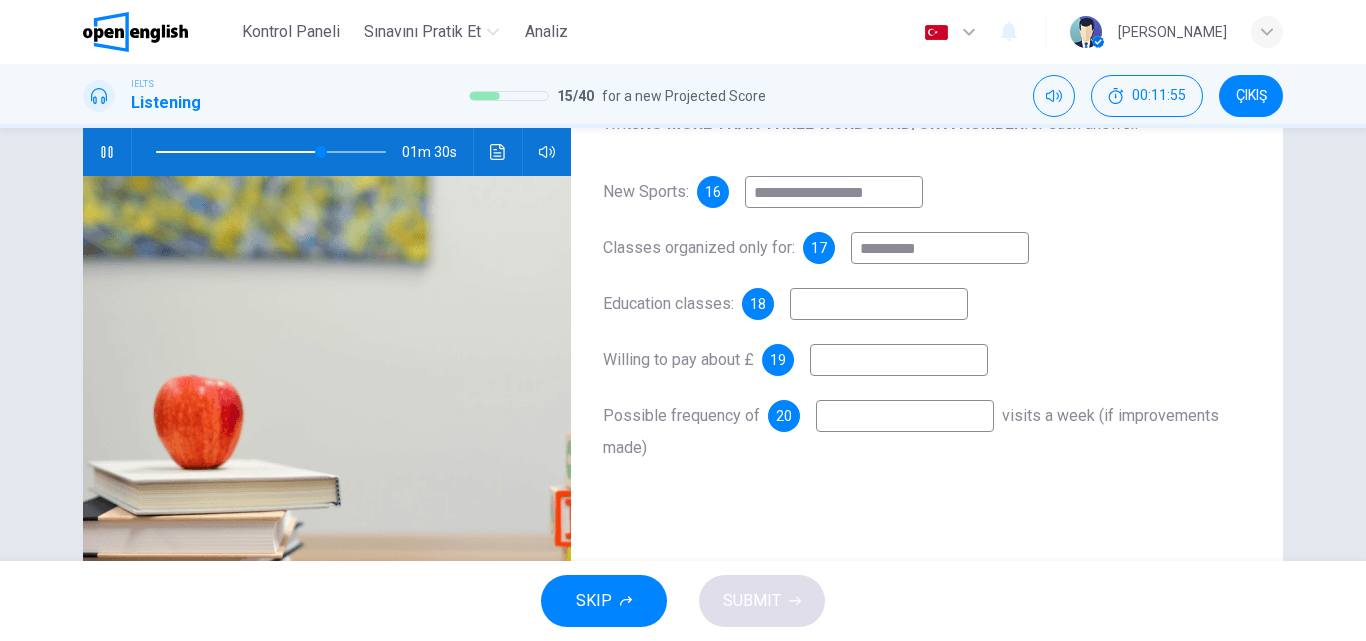 type on "**********" 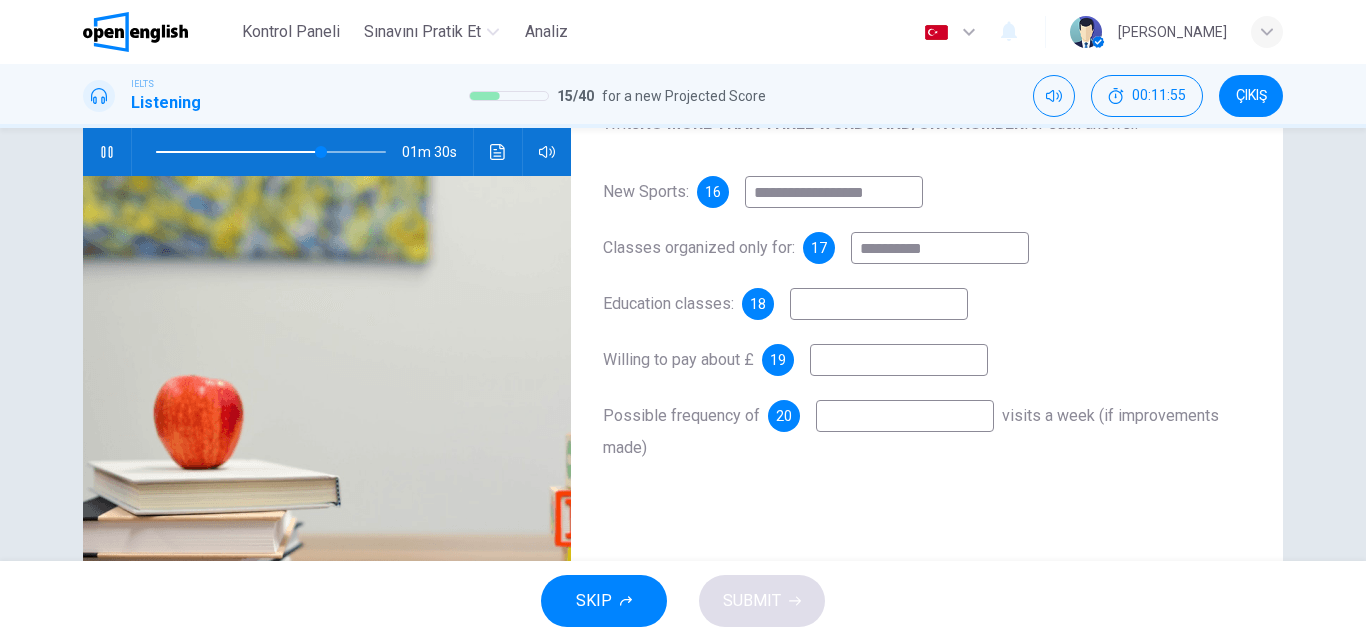 type on "**" 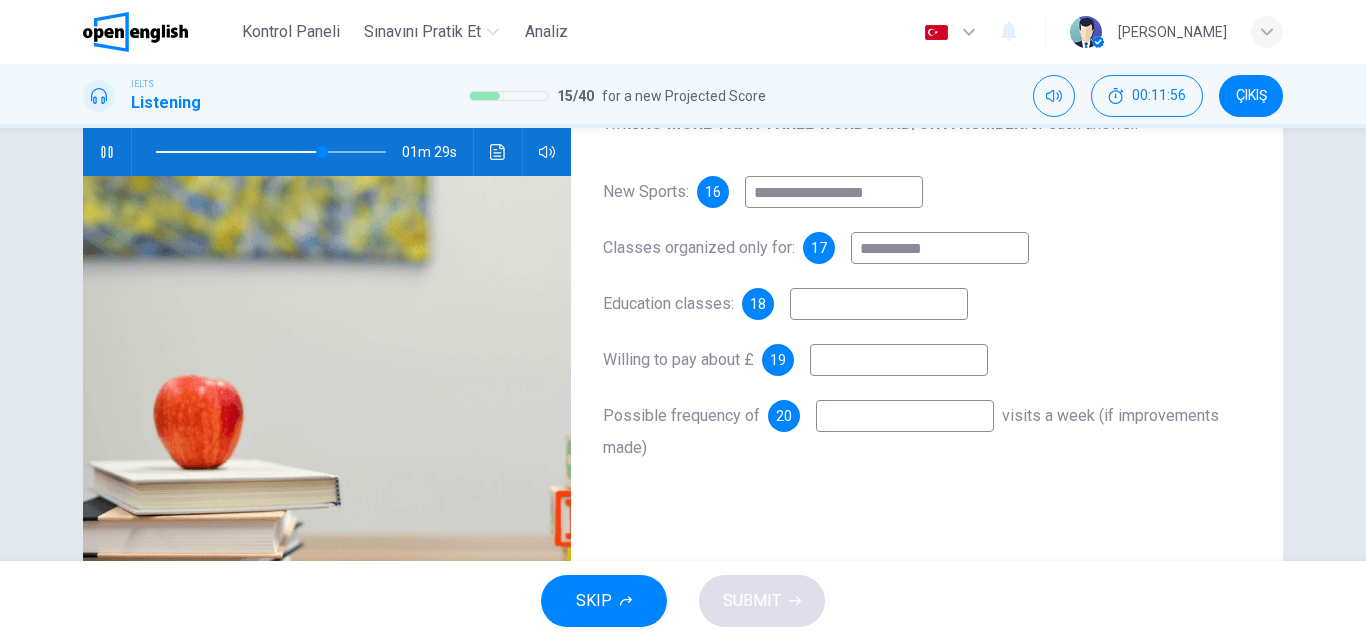 type on "**********" 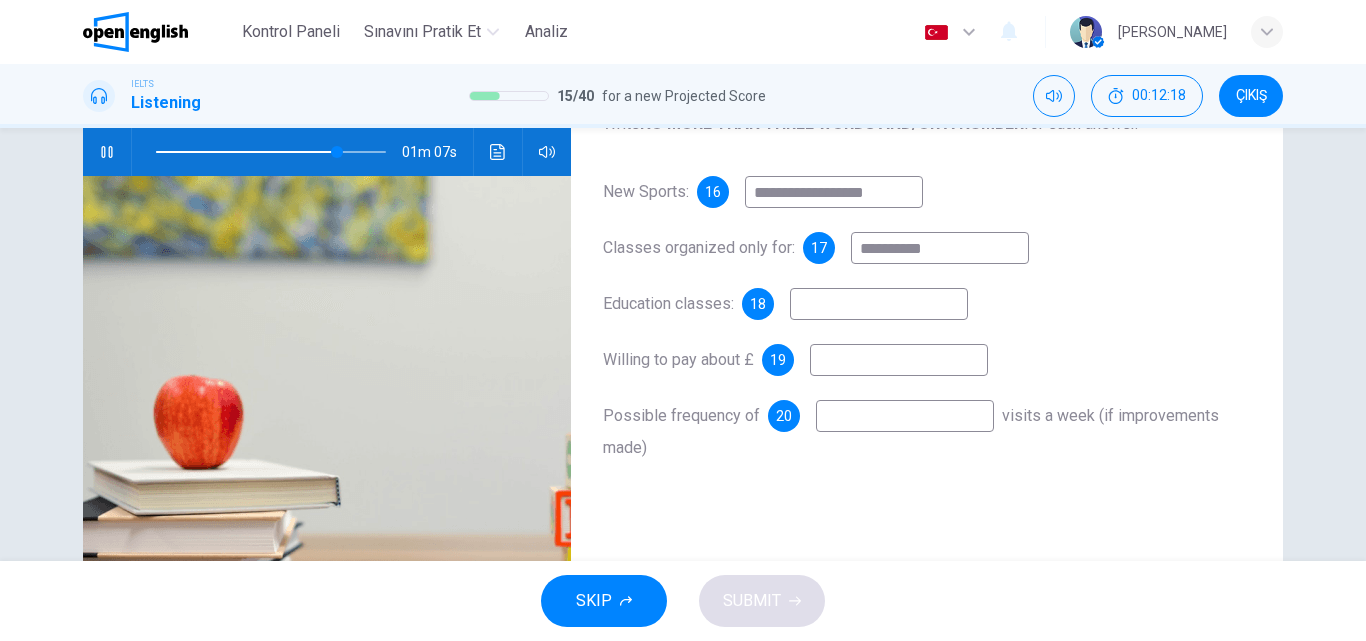 type on "**" 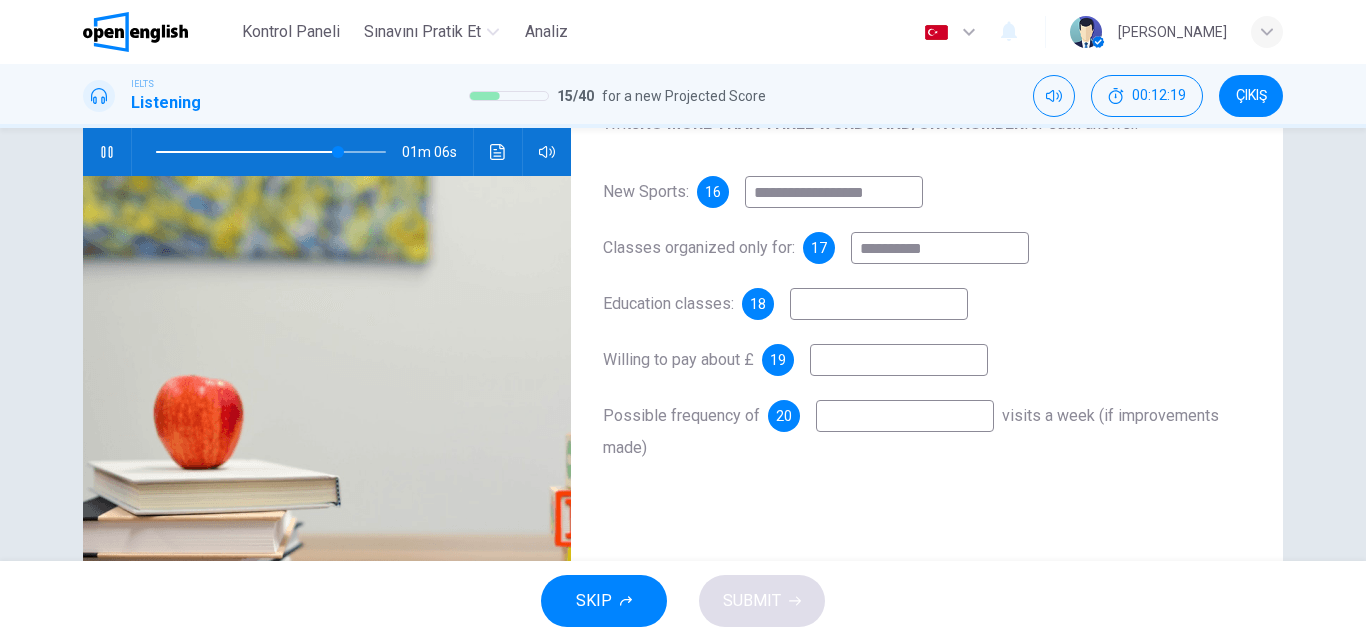 type on "*" 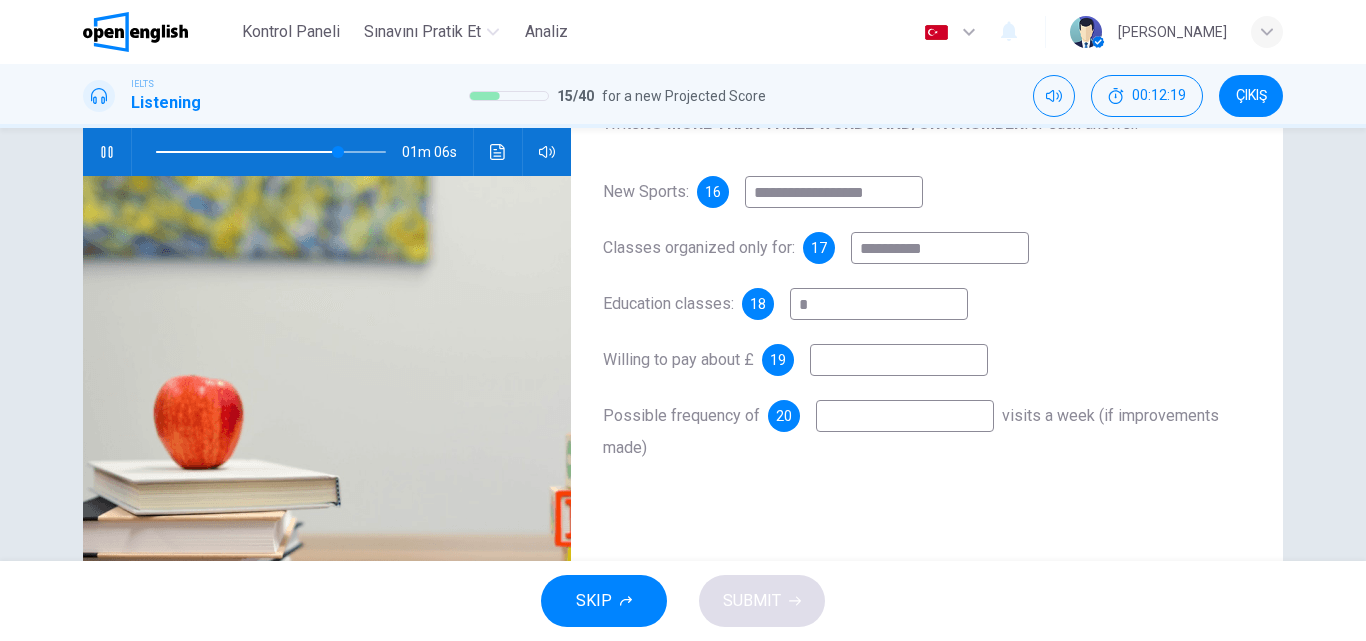 type on "**" 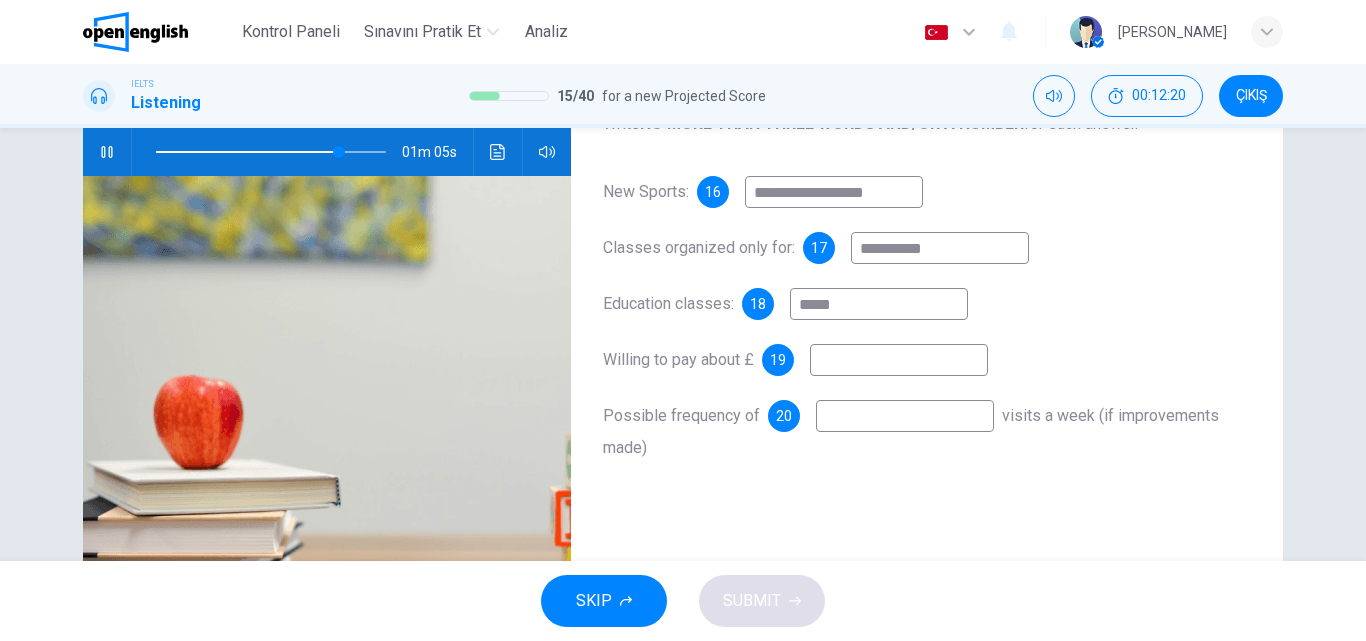 type on "******" 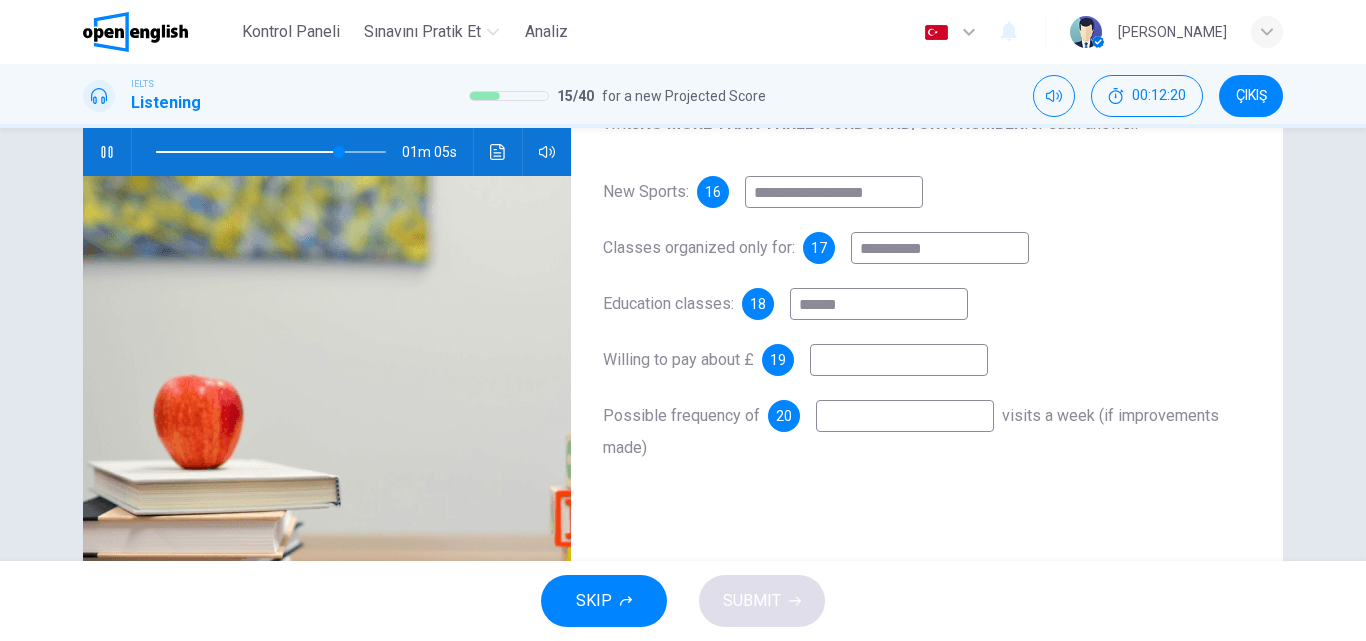 type on "**" 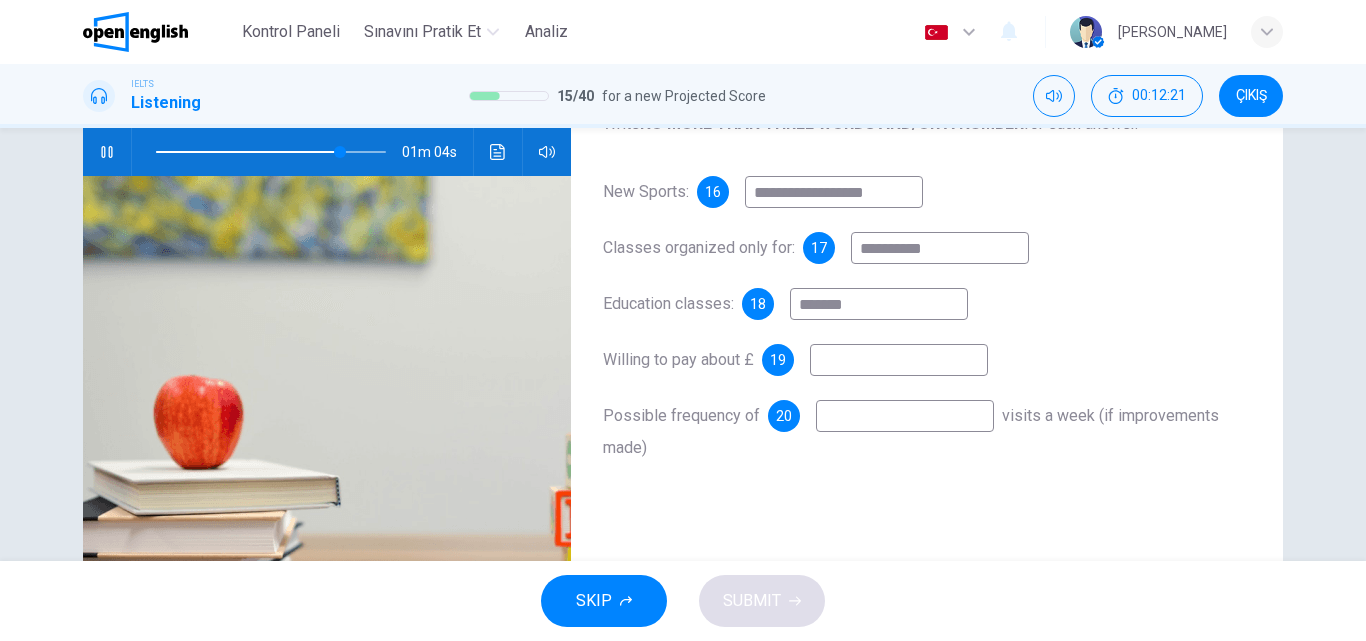 type on "********" 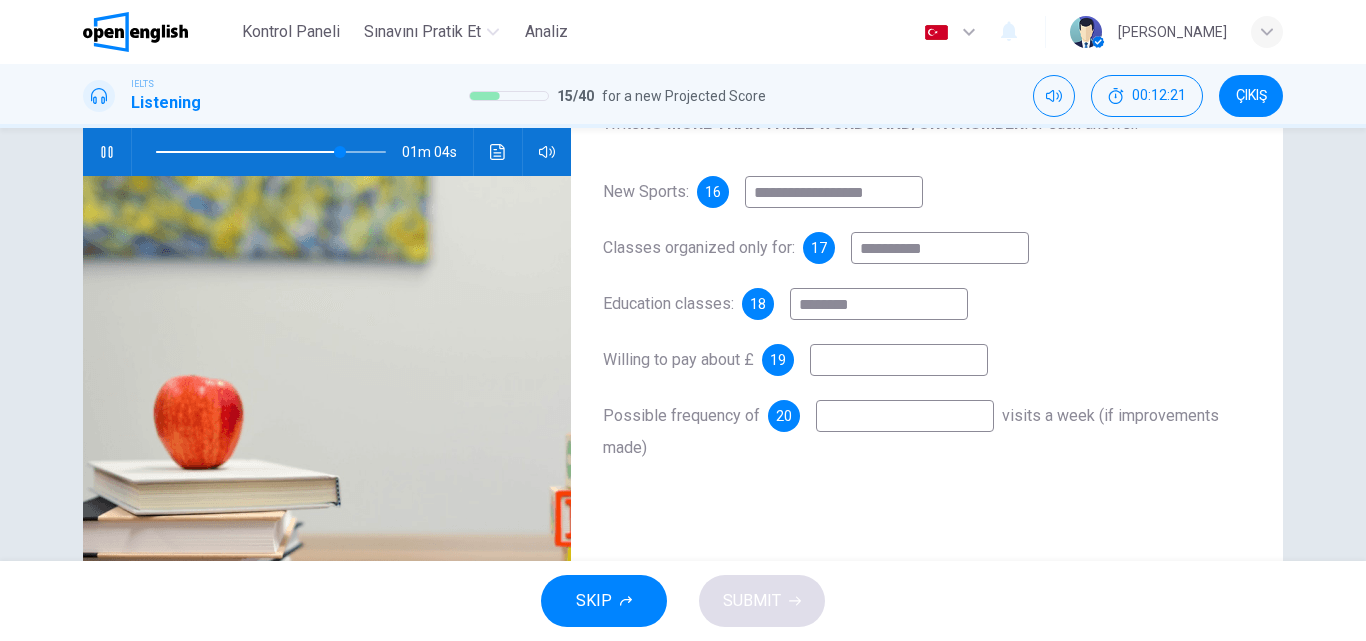 type on "**" 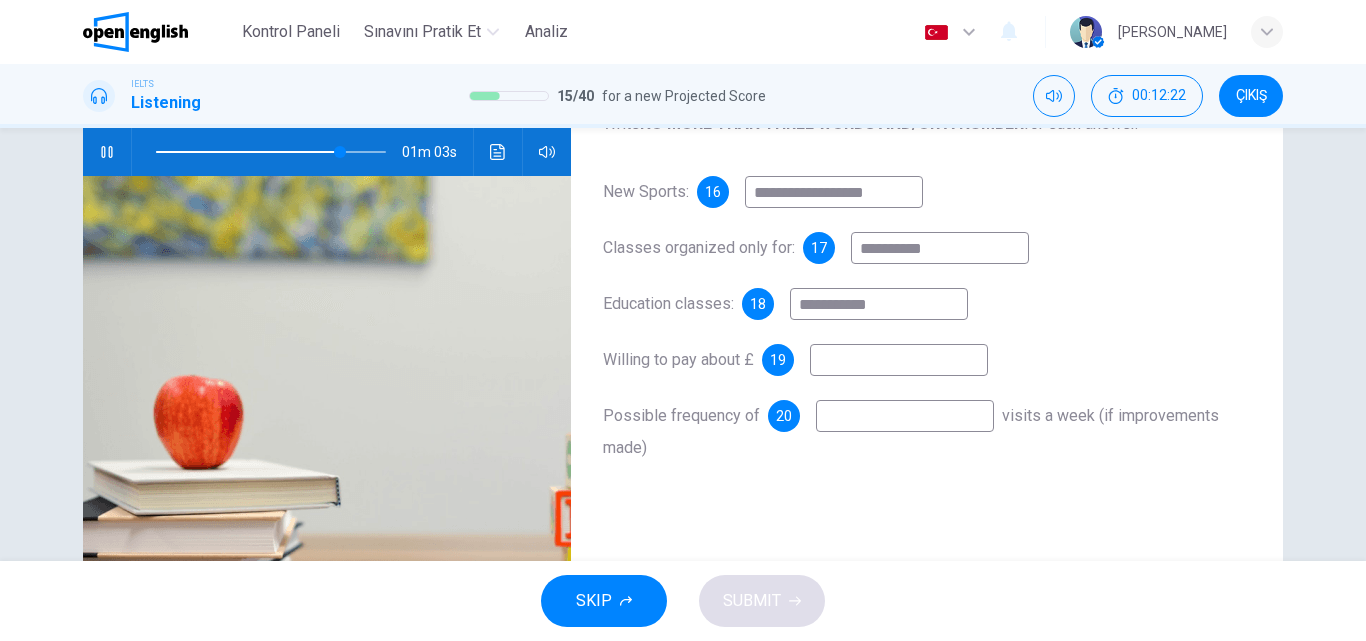 type on "**********" 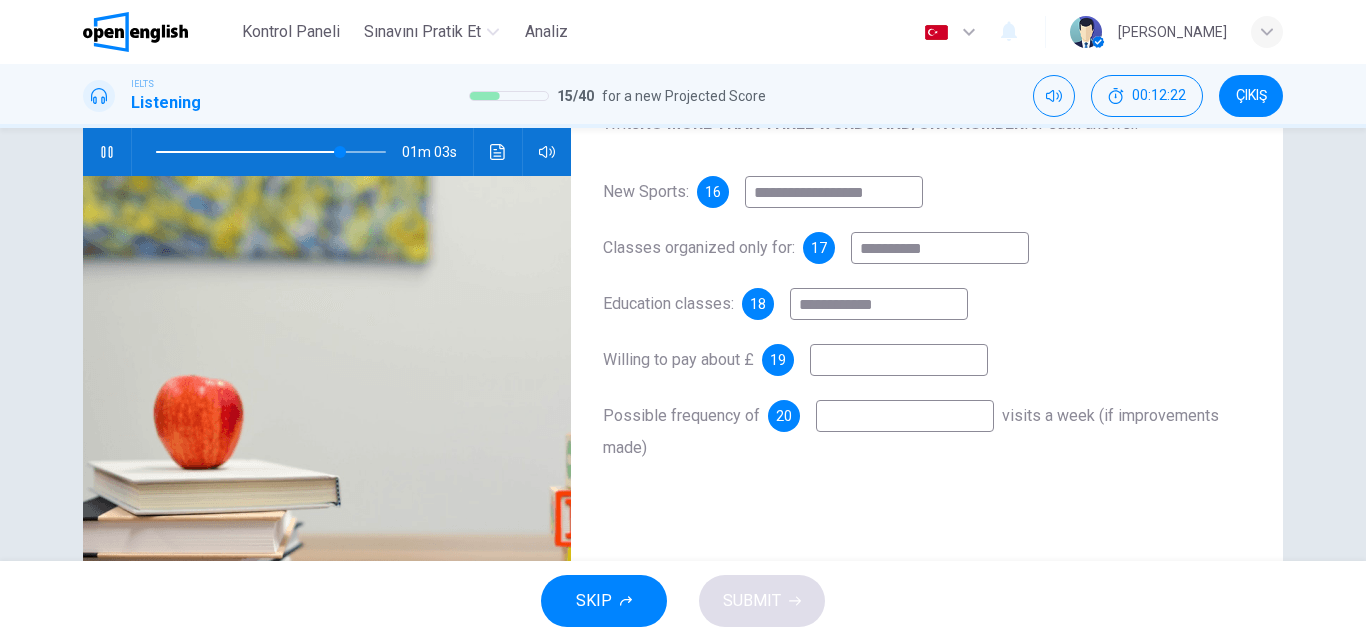 type on "**" 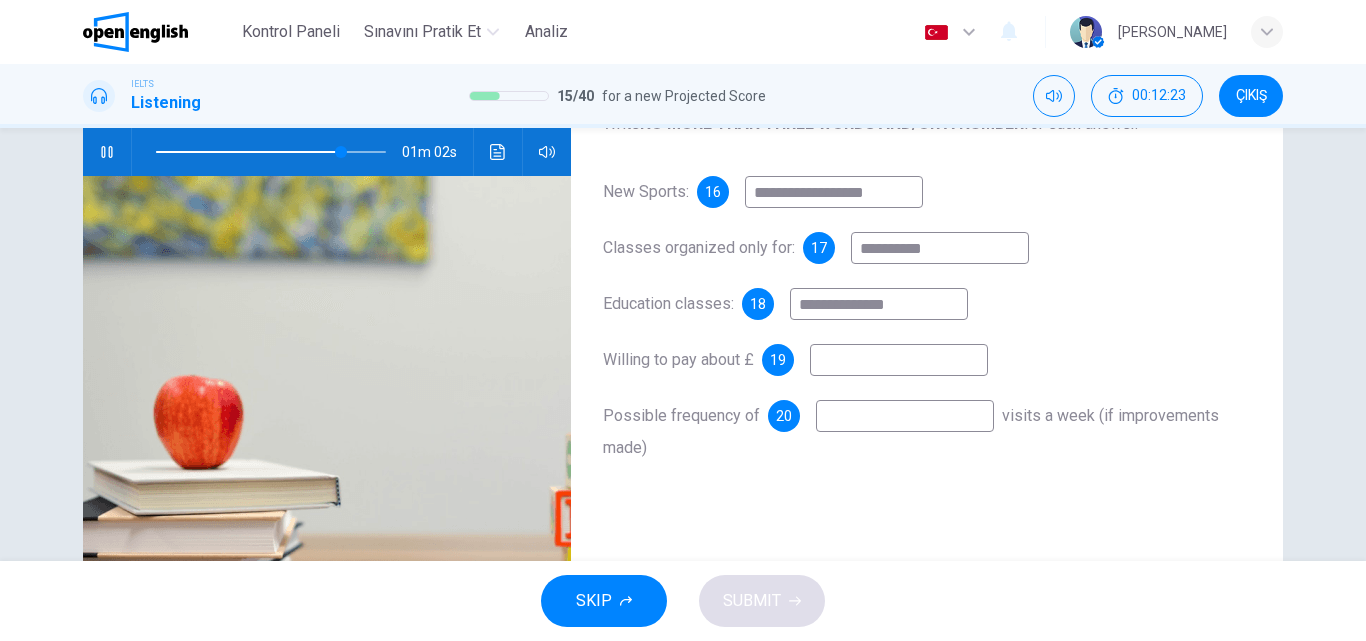 type on "**********" 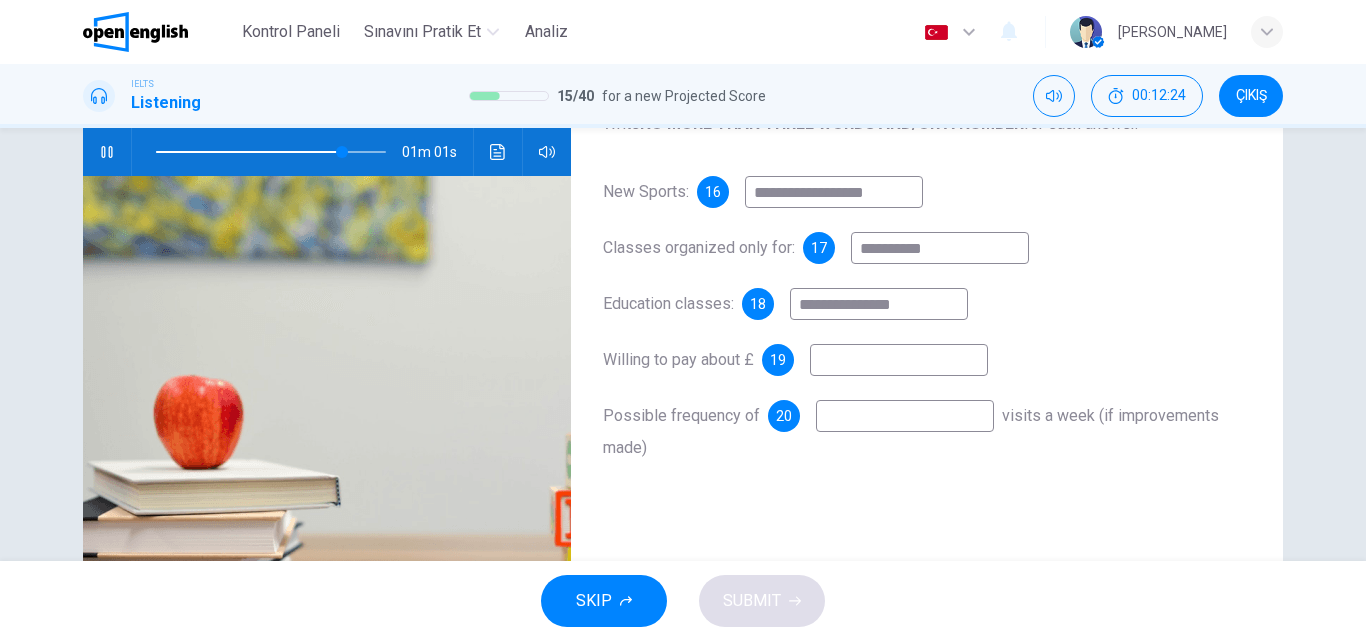 type on "**" 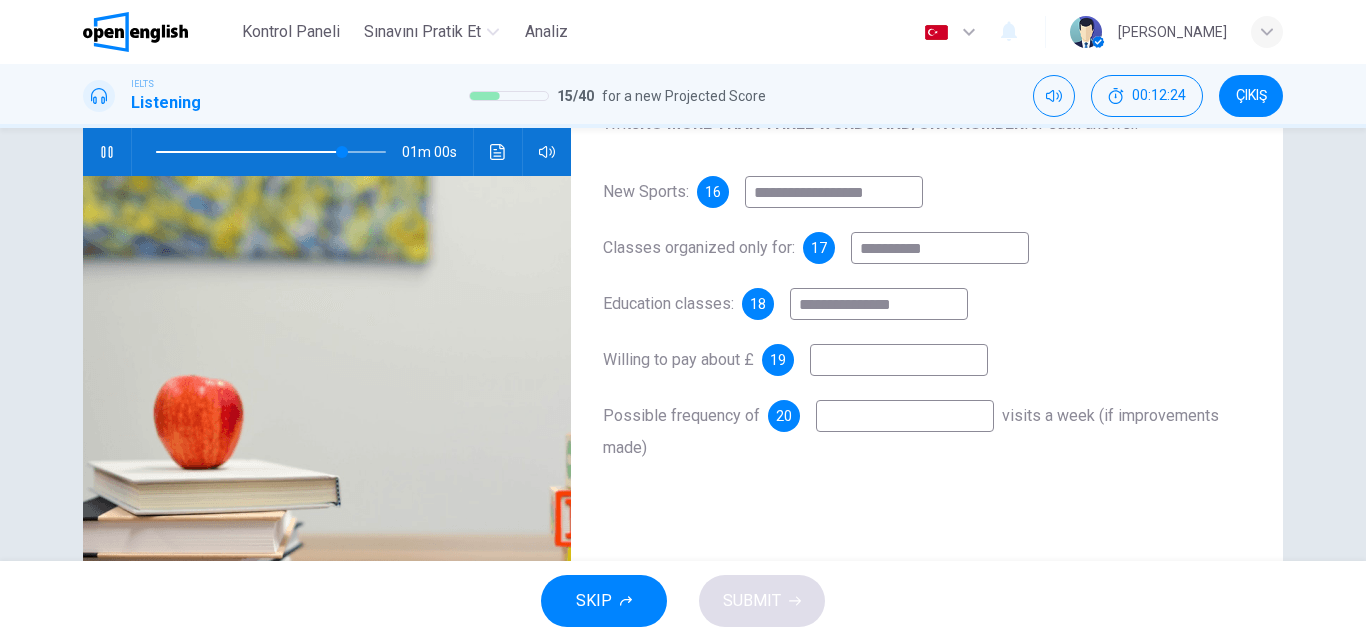 type on "**********" 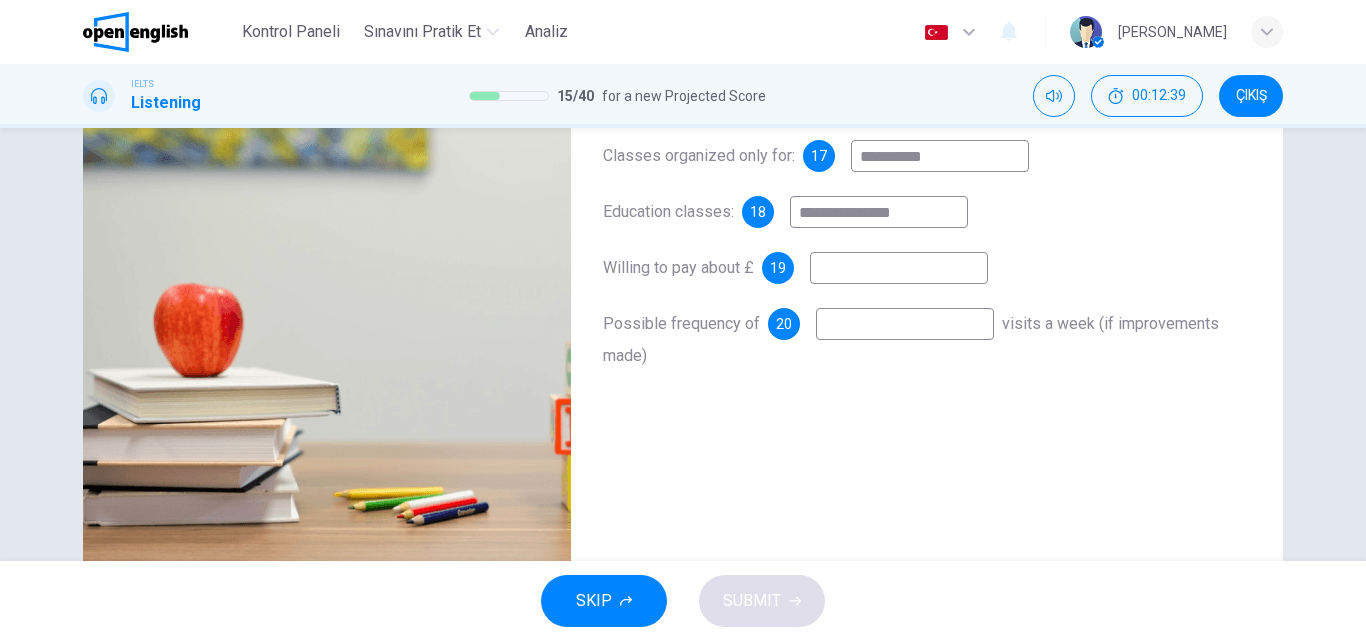 scroll, scrollTop: 242, scrollLeft: 0, axis: vertical 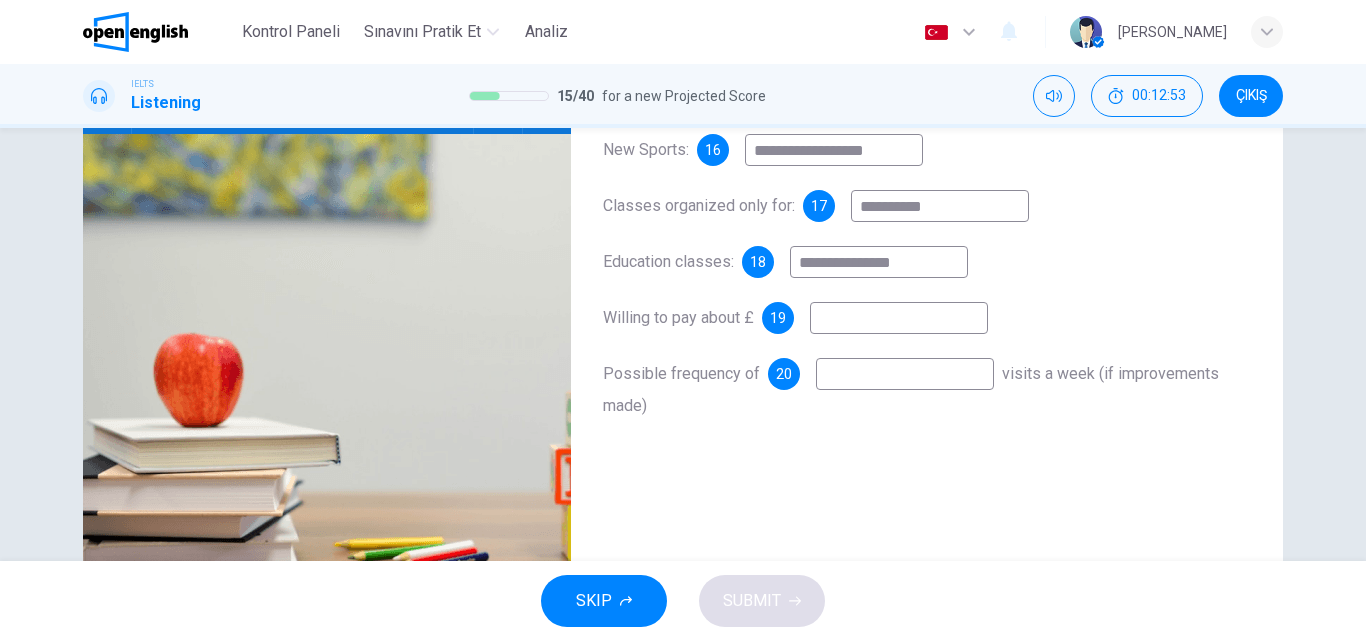 type on "**" 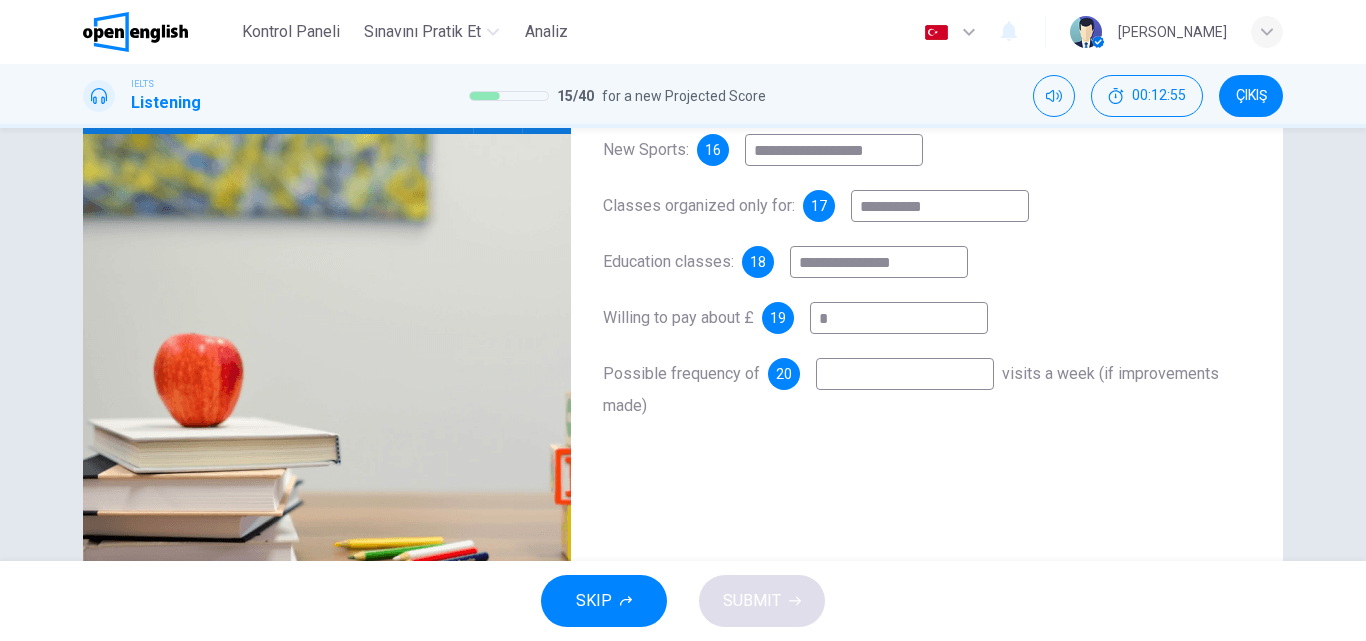 type on "**" 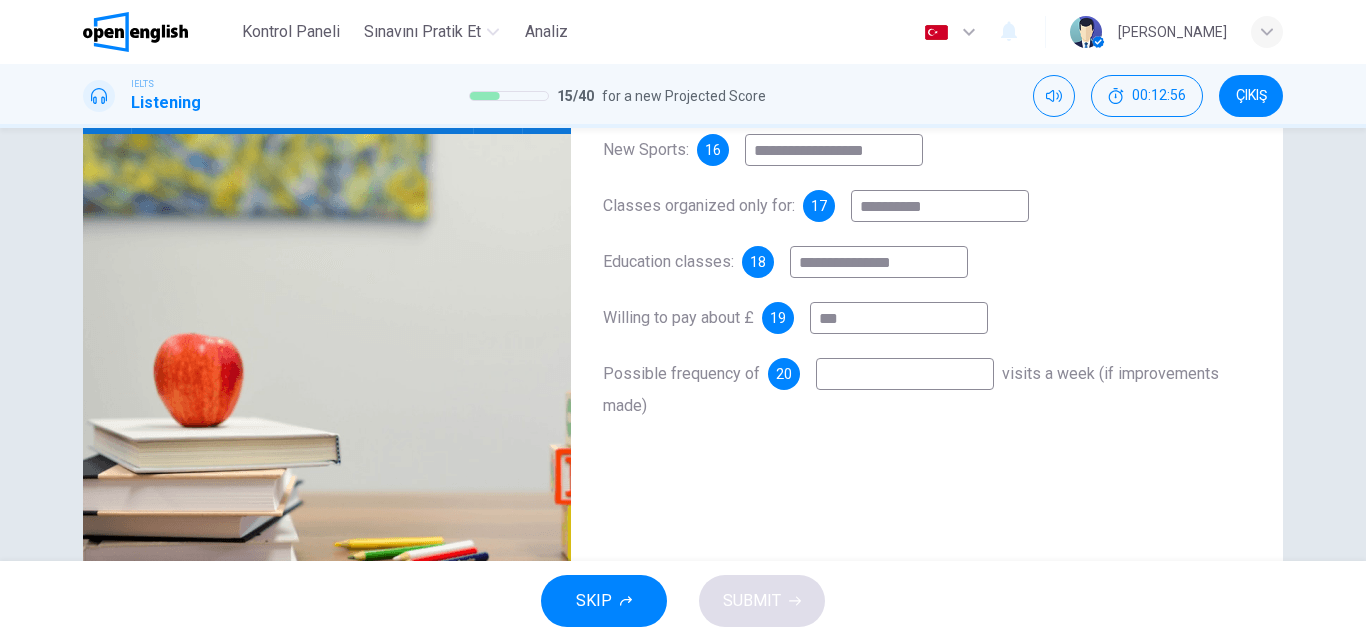 type on "****" 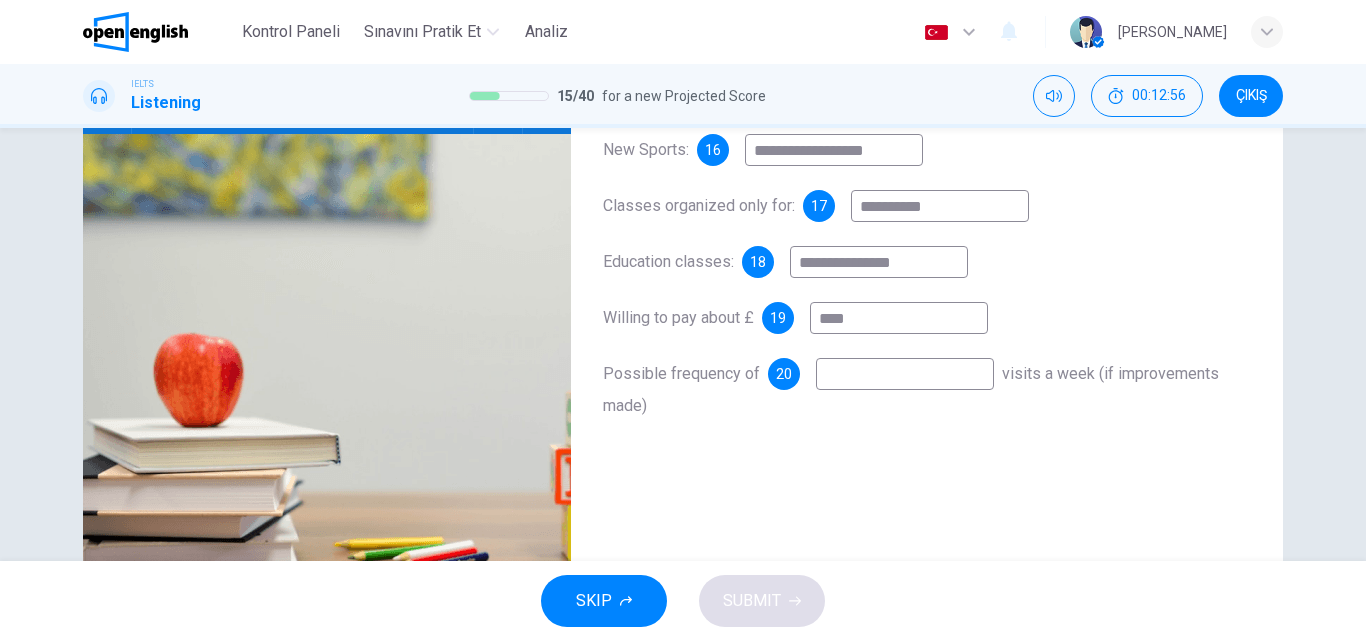 type on "**" 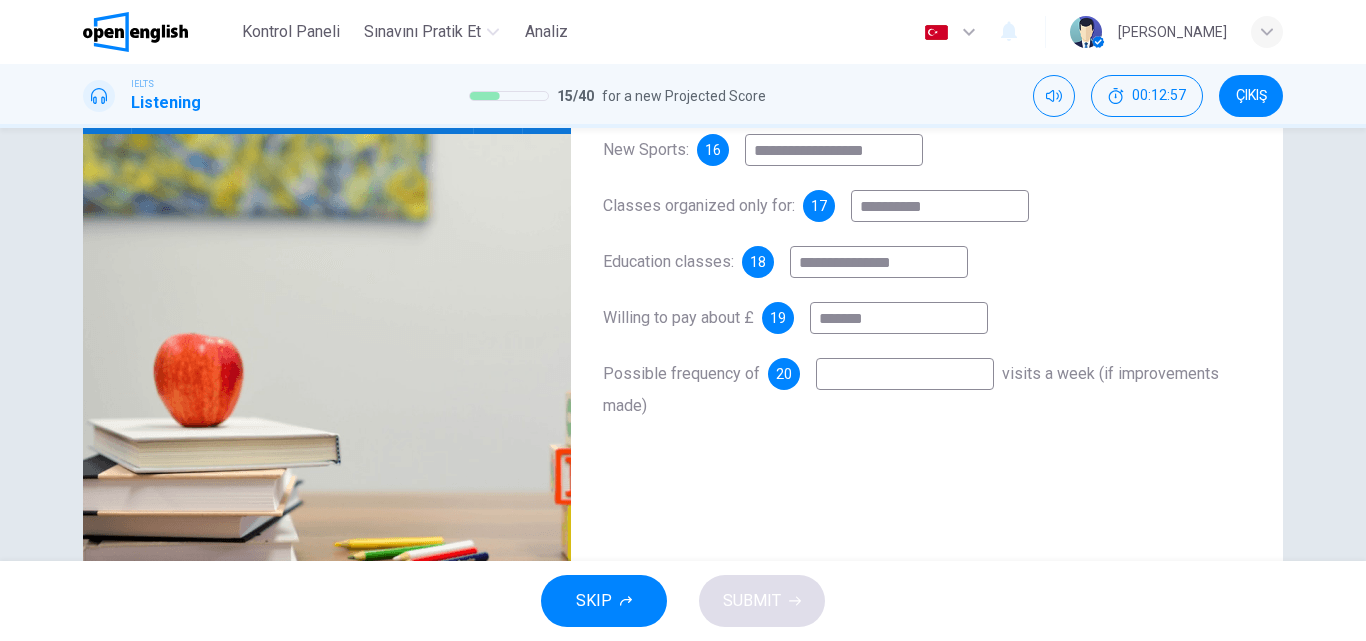 type on "********" 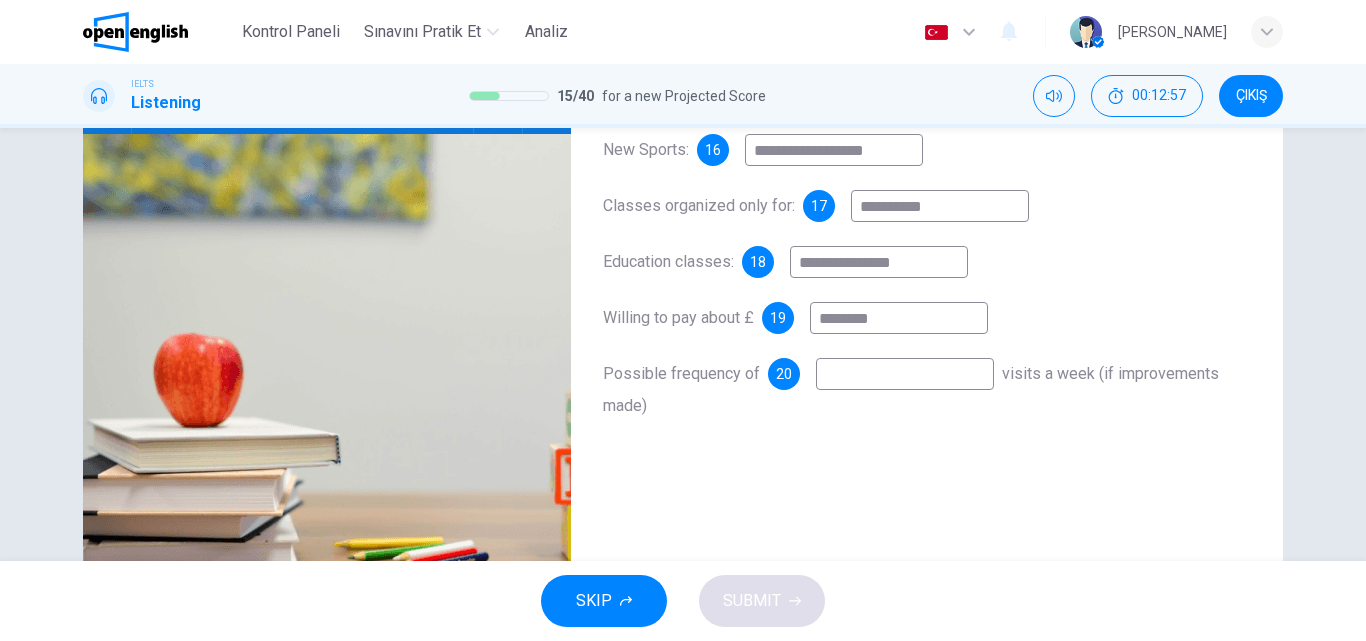 type on "**" 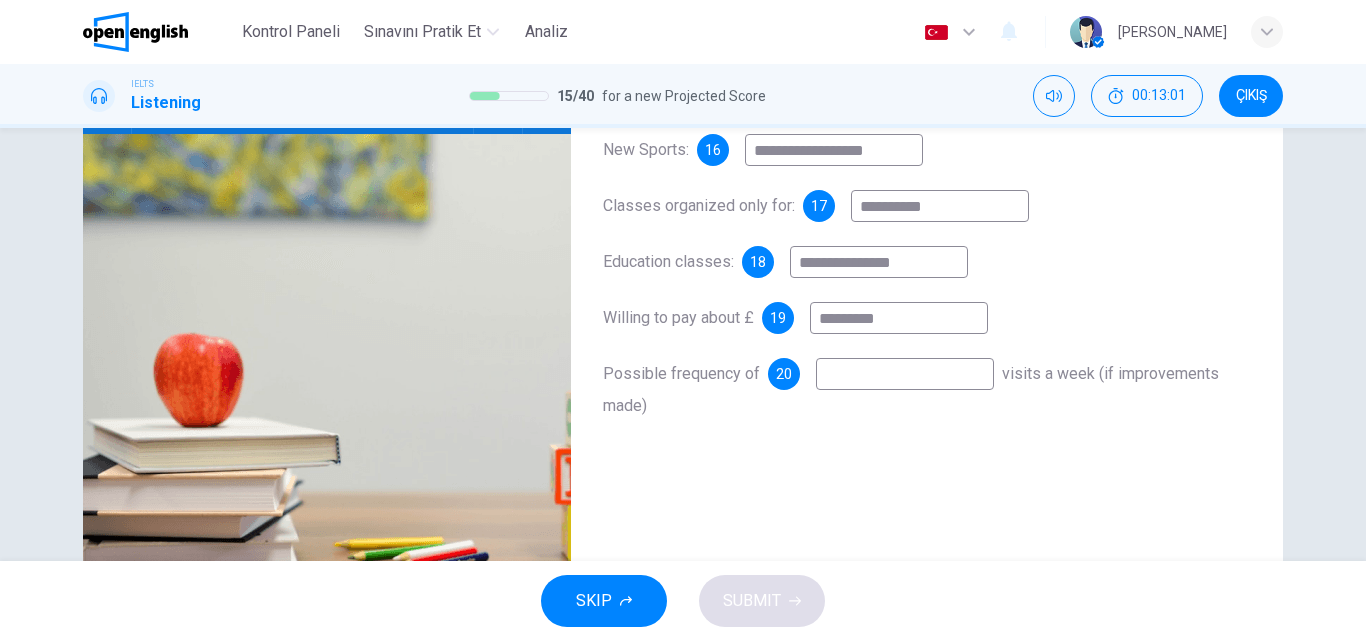 type on "**" 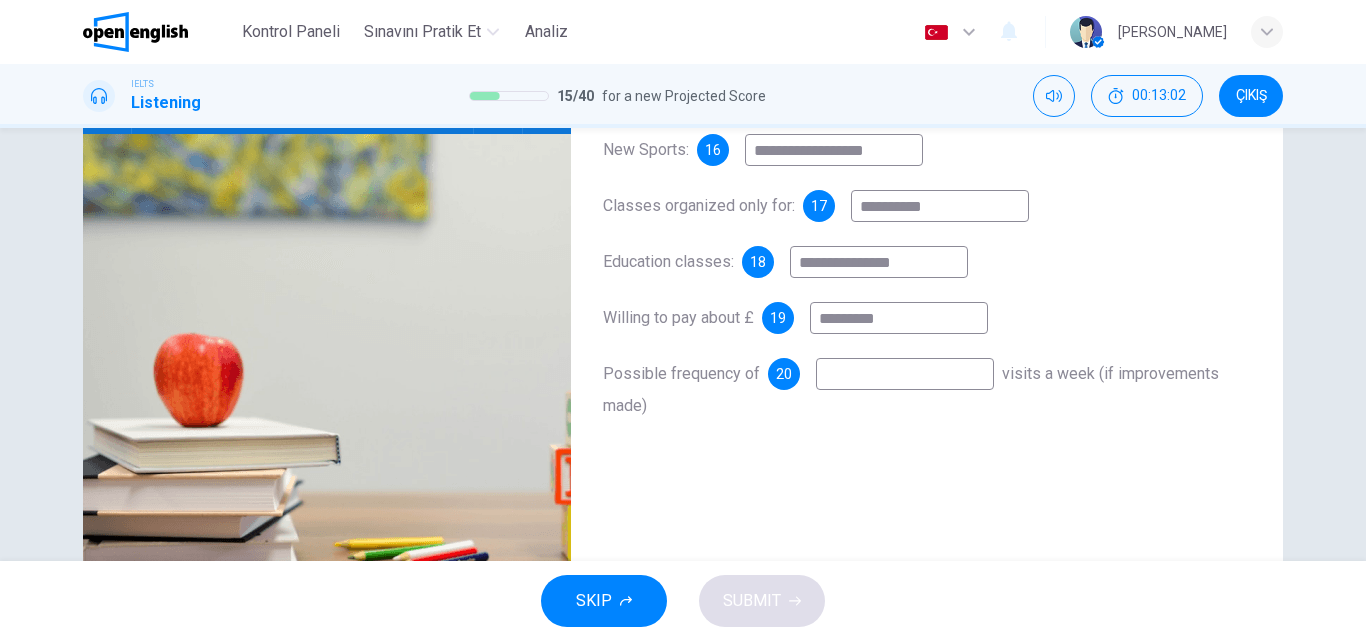 type on "********" 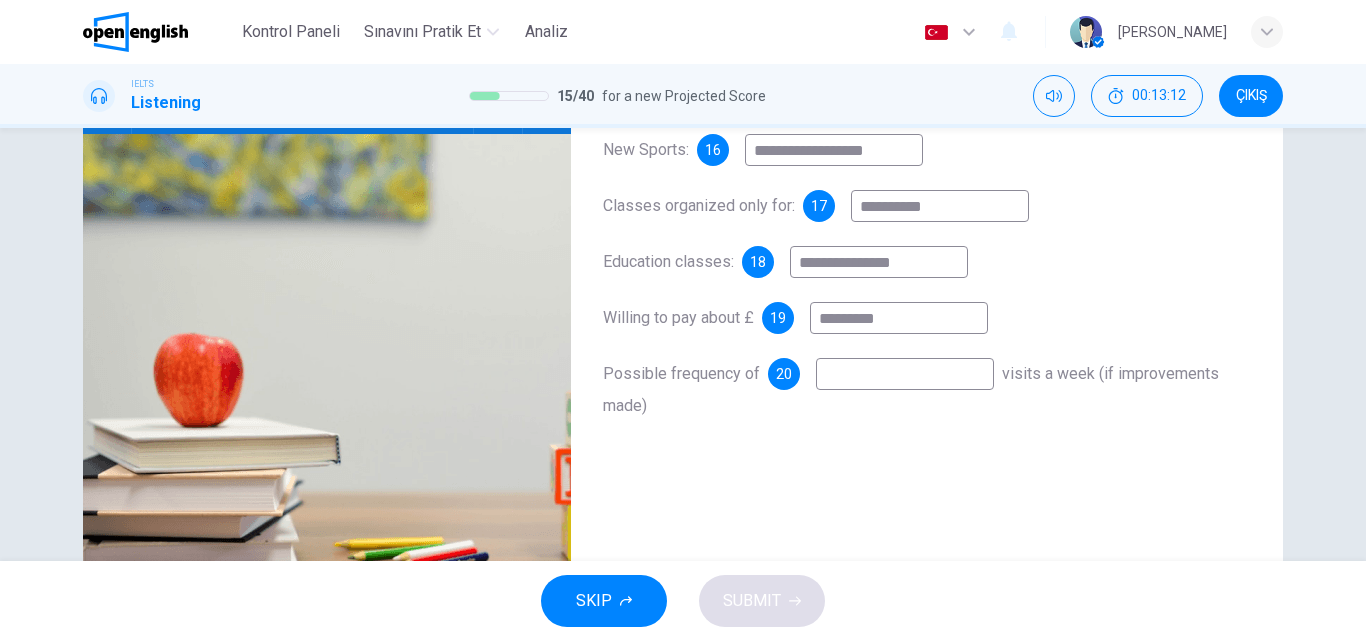 type on "**" 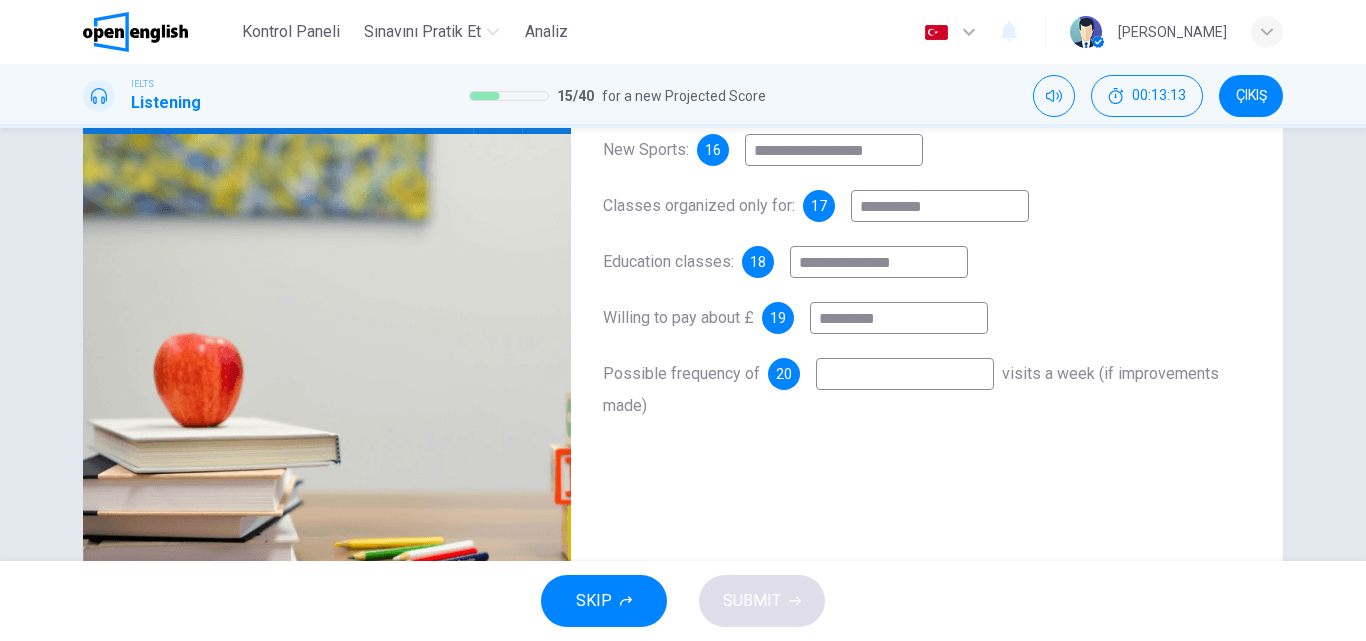 type on "*" 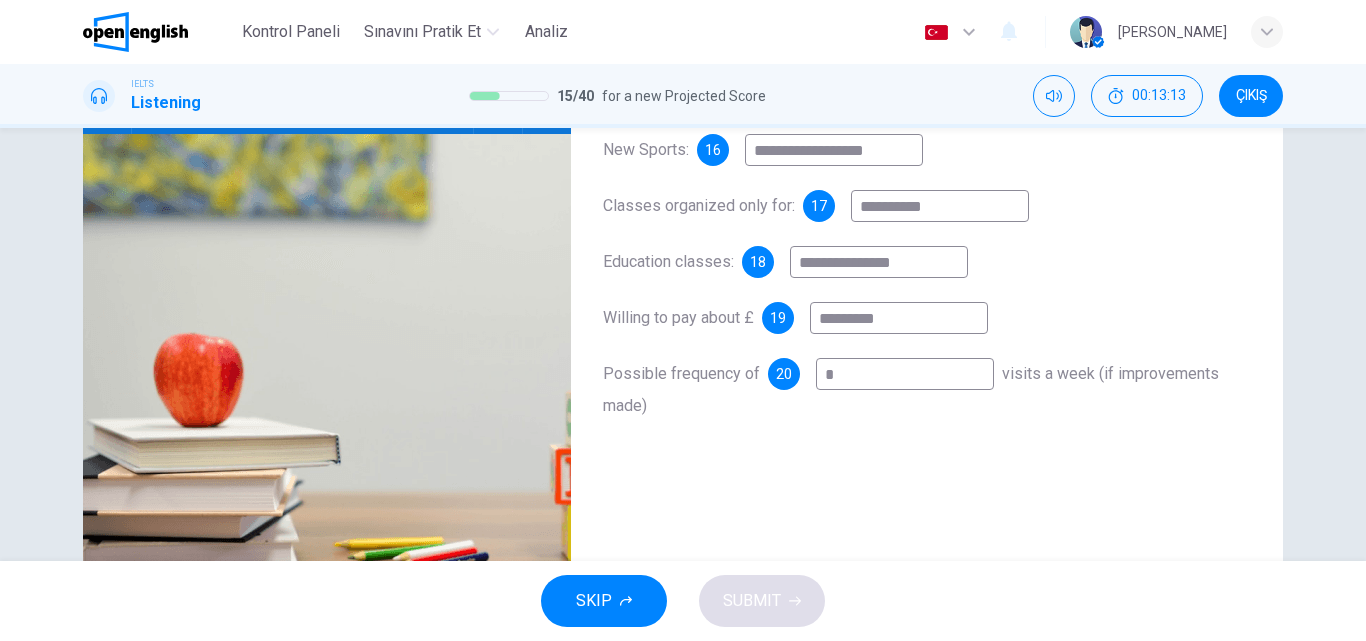 type on "**" 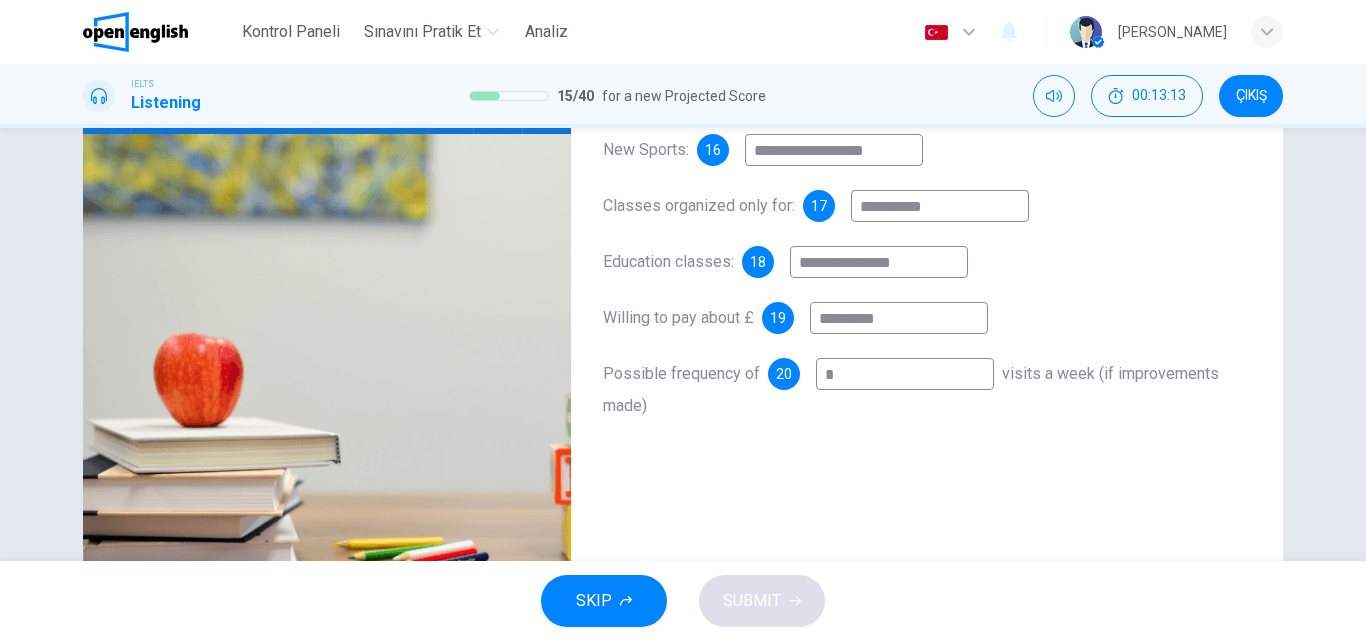 type on "*" 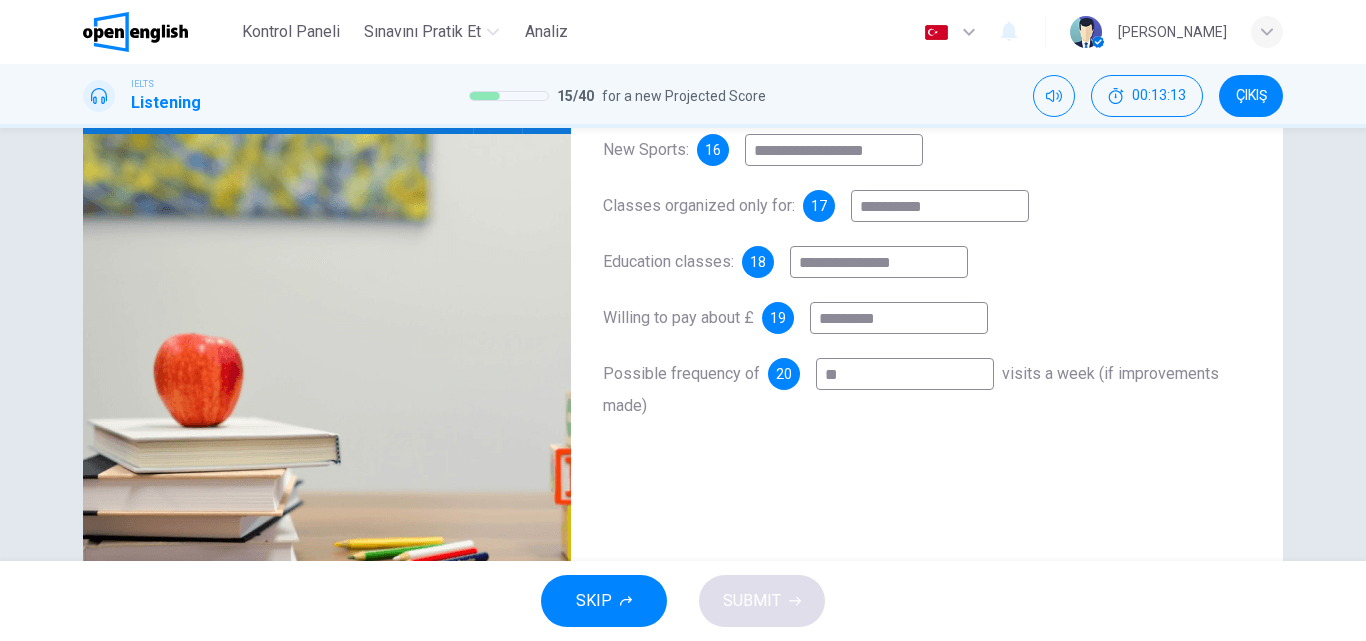 type on "**" 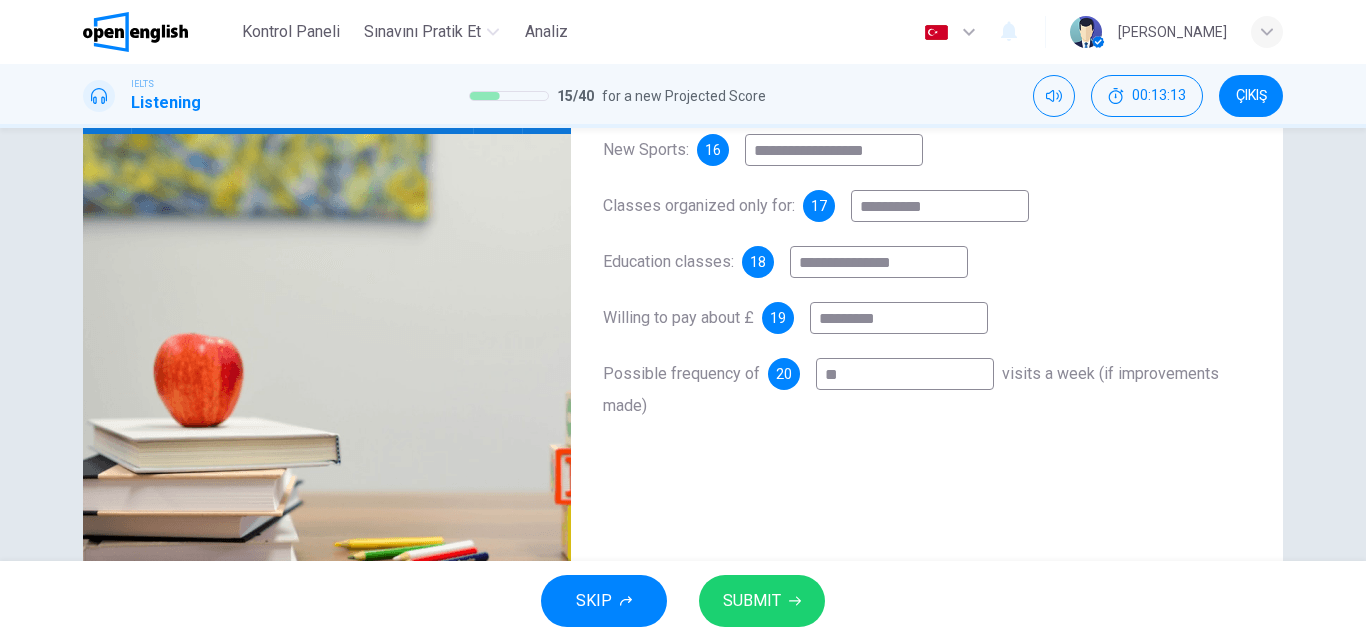 type on "***" 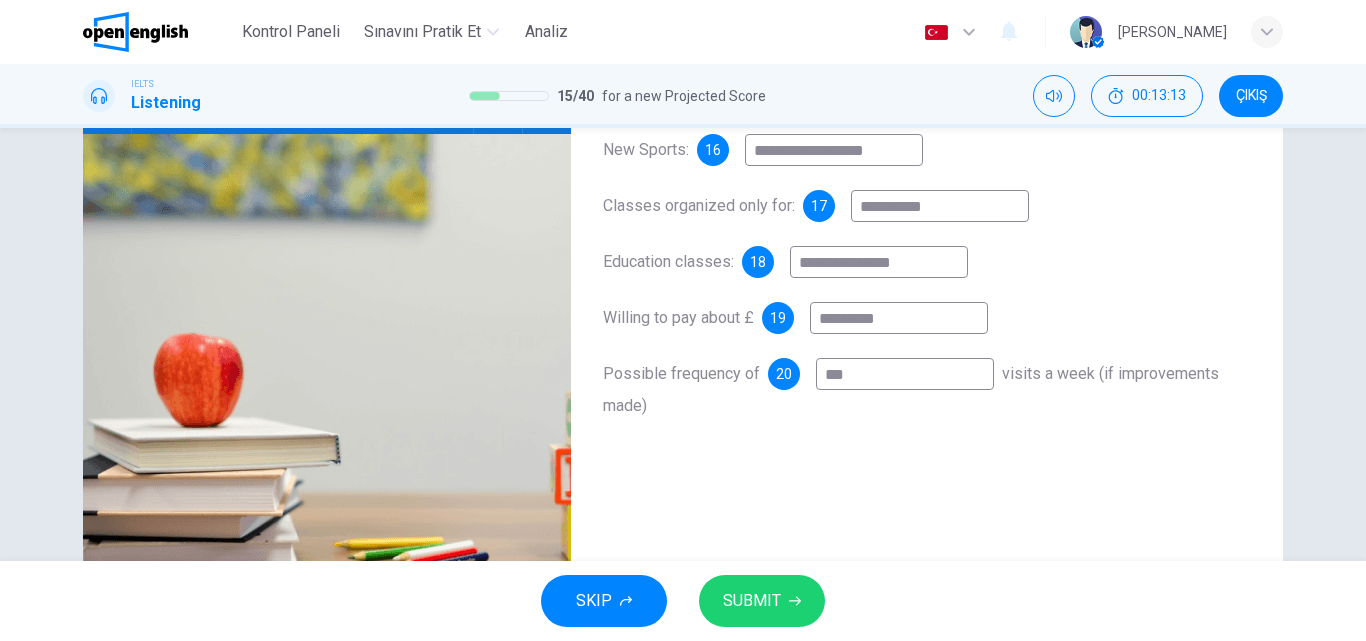 type on "**" 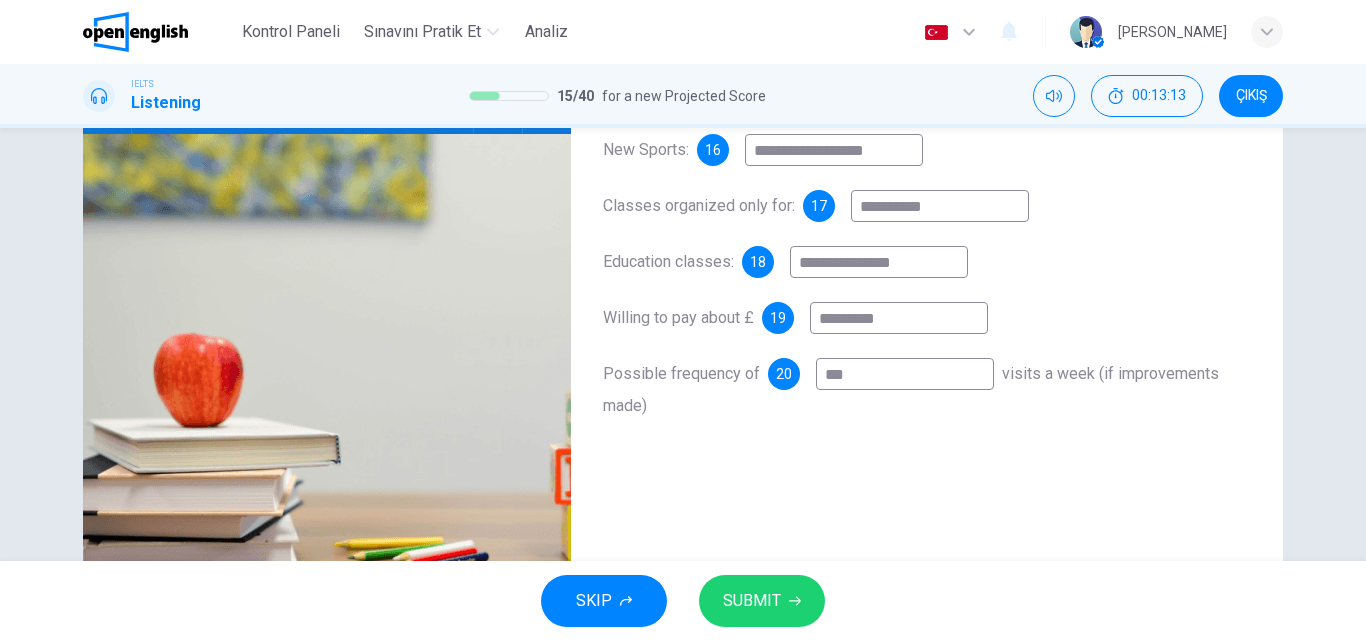 type on "****" 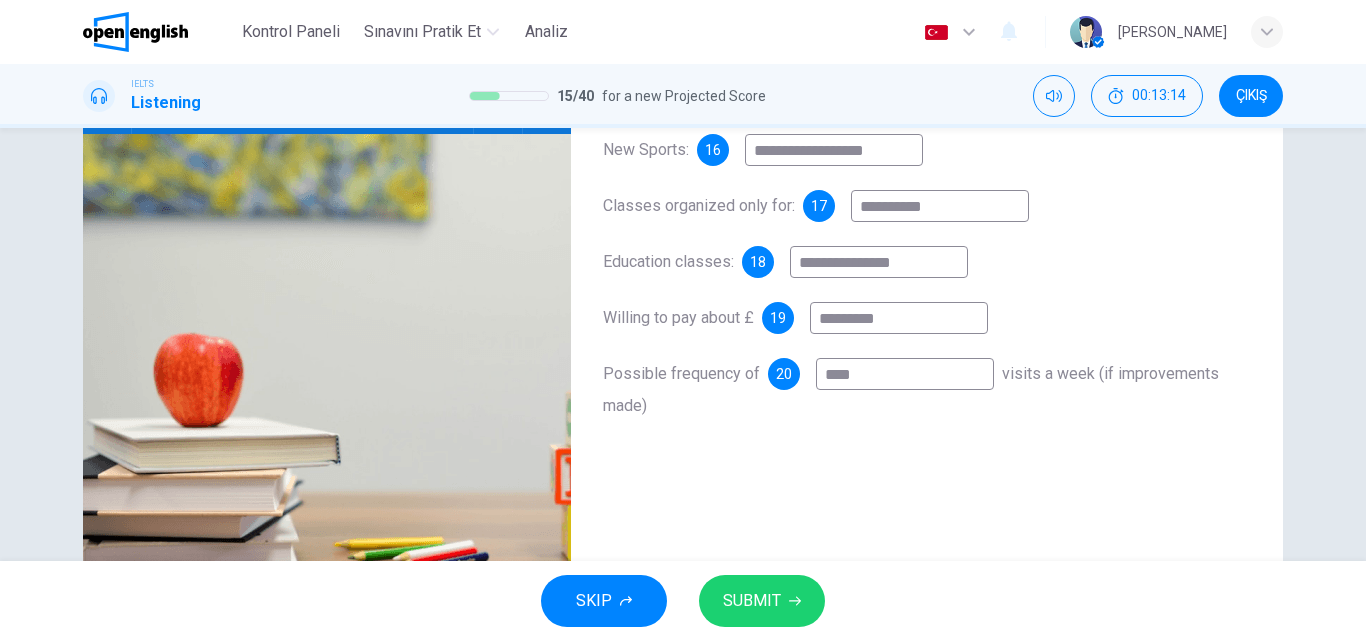 type on "**" 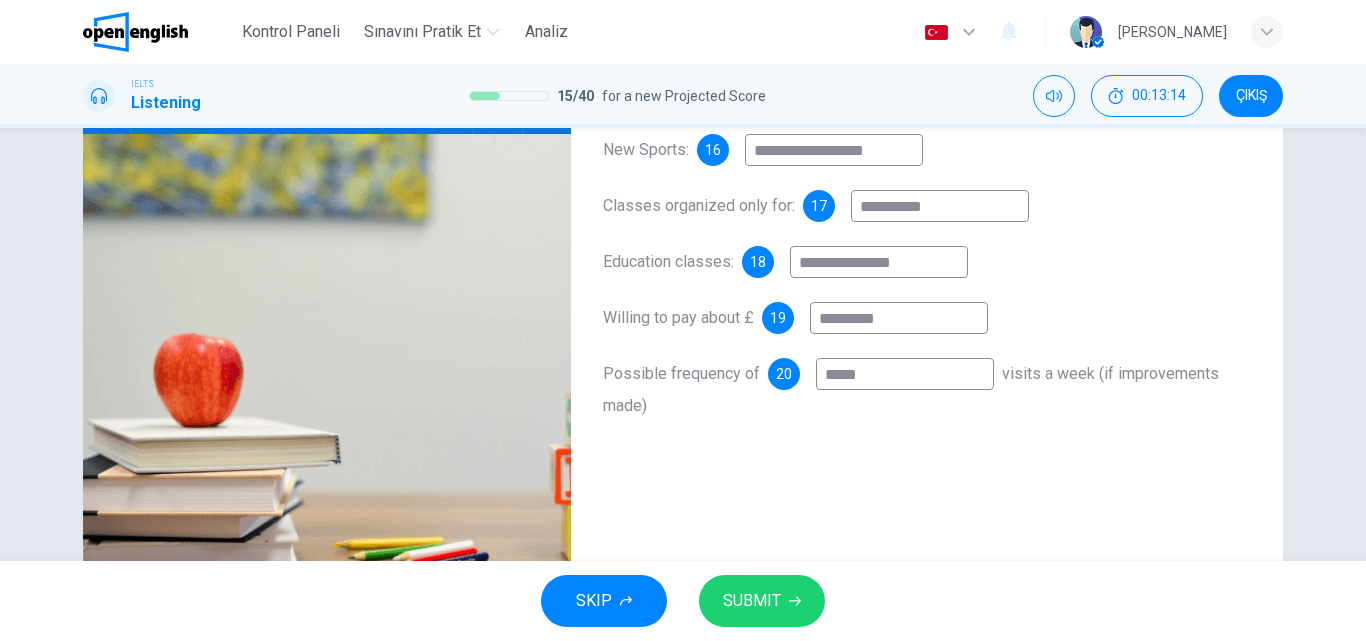 type on "******" 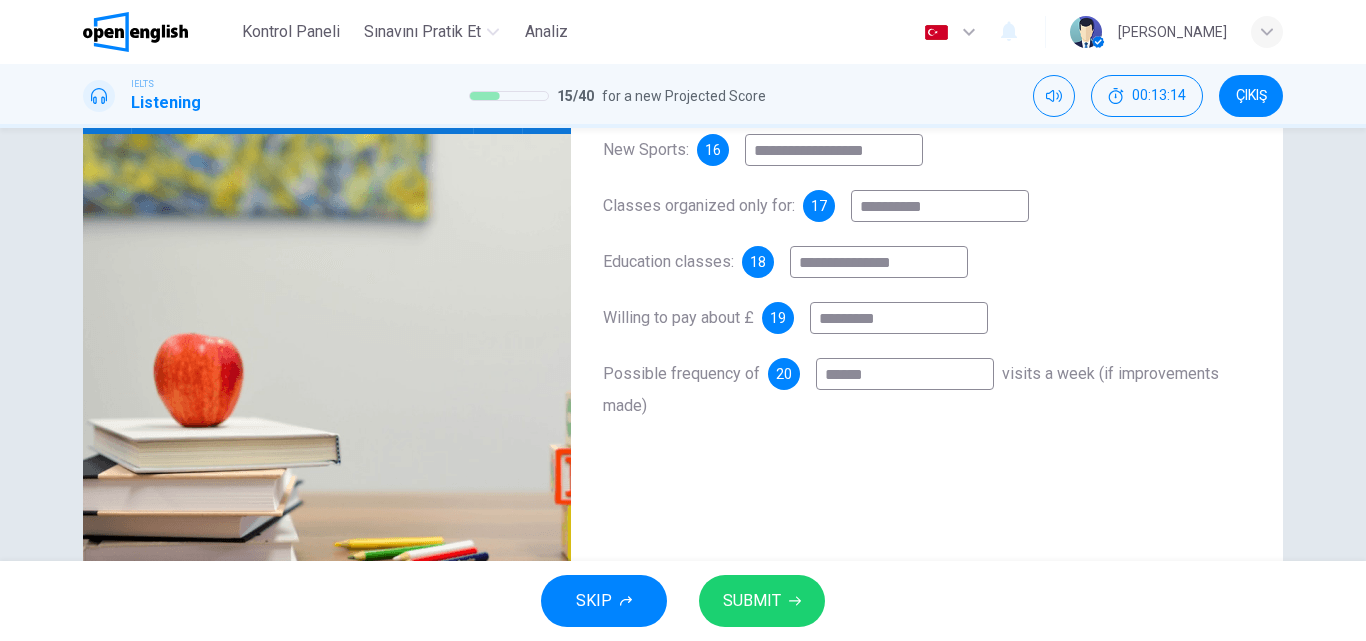 type on "**" 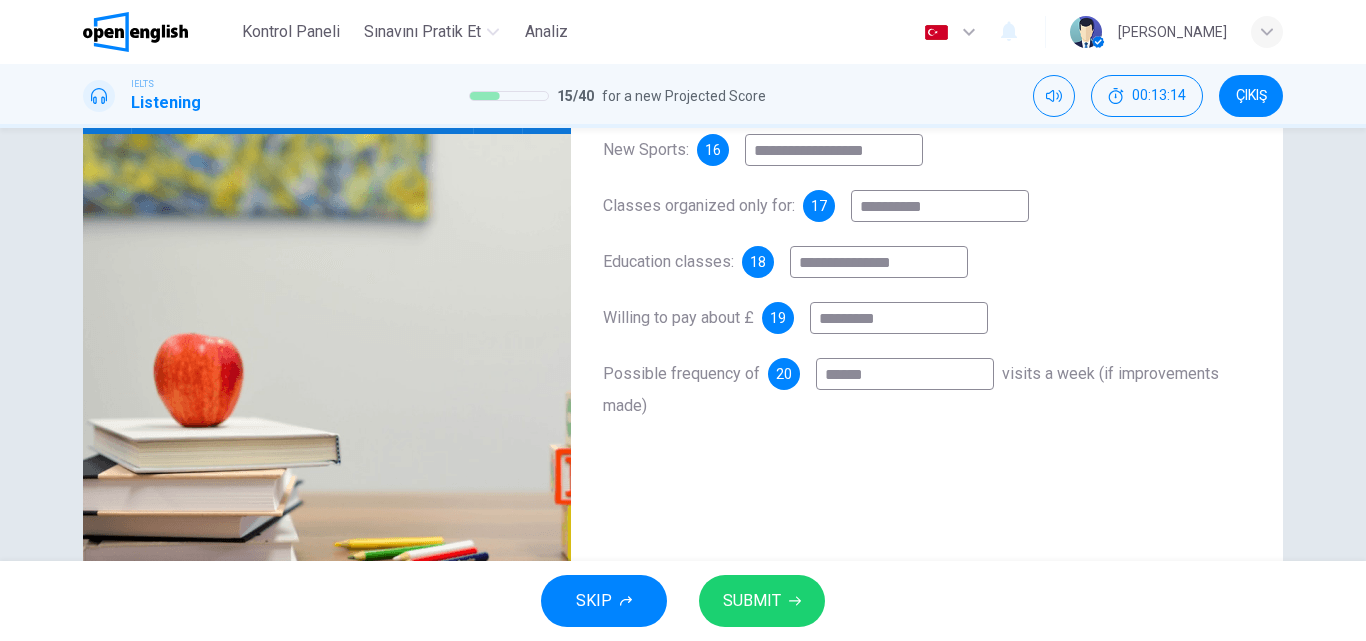type on "*******" 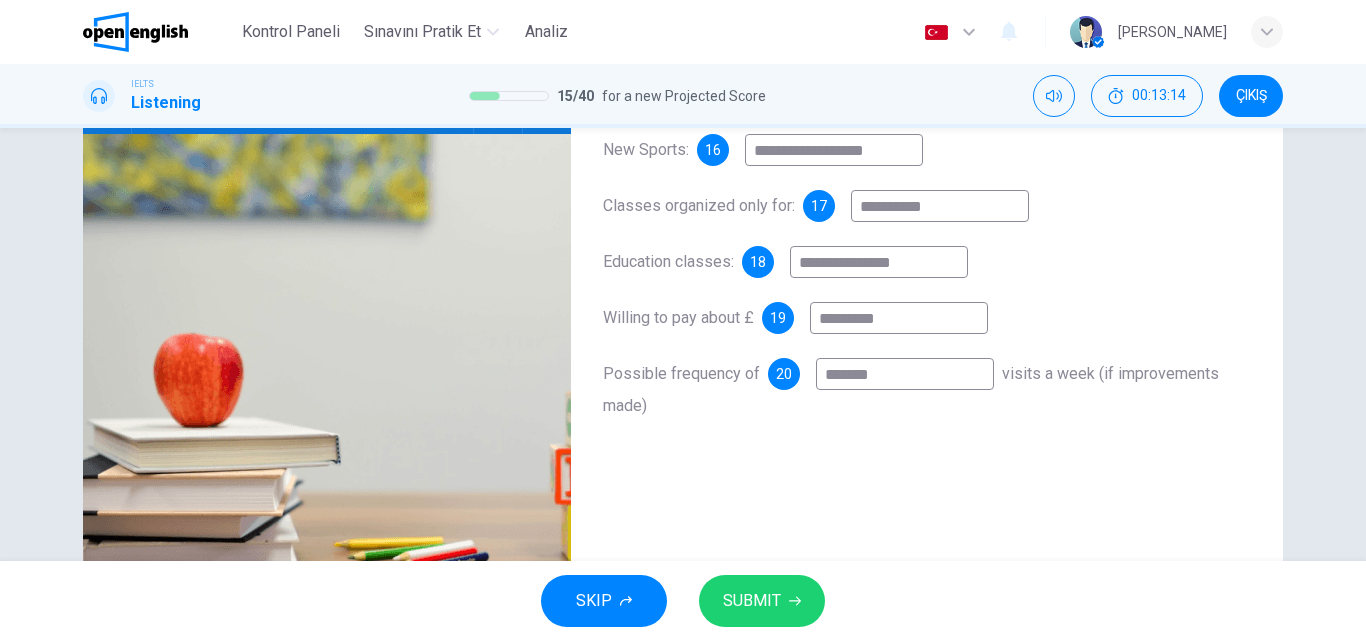 type on "**" 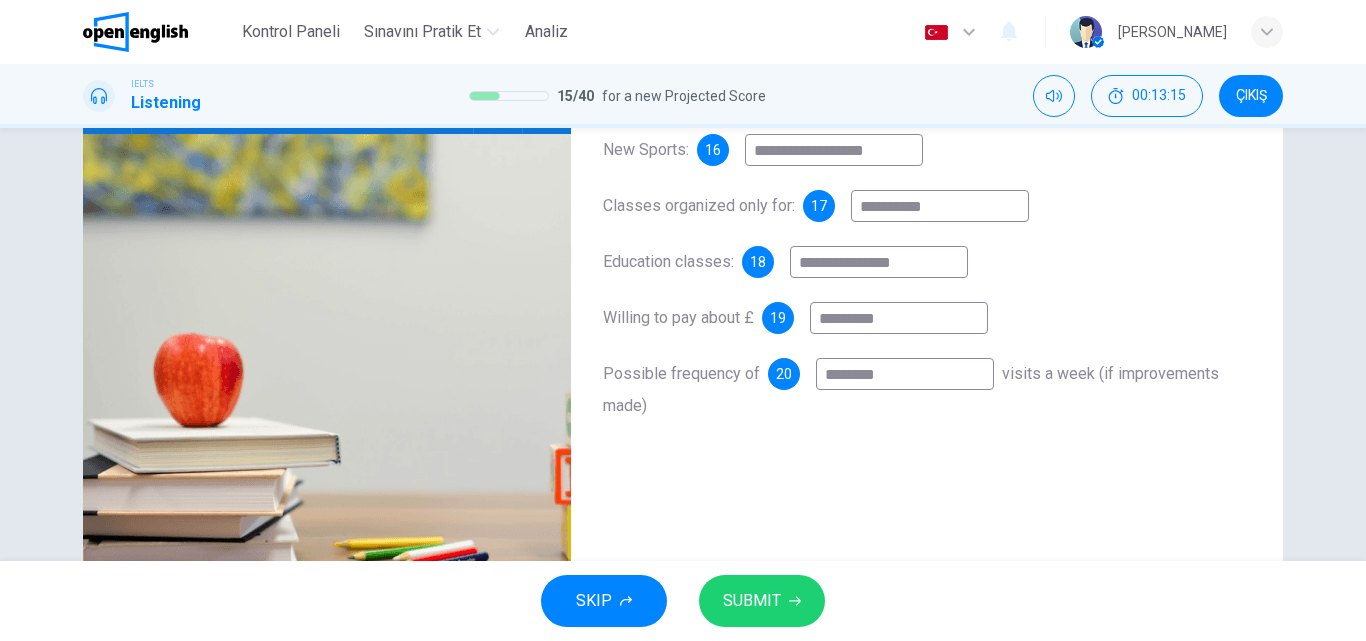 type on "*********" 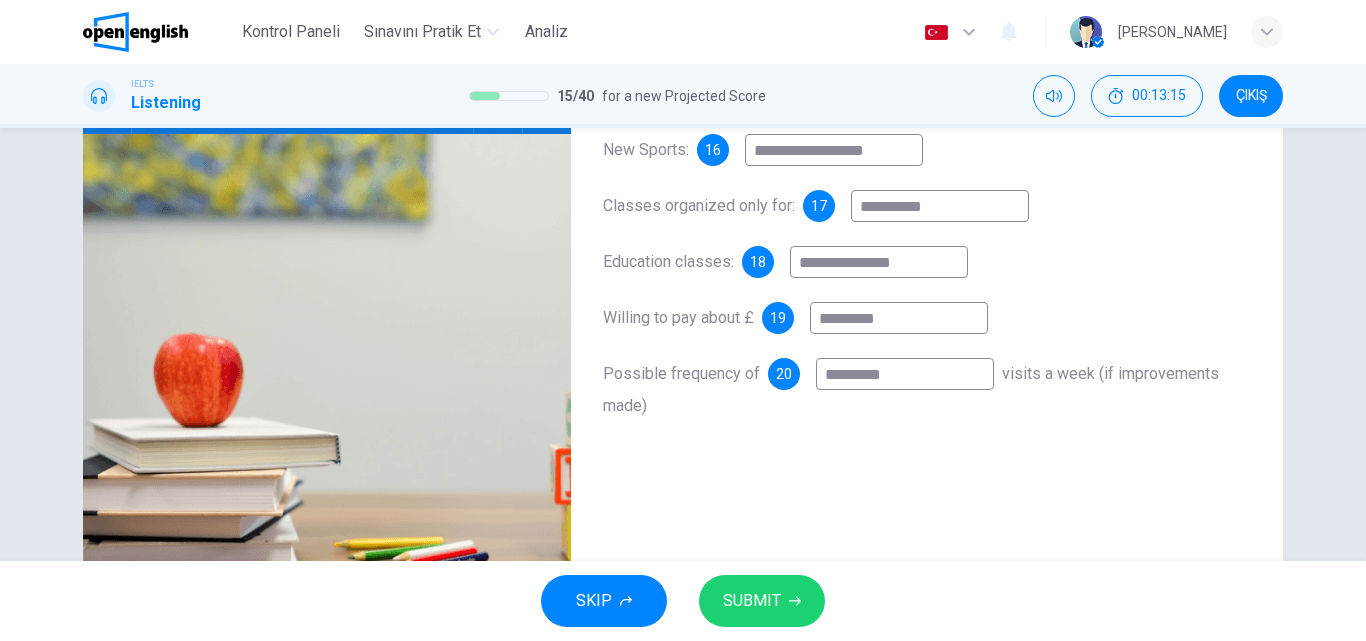 type on "**" 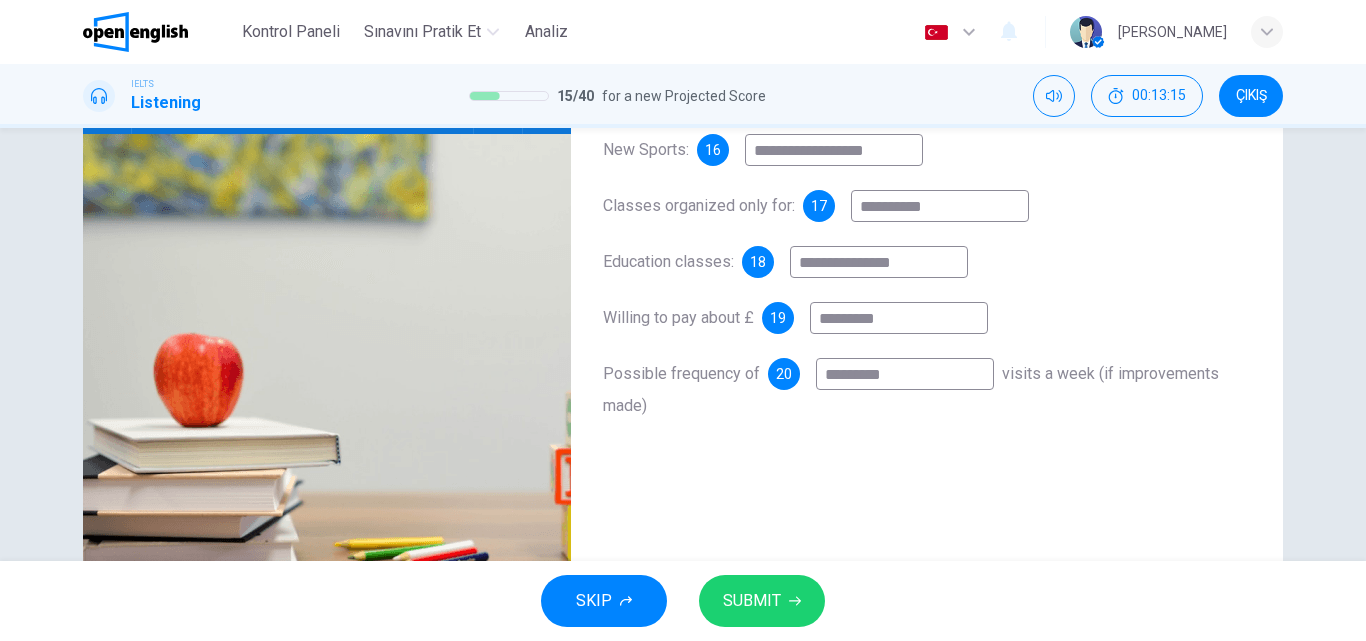 type on "*********" 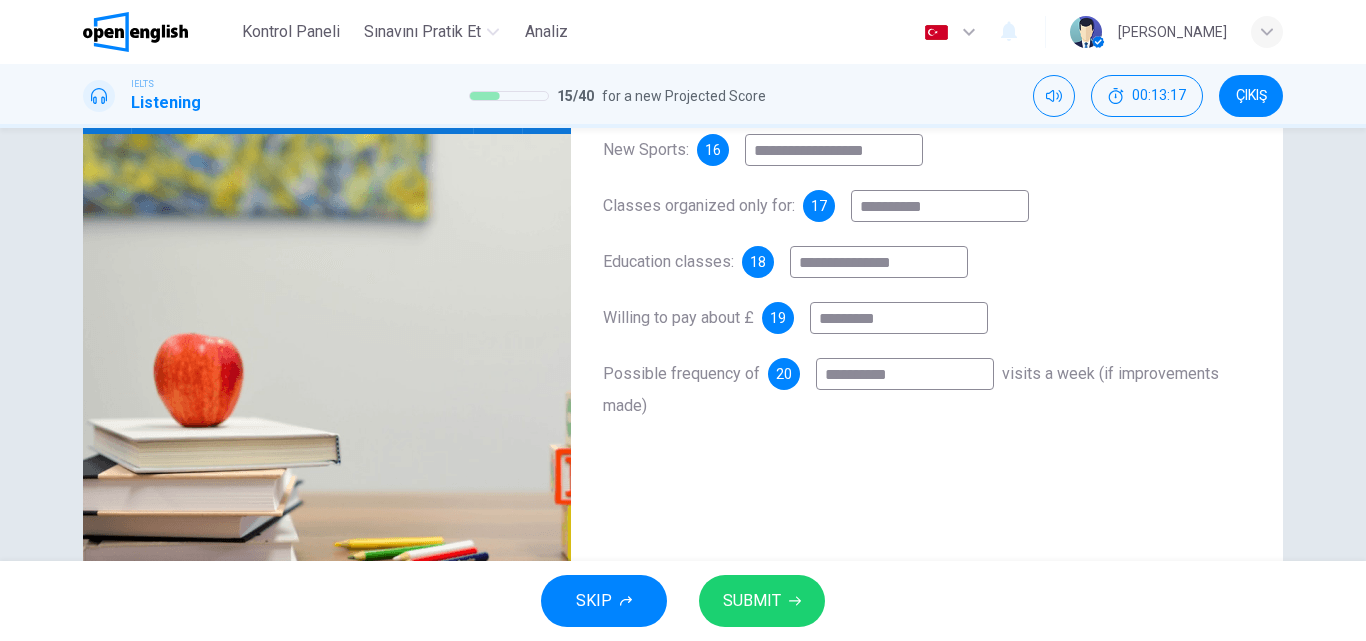 type on "**" 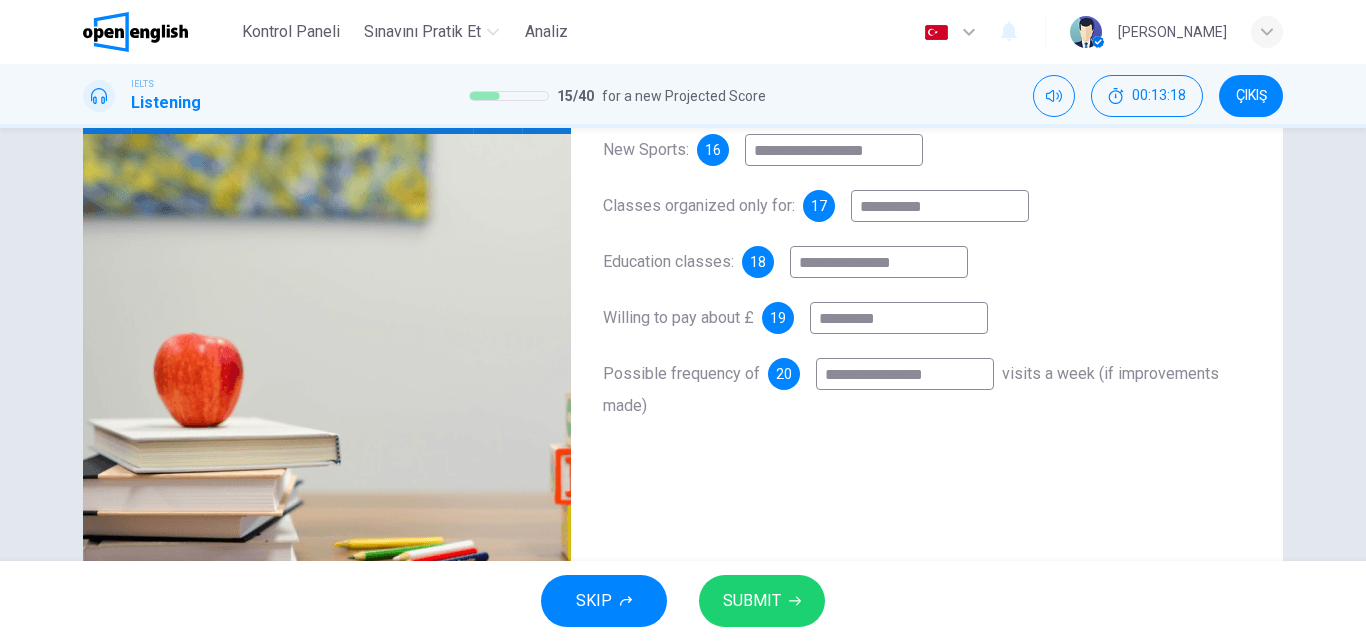 type on "**********" 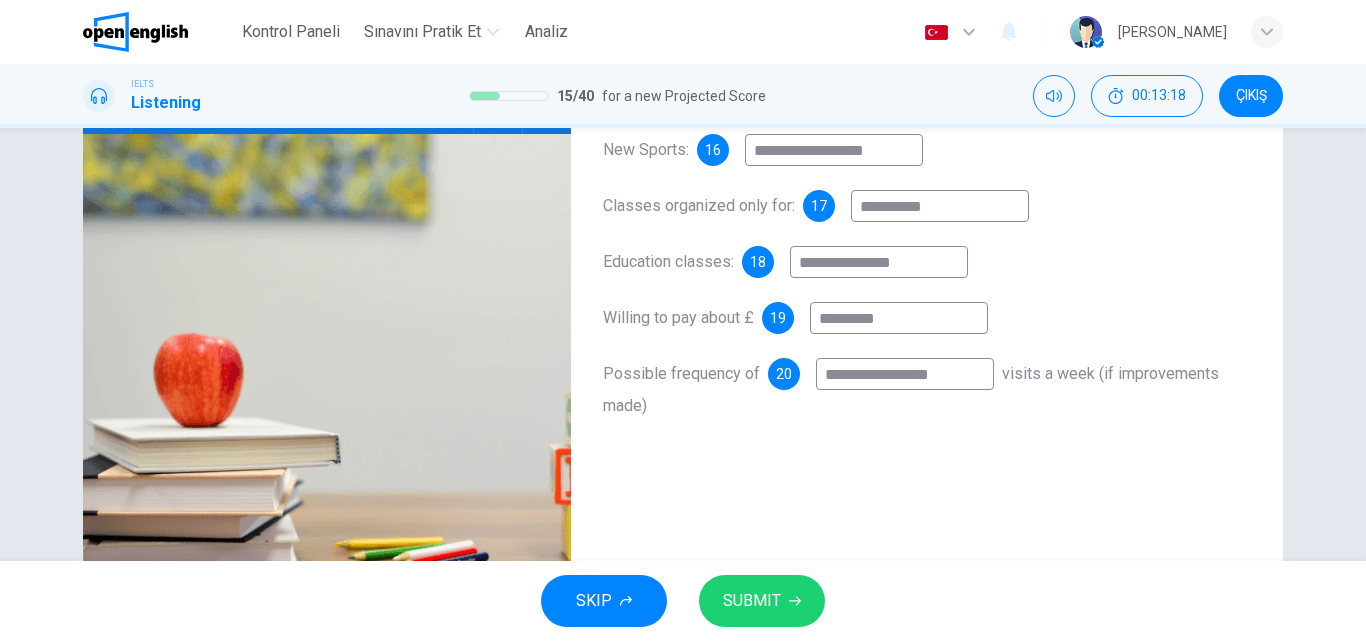 type on "**" 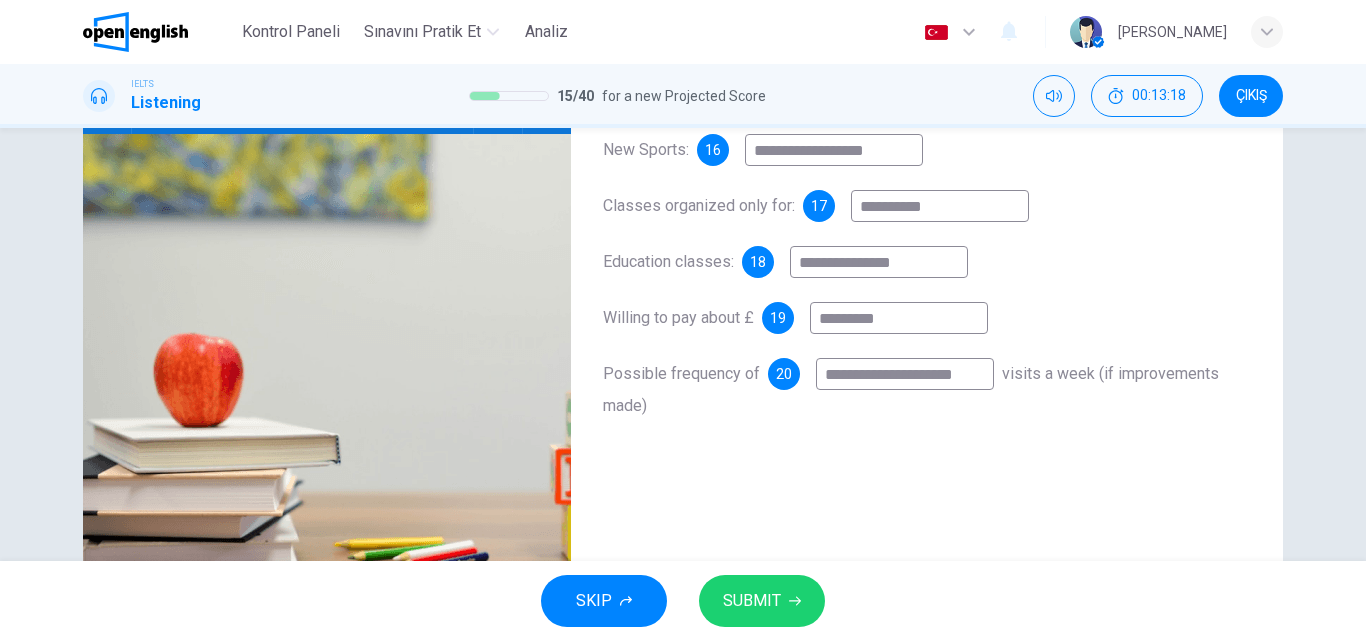 type on "**********" 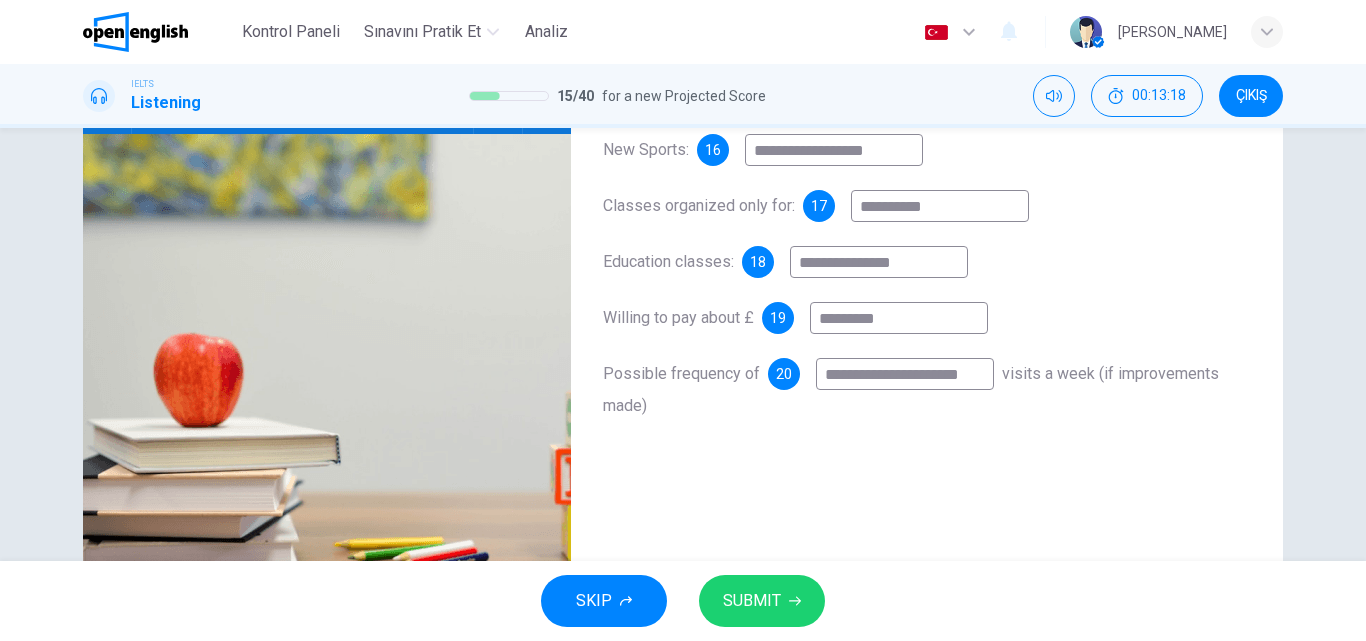 type on "**" 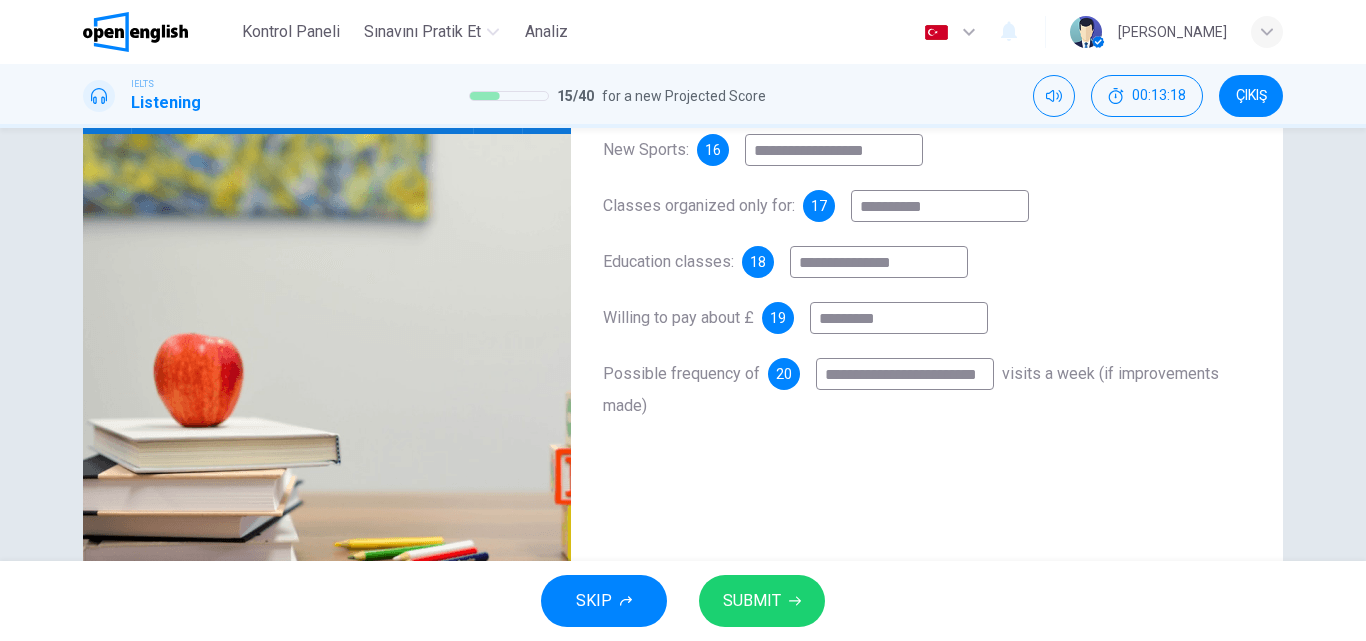type on "**********" 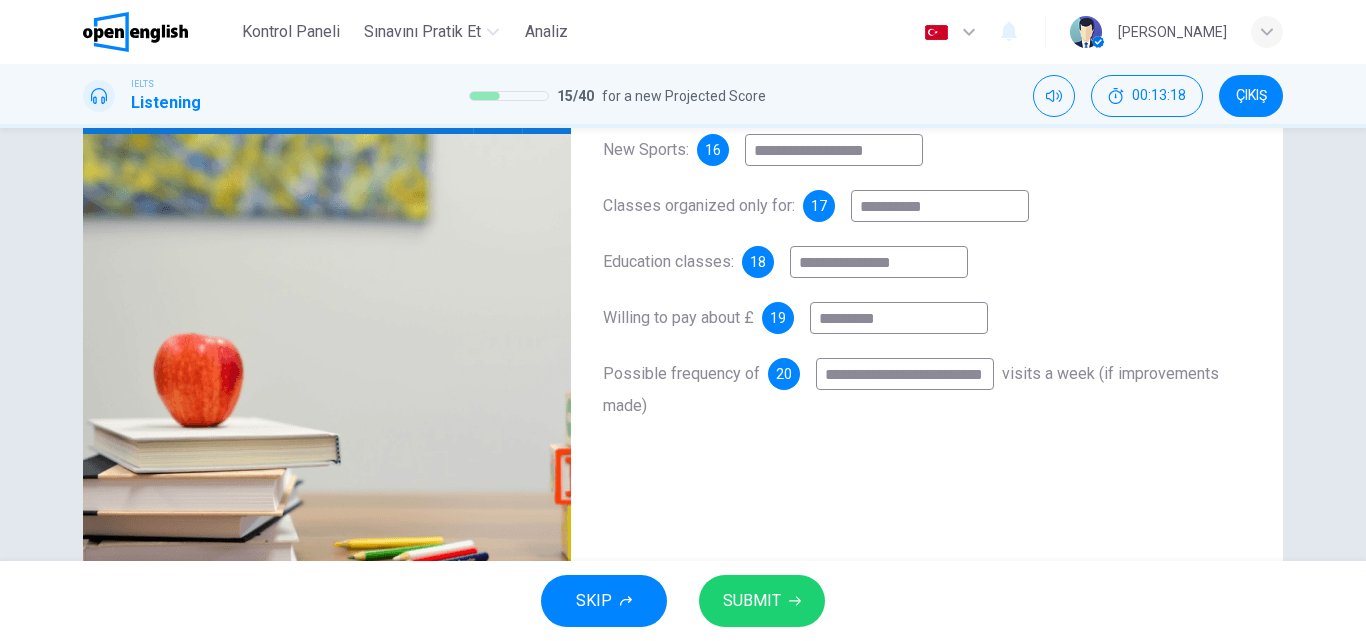 type on "**" 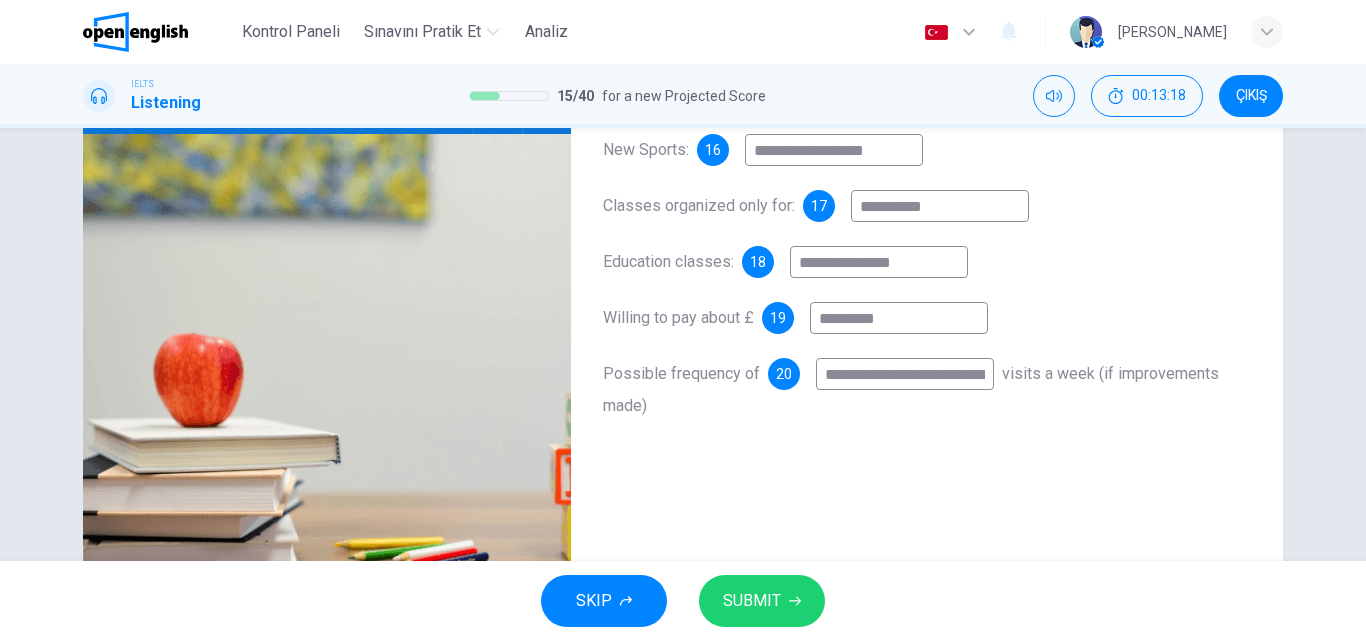 type on "**********" 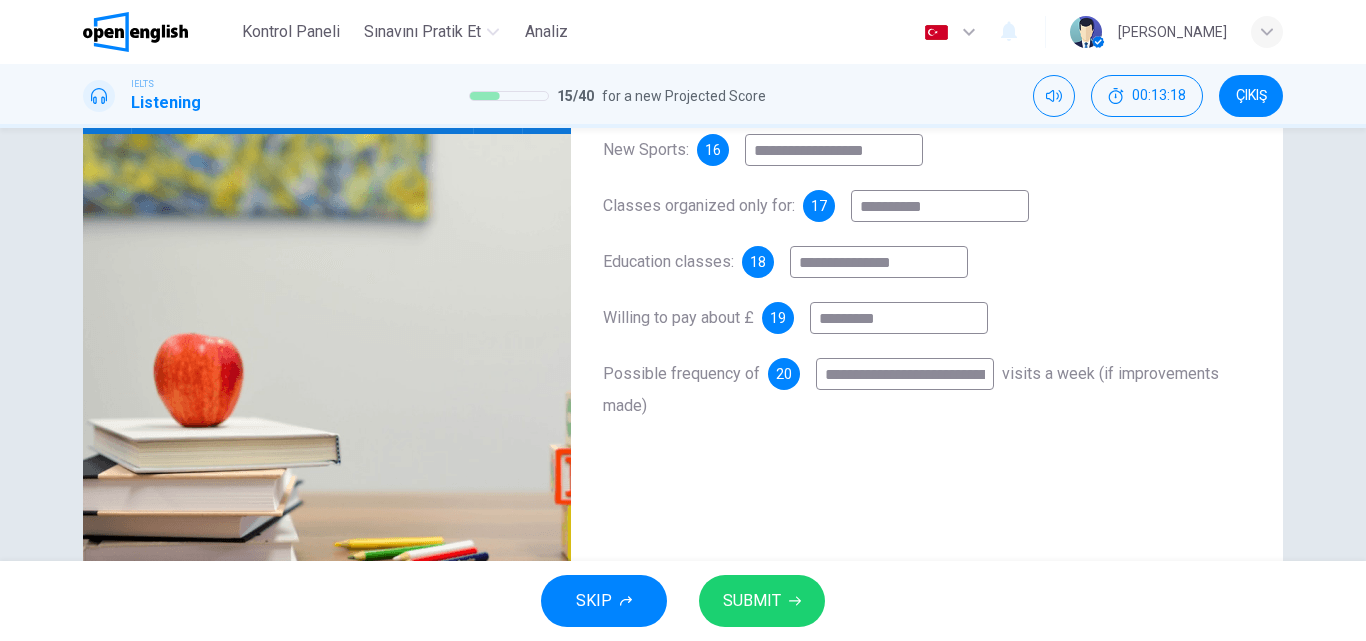 type on "**" 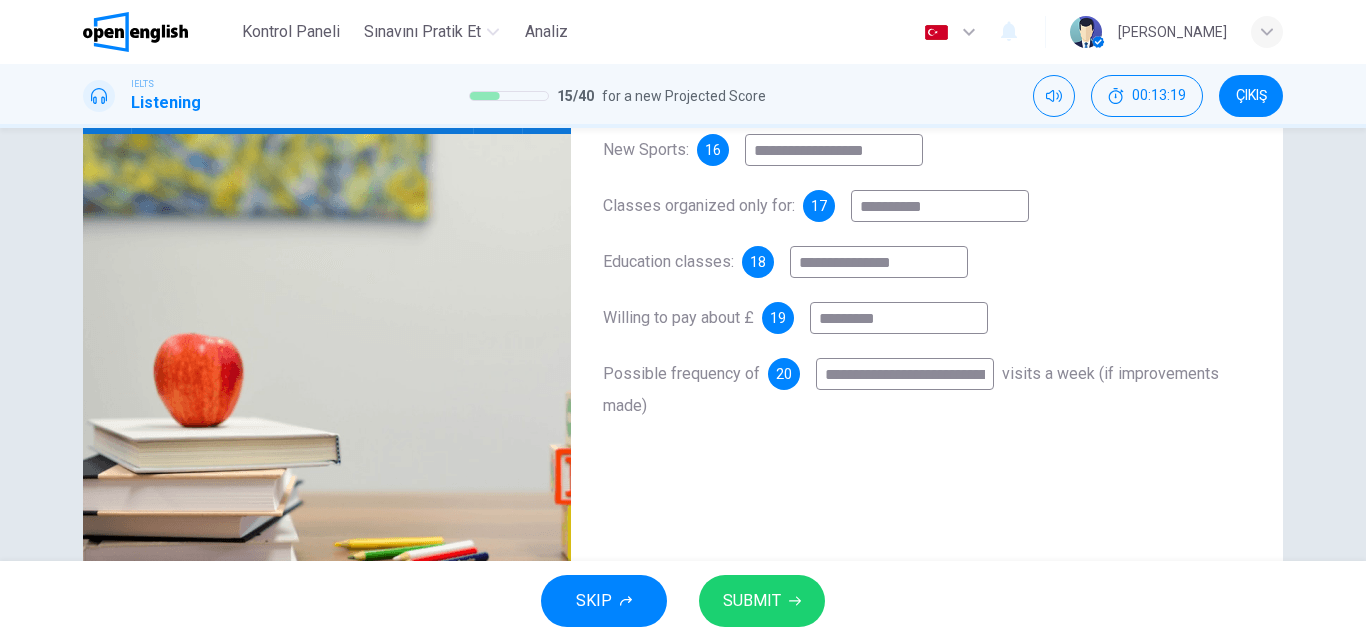 type on "**********" 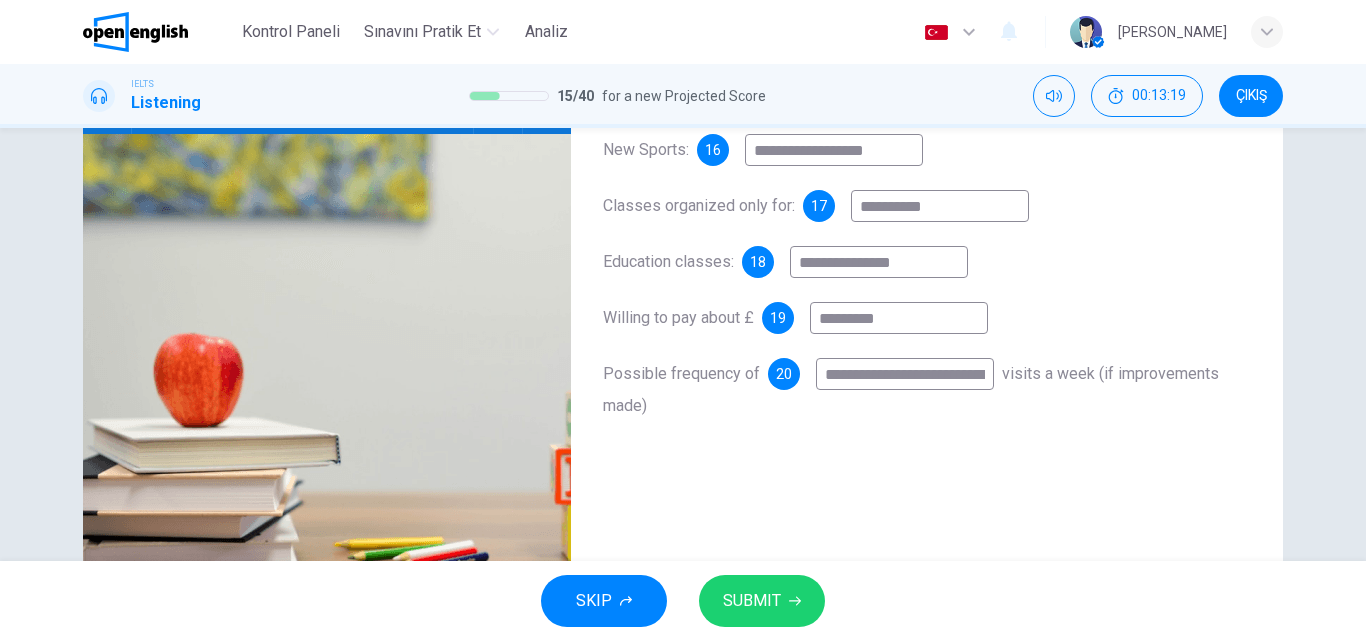 type on "**" 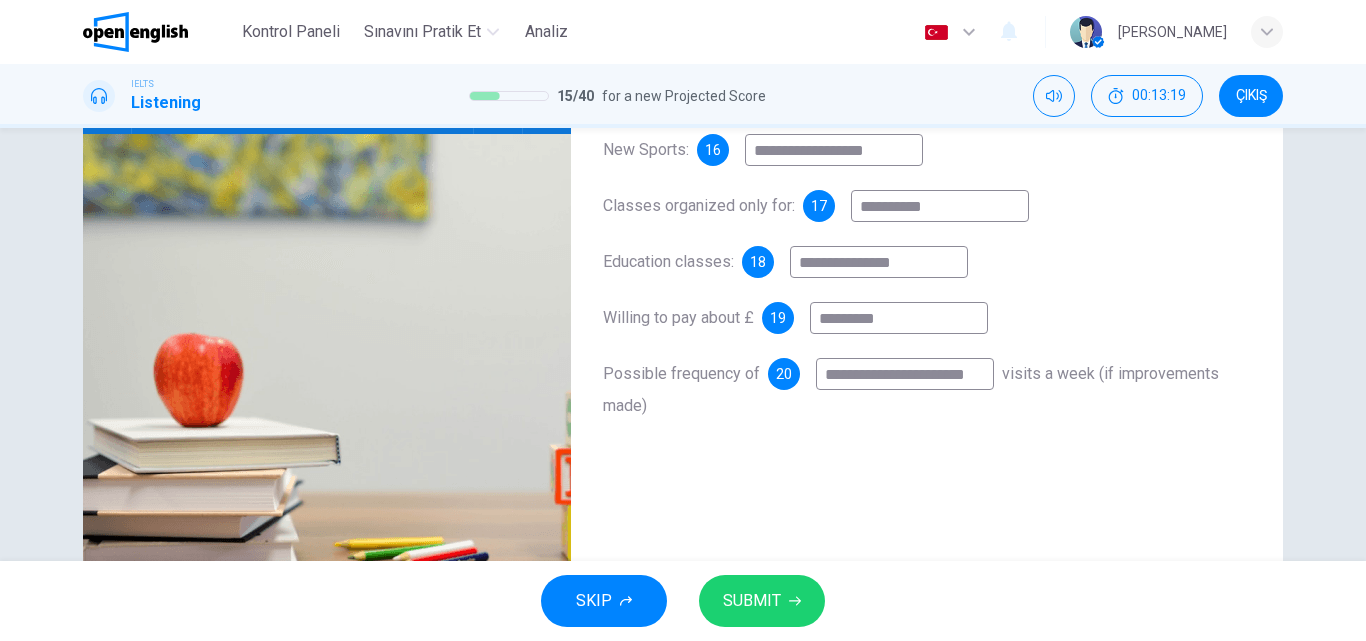type on "**********" 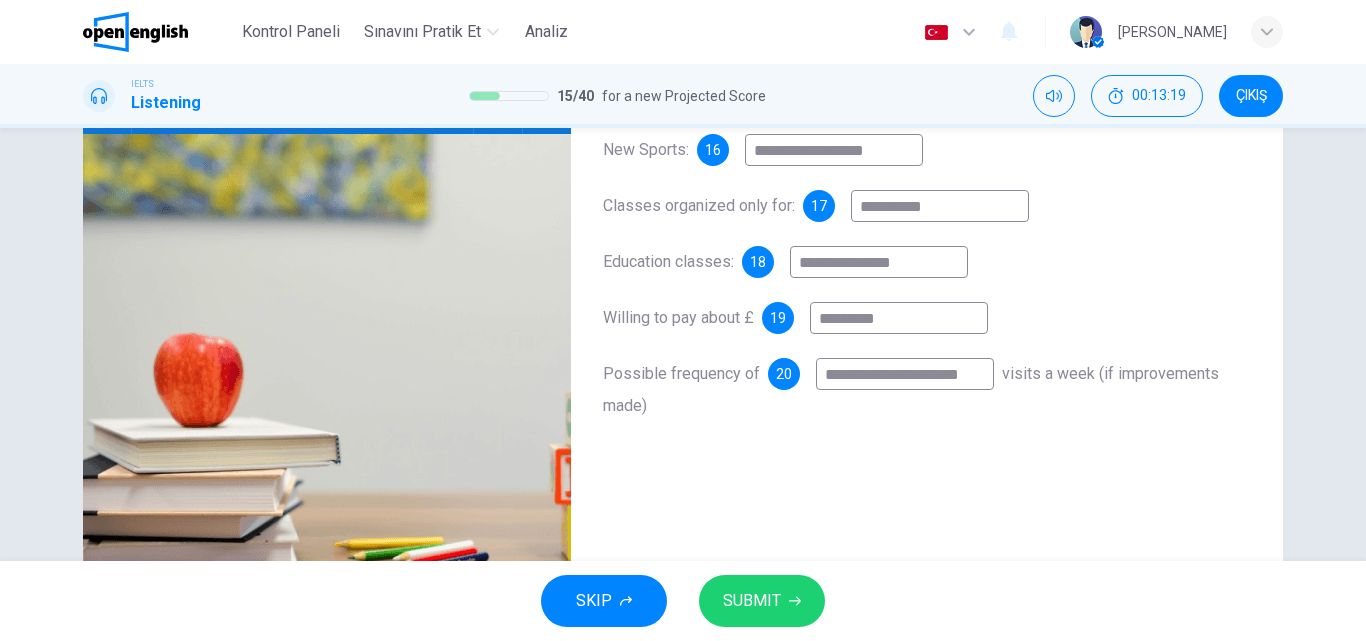 type on "**" 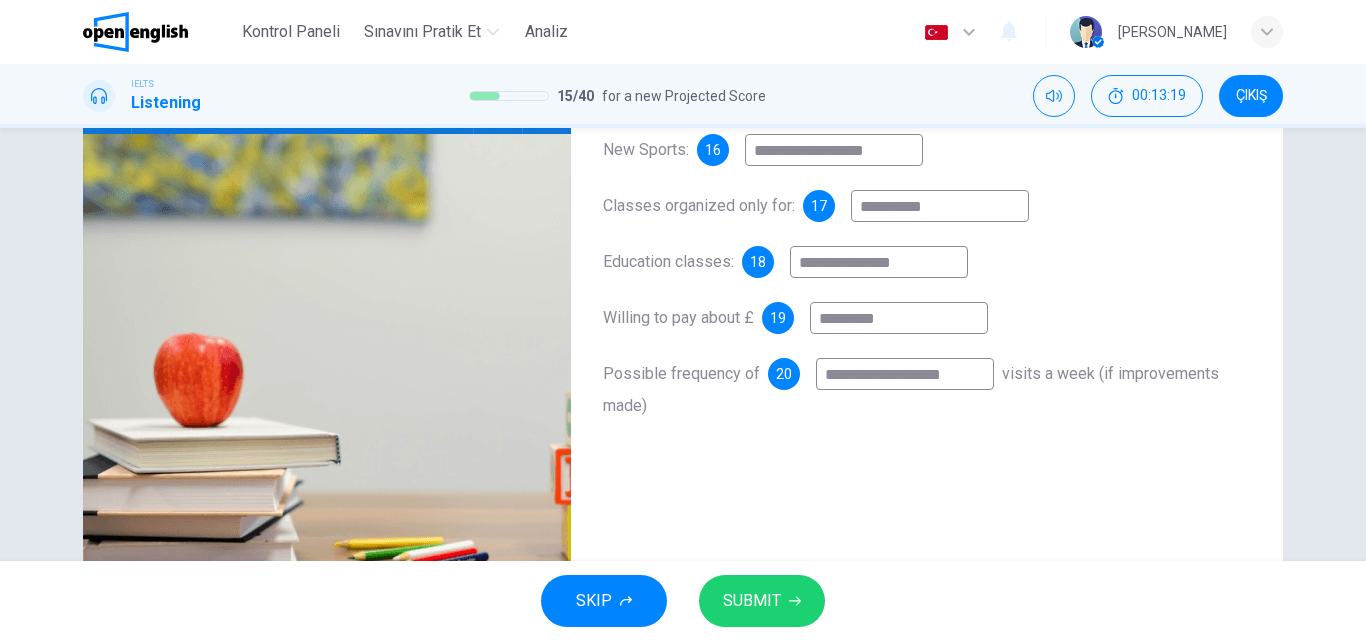 type on "**********" 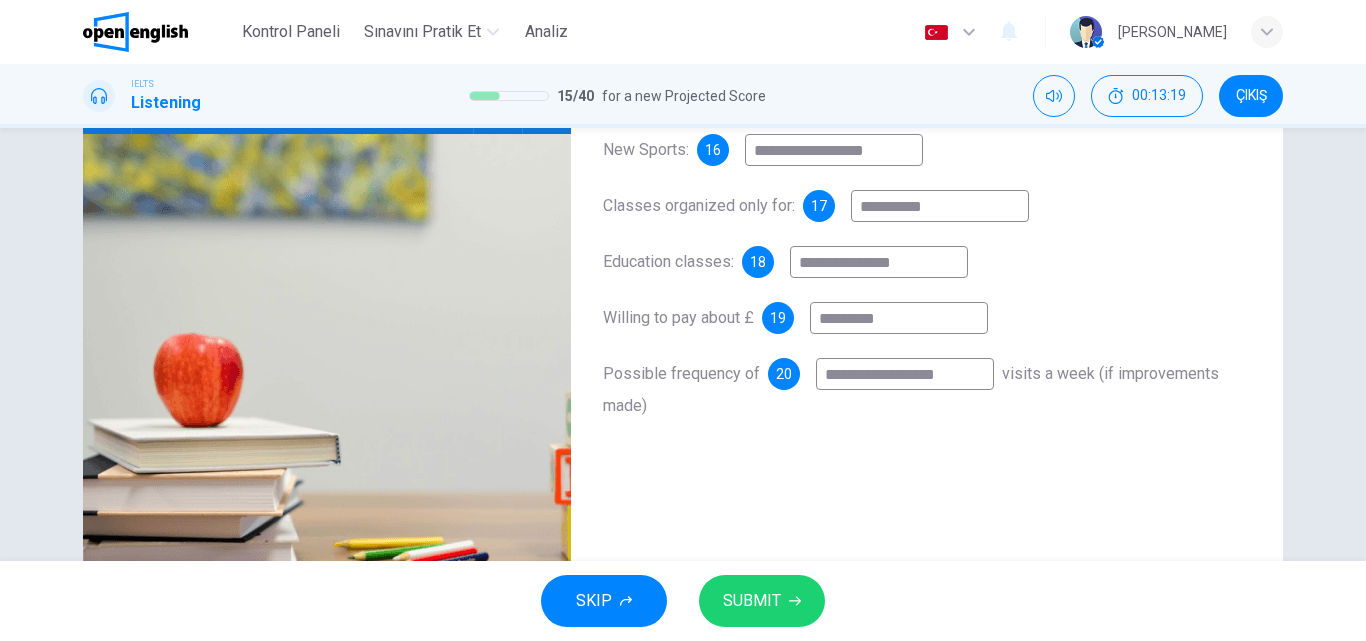 type on "**" 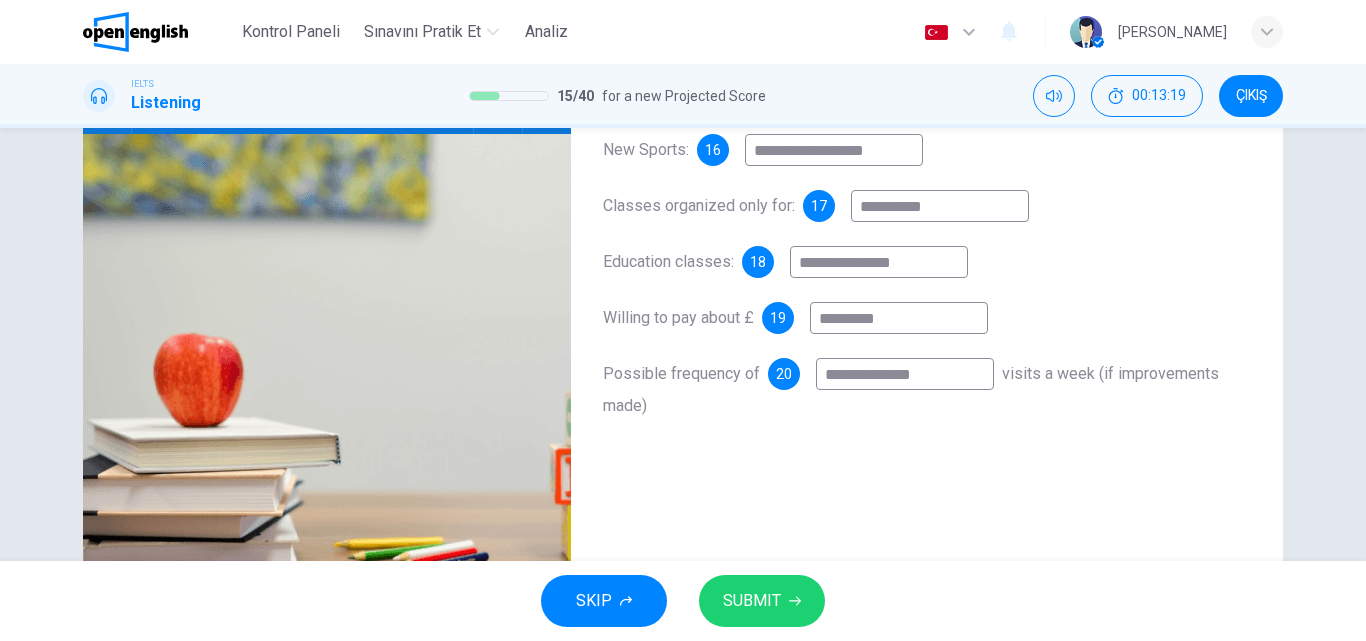 type on "**********" 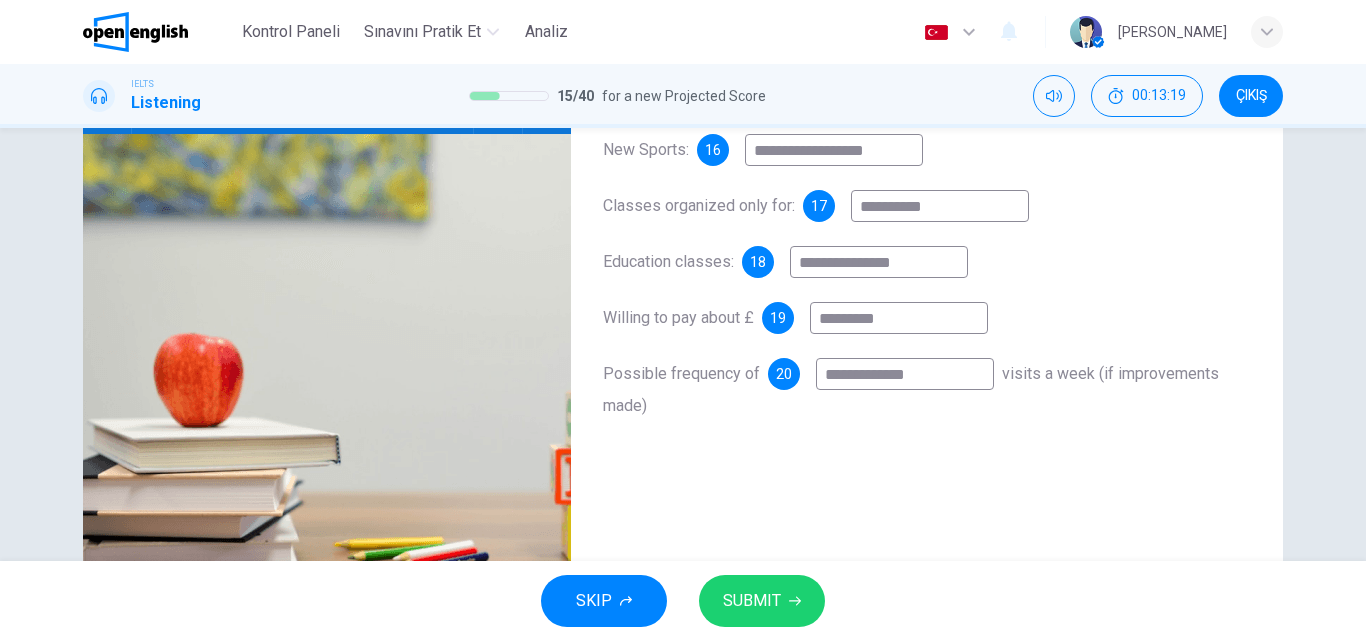 type on "**" 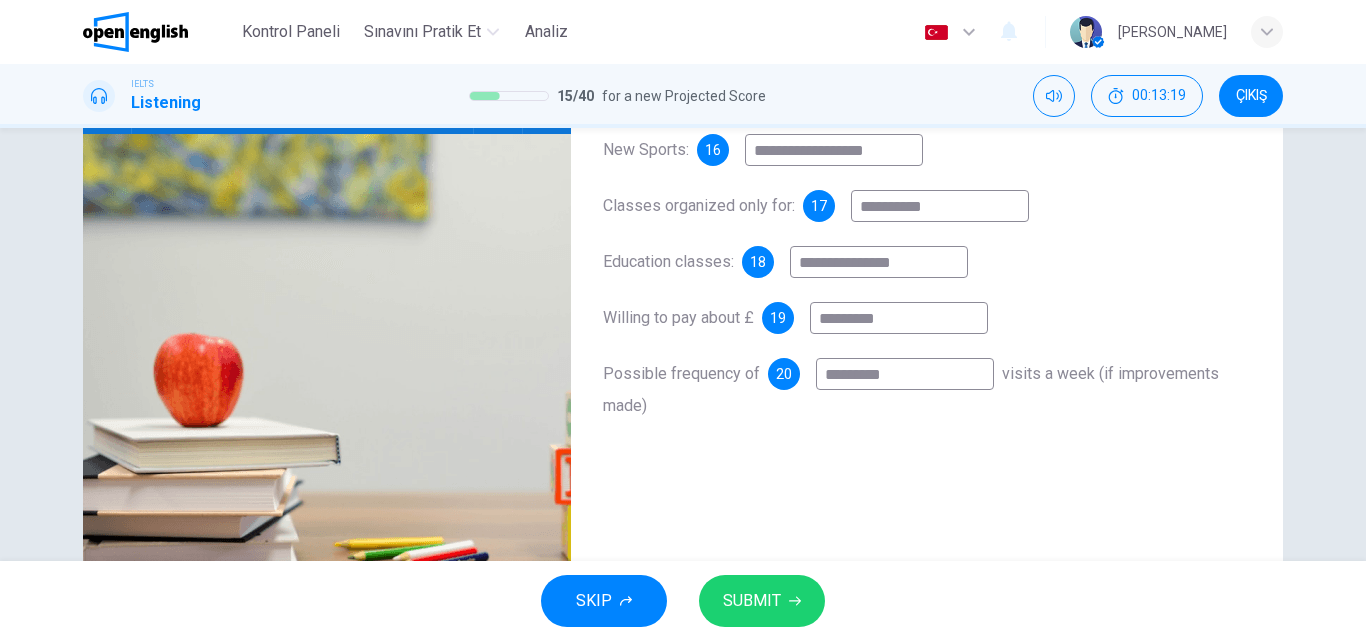 type on "*******" 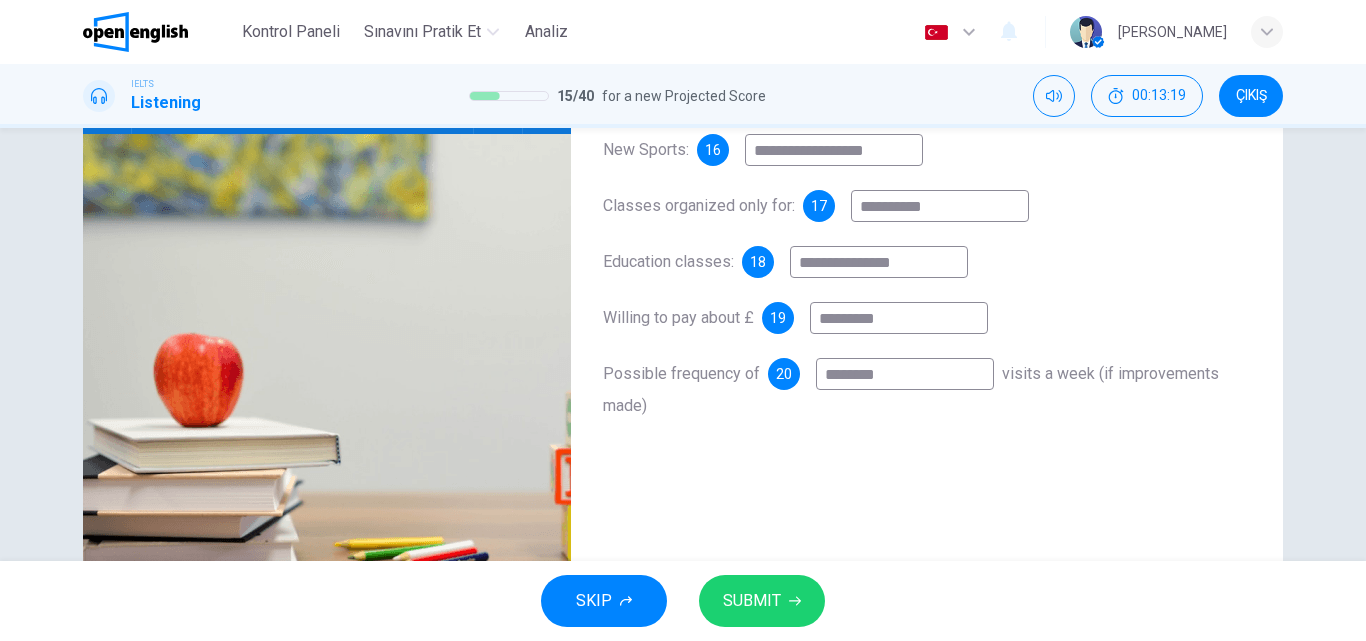 type on "**" 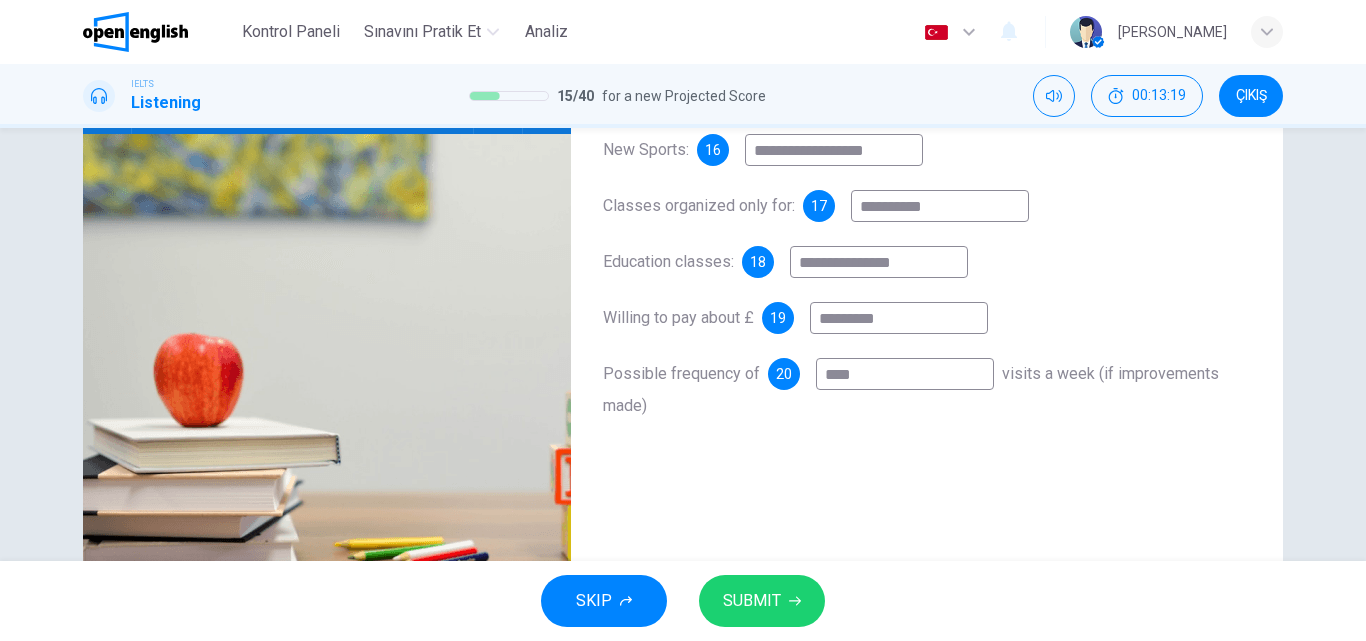 type on "***" 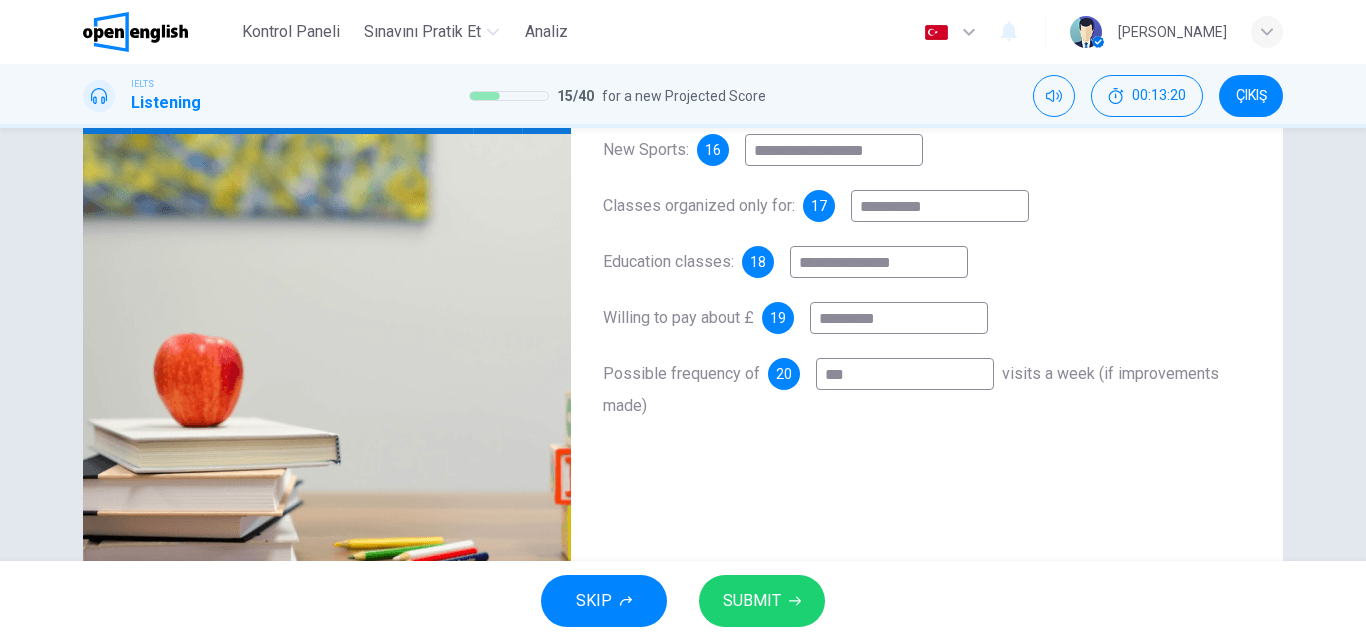 type on "**" 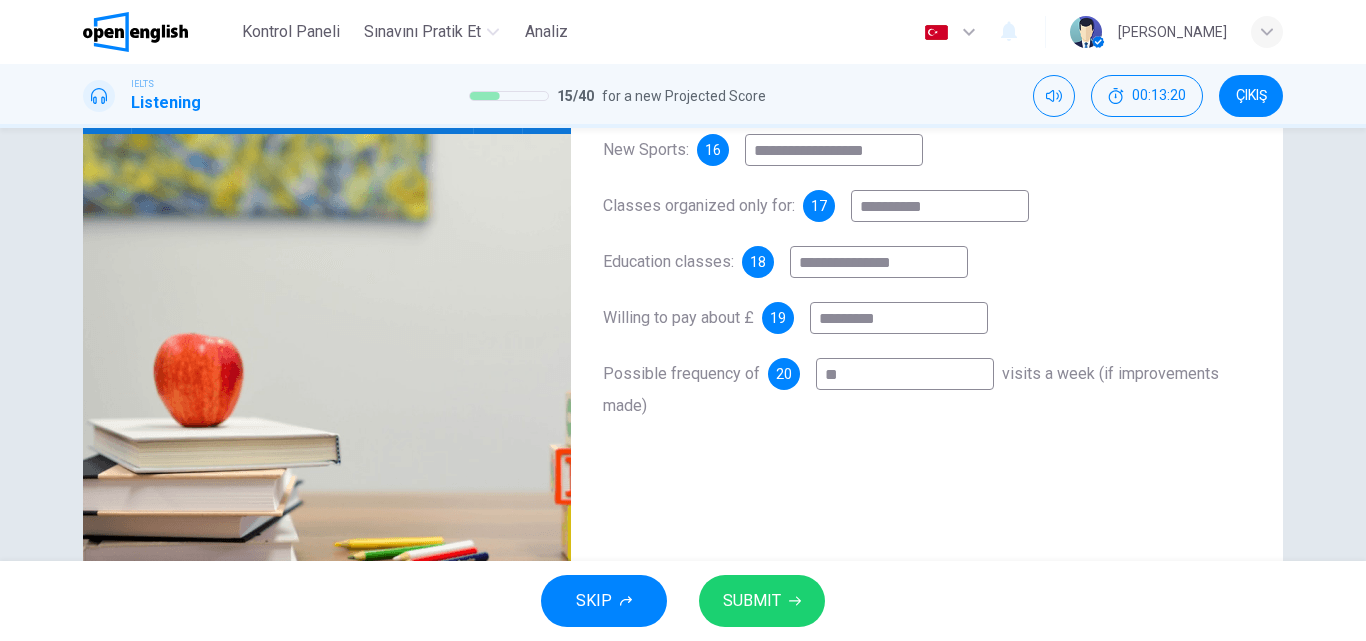 type on "*" 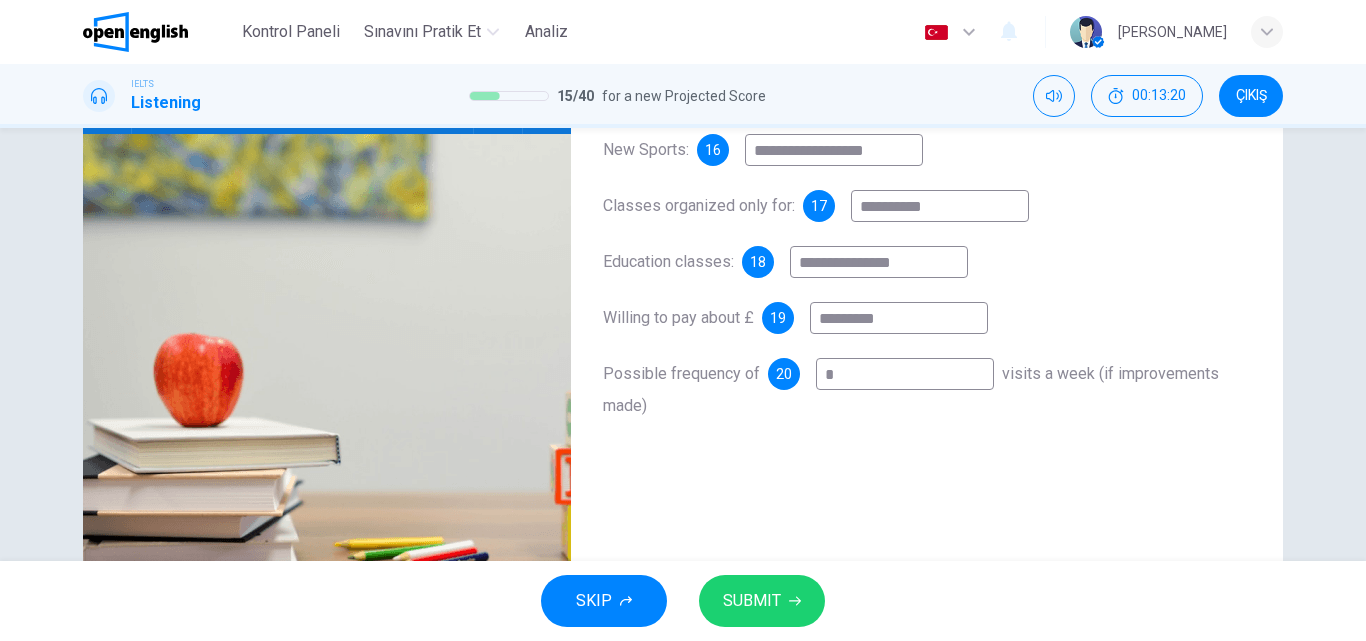 type 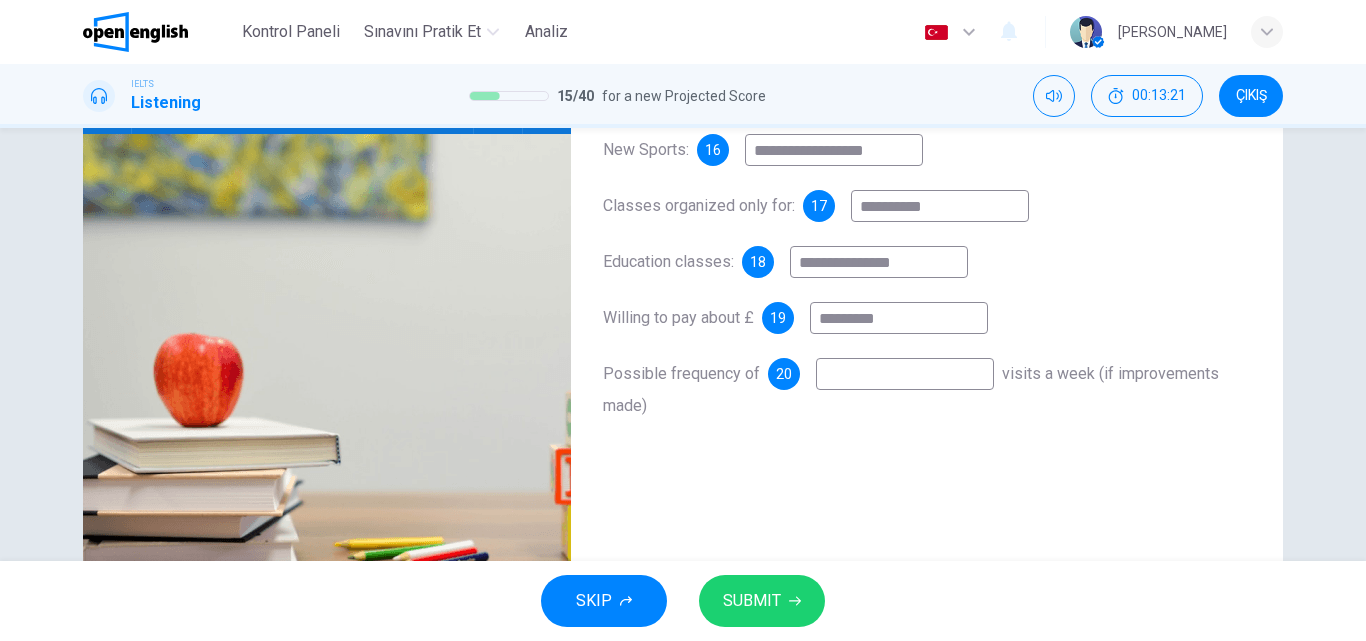 type on "**" 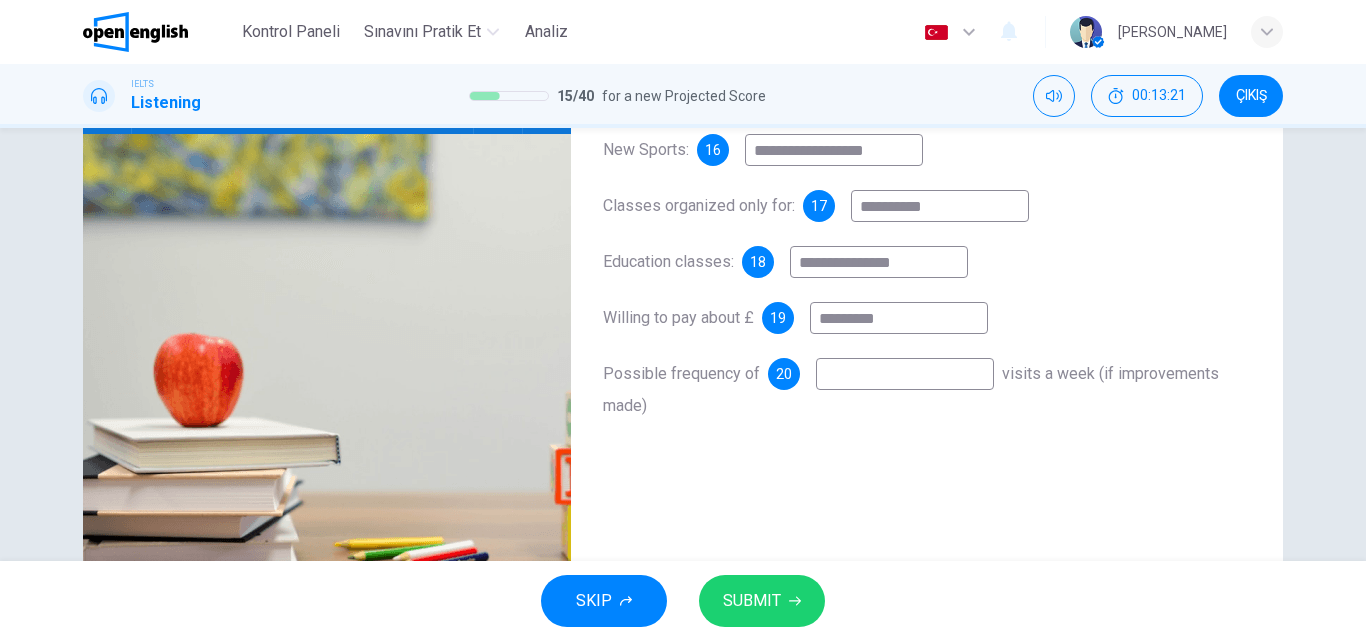 type on "*" 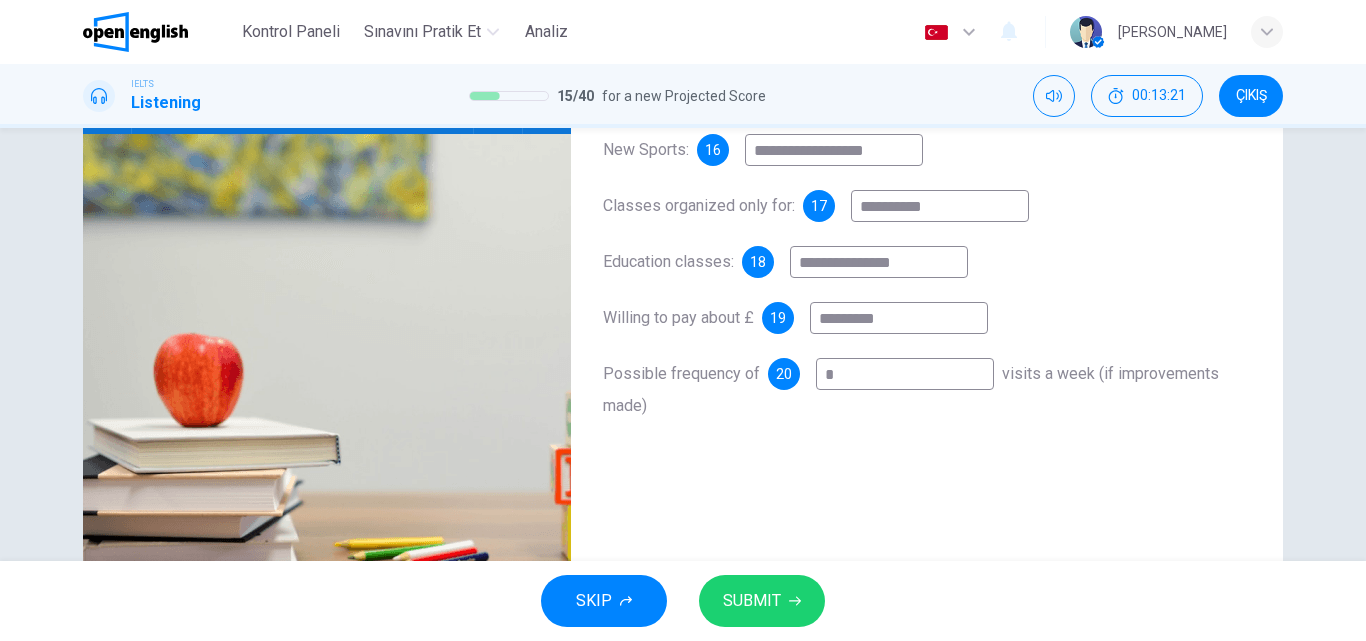 type on "**" 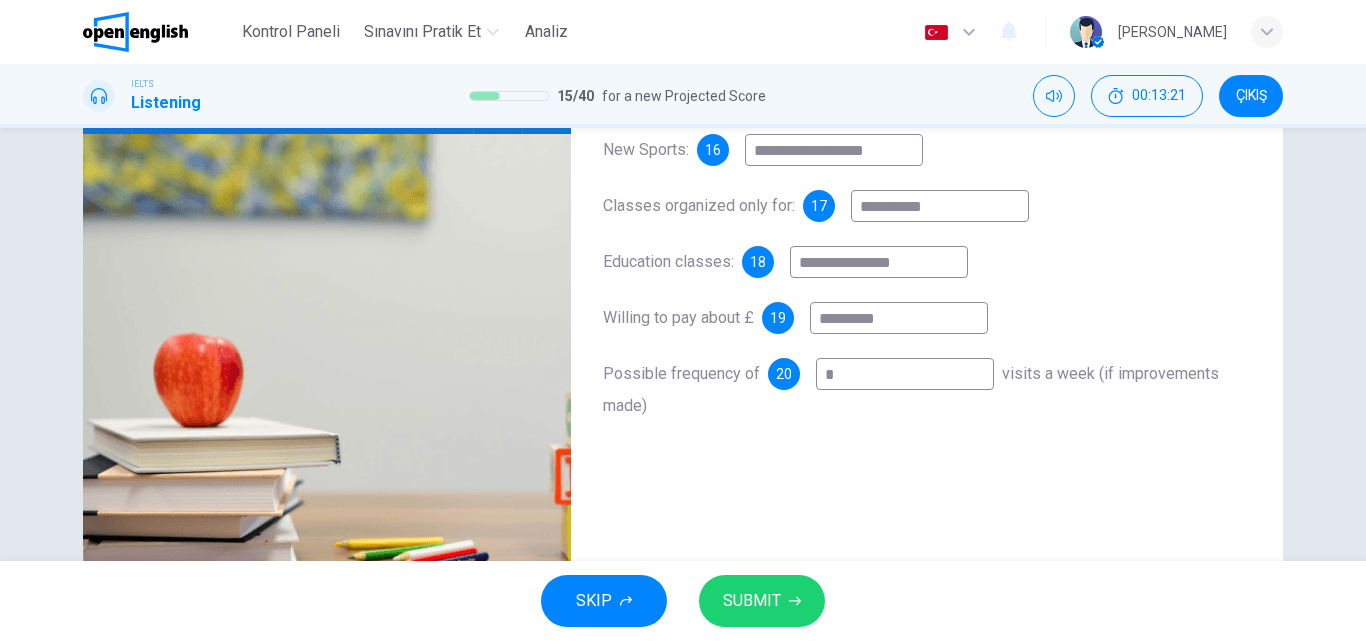 type on "**" 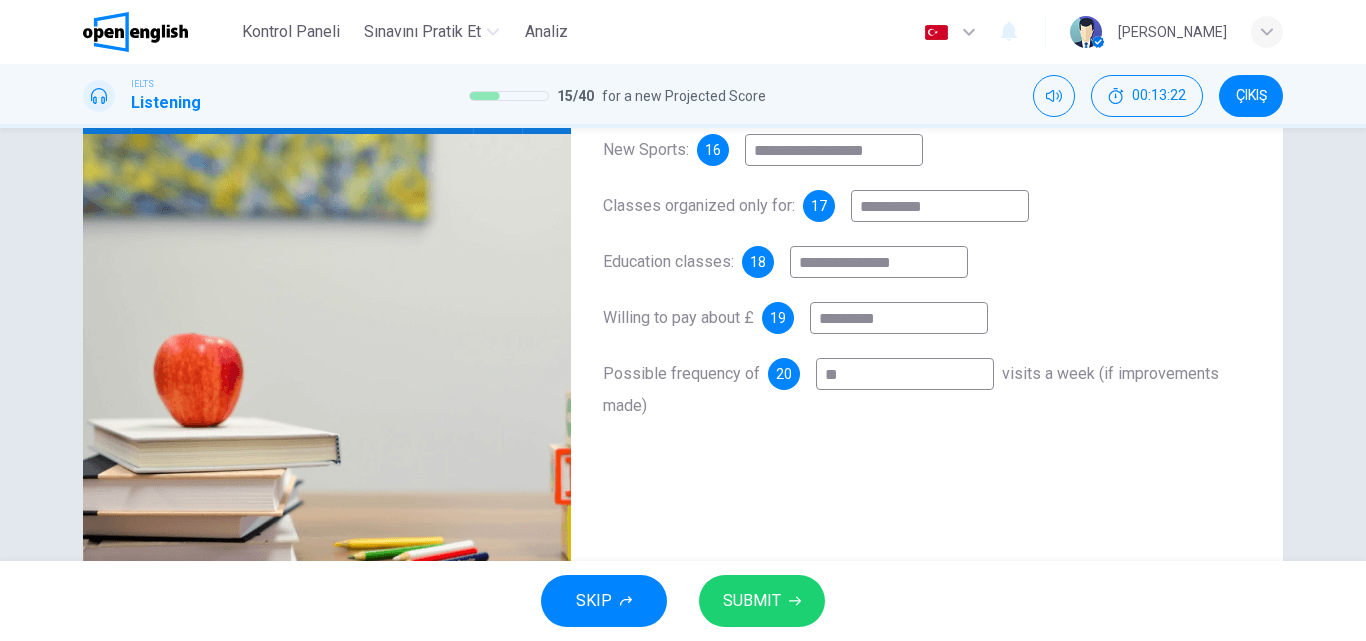 type on "**" 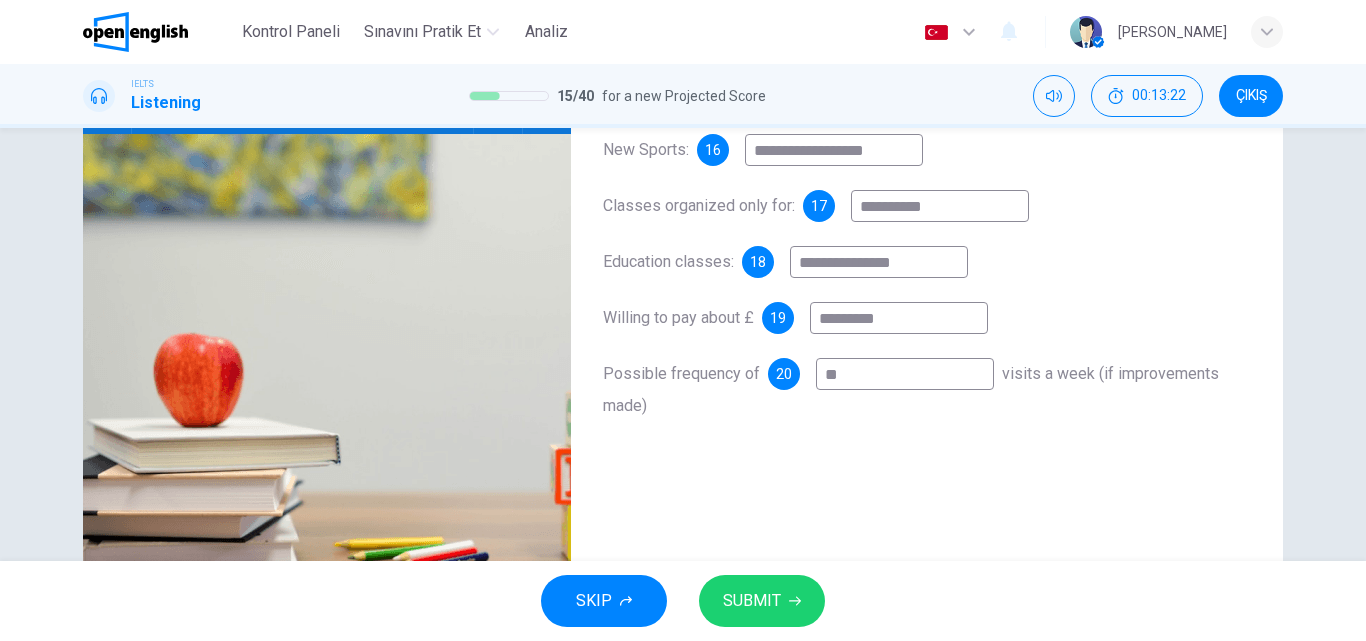 type 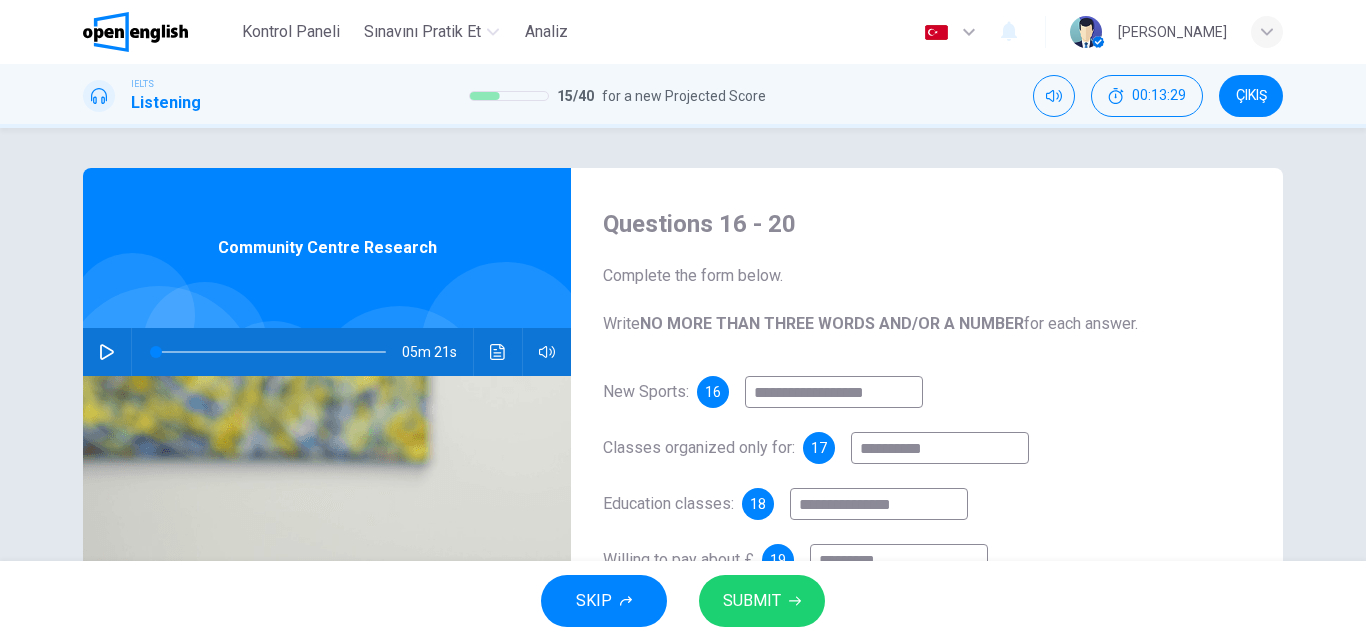 scroll, scrollTop: 300, scrollLeft: 0, axis: vertical 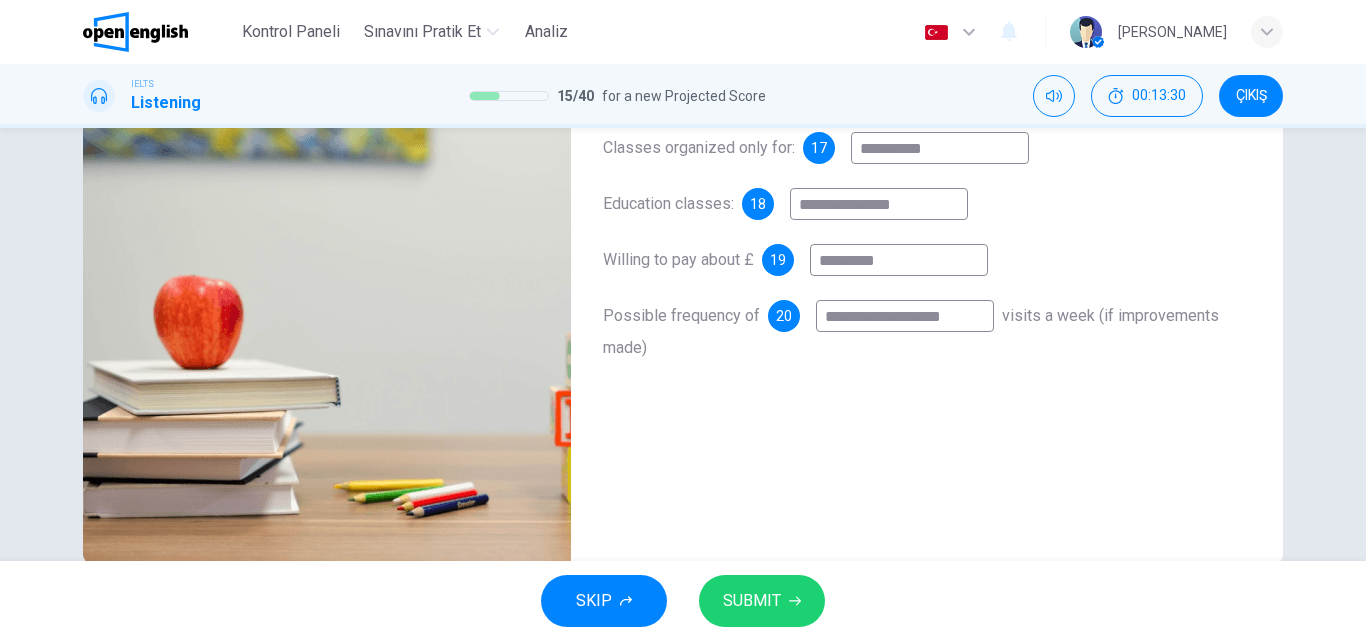click on "SUBMIT" at bounding box center [762, 601] 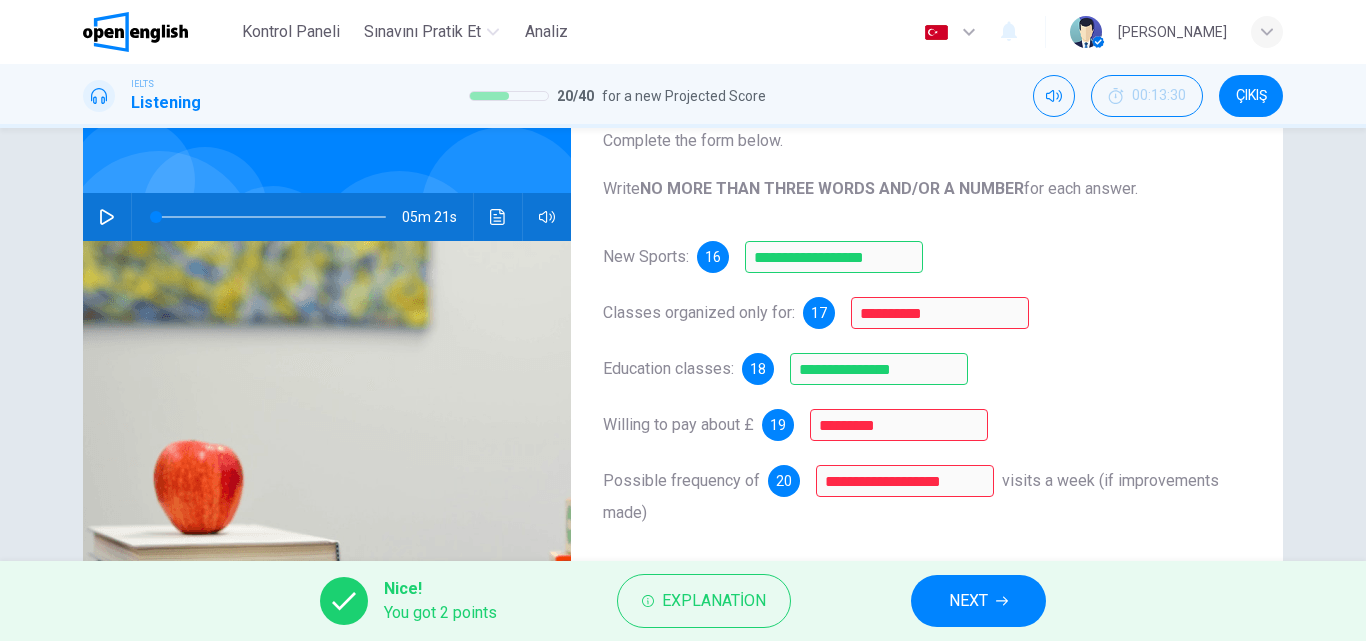 scroll, scrollTop: 100, scrollLeft: 0, axis: vertical 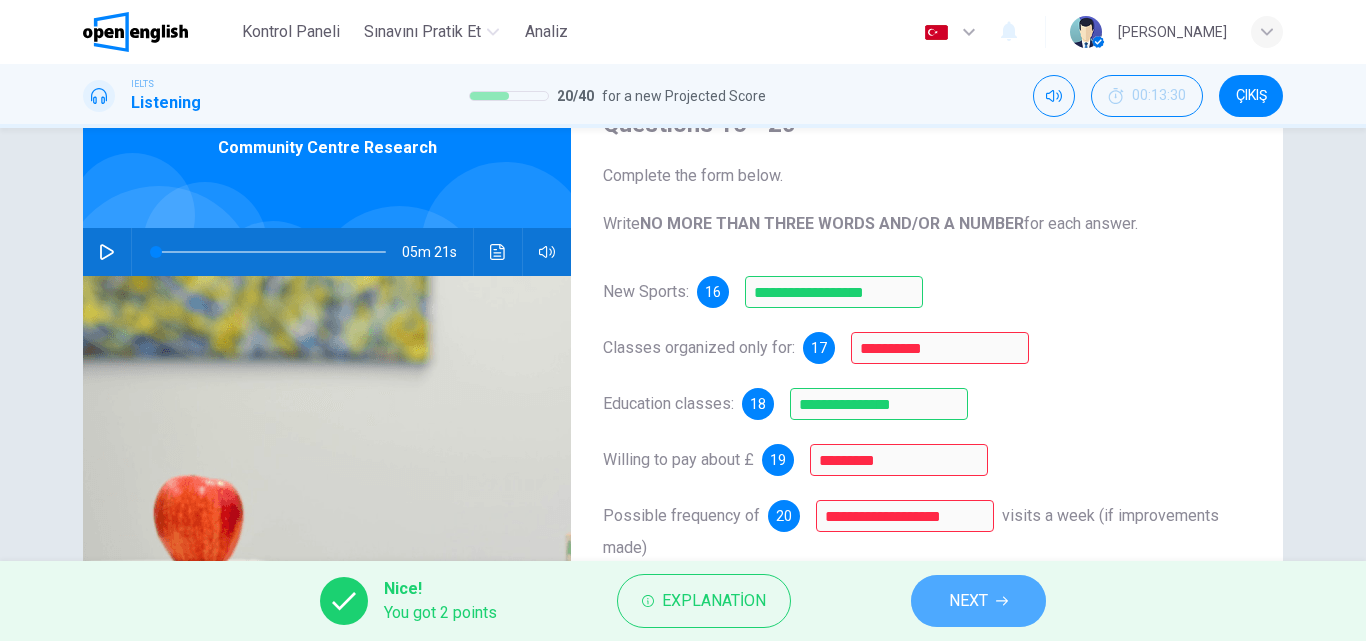 click on "NEXT" at bounding box center (968, 601) 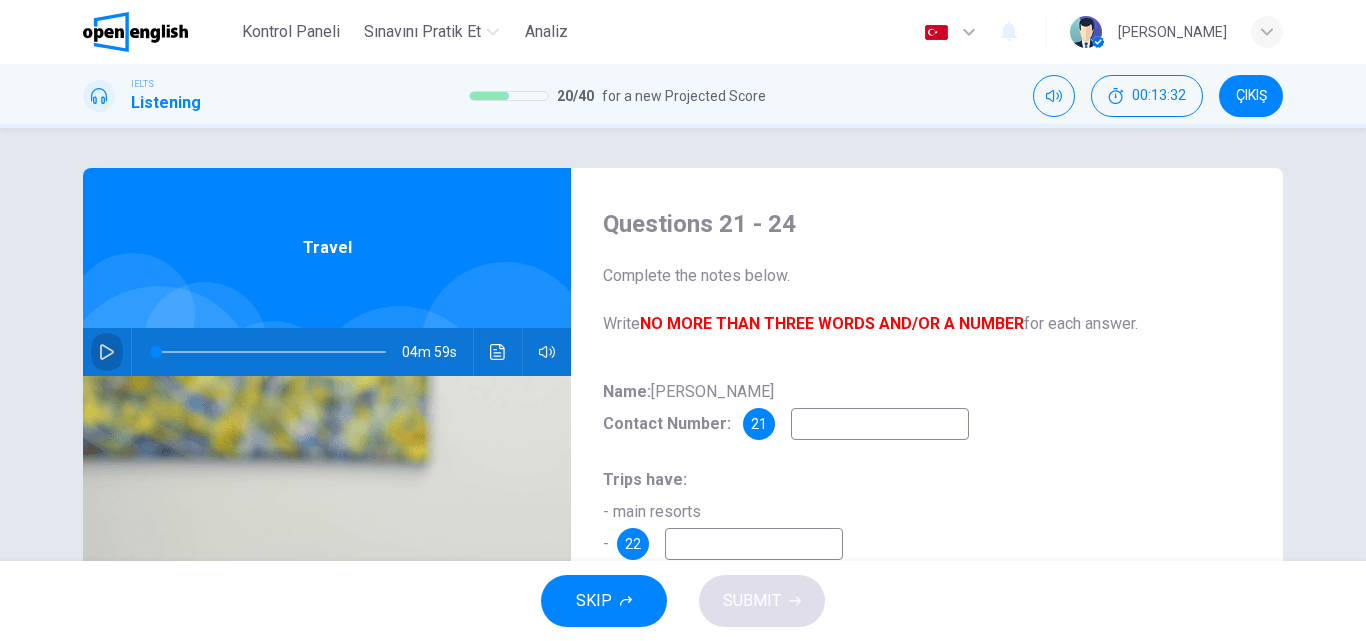 click 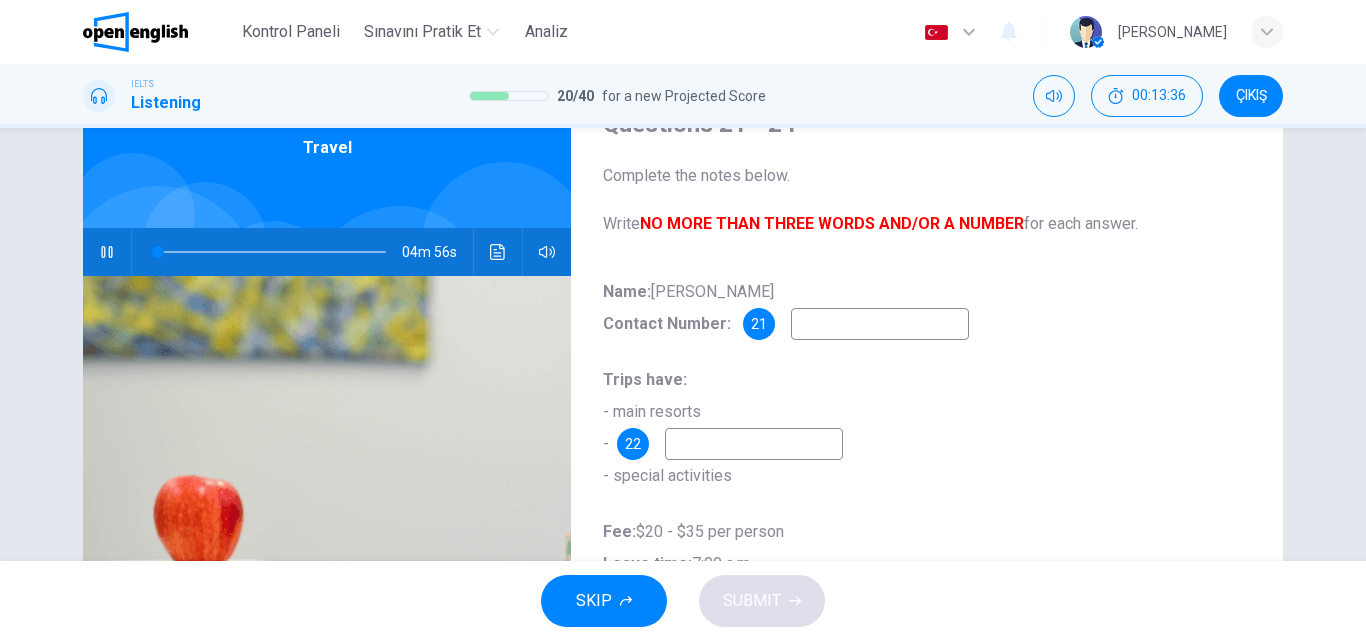 scroll, scrollTop: 200, scrollLeft: 0, axis: vertical 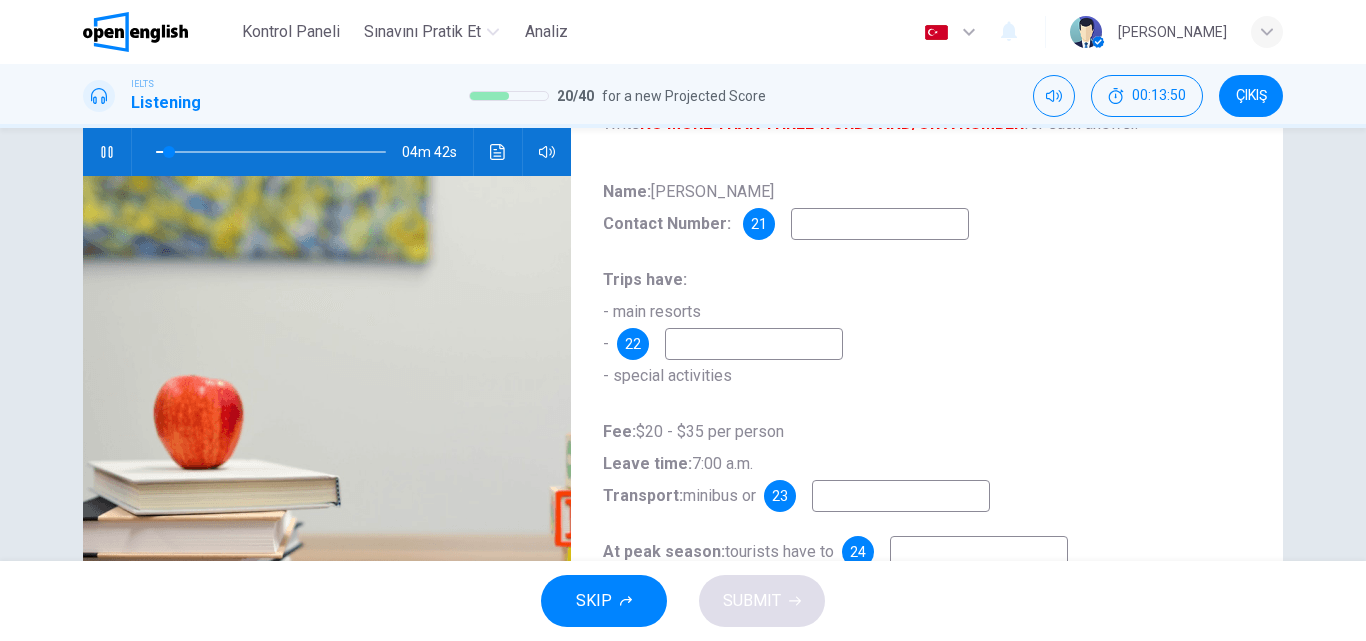 click at bounding box center [880, 224] 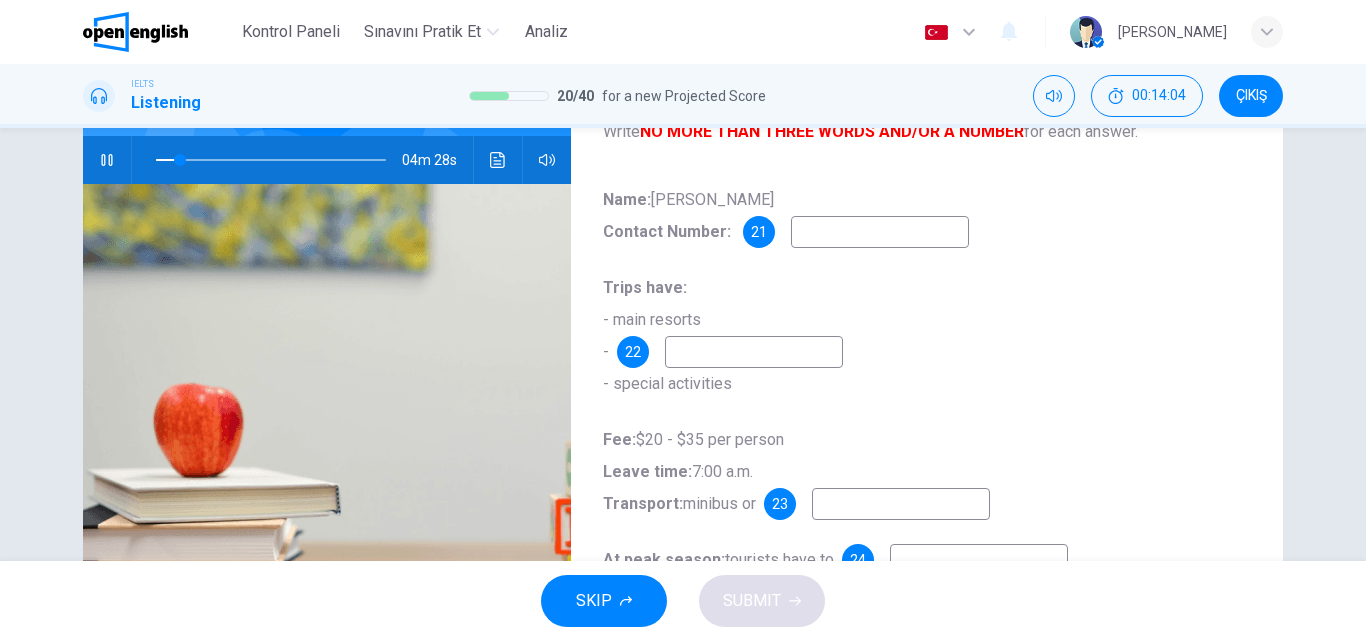 scroll, scrollTop: 142, scrollLeft: 0, axis: vertical 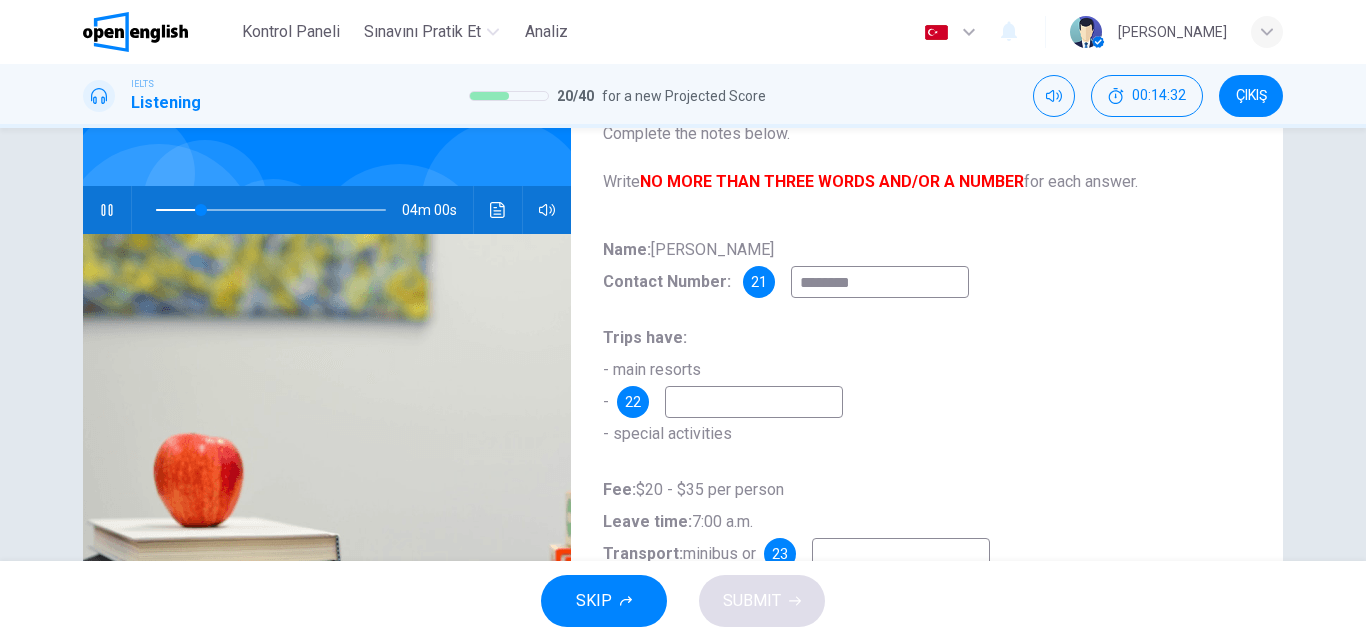 click at bounding box center [754, 402] 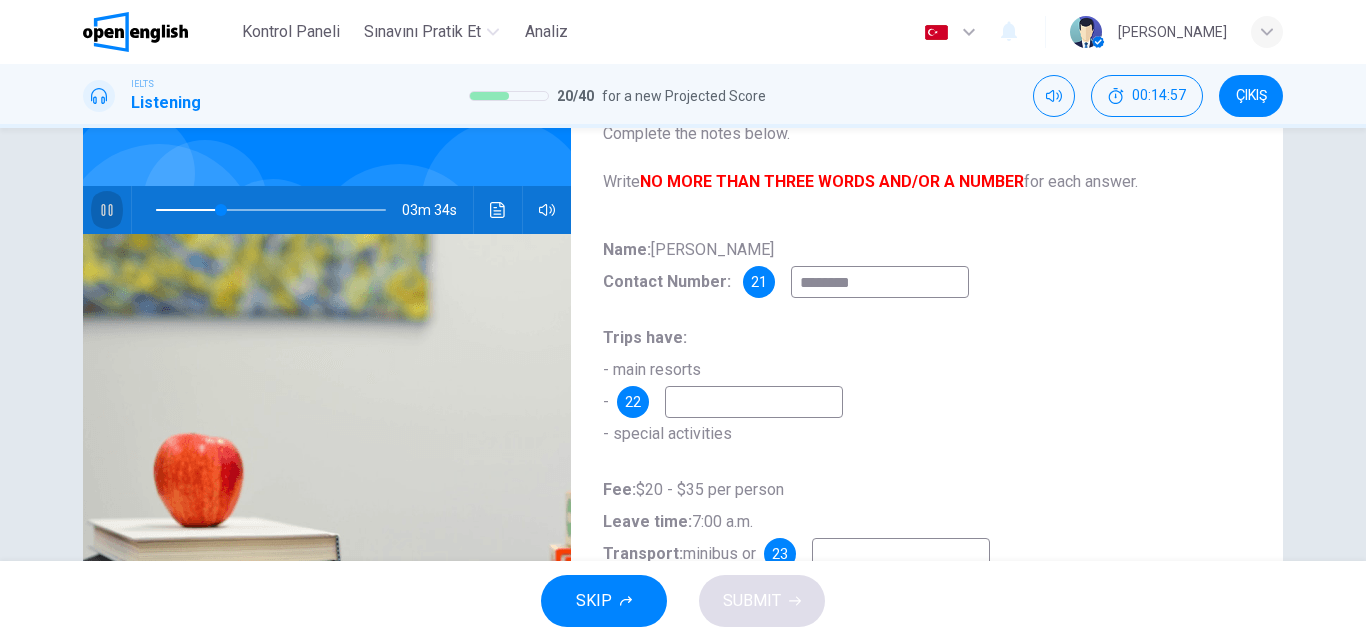 click at bounding box center [107, 210] 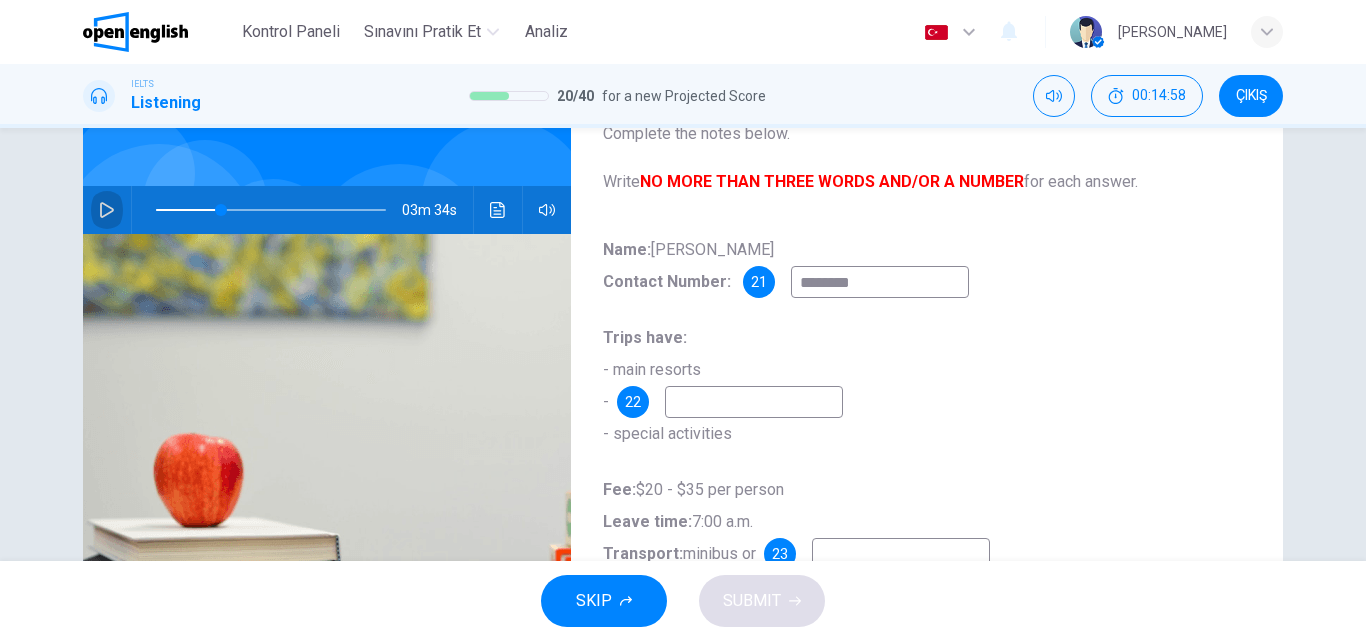 click at bounding box center (107, 210) 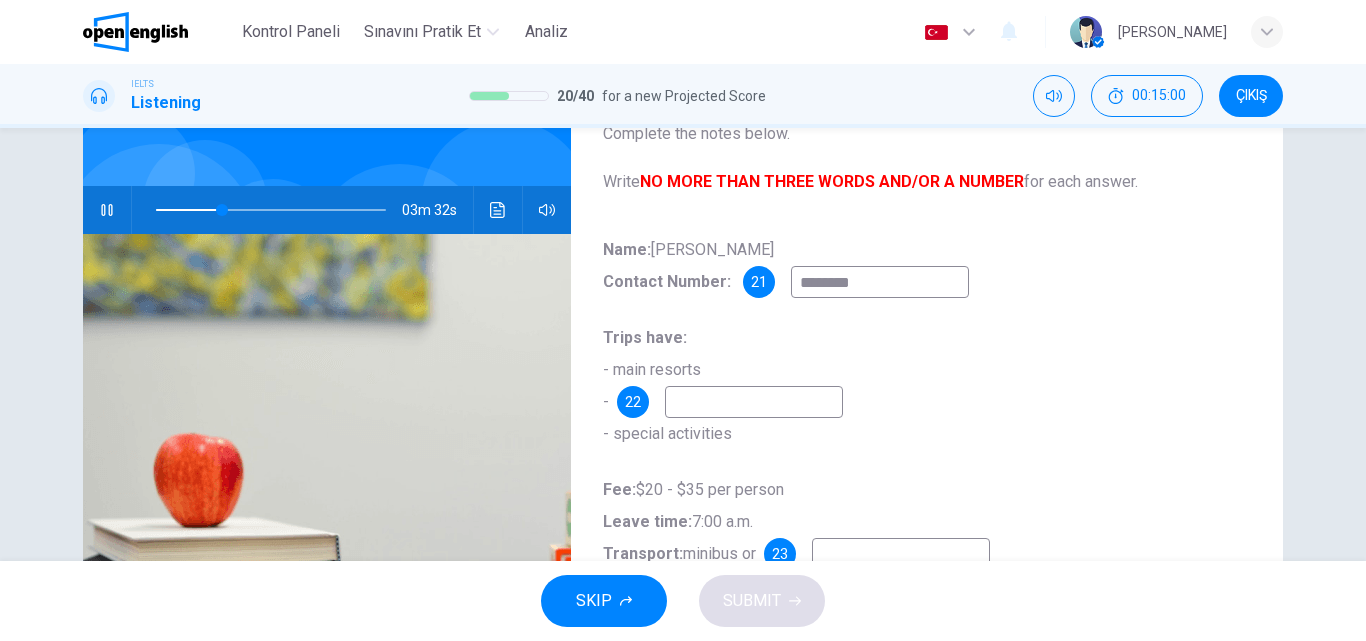 click 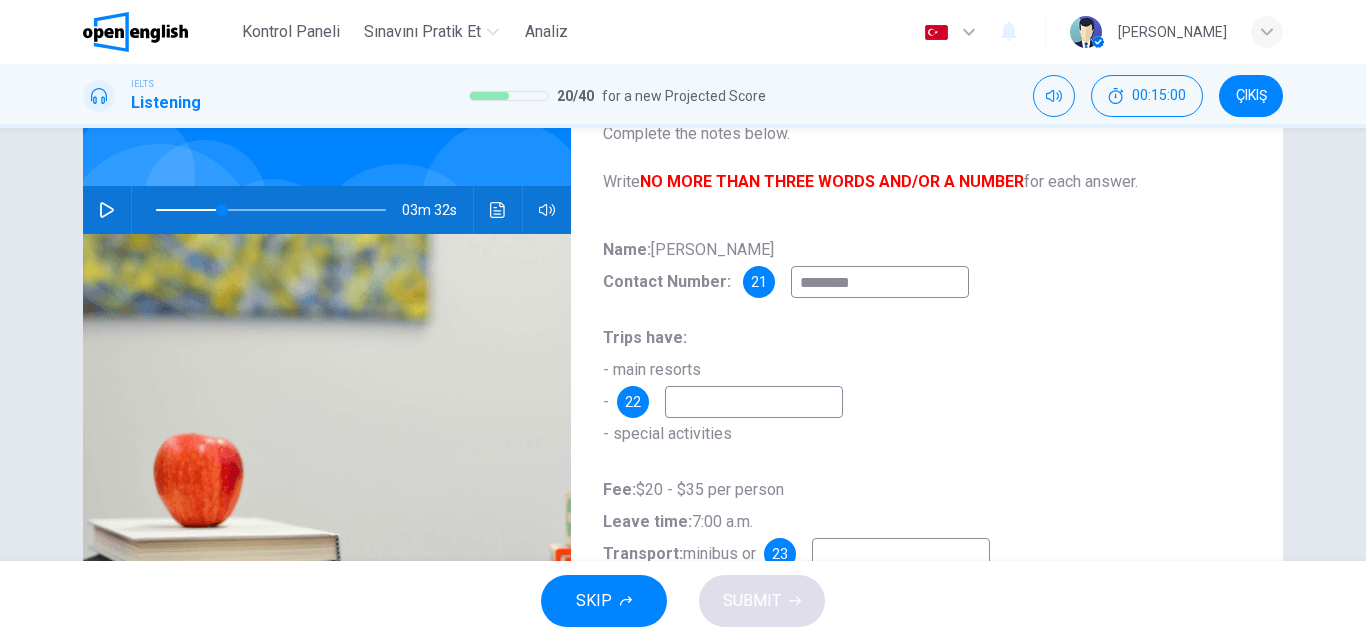 click at bounding box center [754, 402] 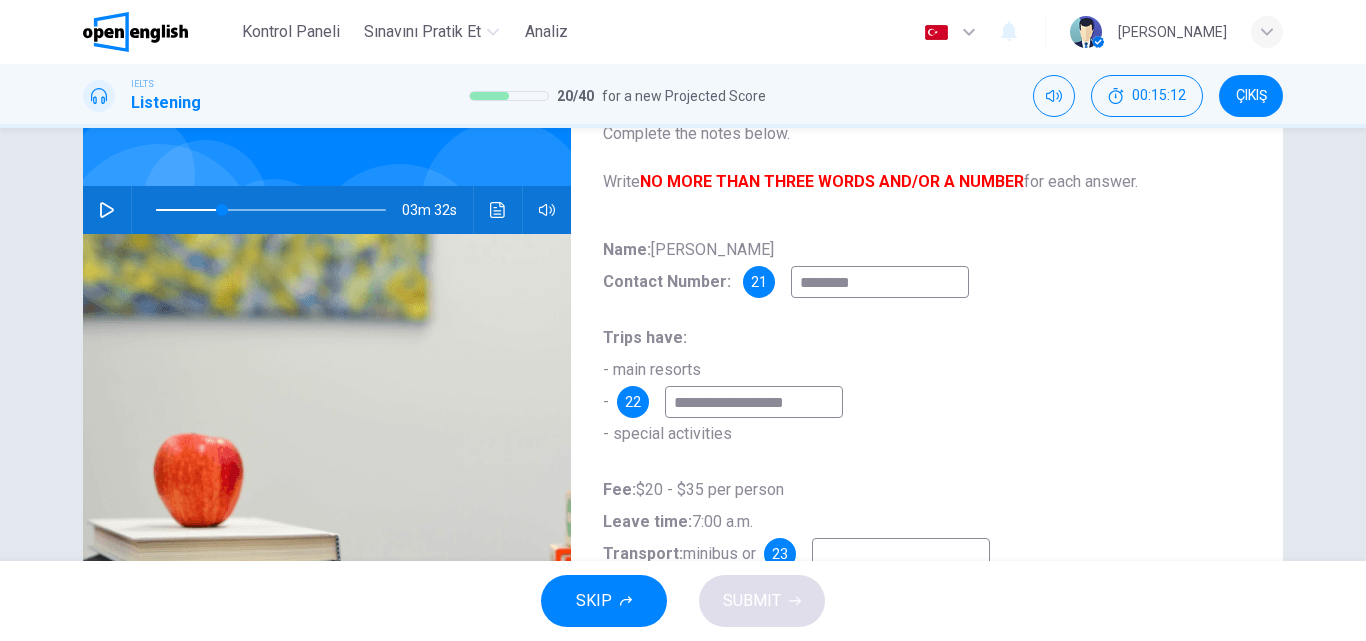 click on "**********" at bounding box center [754, 402] 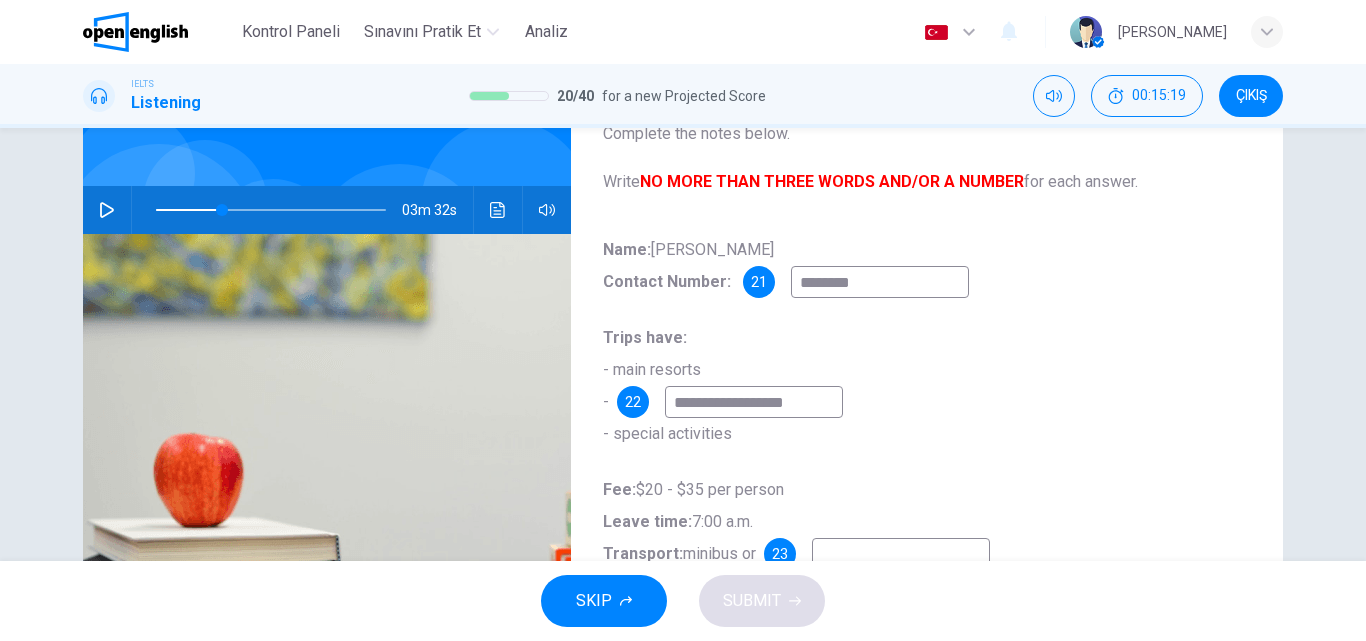 click 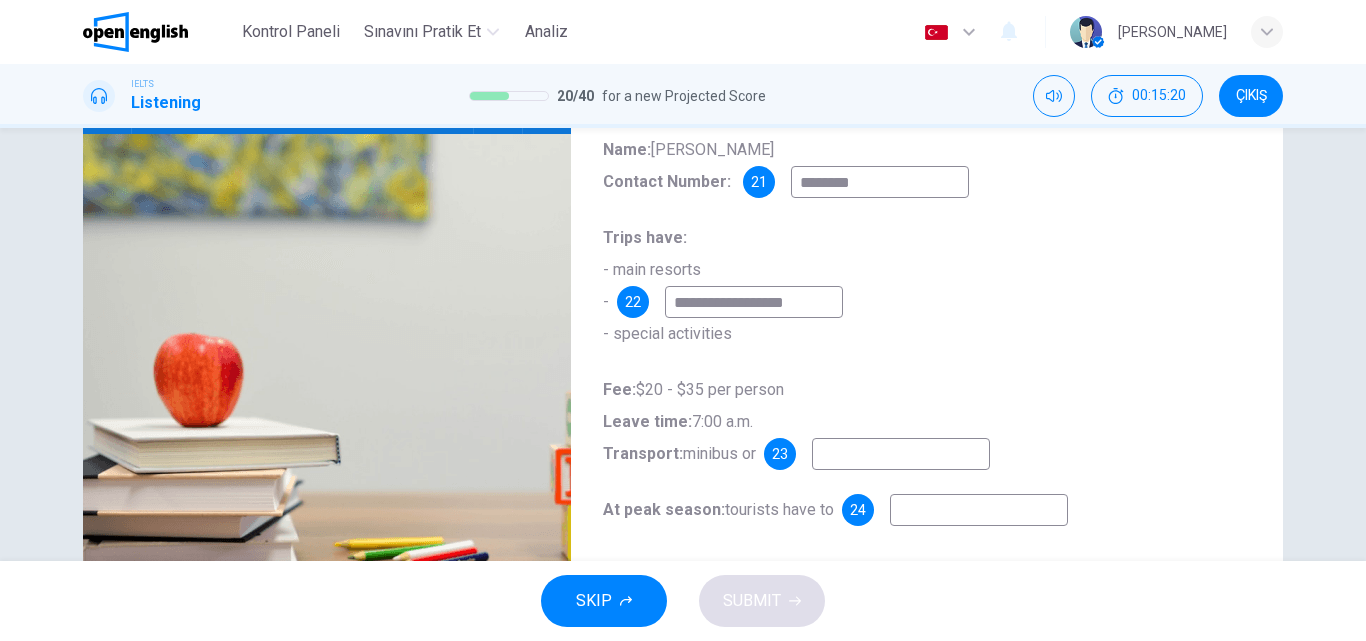 scroll, scrollTop: 342, scrollLeft: 0, axis: vertical 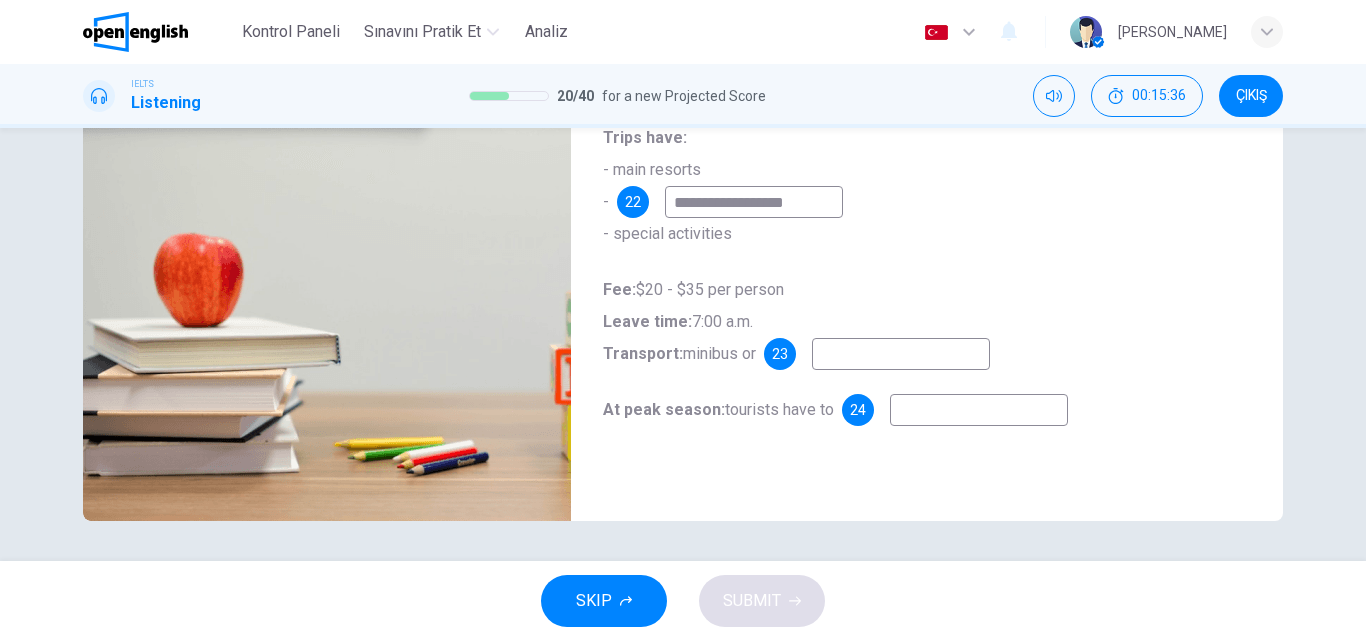 click at bounding box center [901, 354] 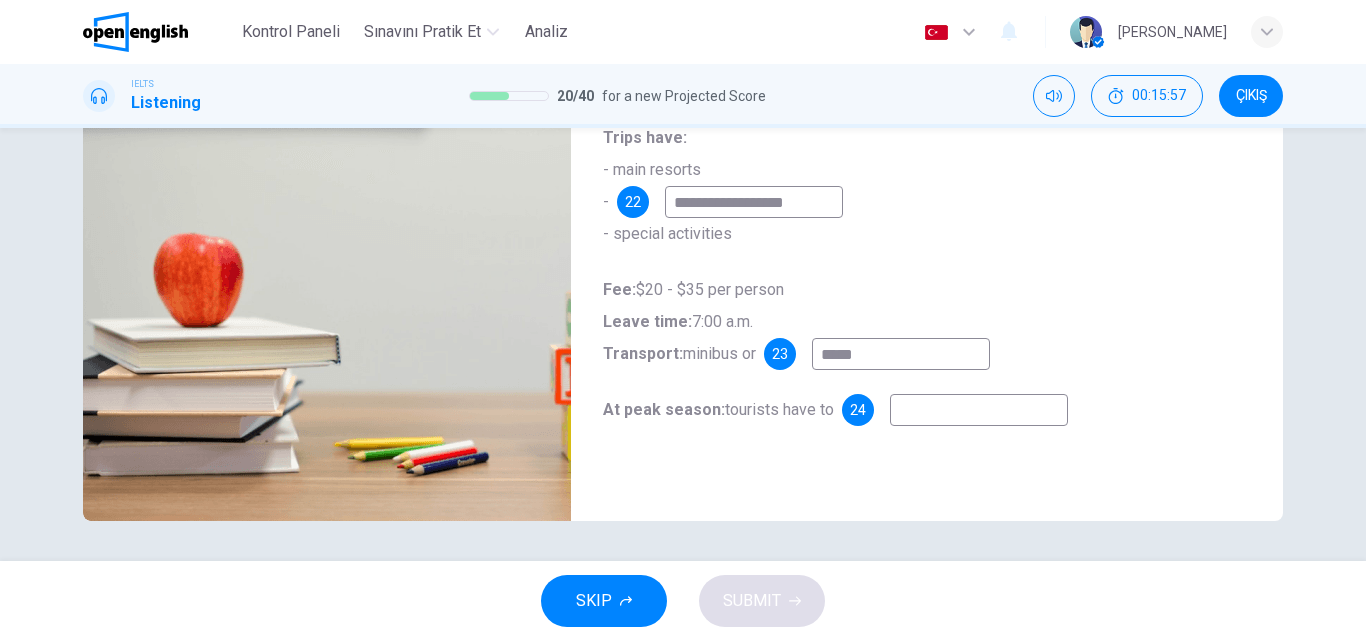 click at bounding box center [979, 410] 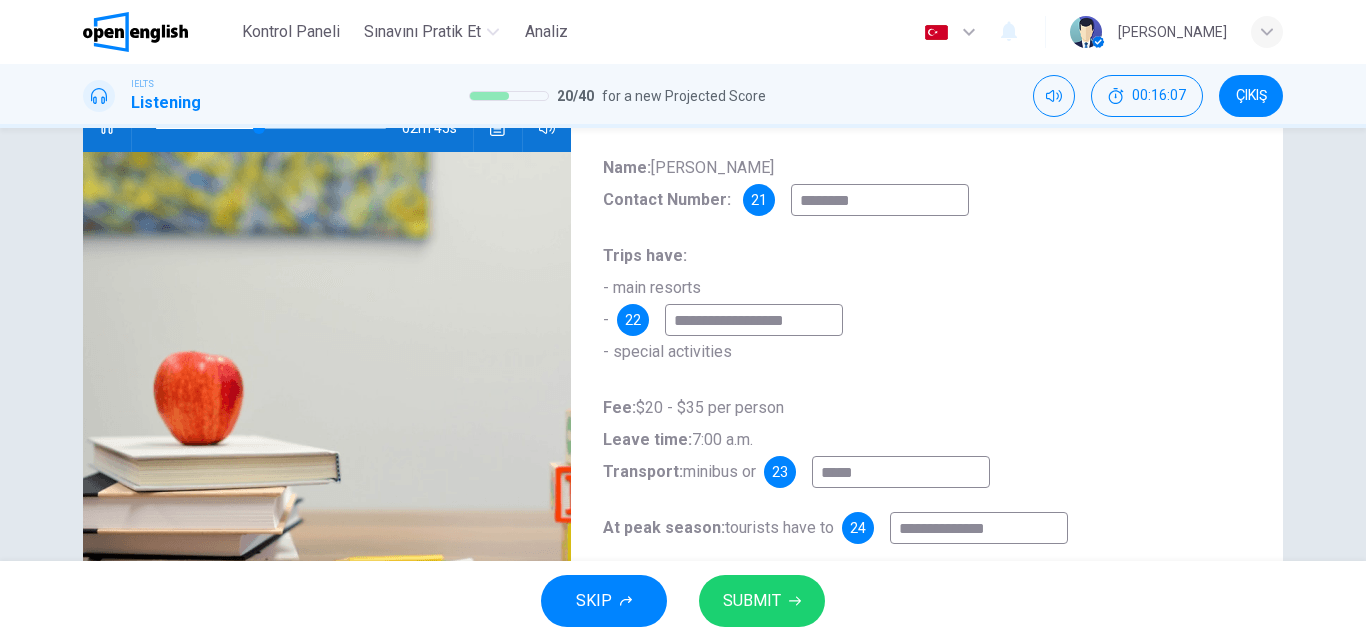 scroll, scrollTop: 42, scrollLeft: 0, axis: vertical 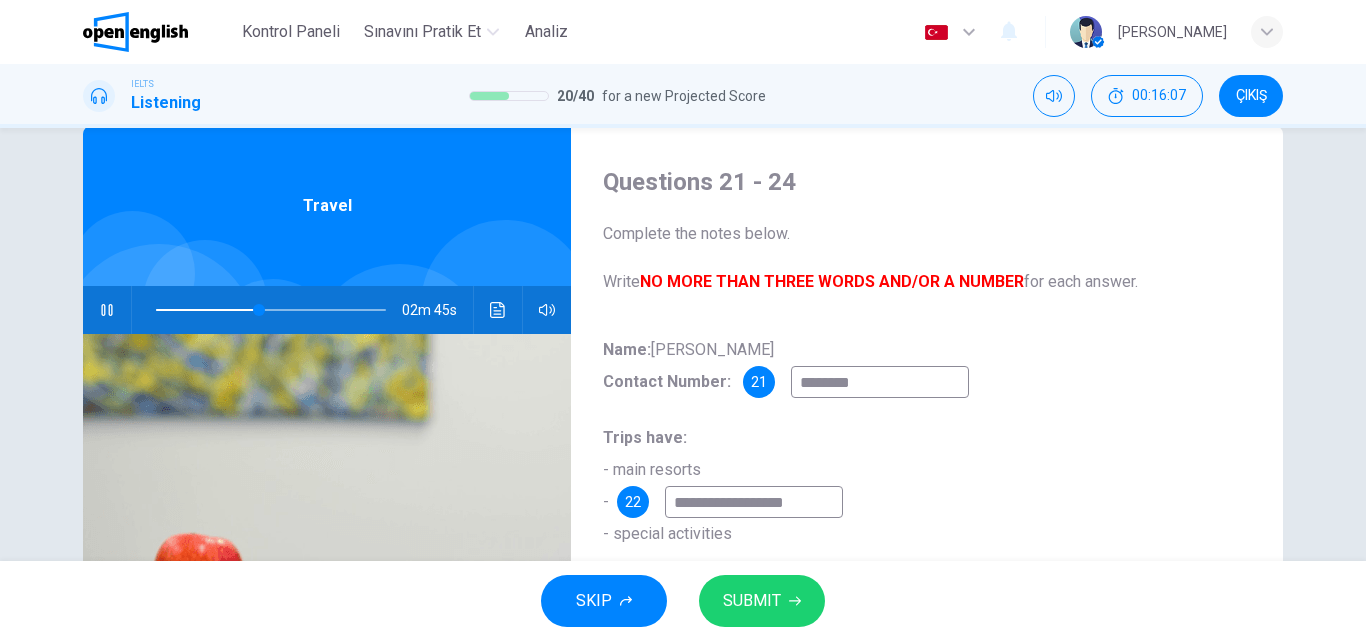 click 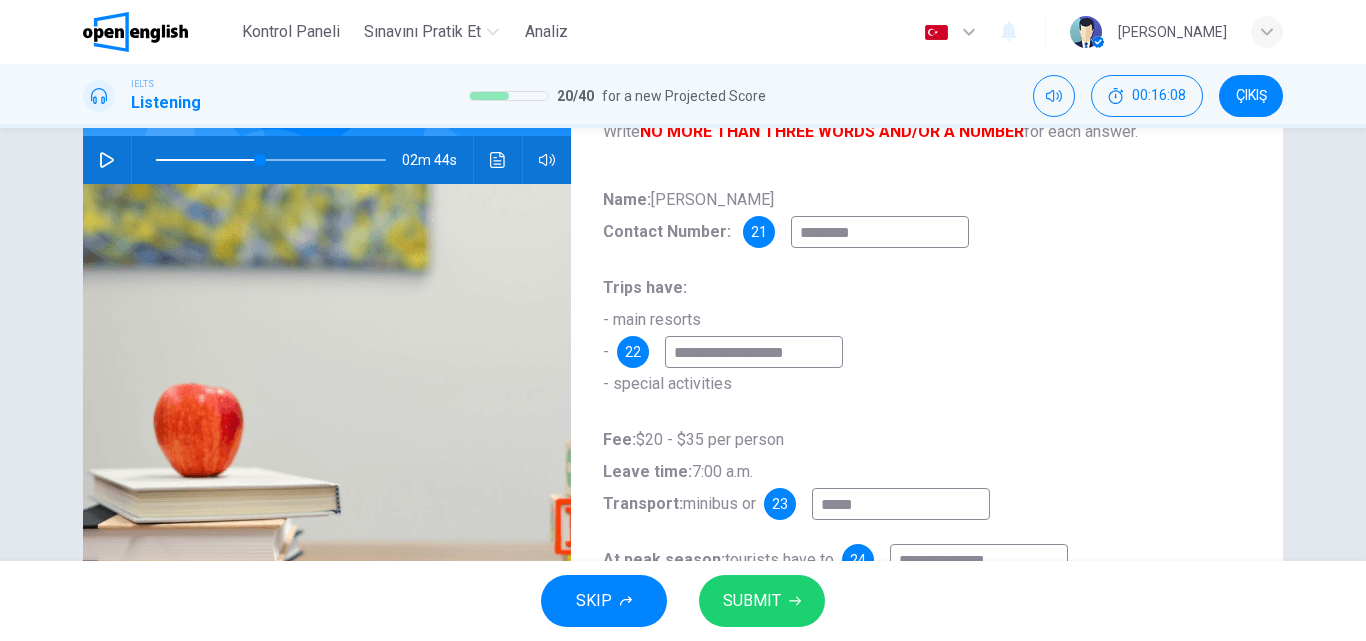 scroll, scrollTop: 342, scrollLeft: 0, axis: vertical 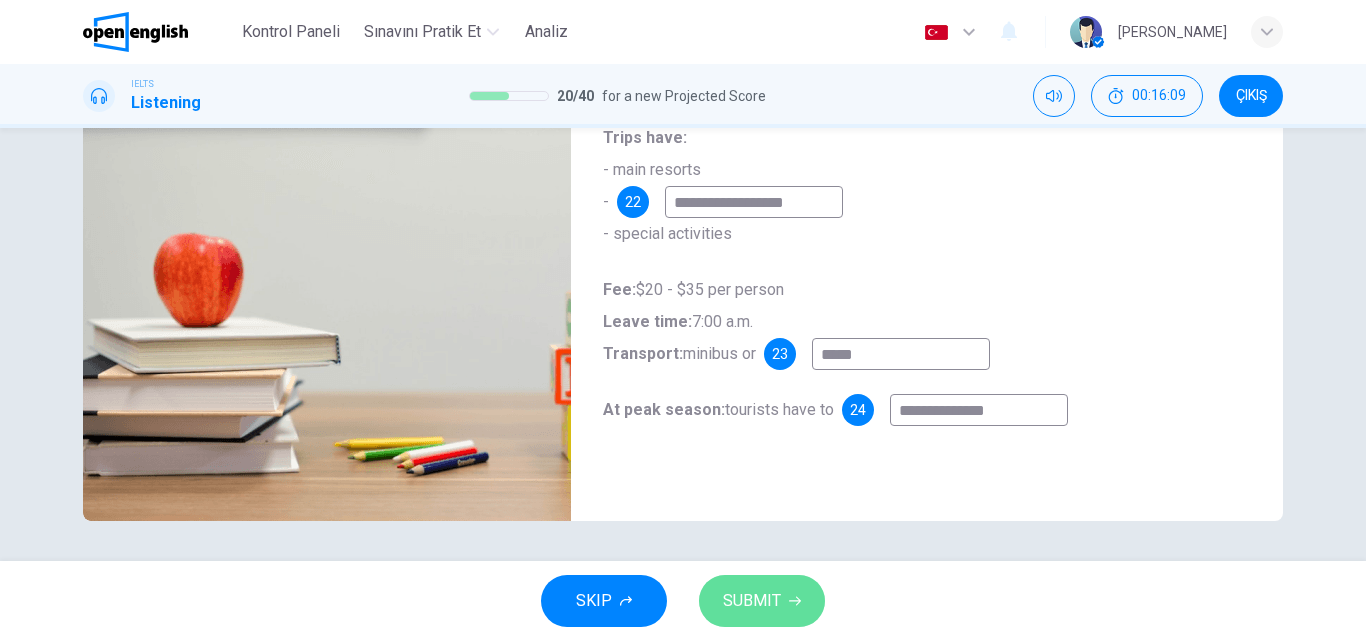 click on "SUBMIT" at bounding box center (752, 601) 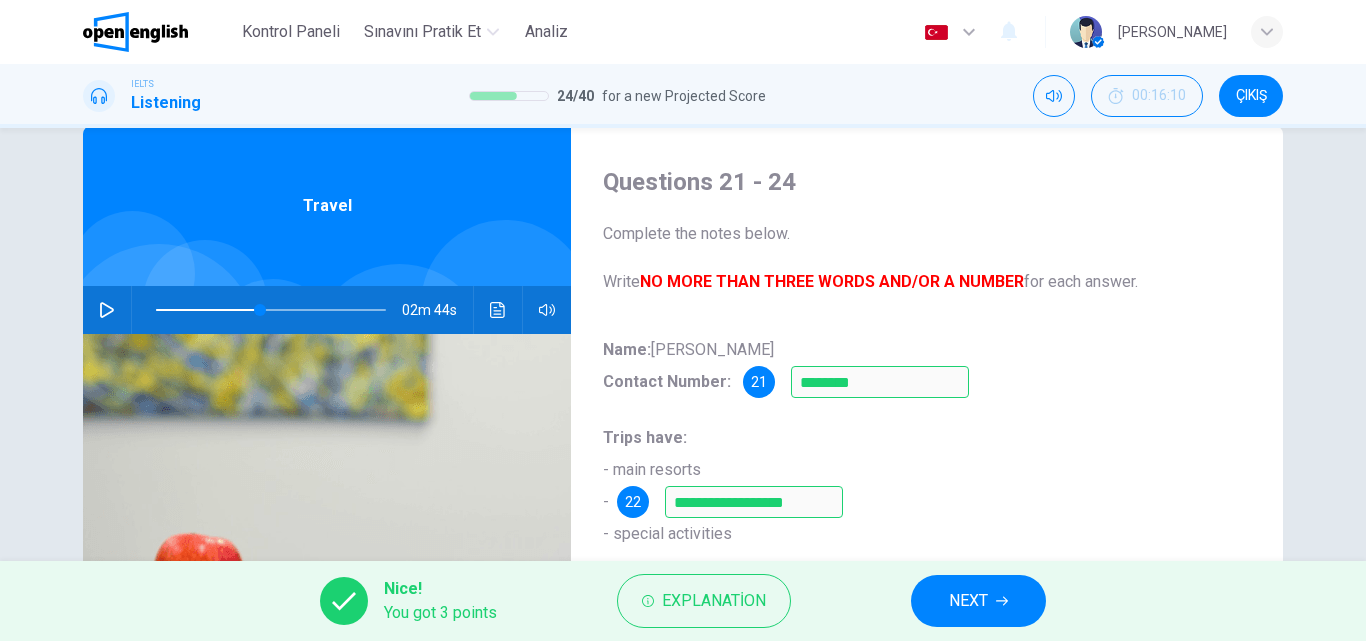 scroll, scrollTop: 342, scrollLeft: 0, axis: vertical 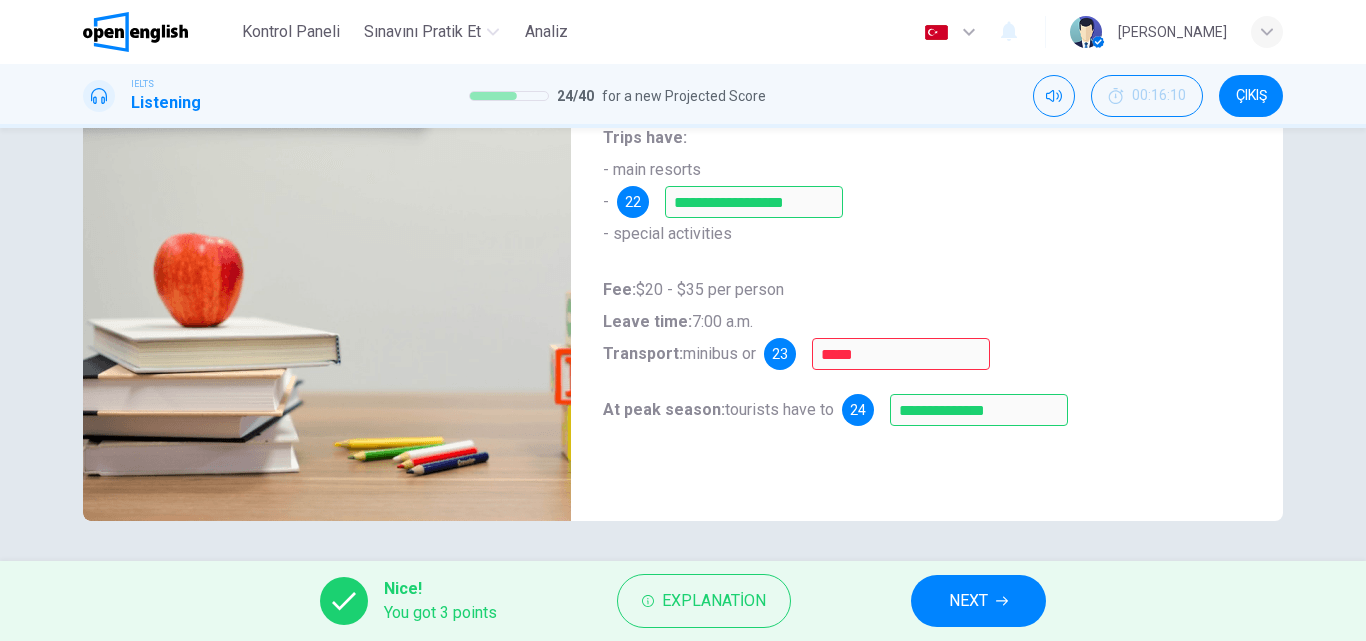 click on "NEXT" at bounding box center (978, 601) 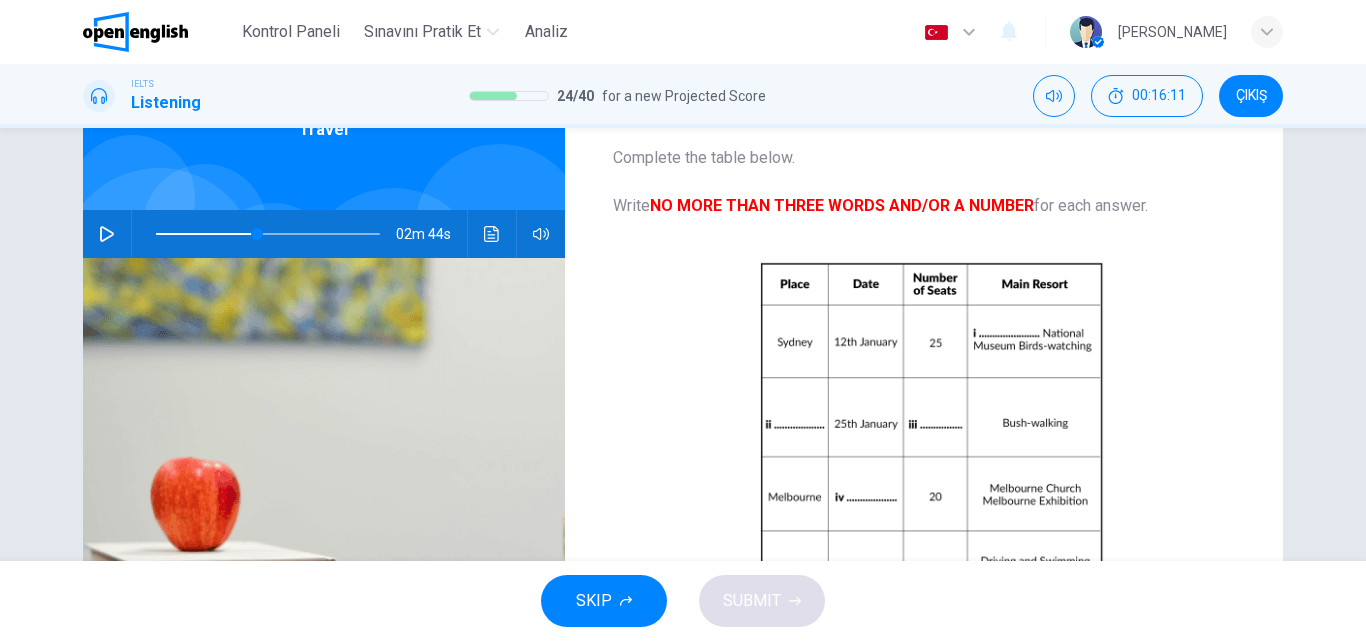 scroll, scrollTop: 0, scrollLeft: 0, axis: both 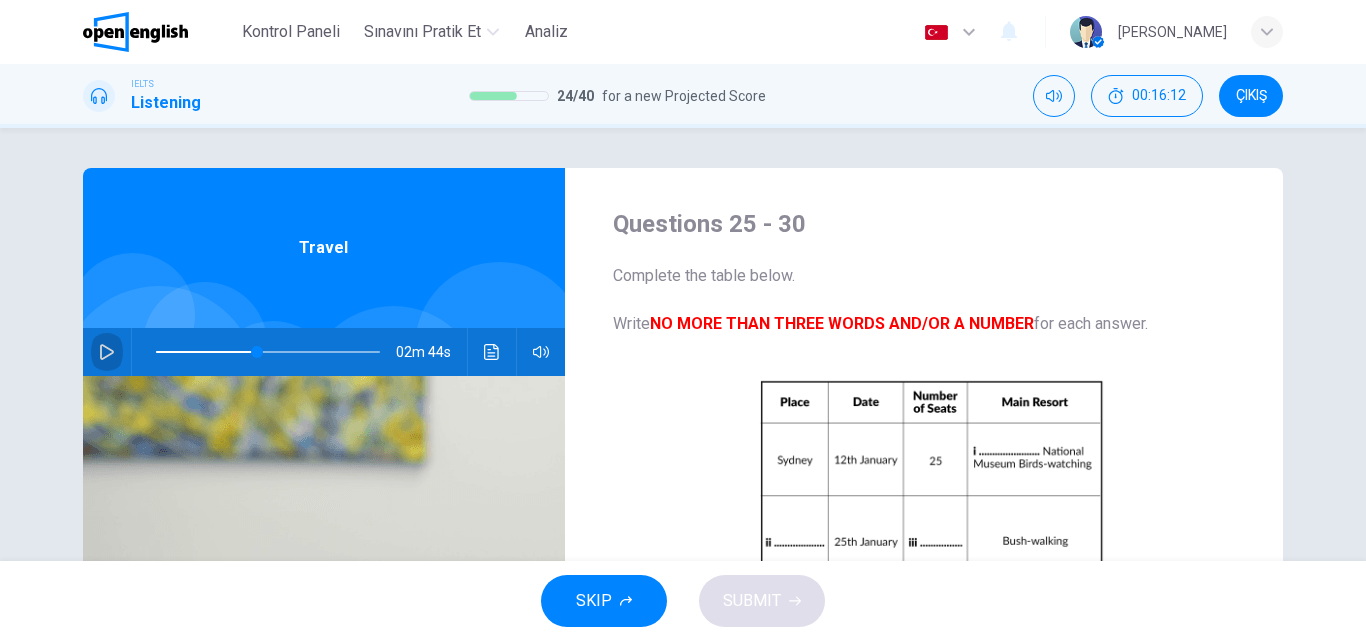 click 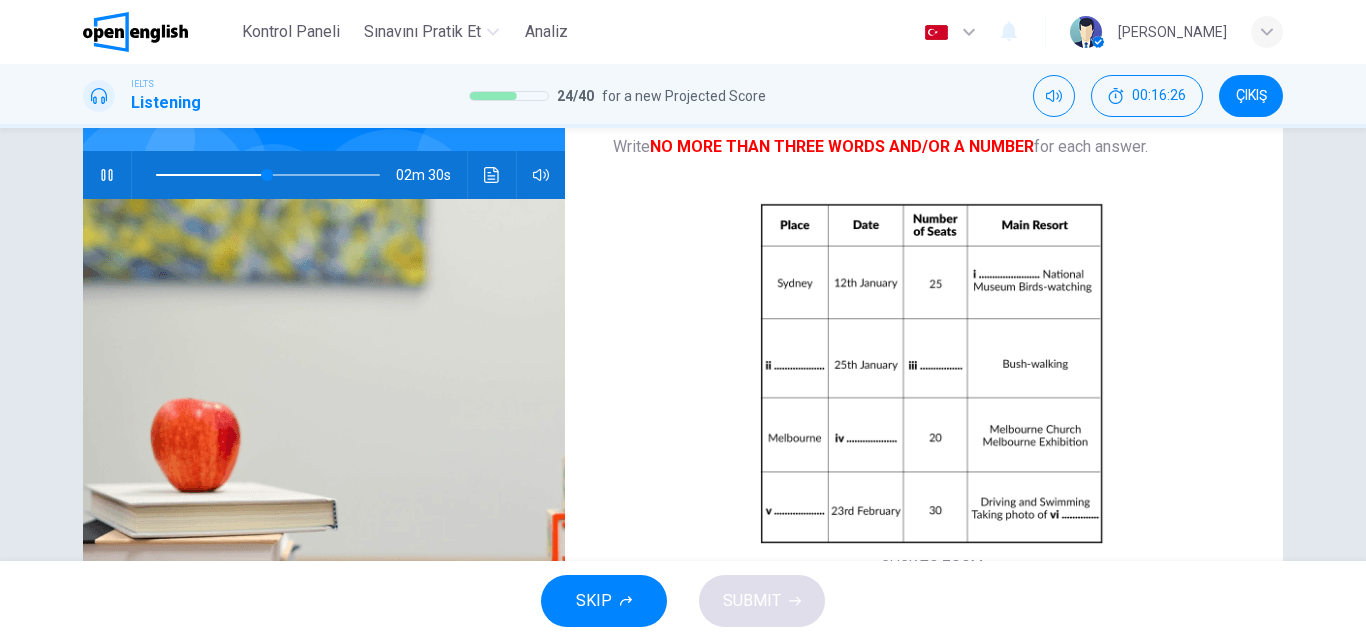 scroll, scrollTop: 142, scrollLeft: 0, axis: vertical 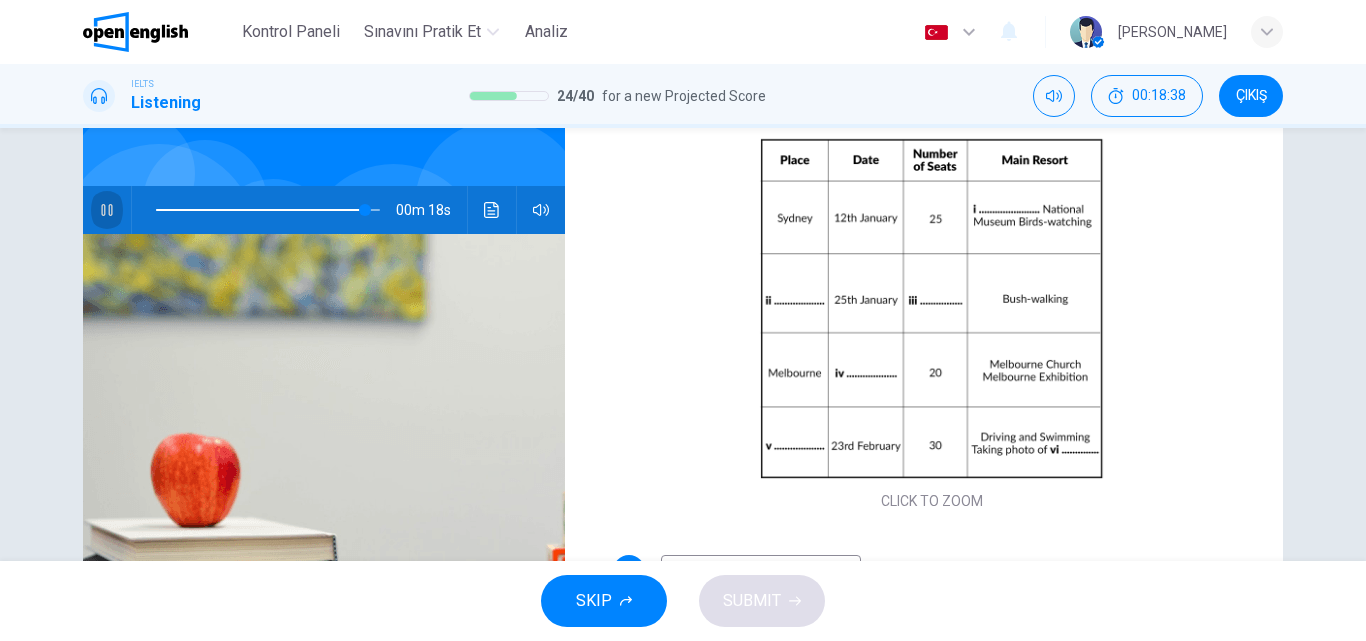 click 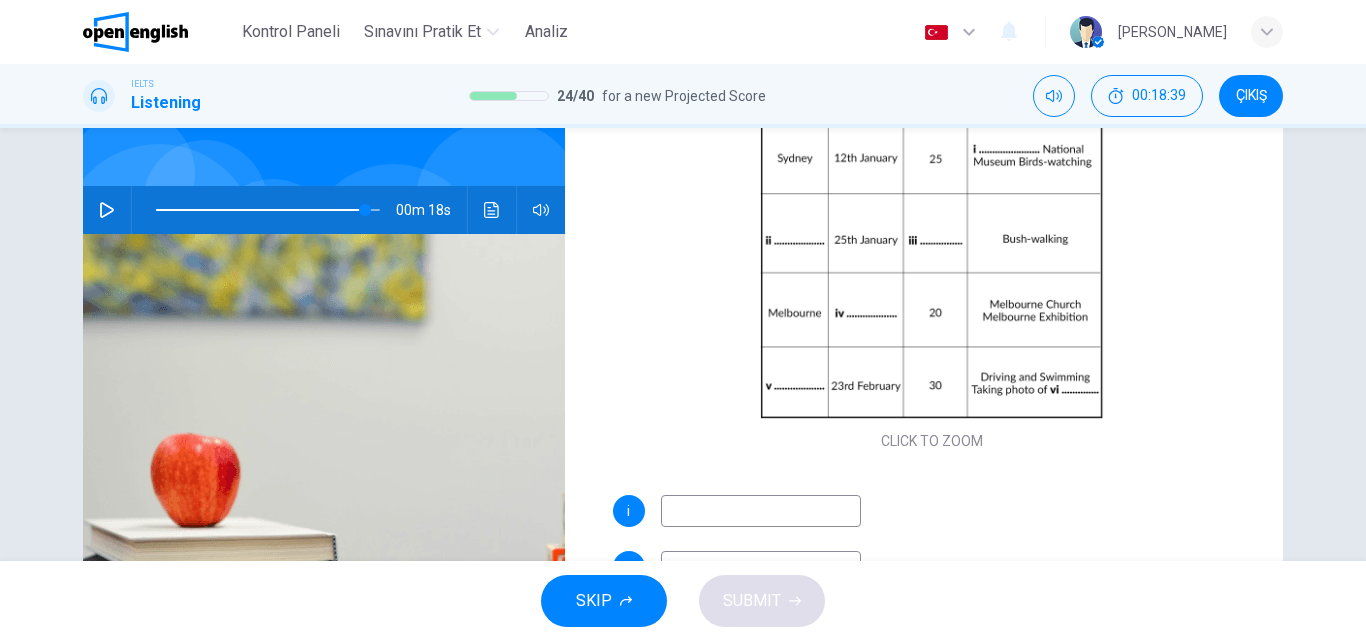 scroll, scrollTop: 286, scrollLeft: 0, axis: vertical 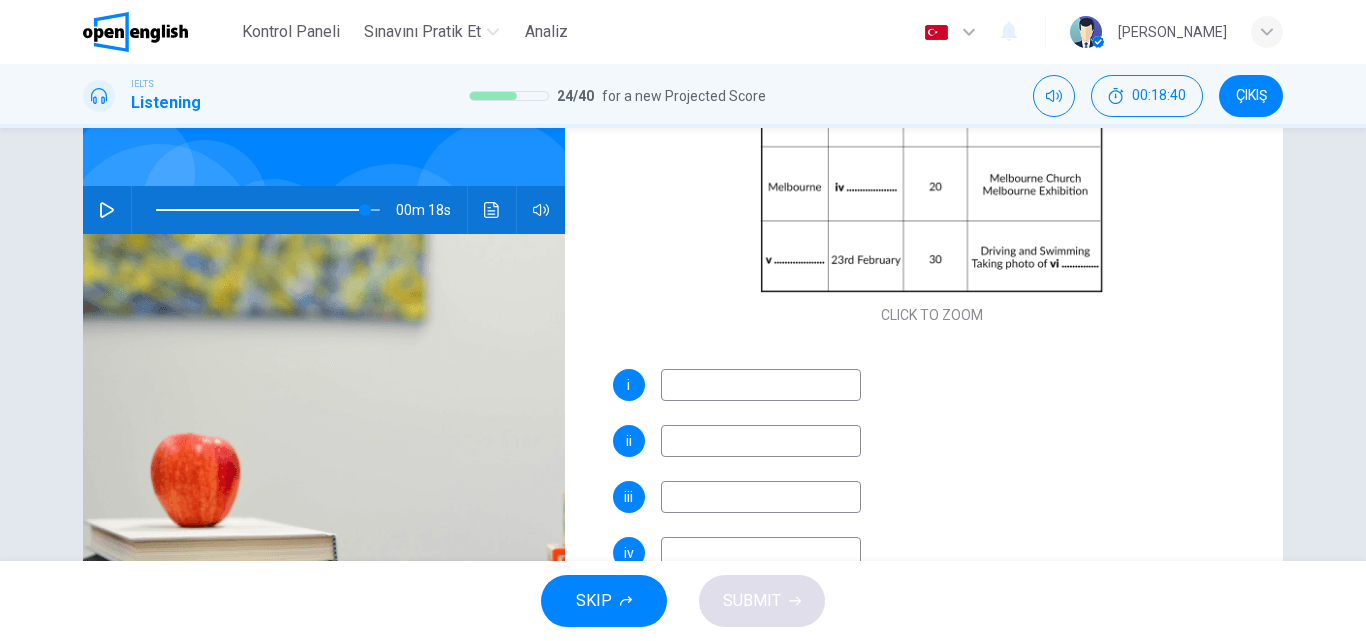 click at bounding box center [761, 385] 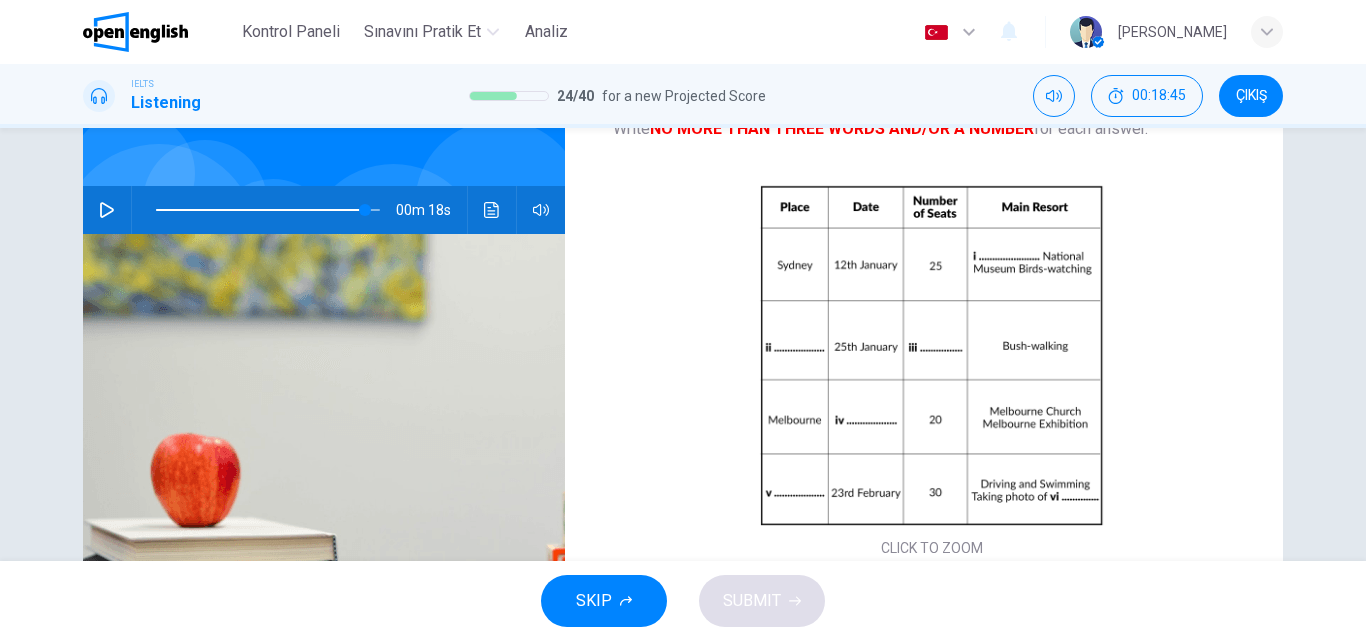 scroll, scrollTop: 100, scrollLeft: 0, axis: vertical 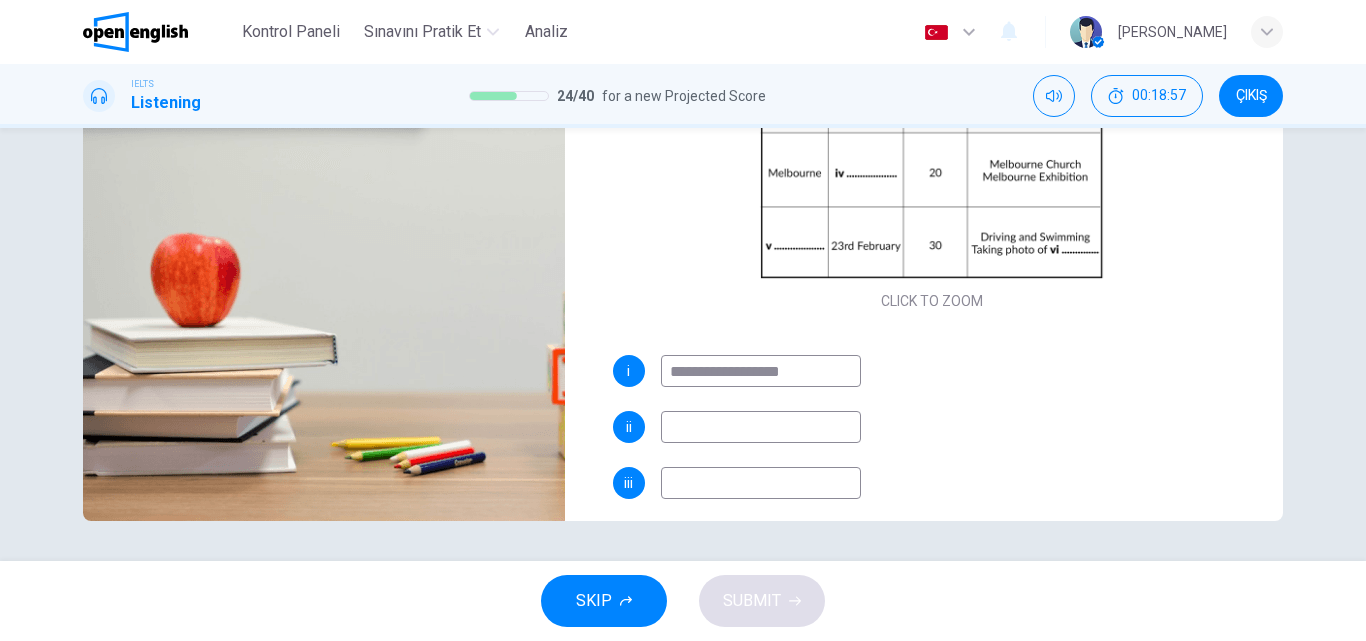 click at bounding box center [761, 427] 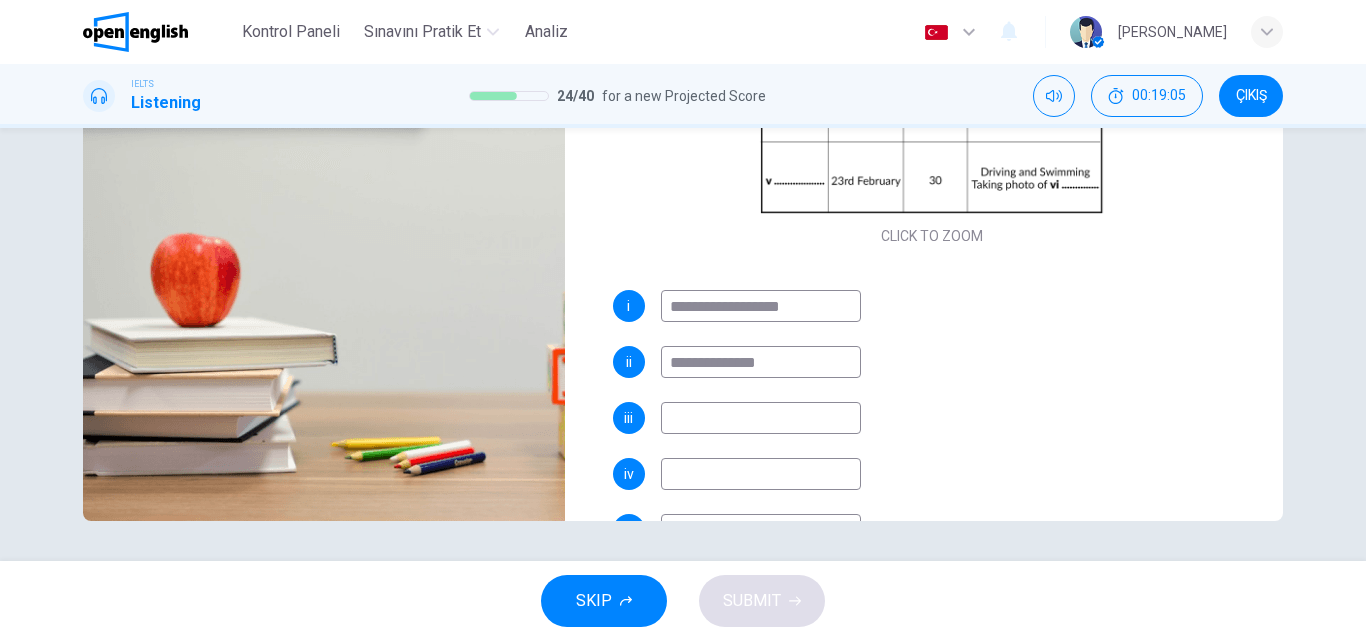 scroll, scrollTop: 200, scrollLeft: 0, axis: vertical 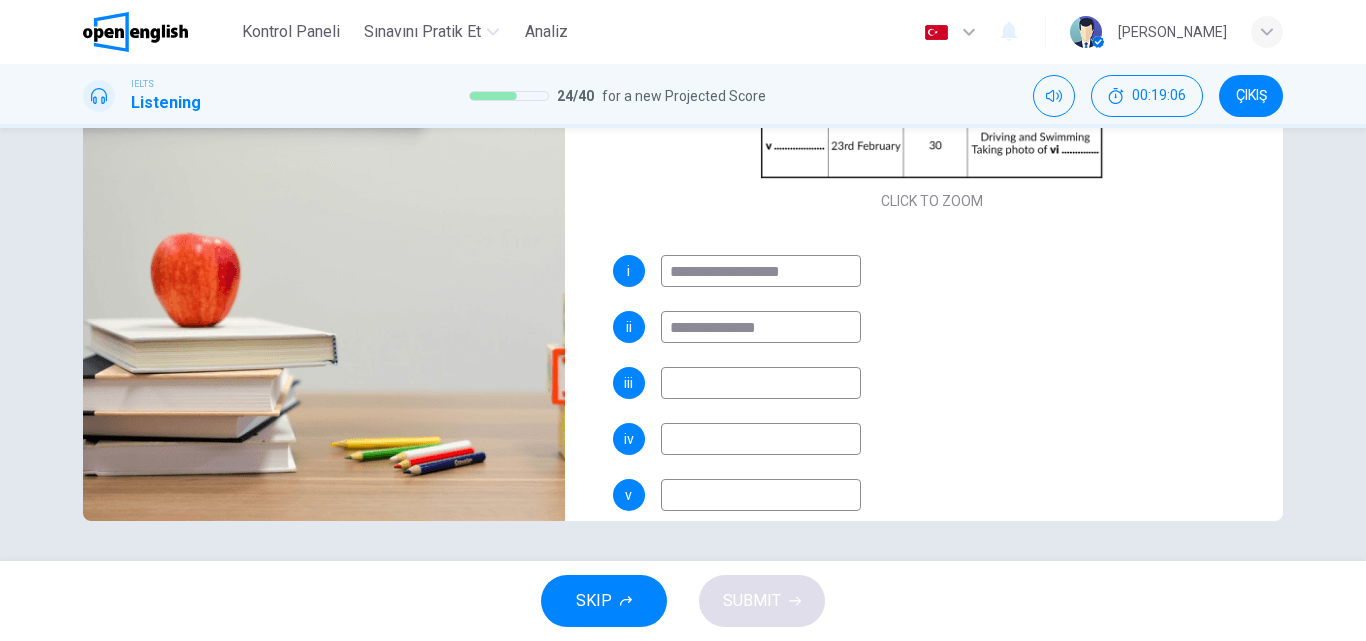 click at bounding box center (761, 383) 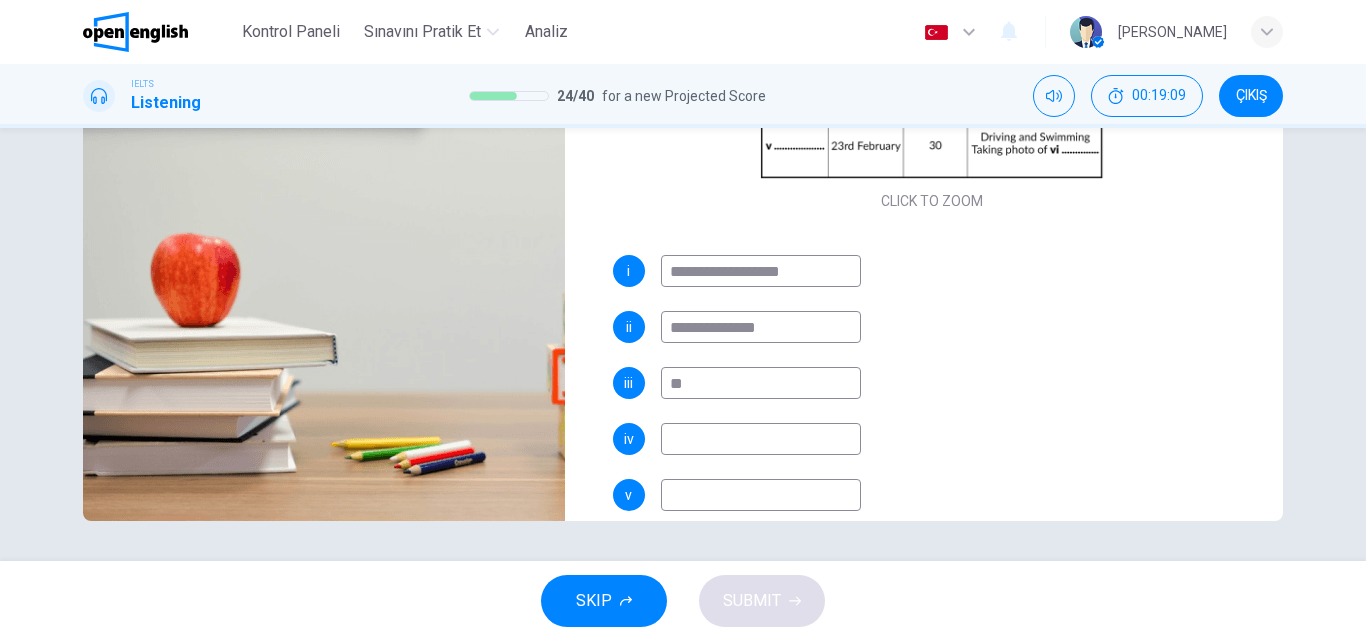 click at bounding box center (761, 439) 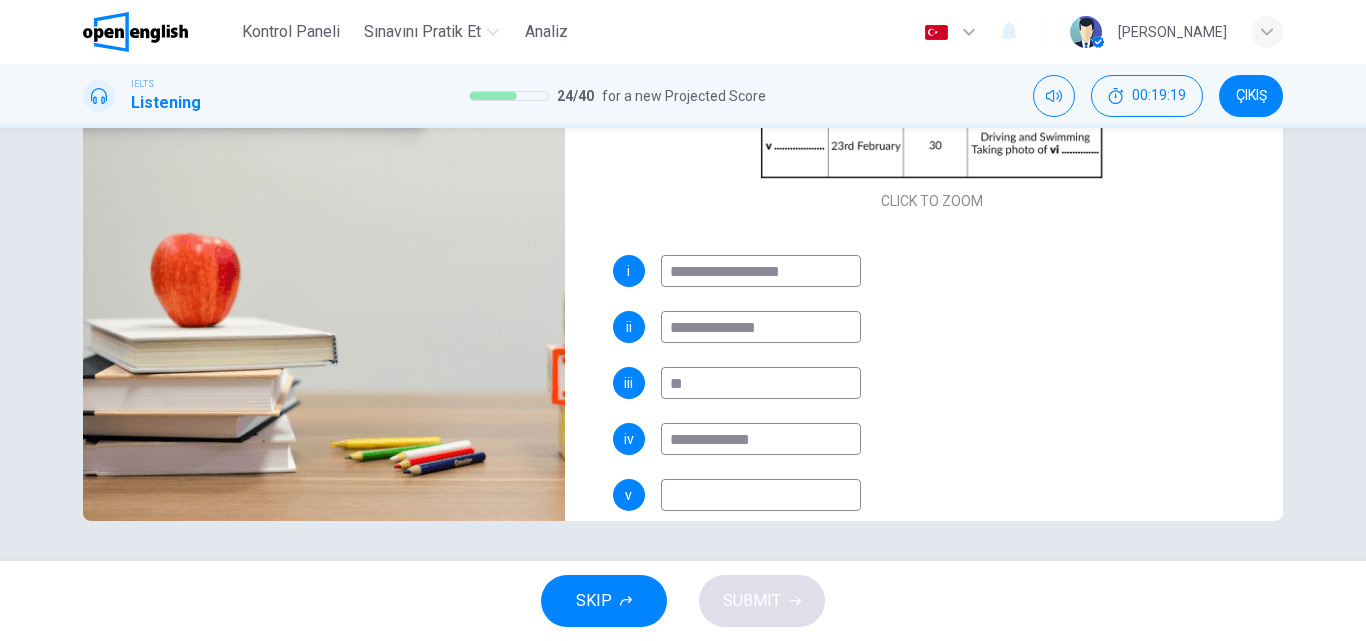 scroll, scrollTop: 286, scrollLeft: 0, axis: vertical 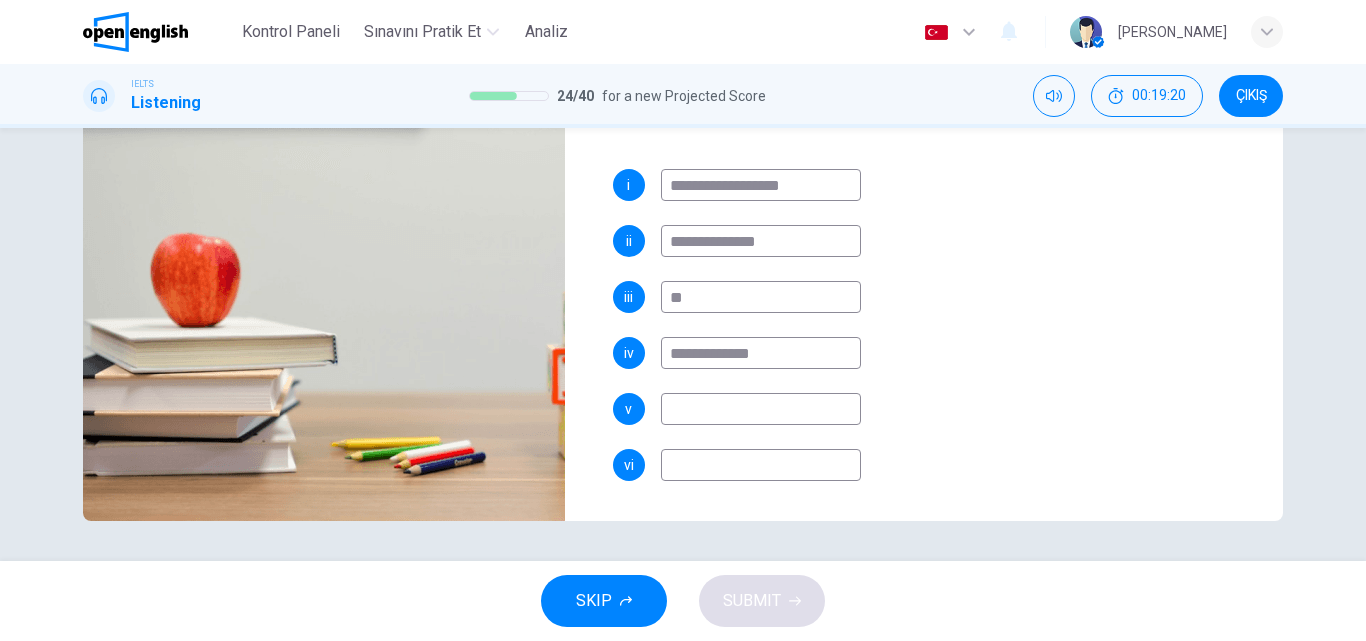click at bounding box center [761, 465] 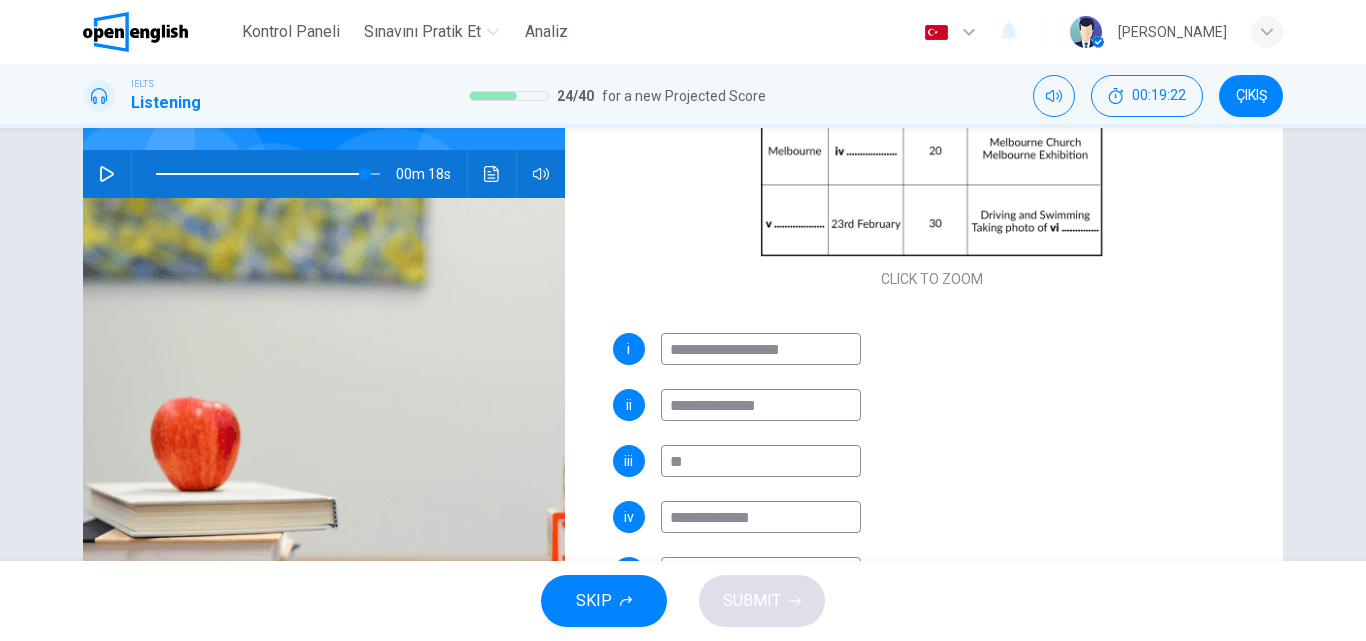 scroll, scrollTop: 142, scrollLeft: 0, axis: vertical 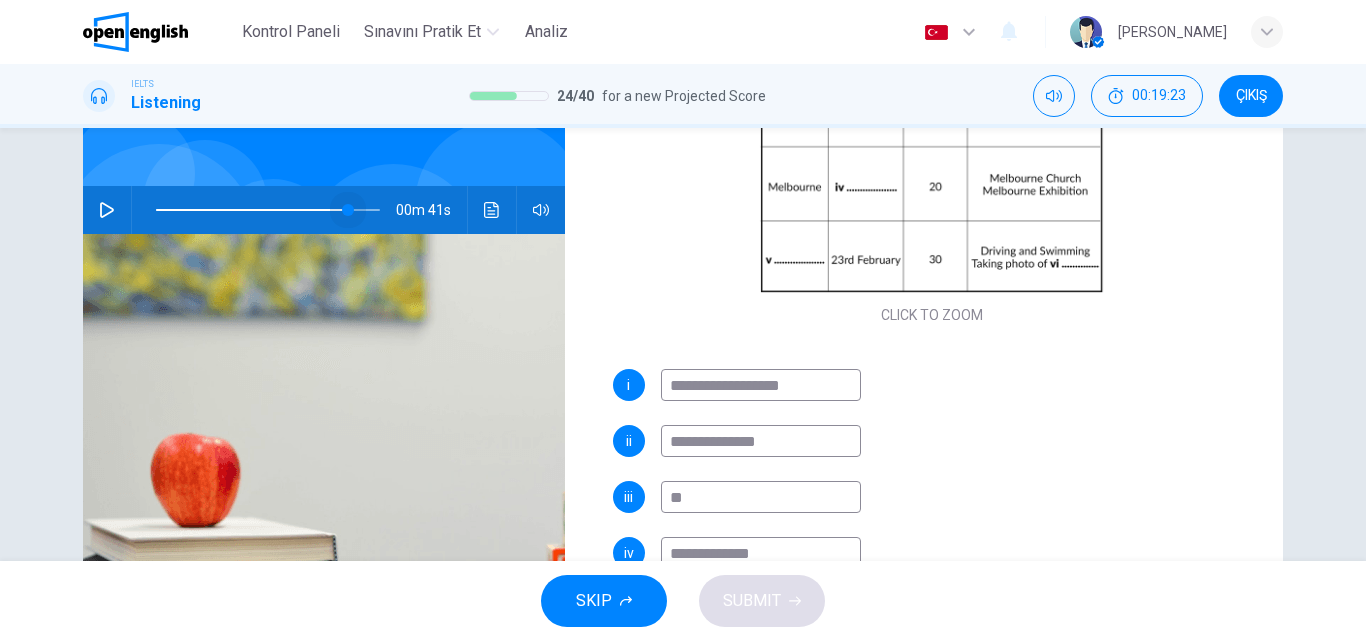 click at bounding box center (348, 210) 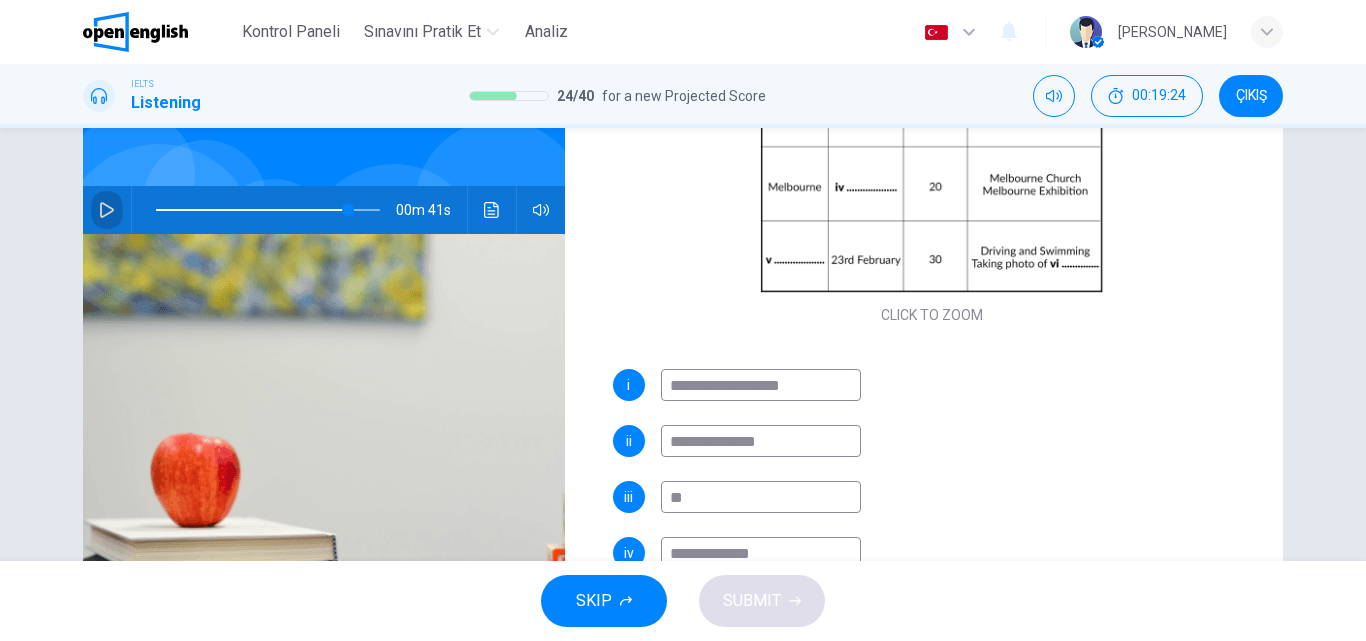 click 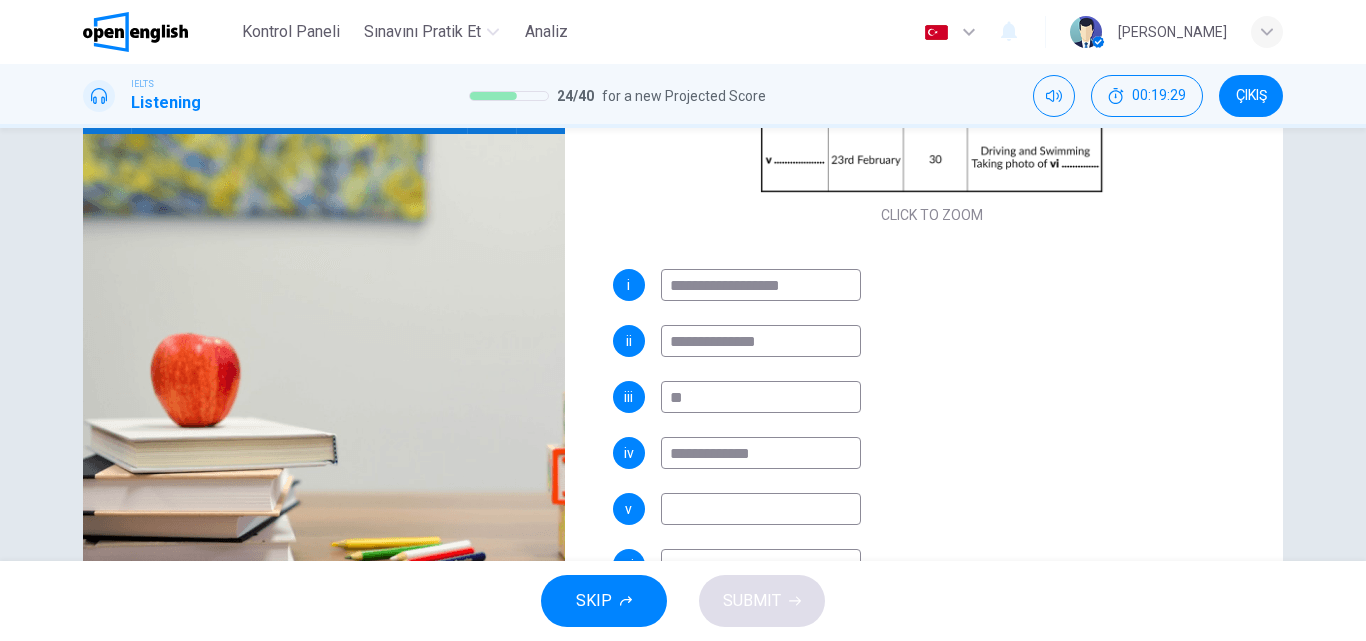 scroll, scrollTop: 342, scrollLeft: 0, axis: vertical 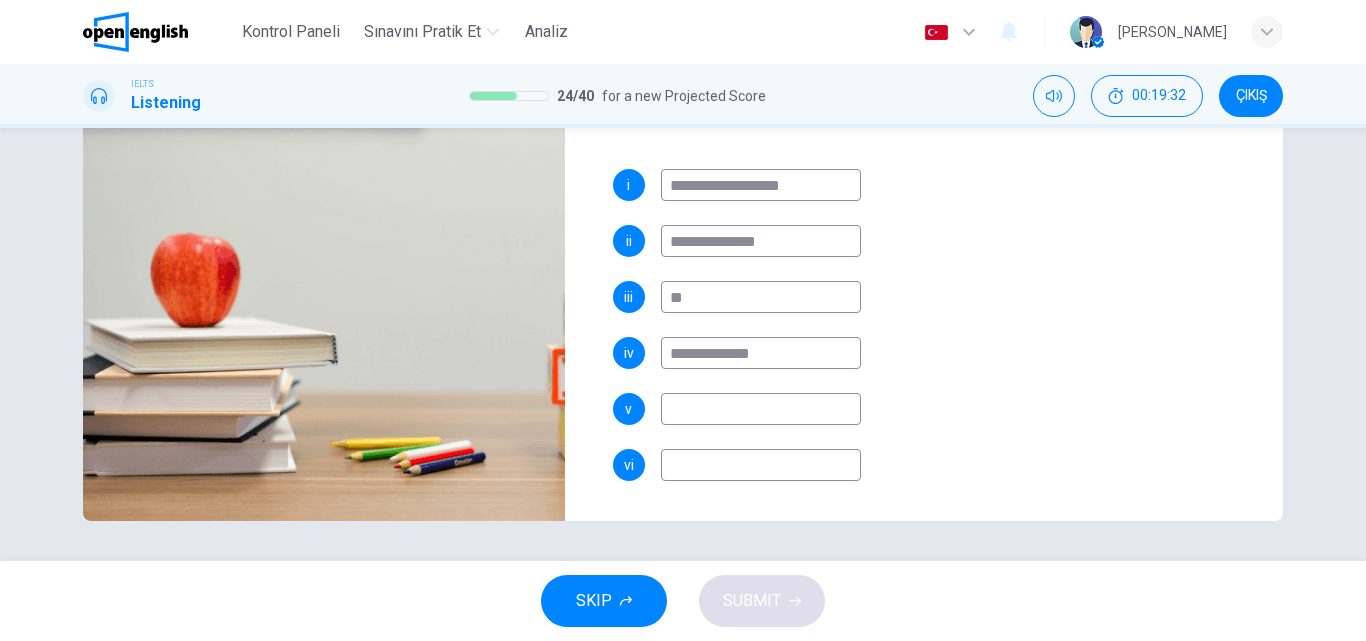 click at bounding box center [761, 409] 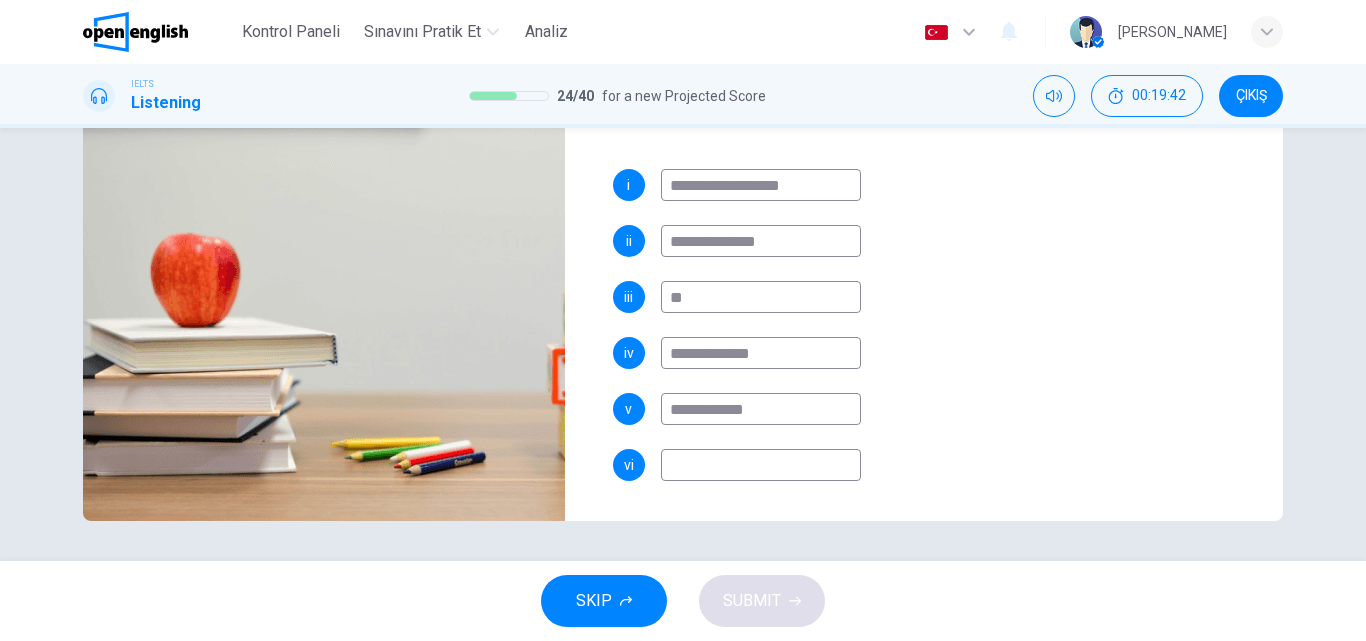 click at bounding box center [761, 465] 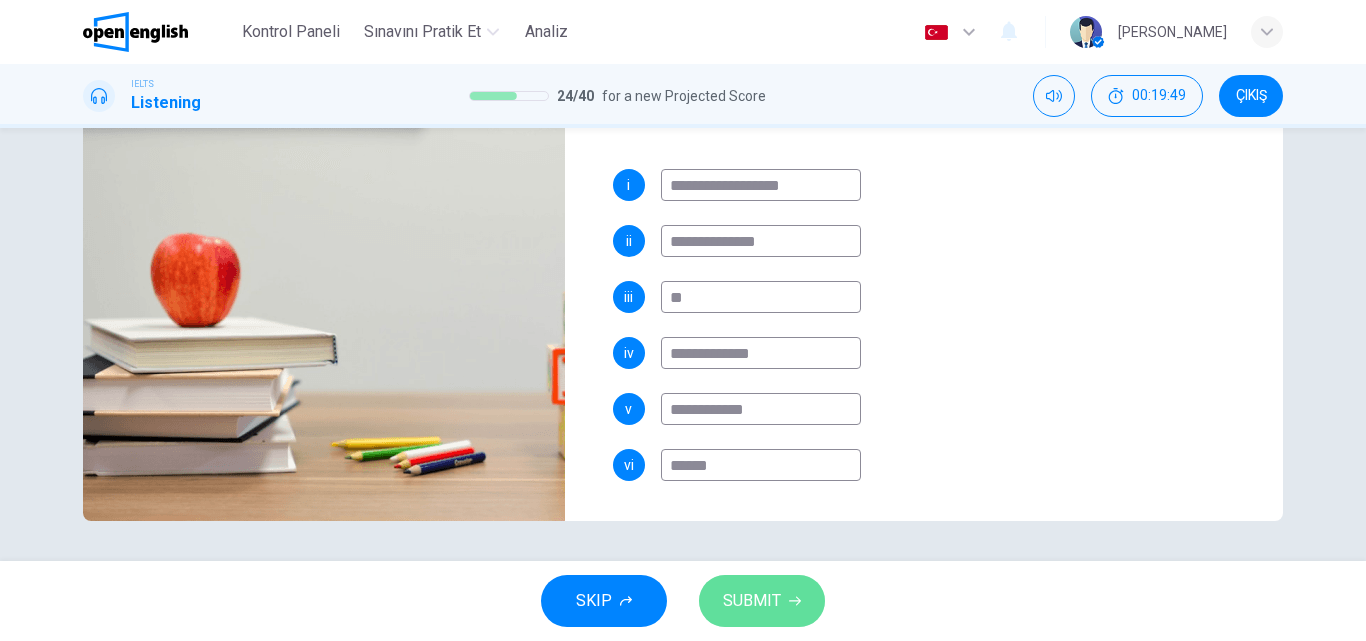 click on "SUBMIT" at bounding box center (752, 601) 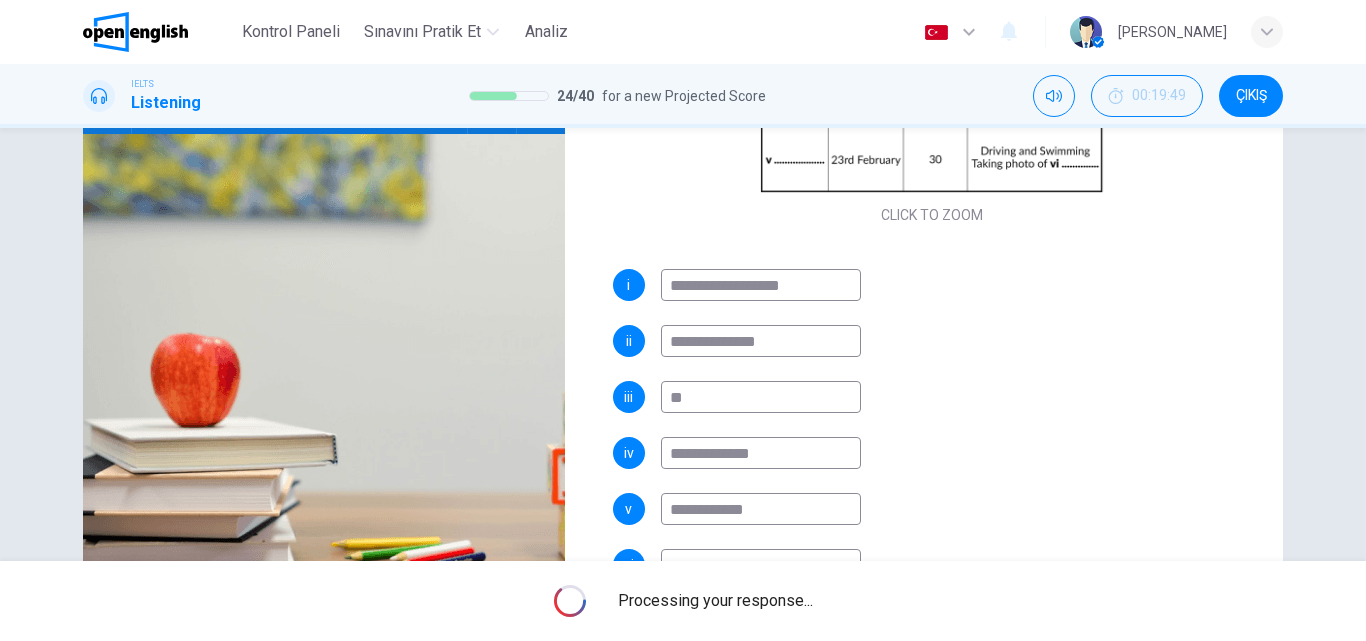 scroll, scrollTop: 142, scrollLeft: 0, axis: vertical 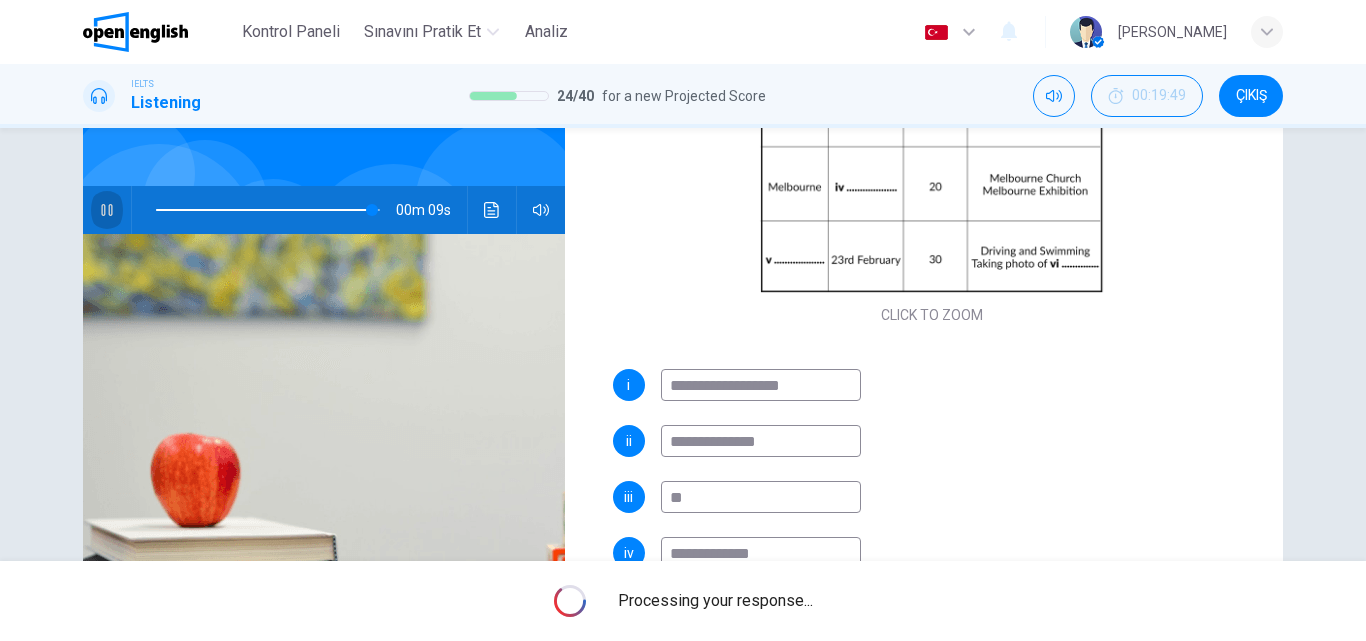 click 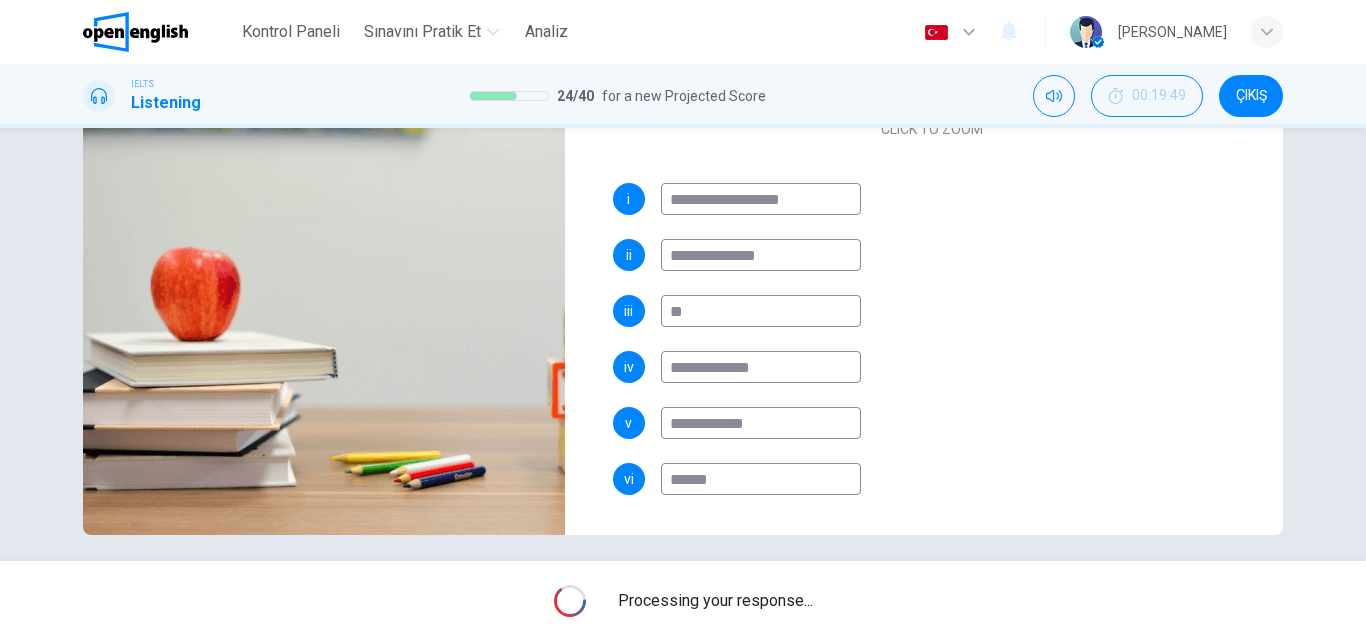 scroll, scrollTop: 342, scrollLeft: 0, axis: vertical 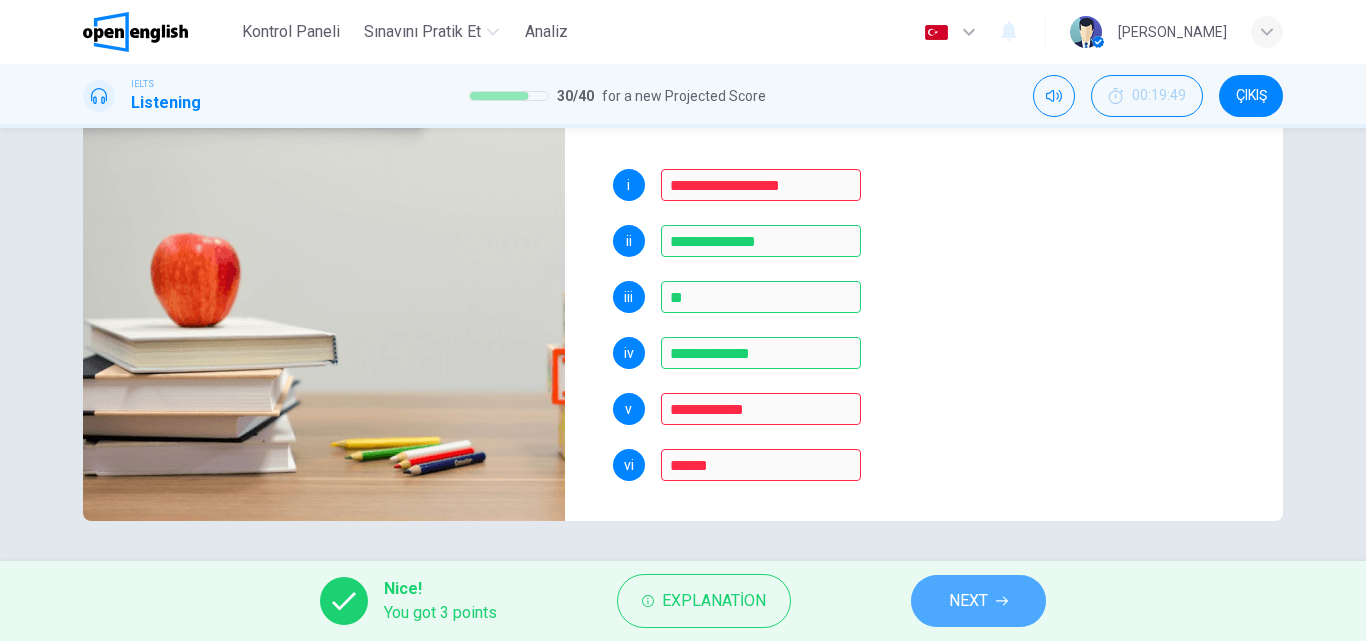 click on "NEXT" at bounding box center (968, 601) 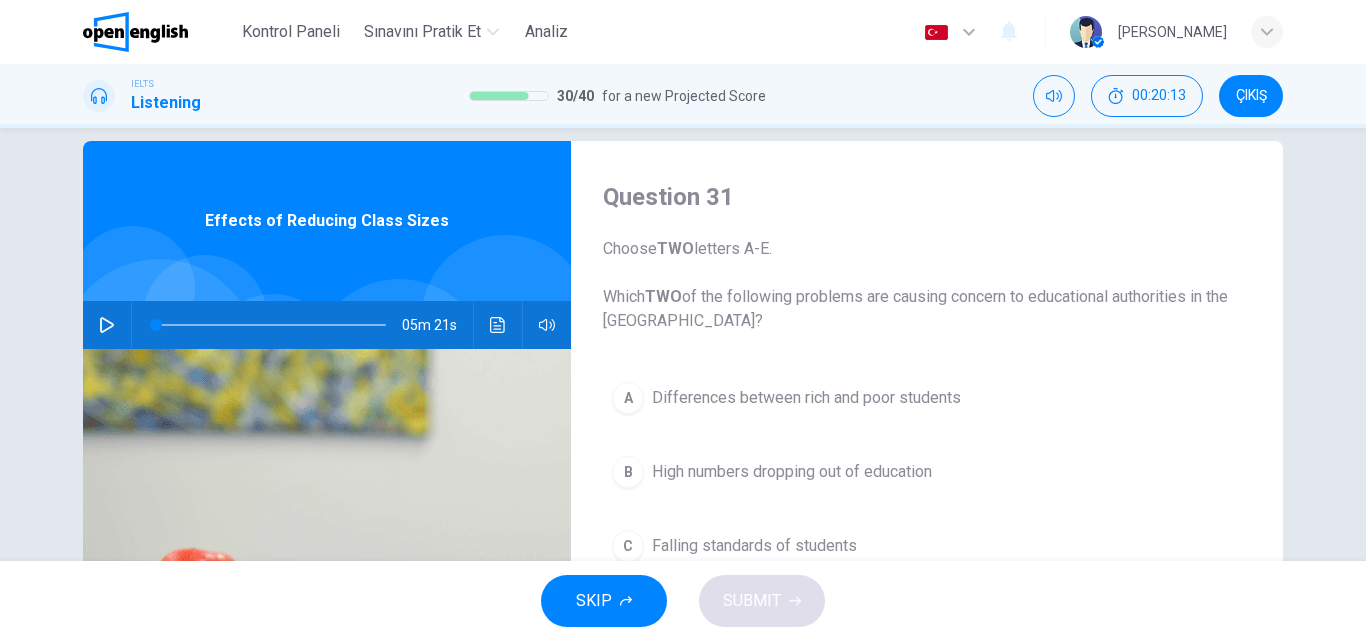 scroll, scrollTop: 0, scrollLeft: 0, axis: both 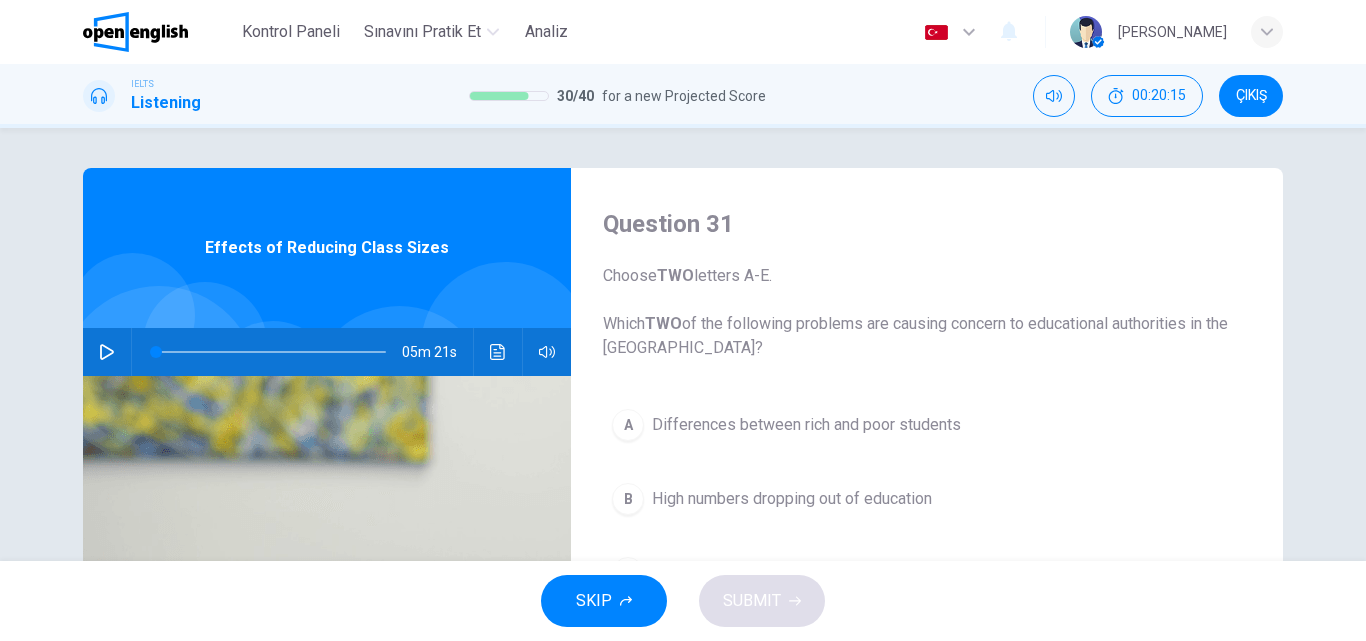click 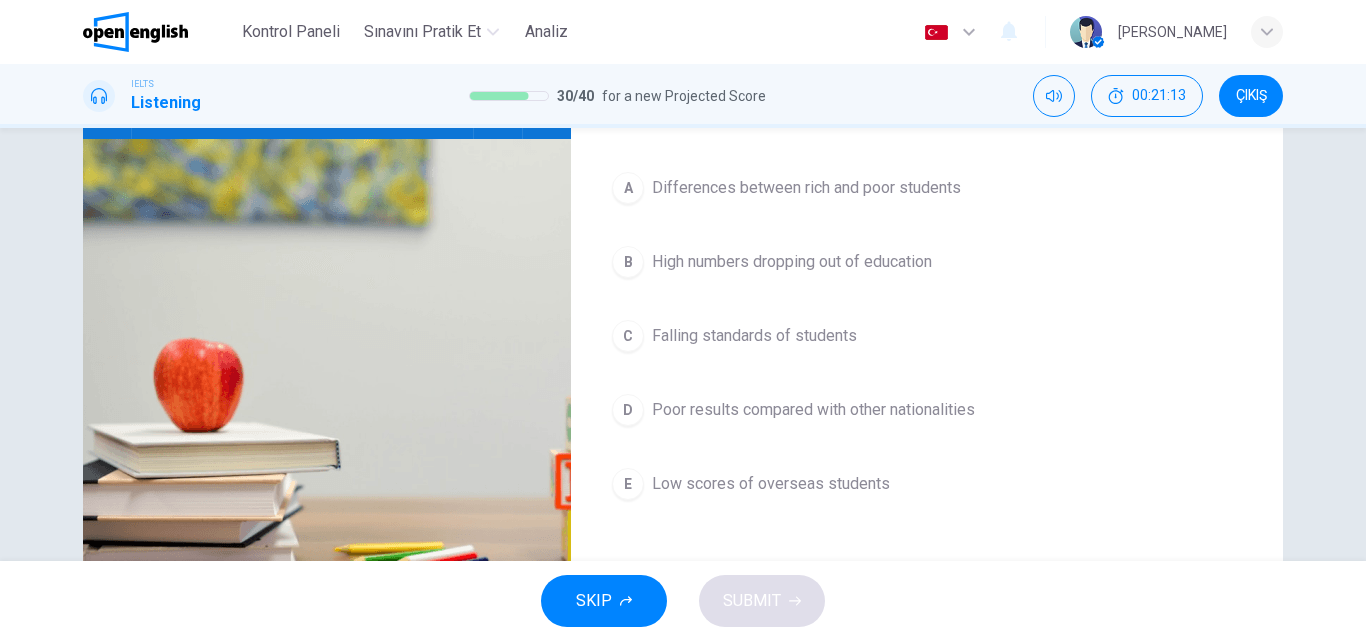 scroll, scrollTop: 242, scrollLeft: 0, axis: vertical 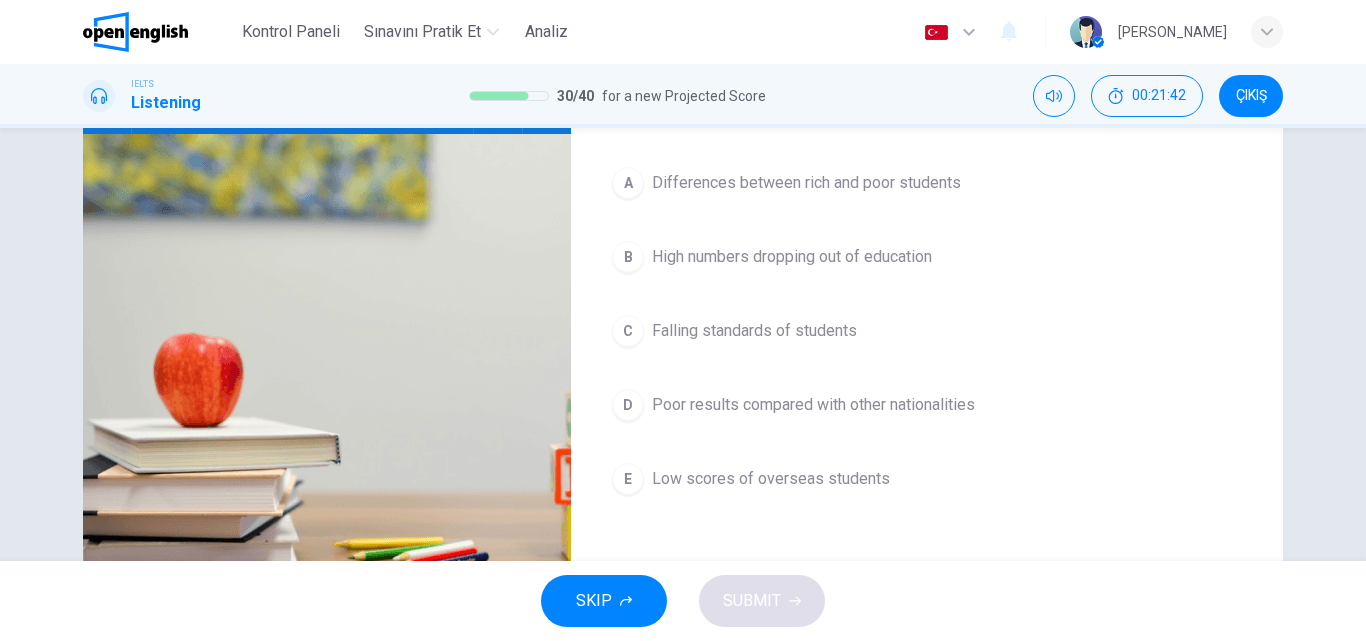 click on "Differences between rich and poor students" at bounding box center (806, 183) 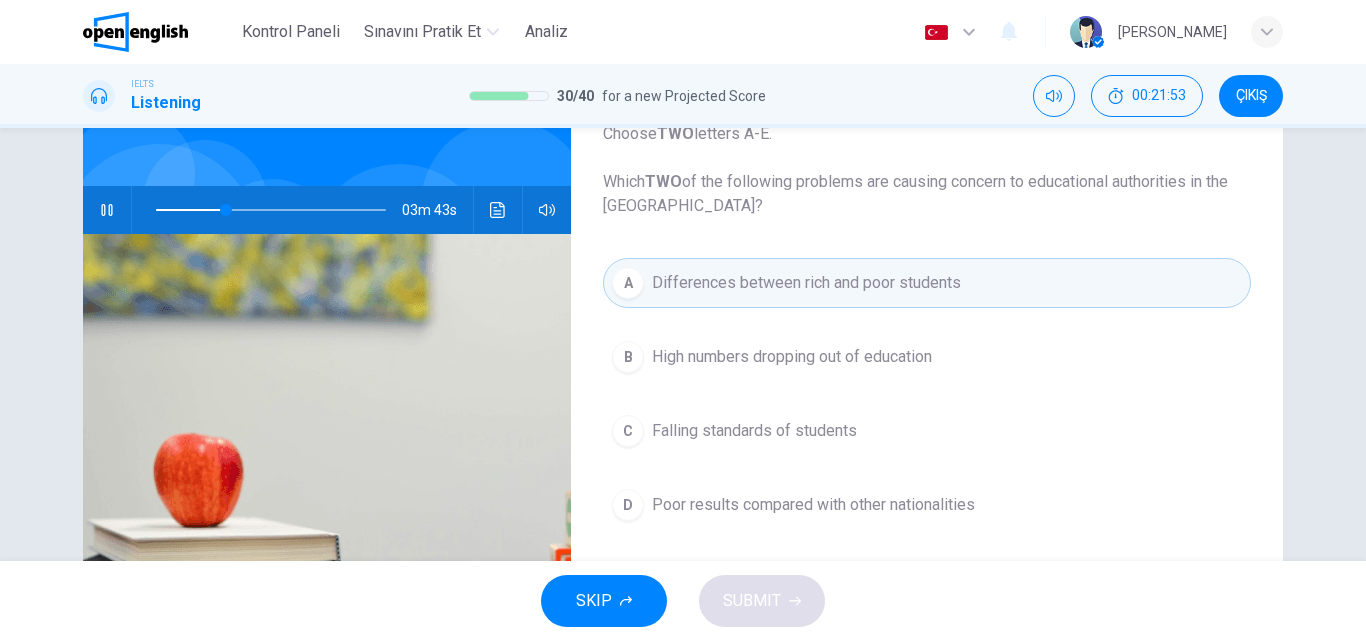 scroll, scrollTop: 242, scrollLeft: 0, axis: vertical 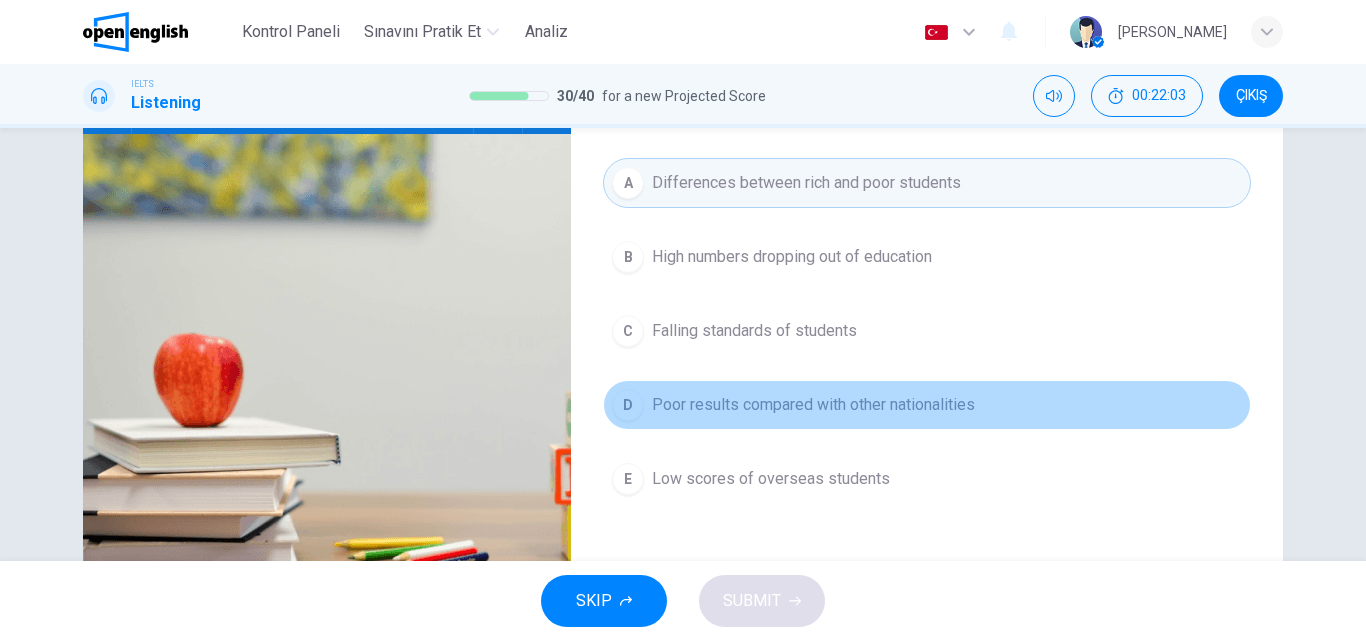 click on "Poor results compared with other nationalities" at bounding box center (813, 405) 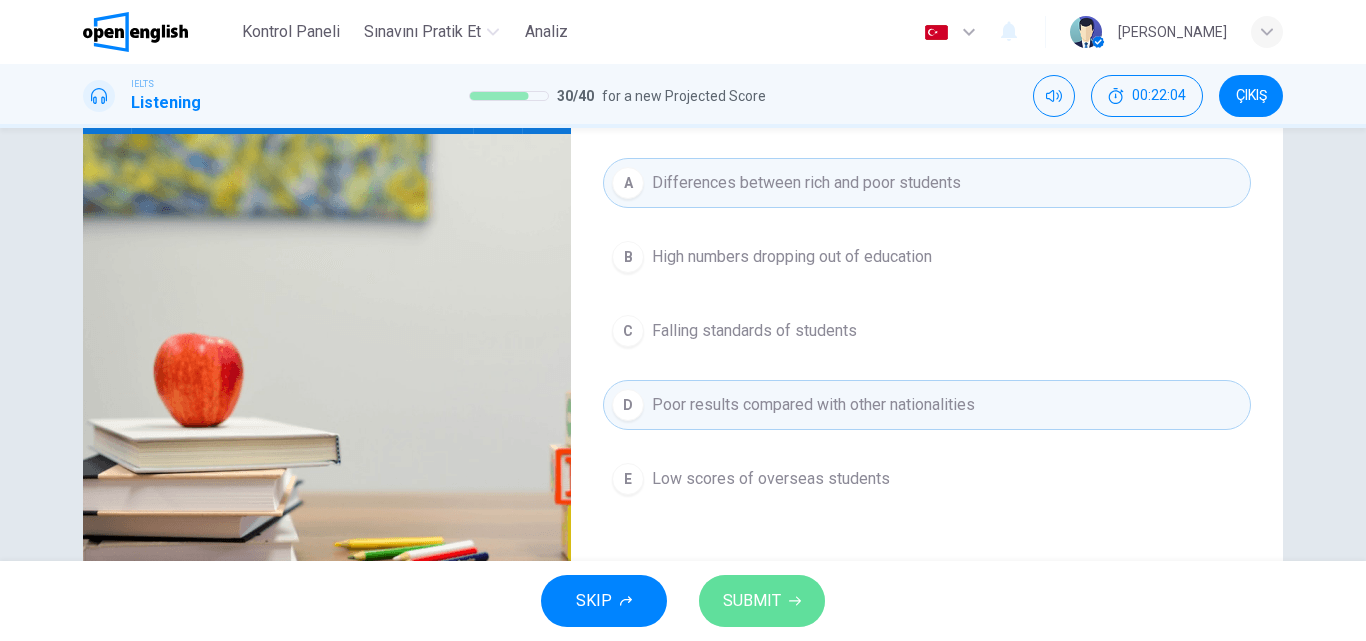 click on "SUBMIT" at bounding box center [762, 601] 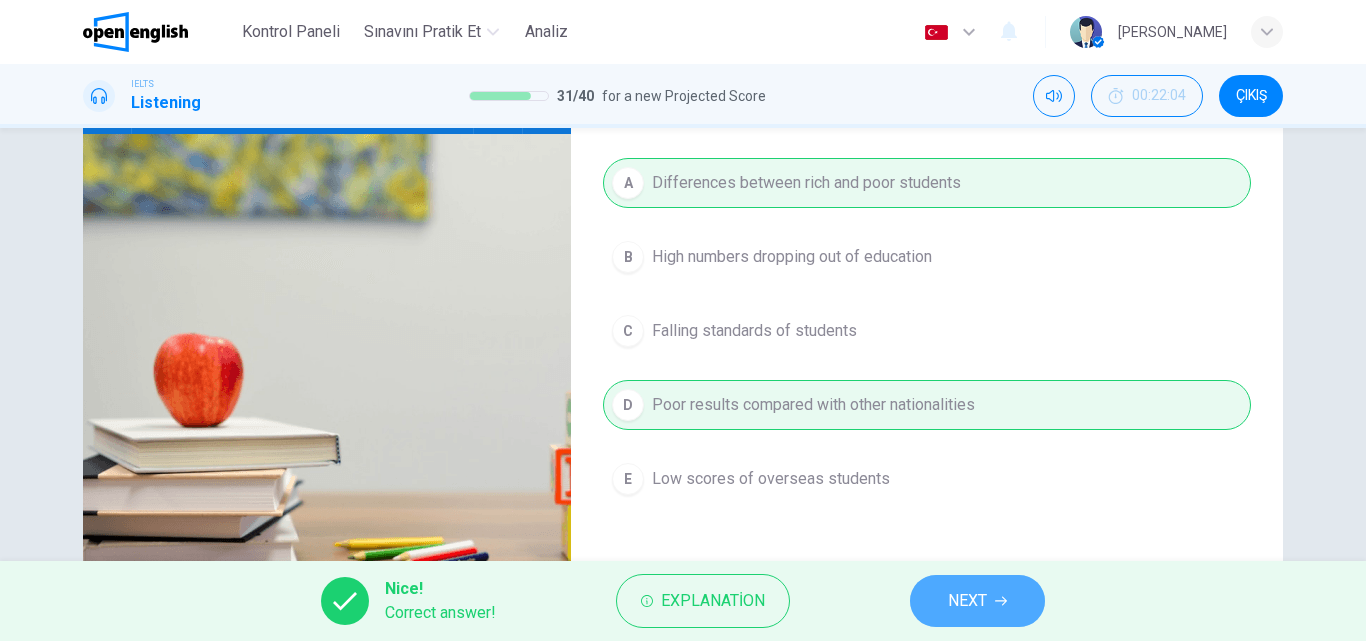 click on "NEXT" at bounding box center [967, 601] 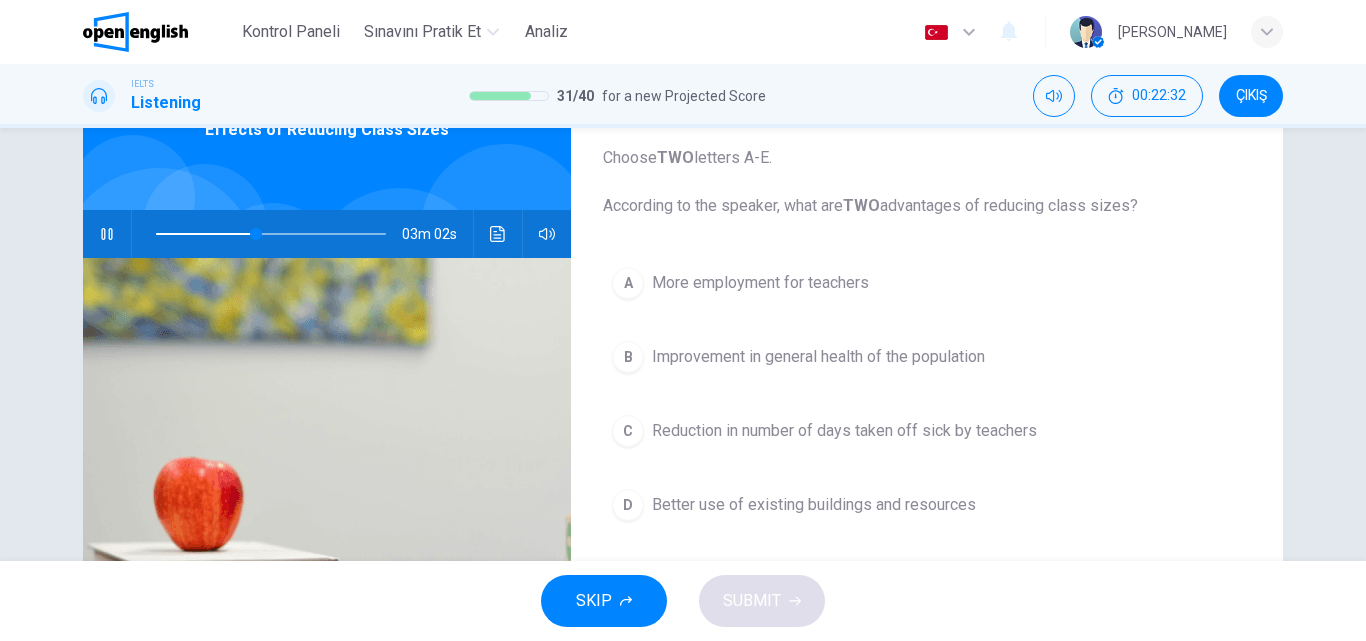 scroll, scrollTop: 218, scrollLeft: 0, axis: vertical 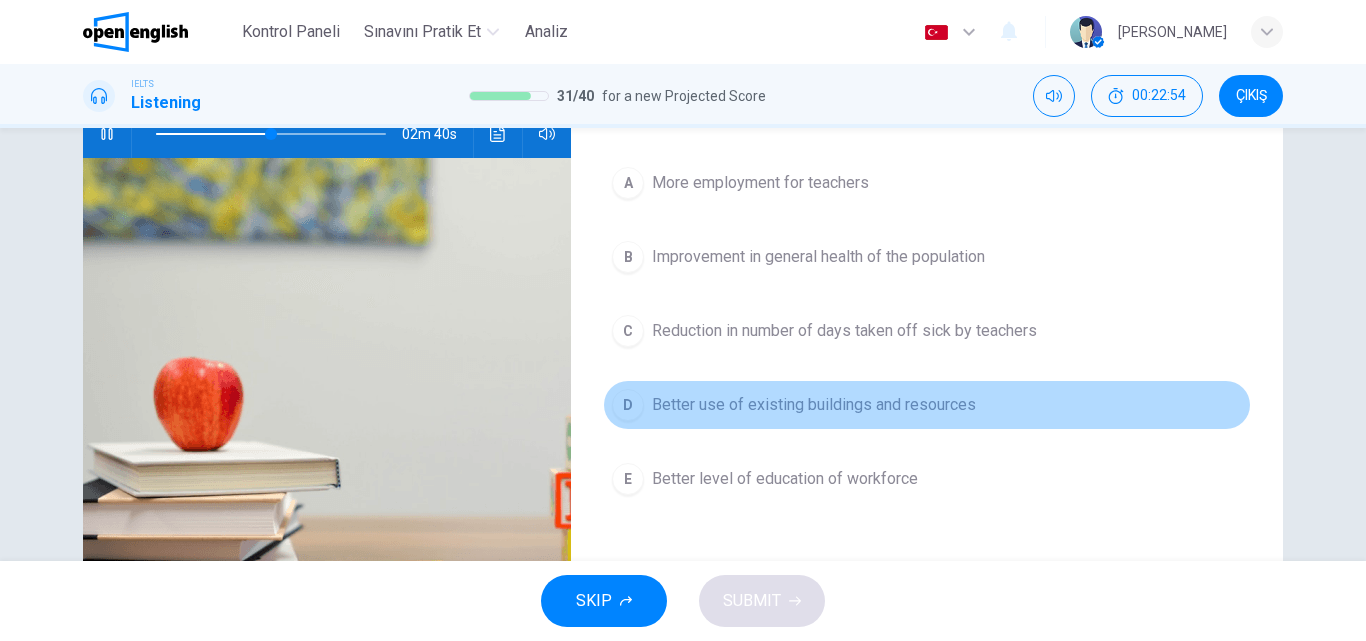 click on "D Better use of existing buildings and resources" at bounding box center [927, 405] 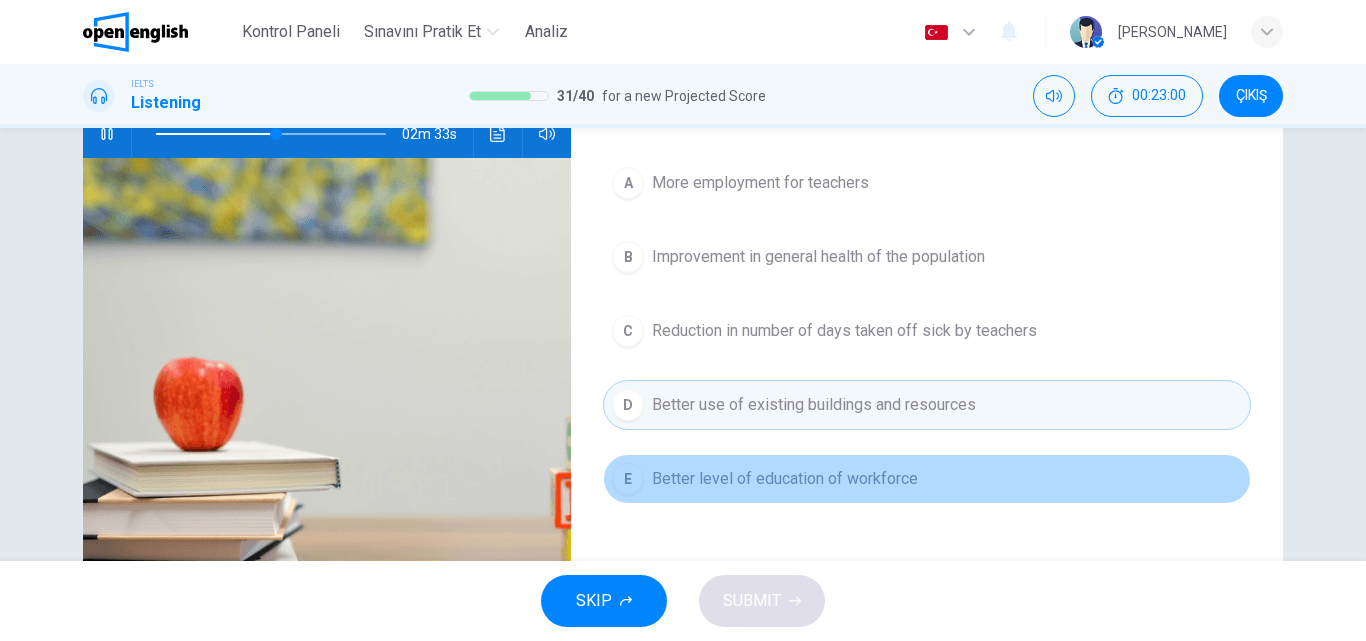 click on "Better level of education of workforce" at bounding box center (785, 479) 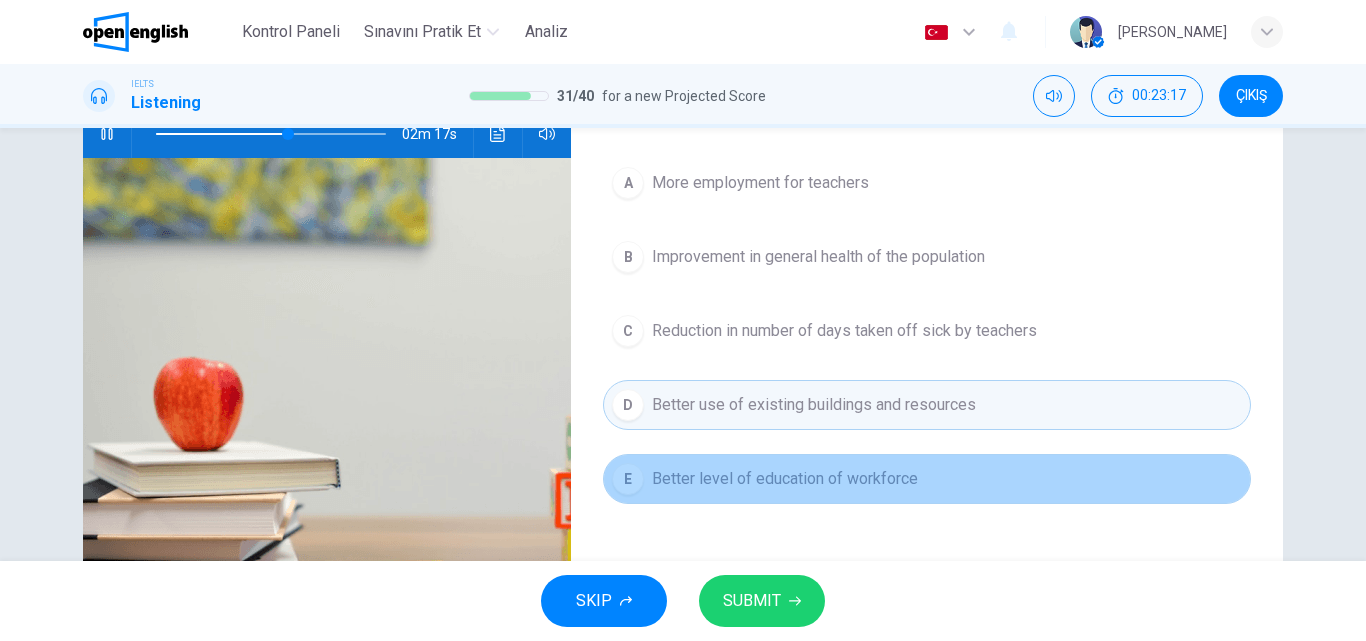 click on "Better level of education of workforce" at bounding box center (785, 479) 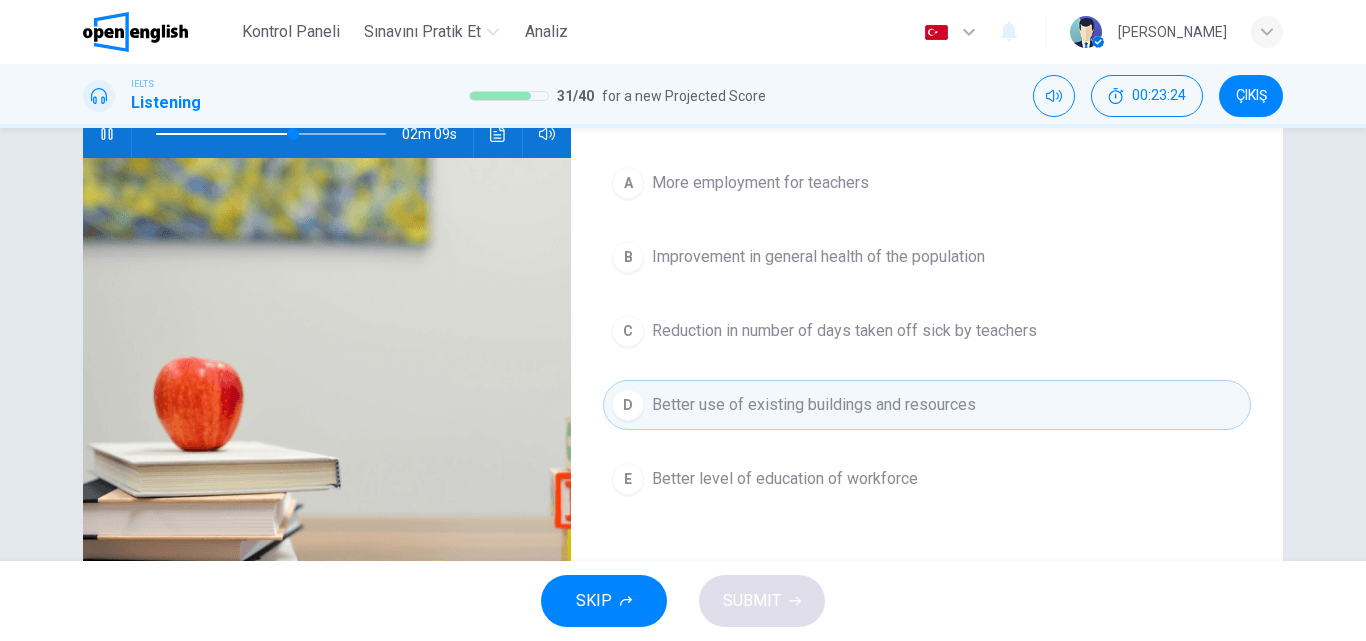 click on "Better level of education of workforce" at bounding box center (785, 479) 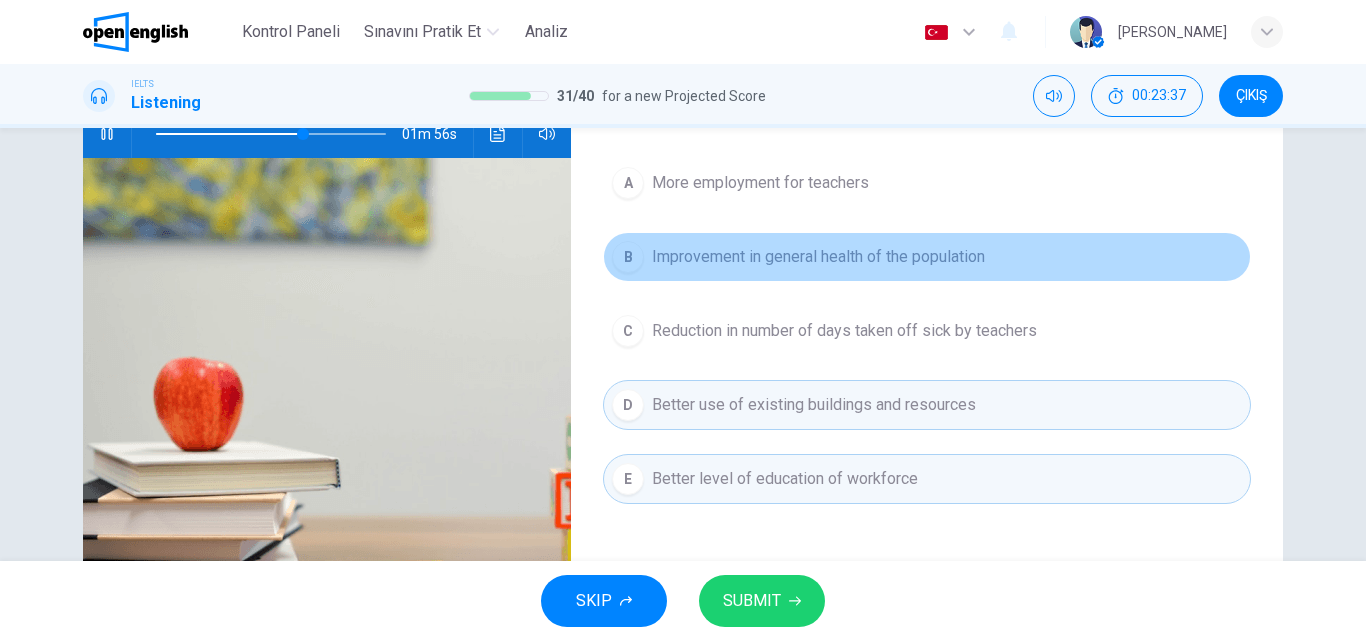 click on "B Improvement in general health of the population" at bounding box center [927, 257] 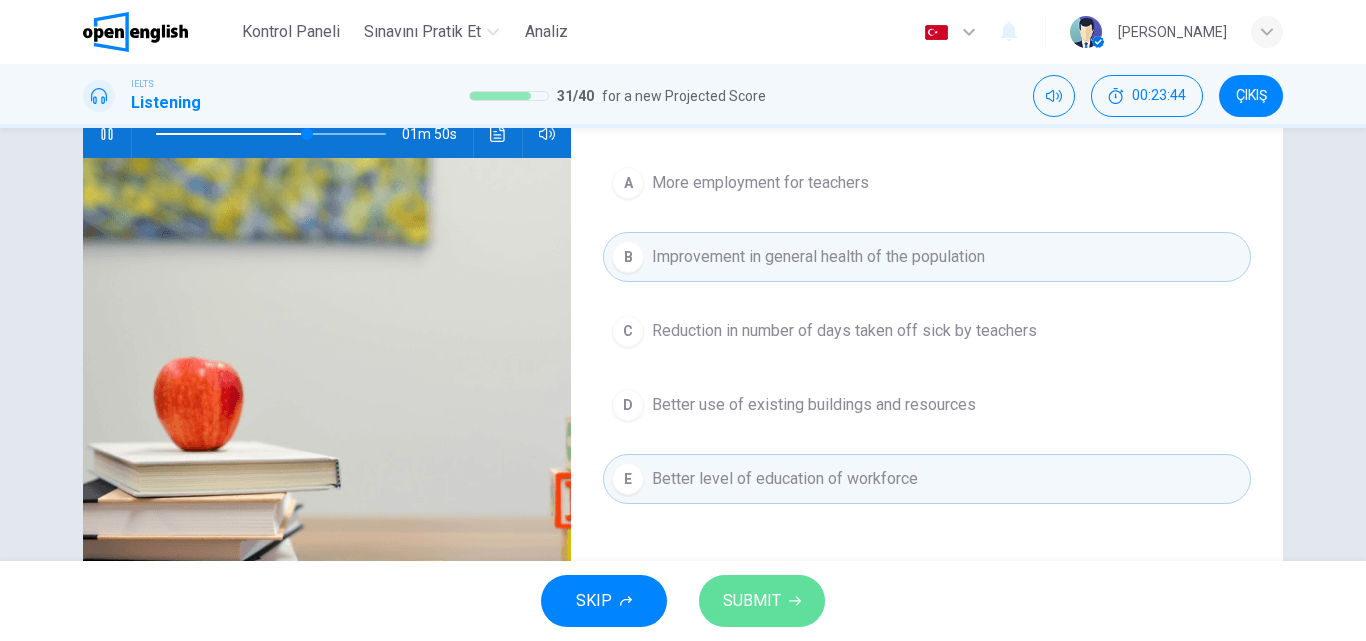 click on "SUBMIT" at bounding box center (752, 601) 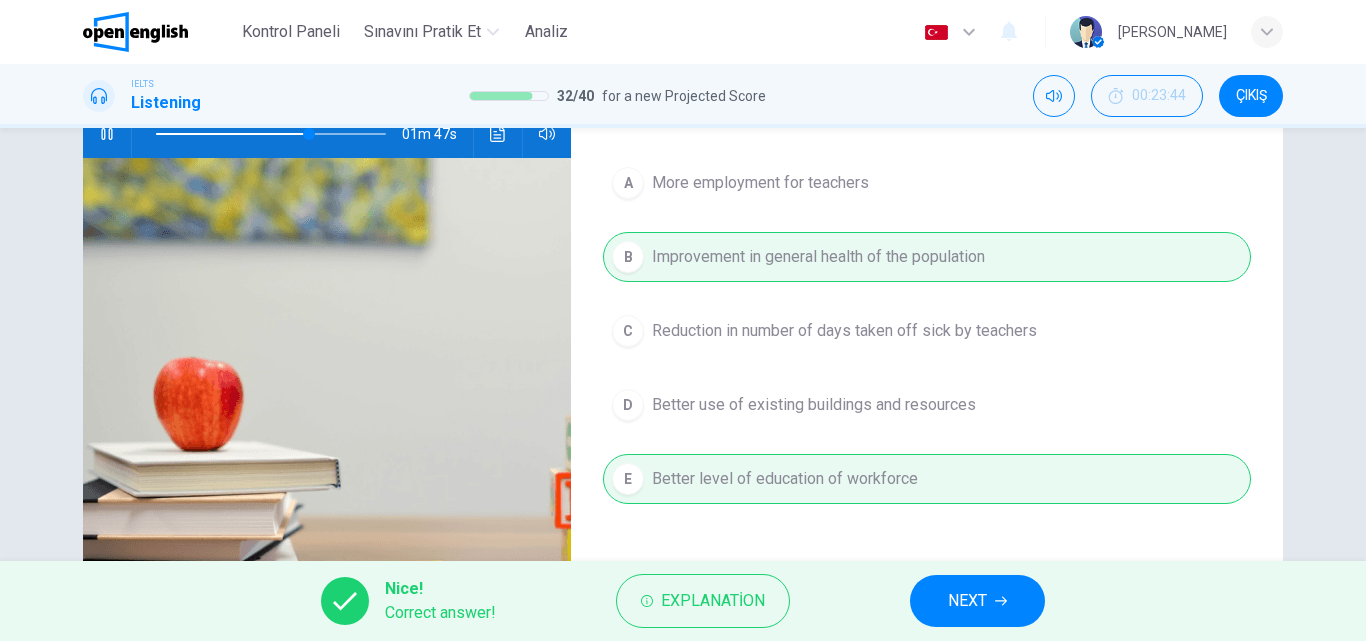 click on "NEXT" at bounding box center [967, 601] 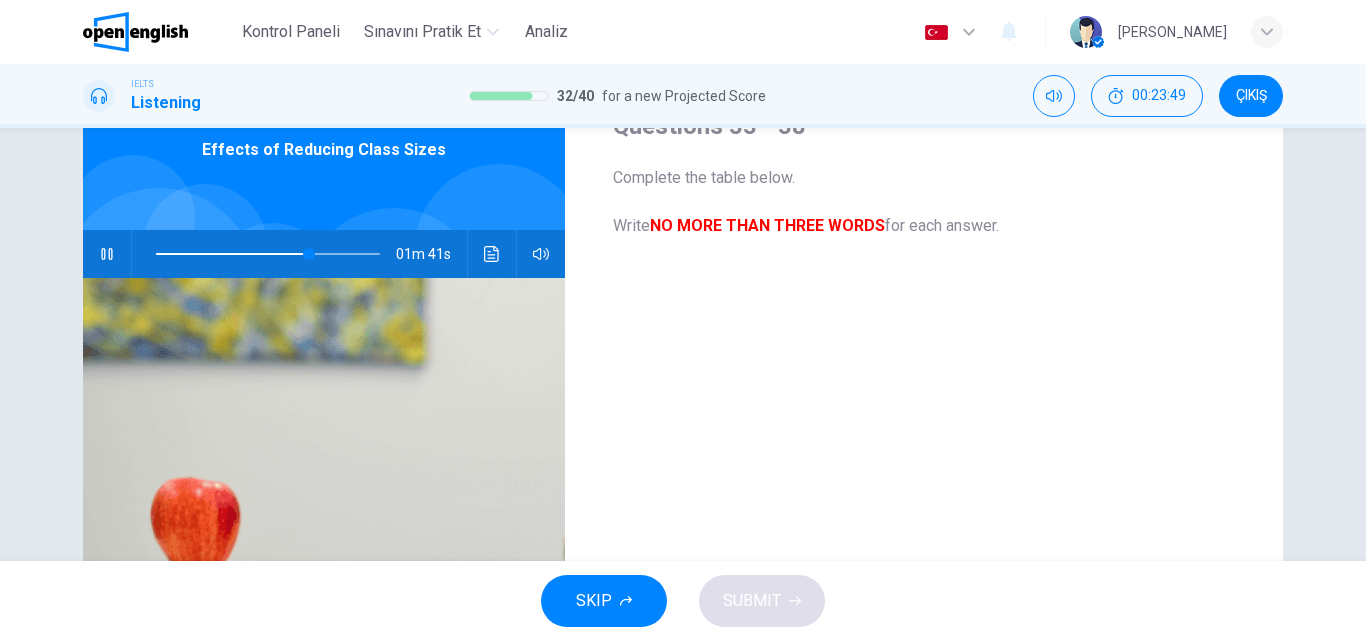 scroll, scrollTop: 200, scrollLeft: 0, axis: vertical 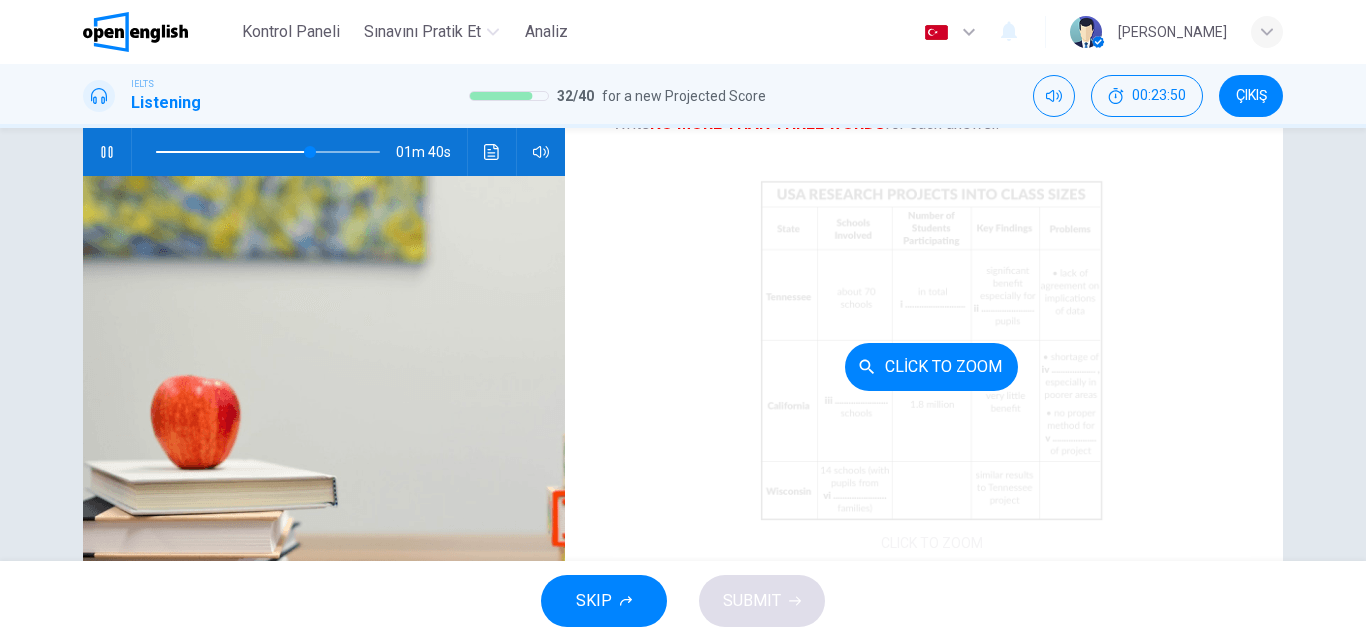 click on "Click to Zoom" at bounding box center [932, 366] 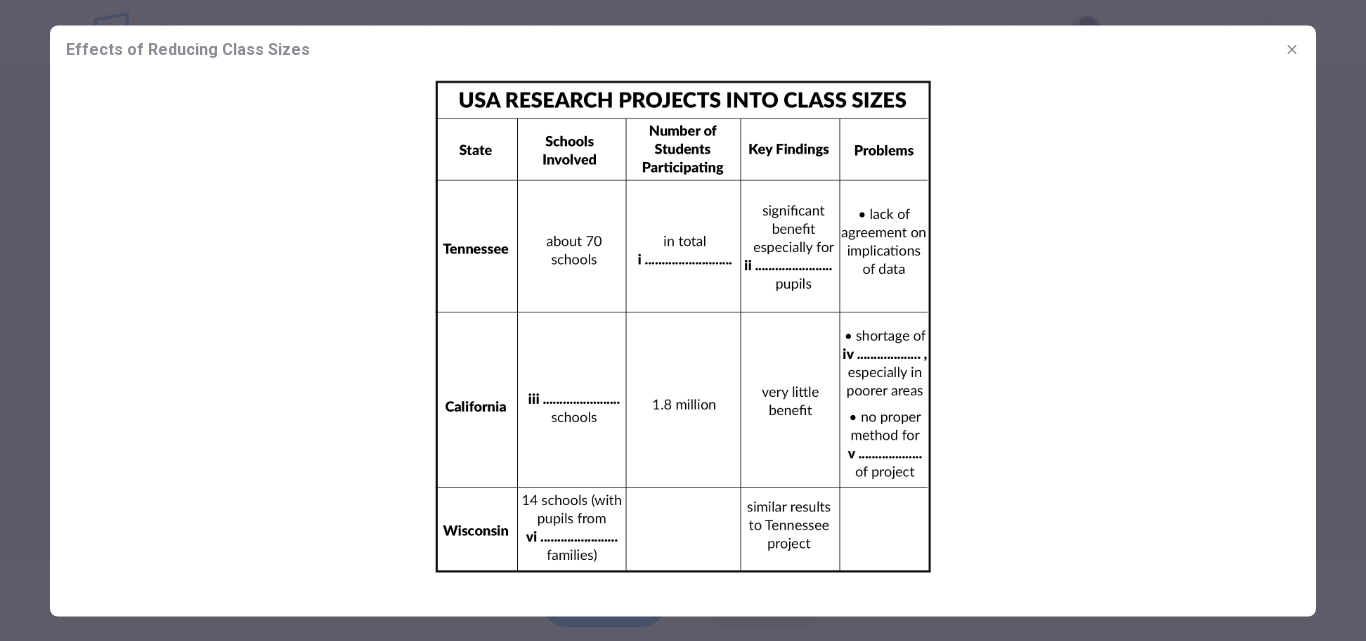 click 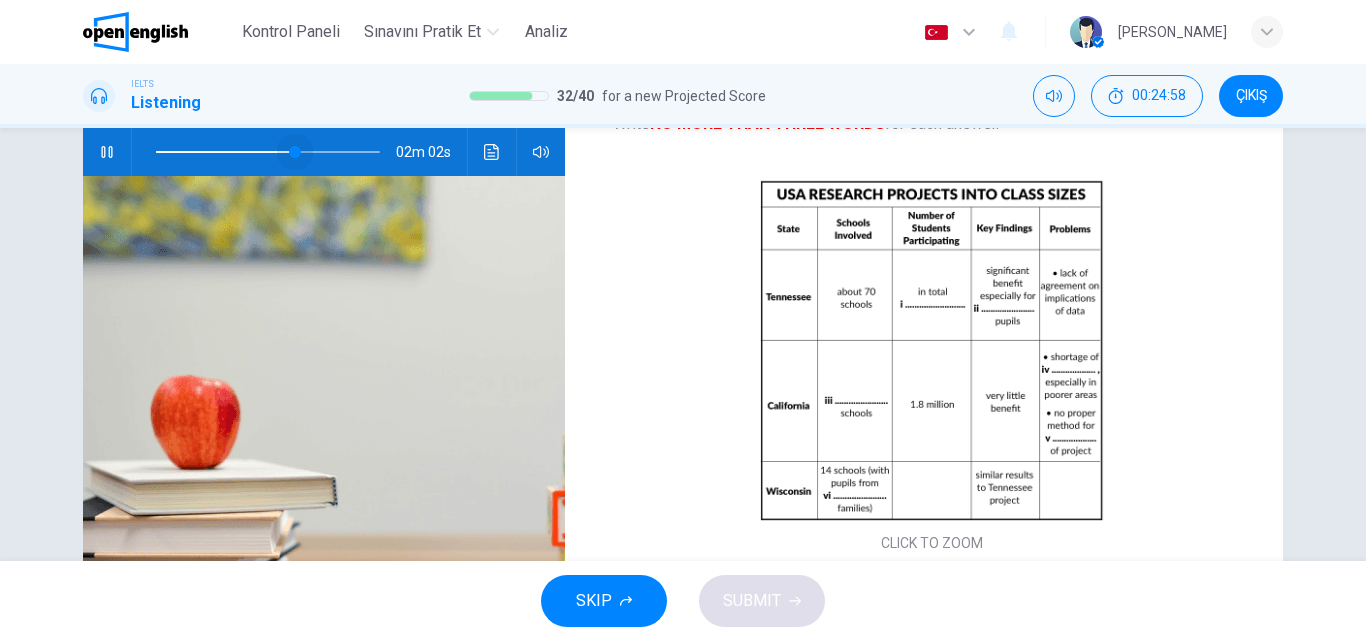 click at bounding box center (268, 152) 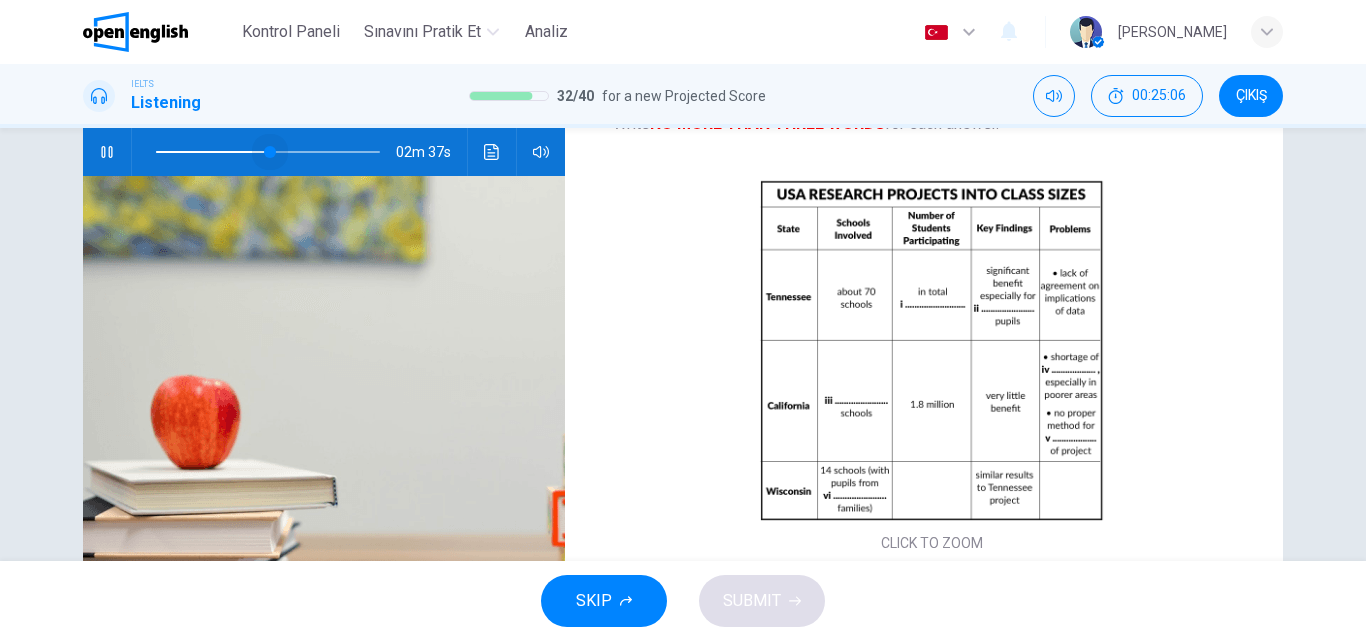 click at bounding box center [268, 152] 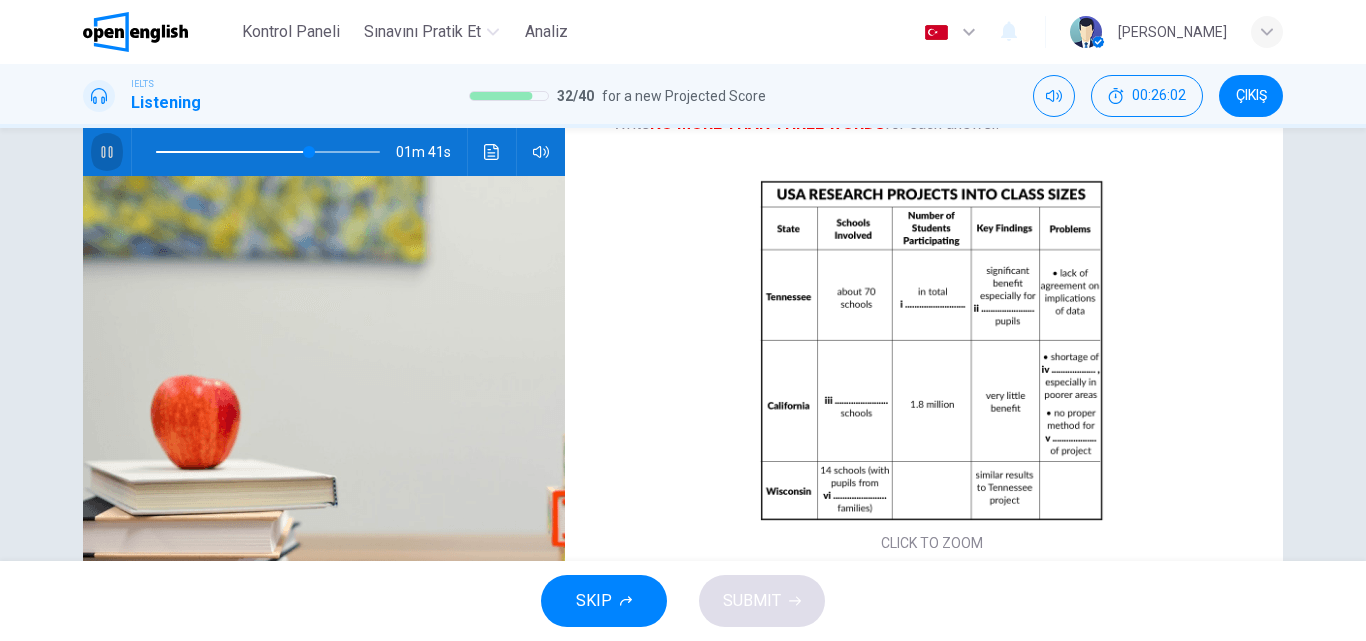 click 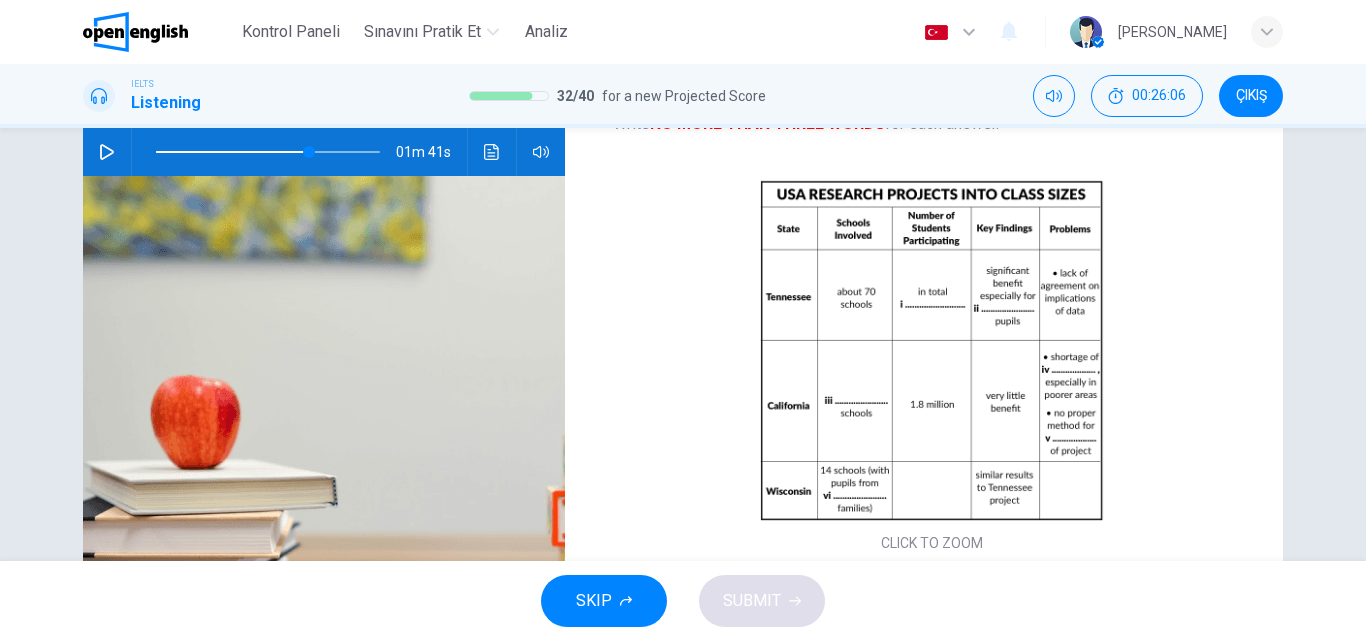 click 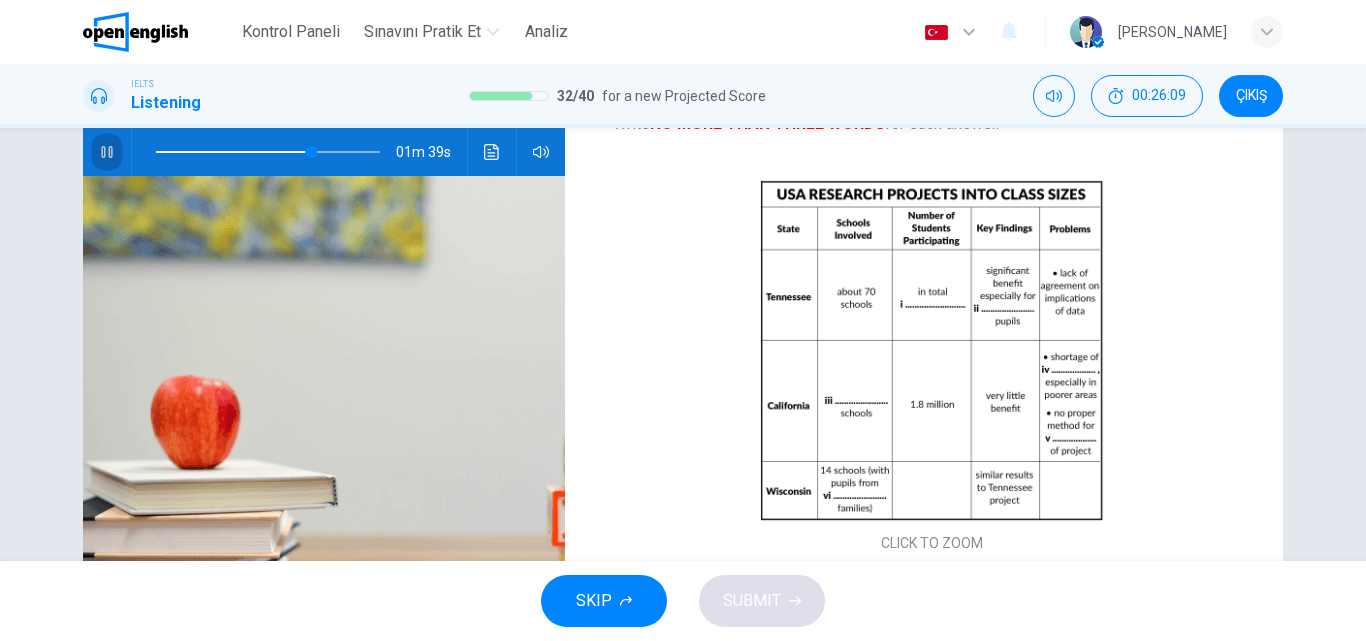 click 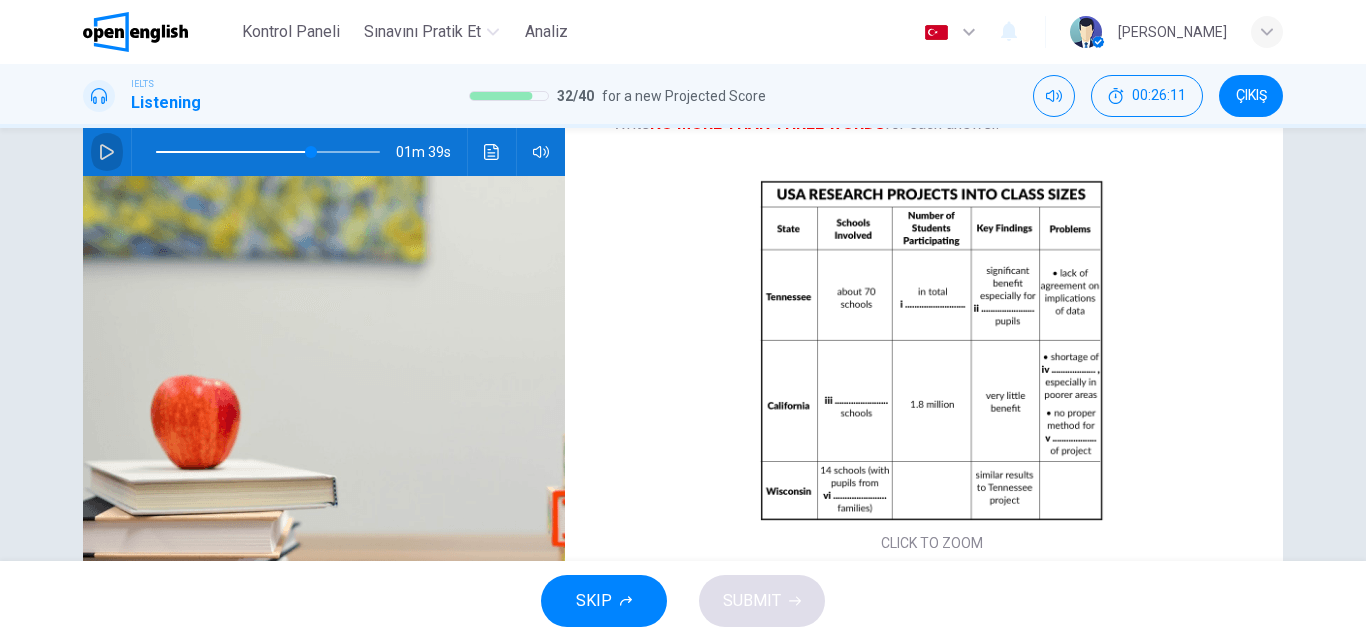 click 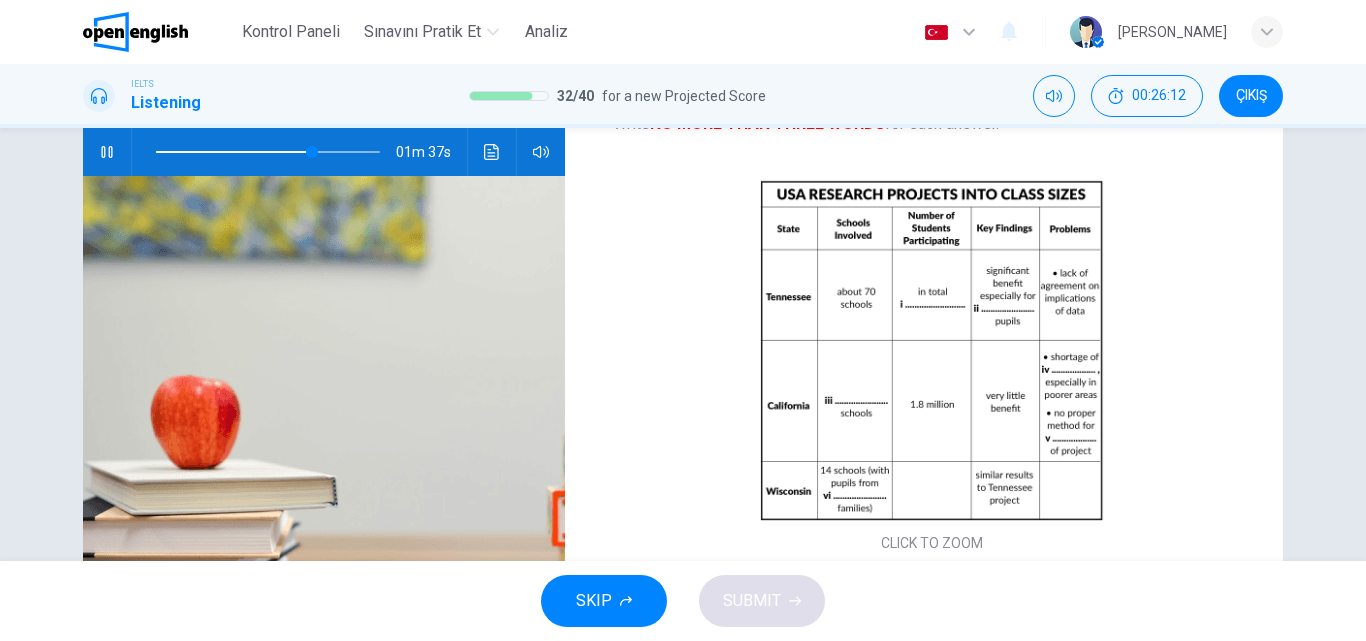 click 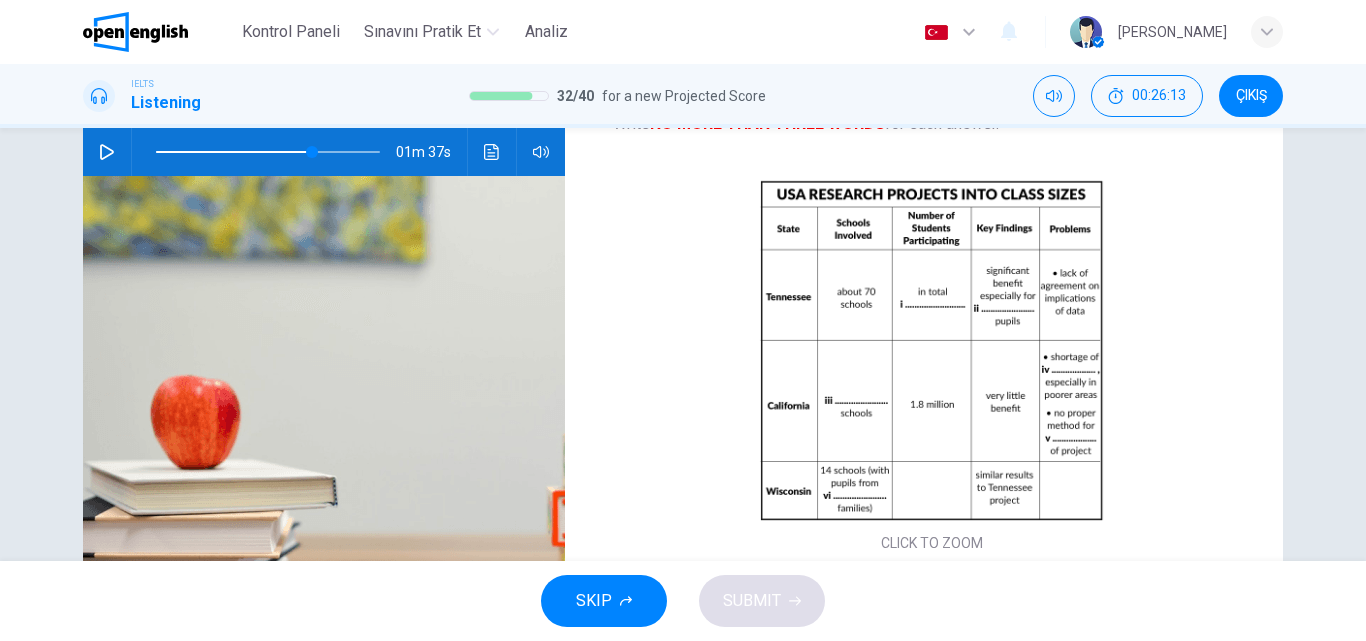 click 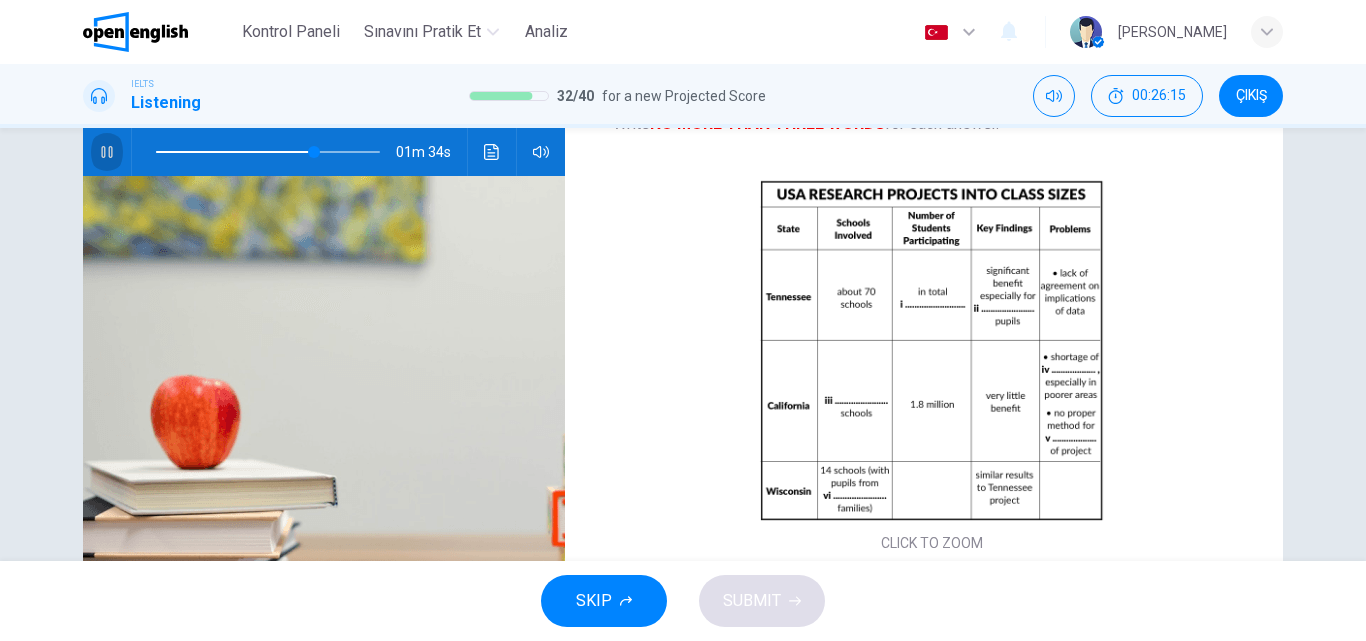 click 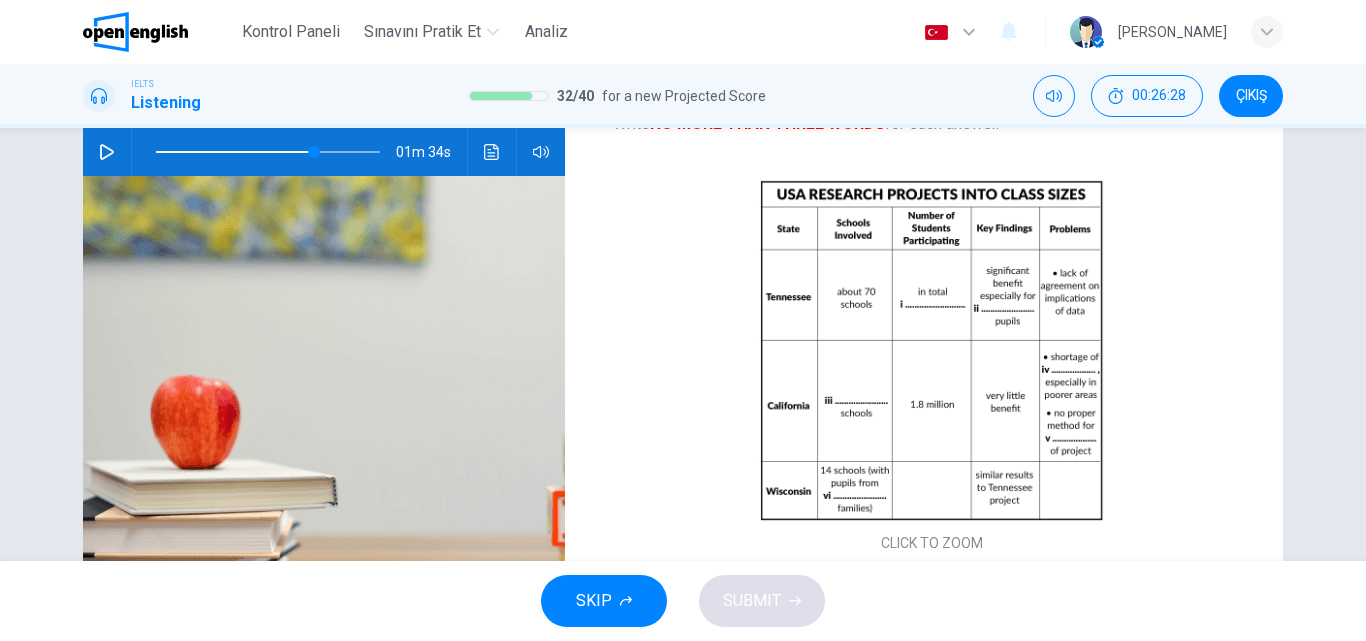 click 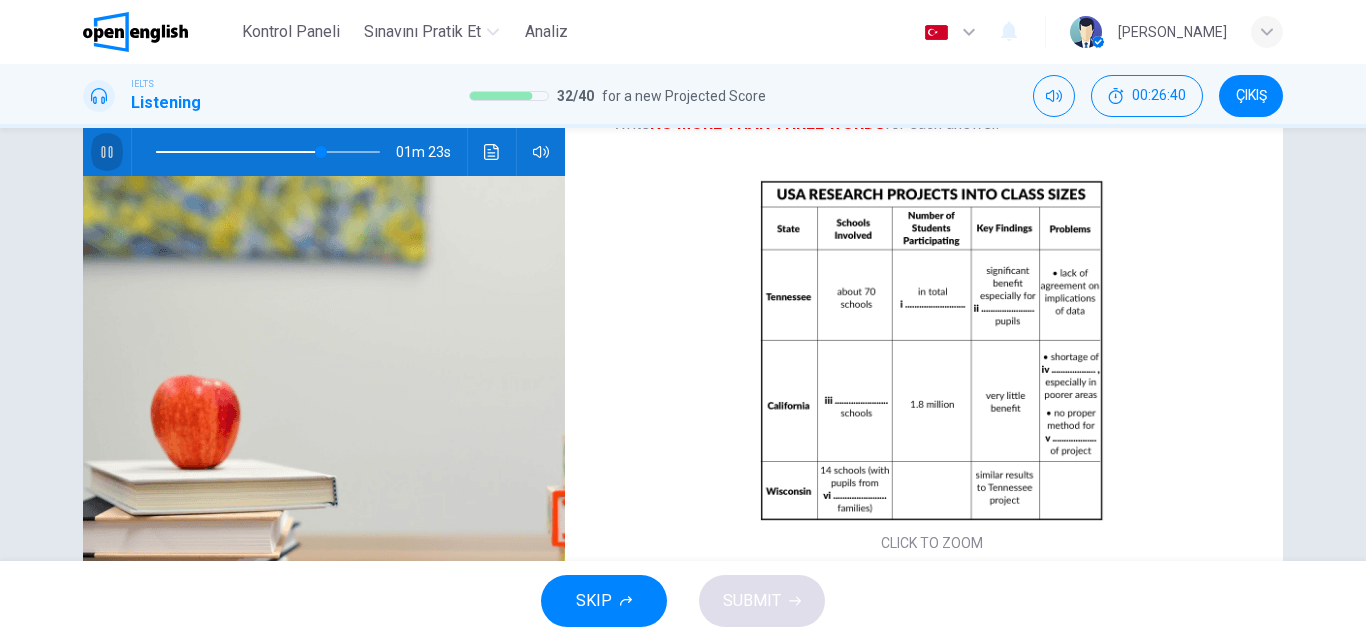 click 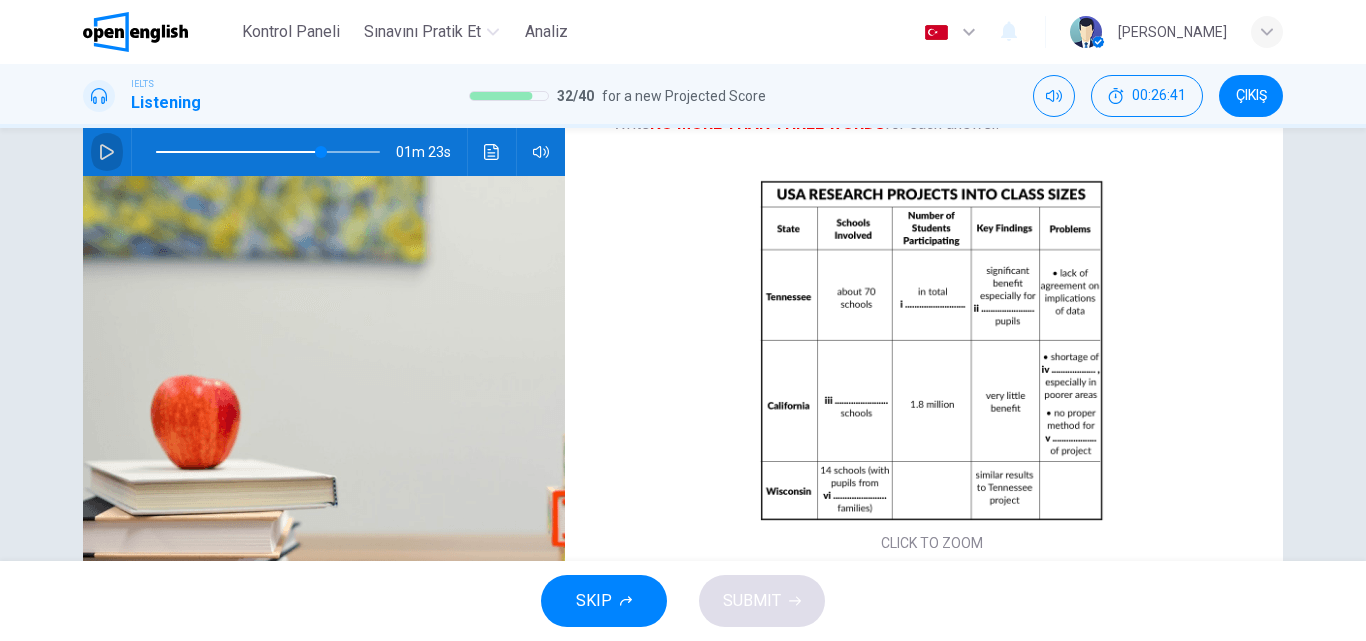 click 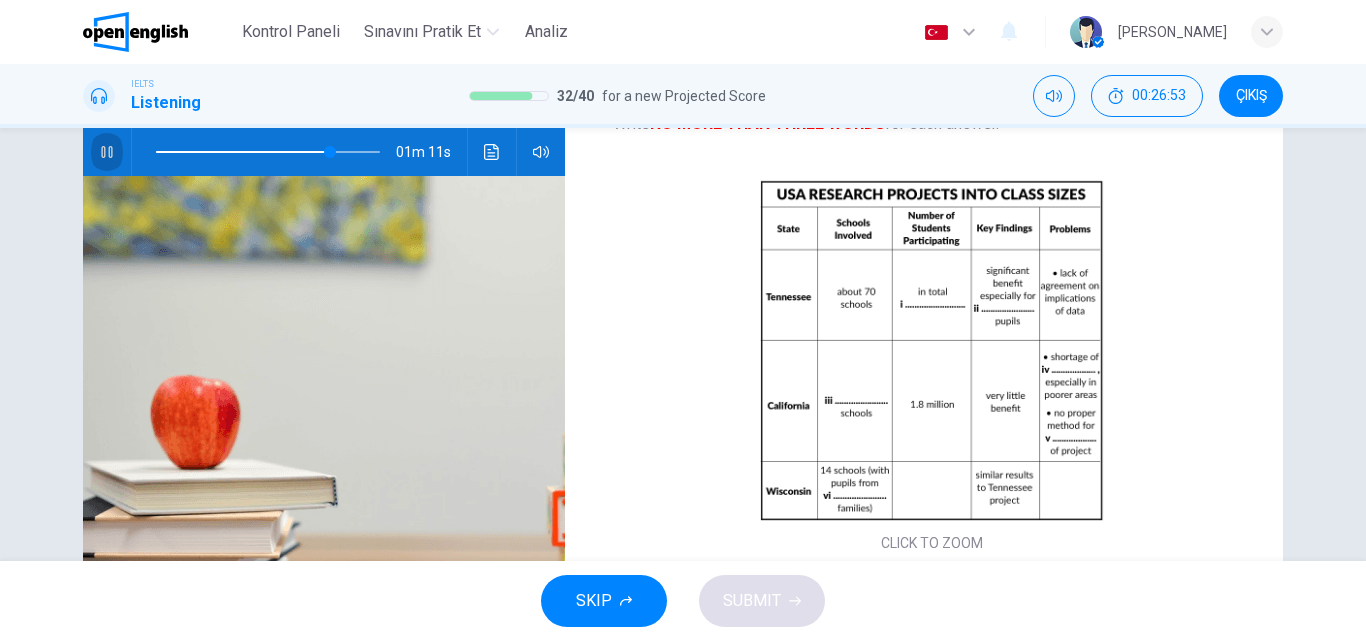 click 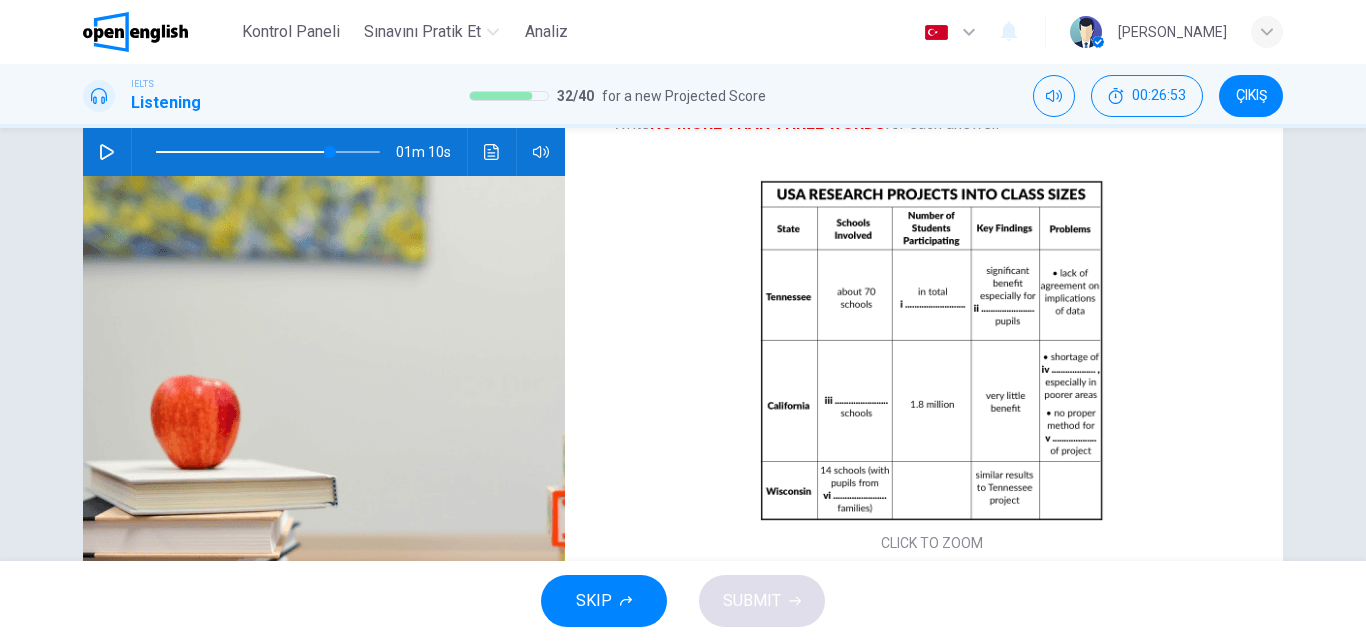 click 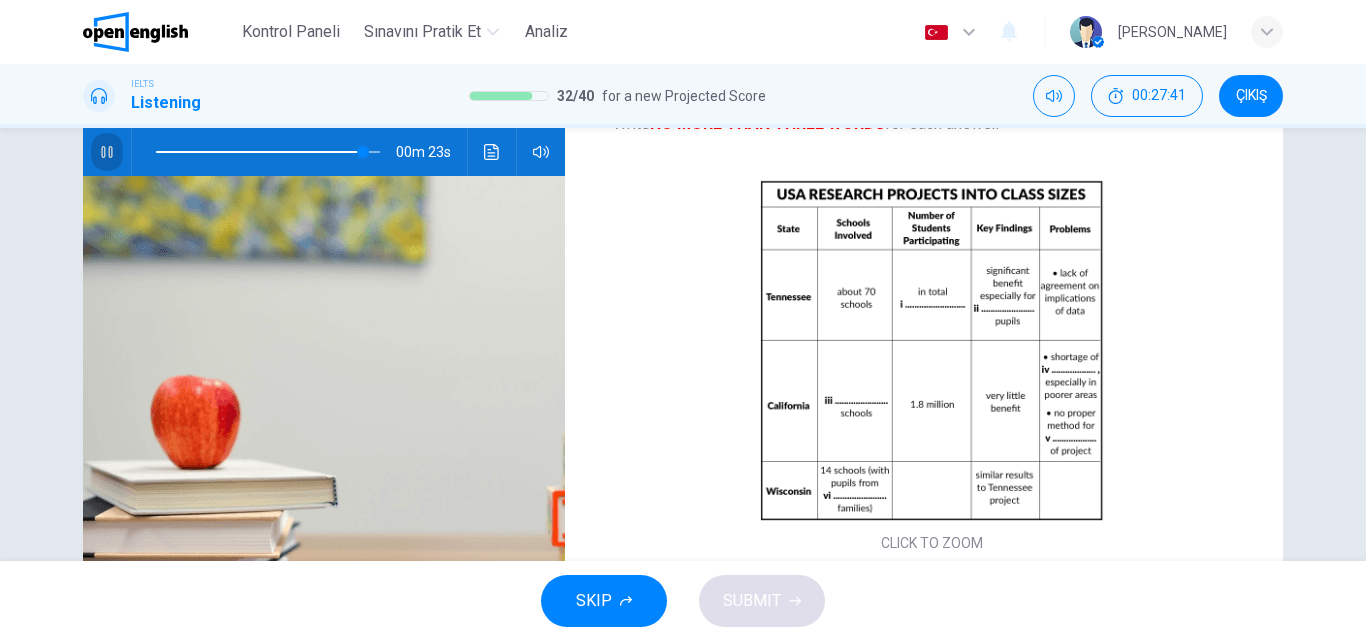 click 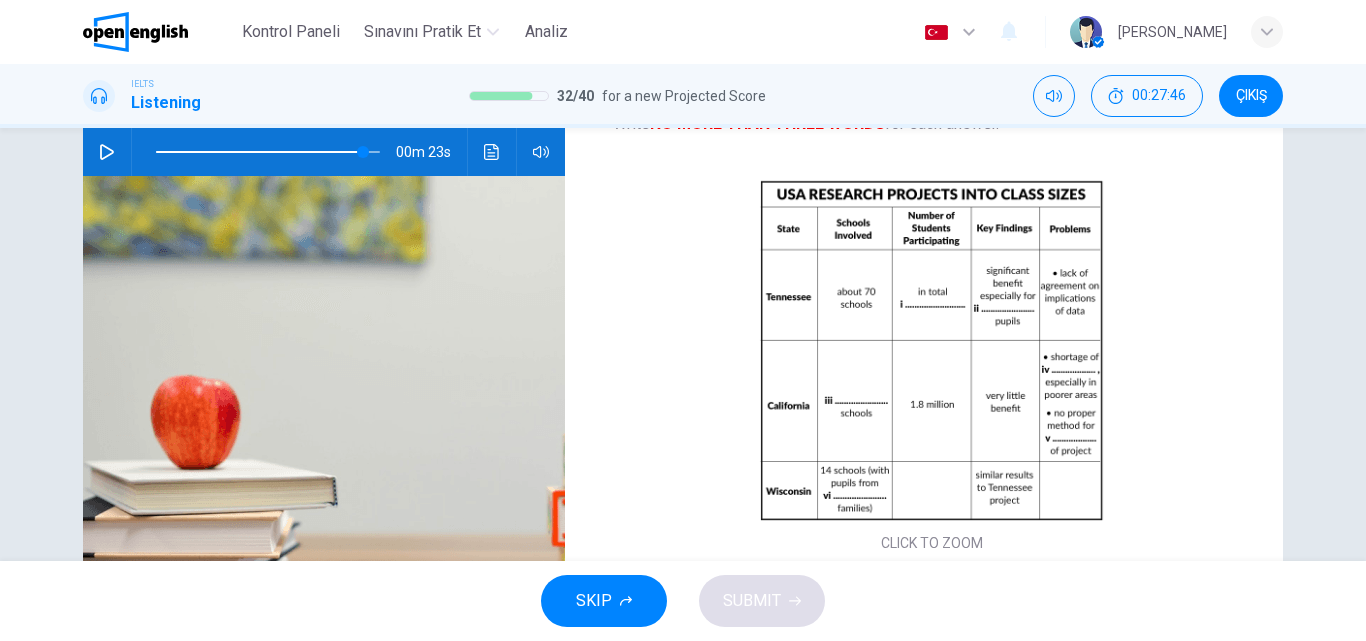 click 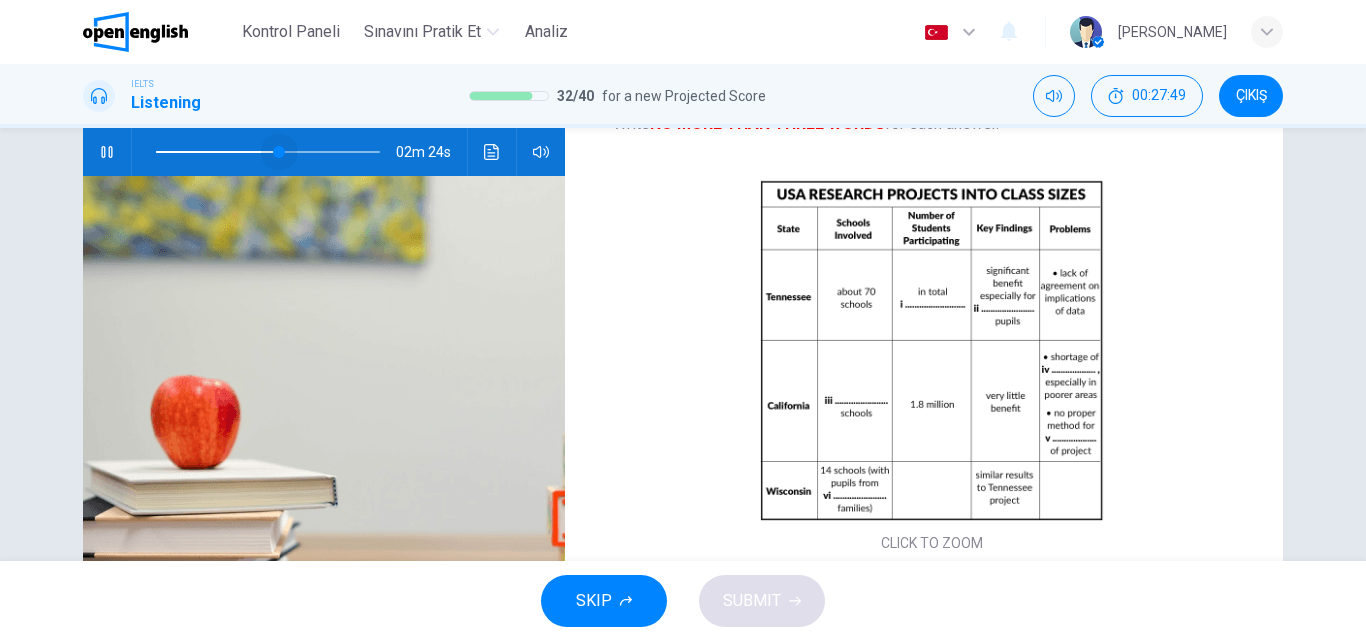 click at bounding box center (268, 152) 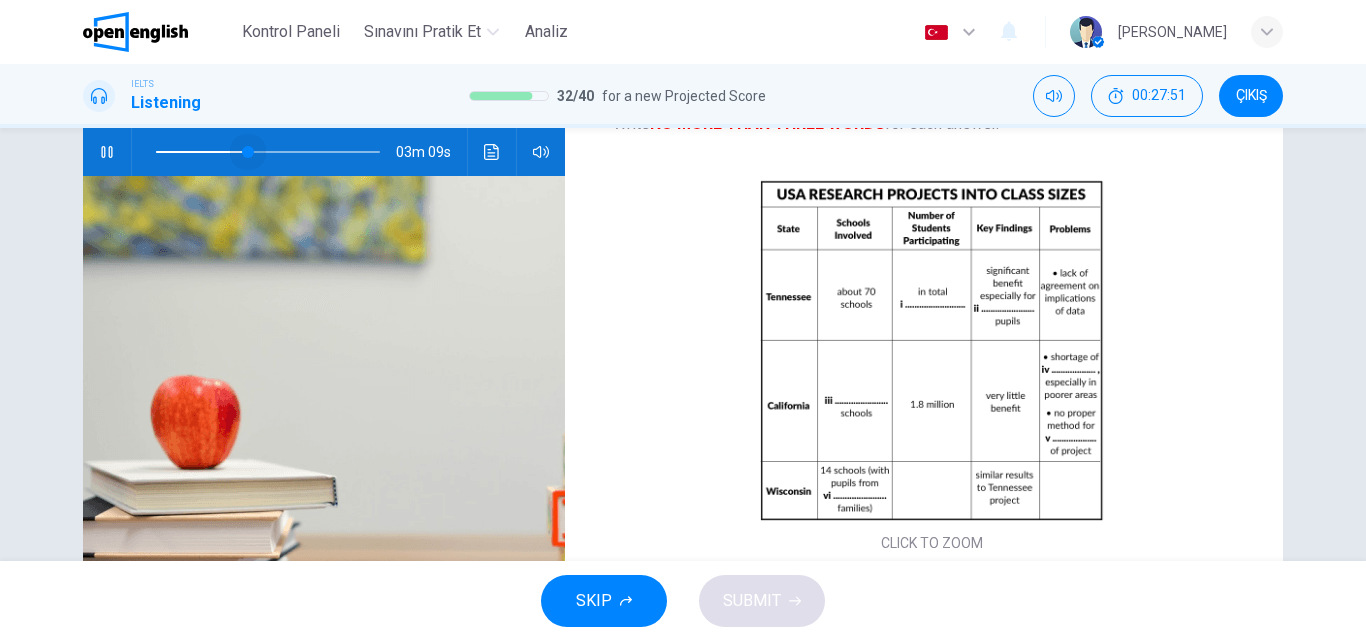 click at bounding box center [268, 152] 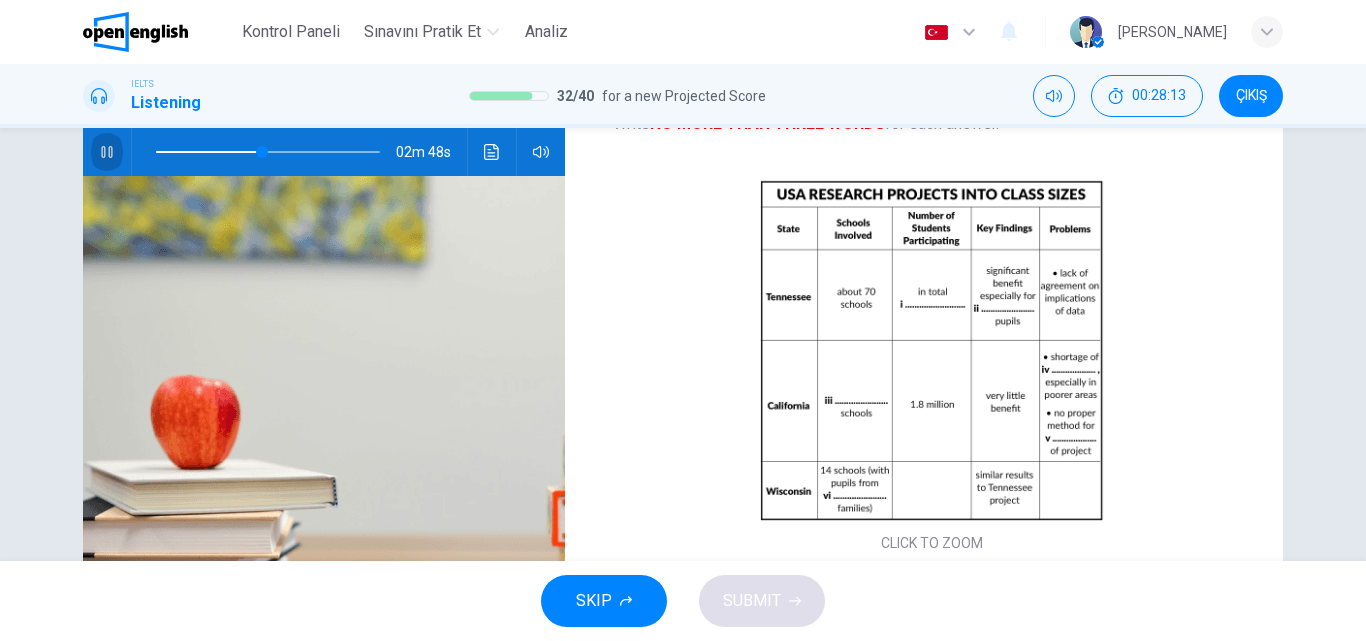 click at bounding box center [107, 152] 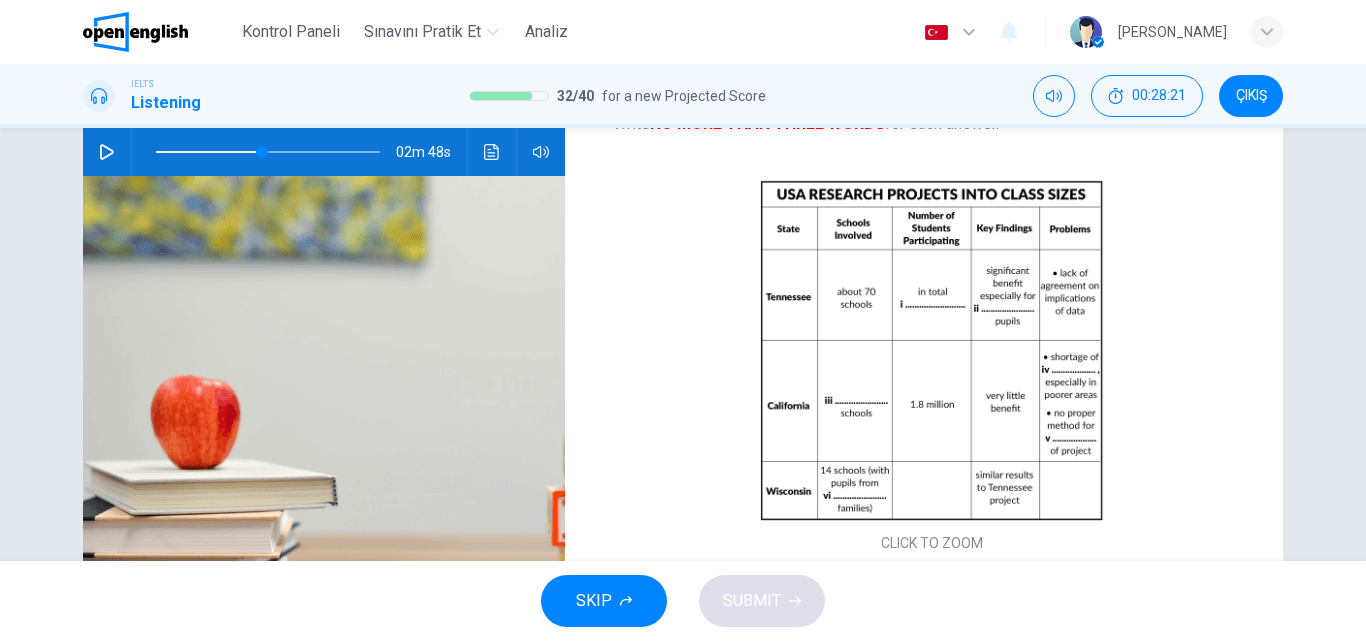 click at bounding box center (107, 152) 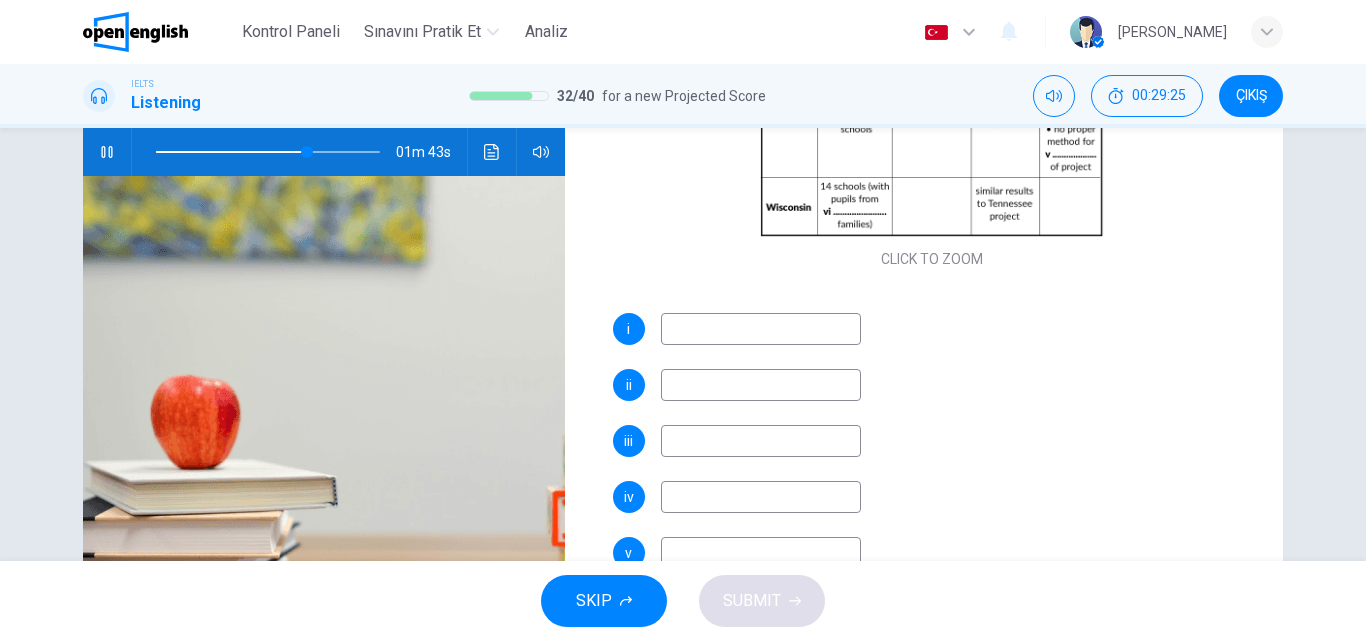 scroll, scrollTop: 286, scrollLeft: 0, axis: vertical 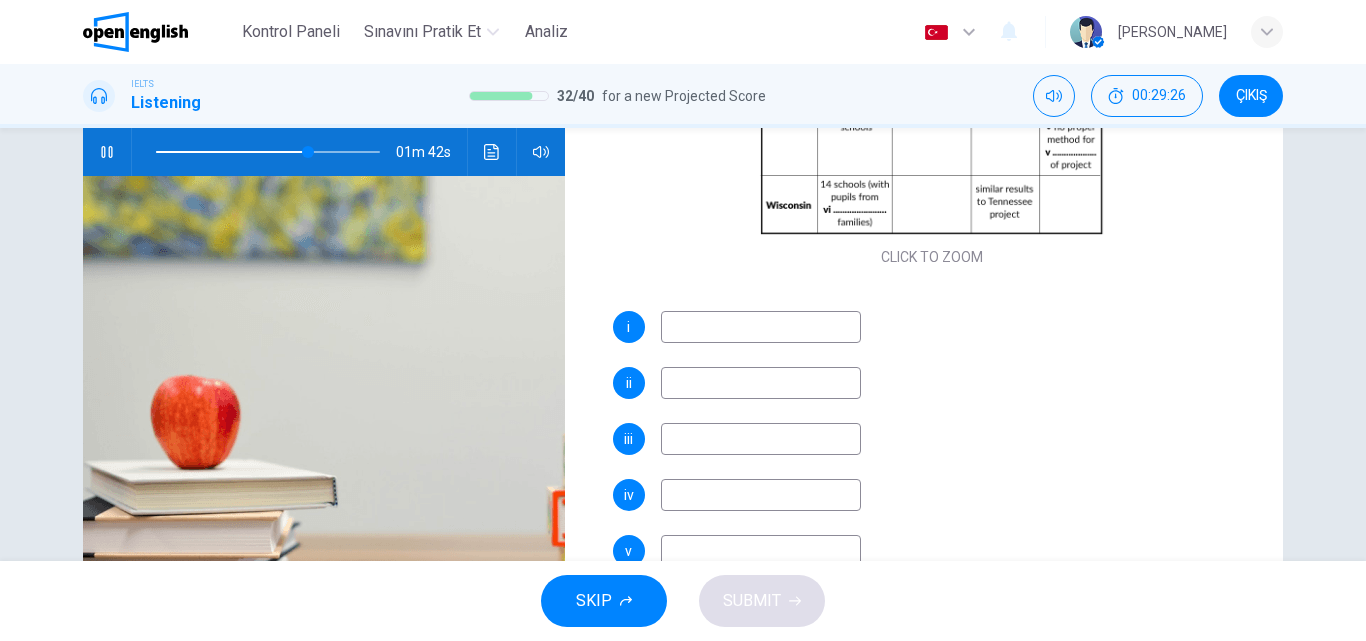 click at bounding box center [761, 327] 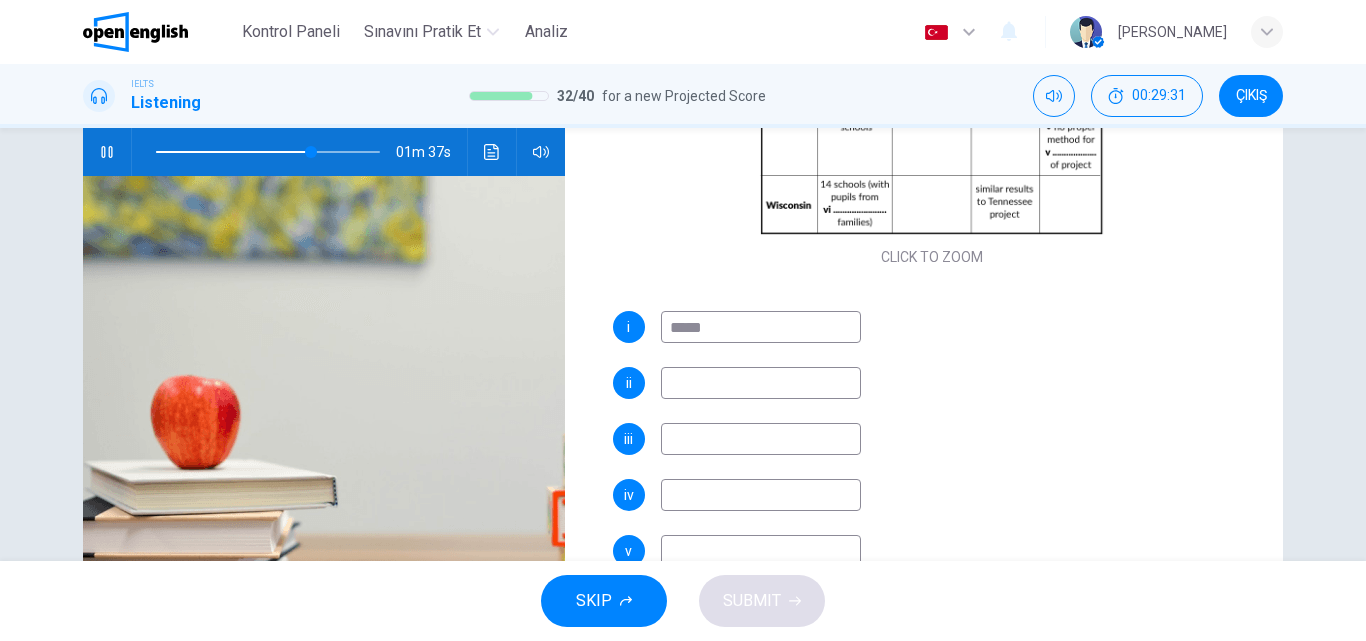 click at bounding box center (761, 439) 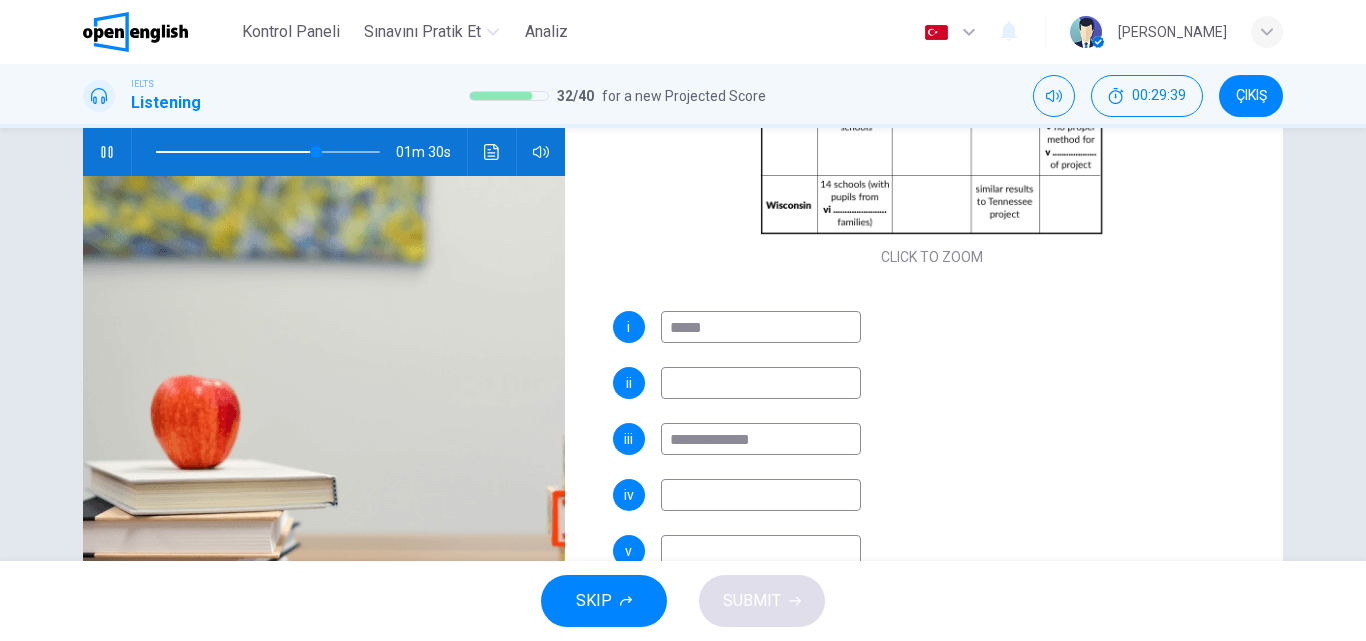click on "**********" at bounding box center (932, 487) 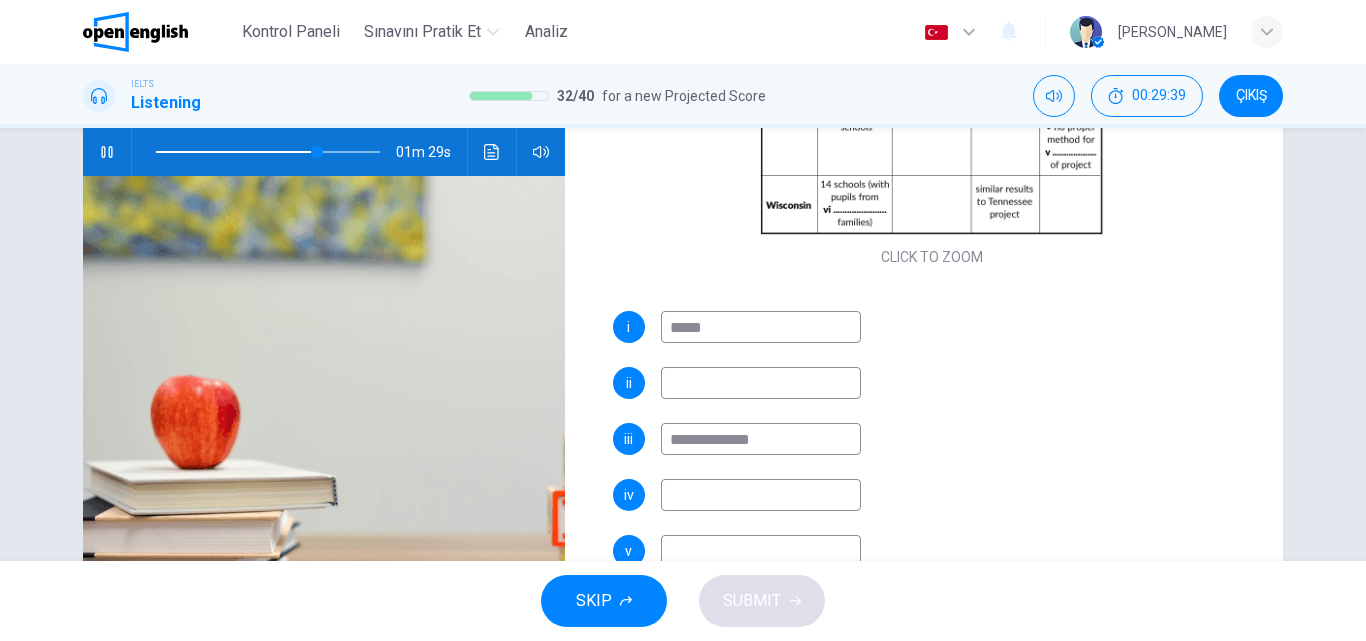 click at bounding box center [761, 495] 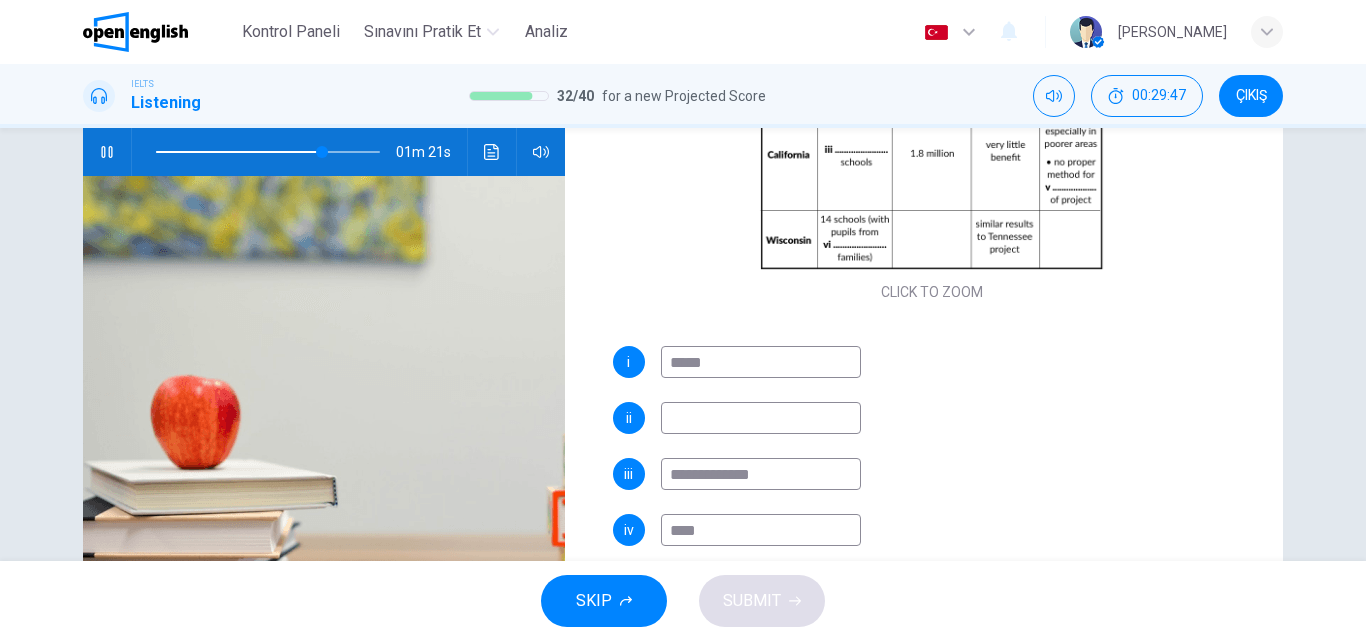scroll, scrollTop: 286, scrollLeft: 0, axis: vertical 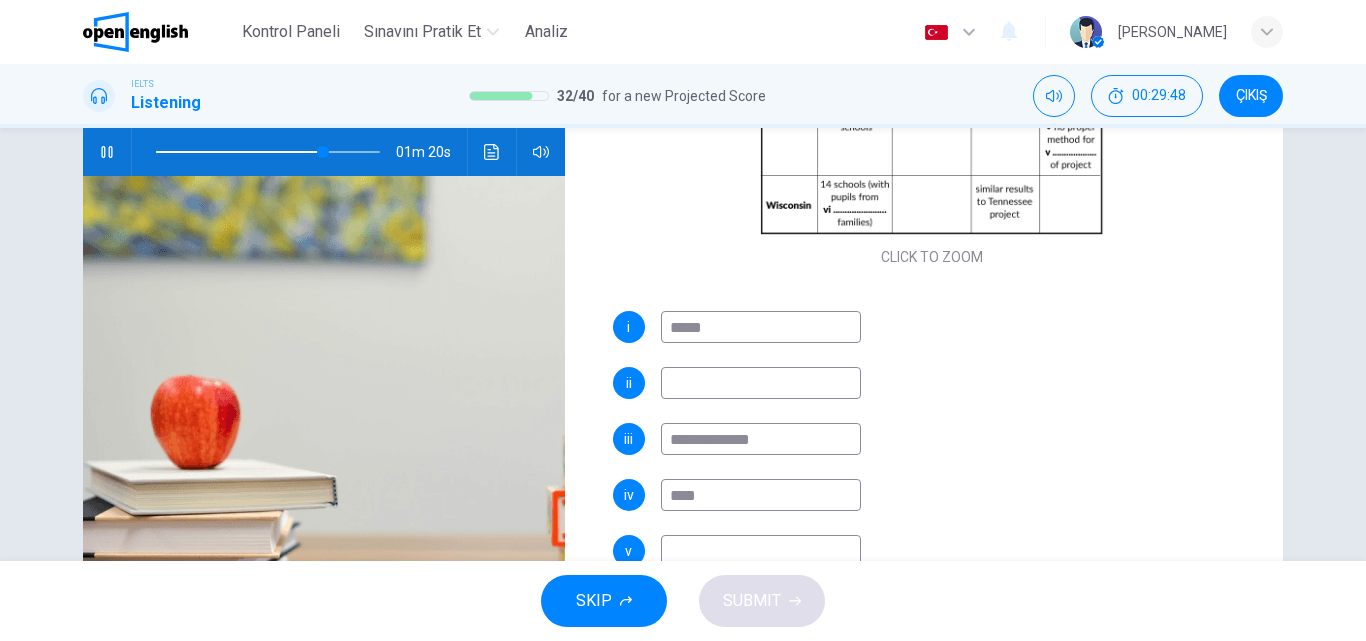 drag, startPoint x: 688, startPoint y: 513, endPoint x: 721, endPoint y: 500, distance: 35.468296 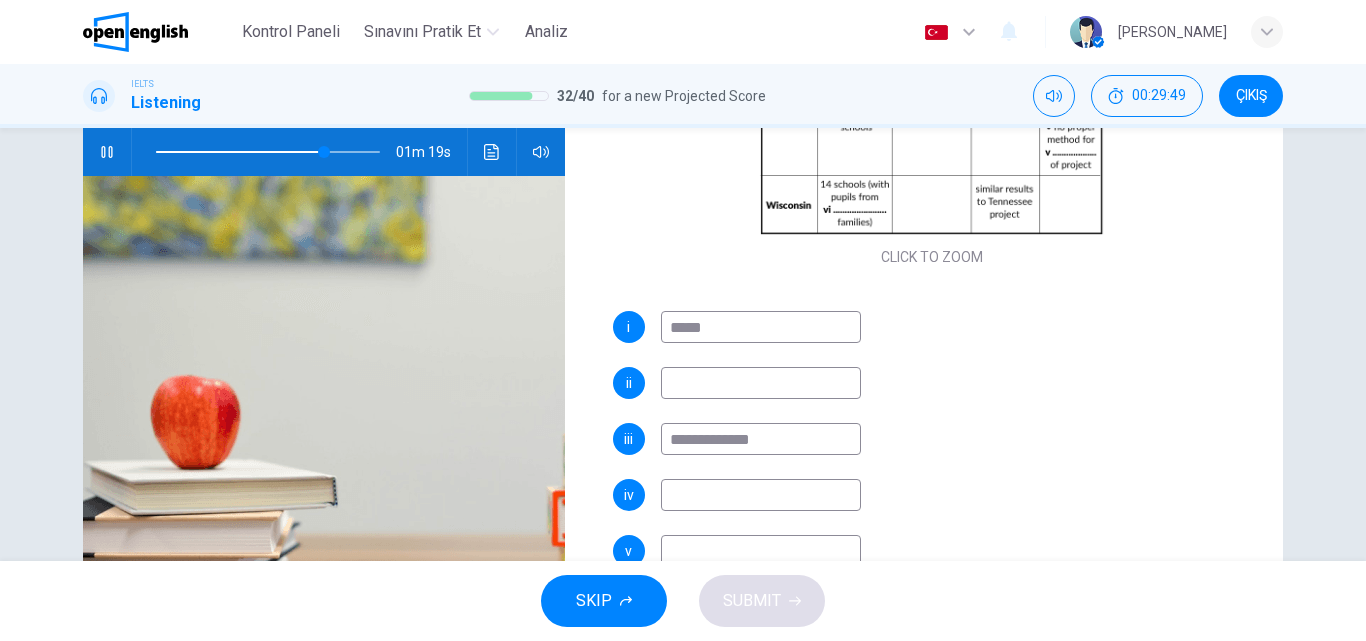 scroll, scrollTop: 342, scrollLeft: 0, axis: vertical 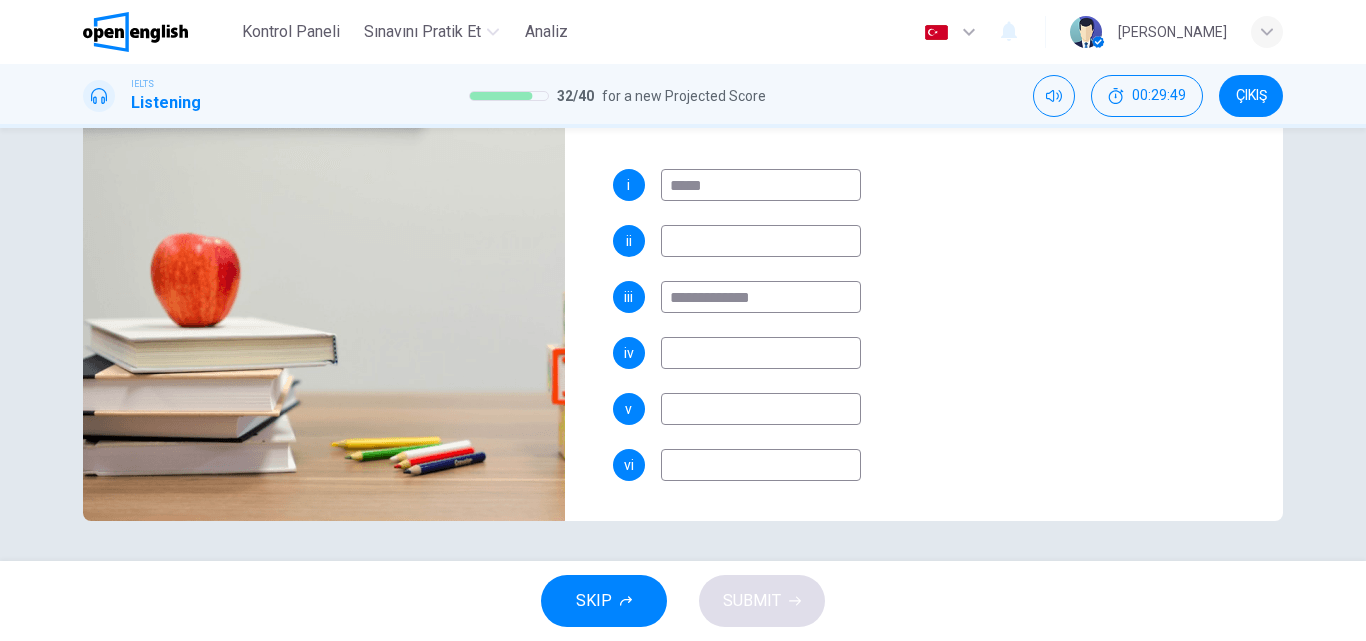 click at bounding box center [761, 465] 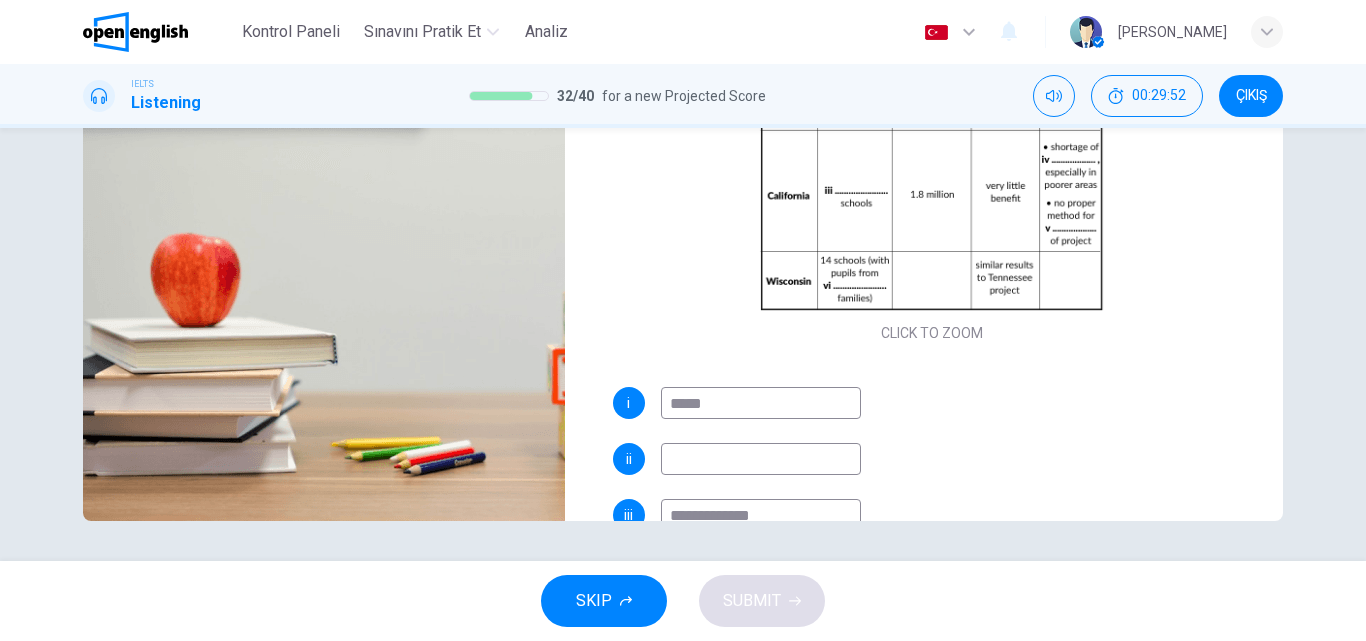 scroll, scrollTop: 0, scrollLeft: 0, axis: both 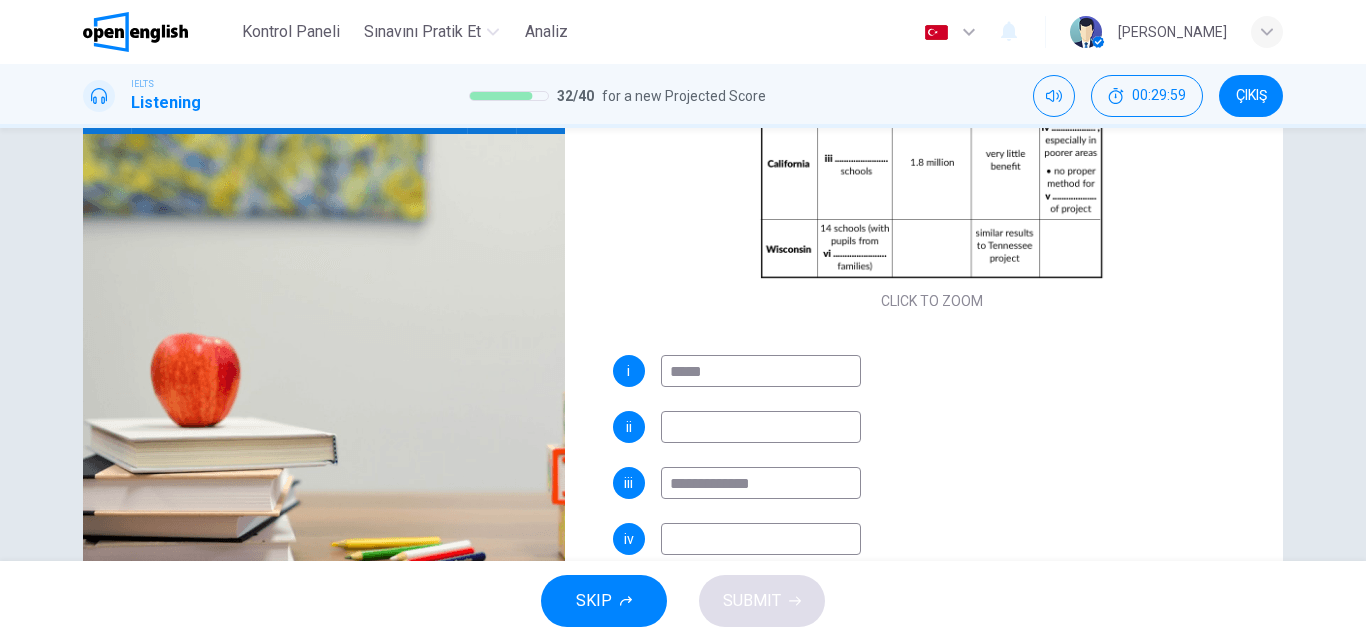 click at bounding box center [761, 427] 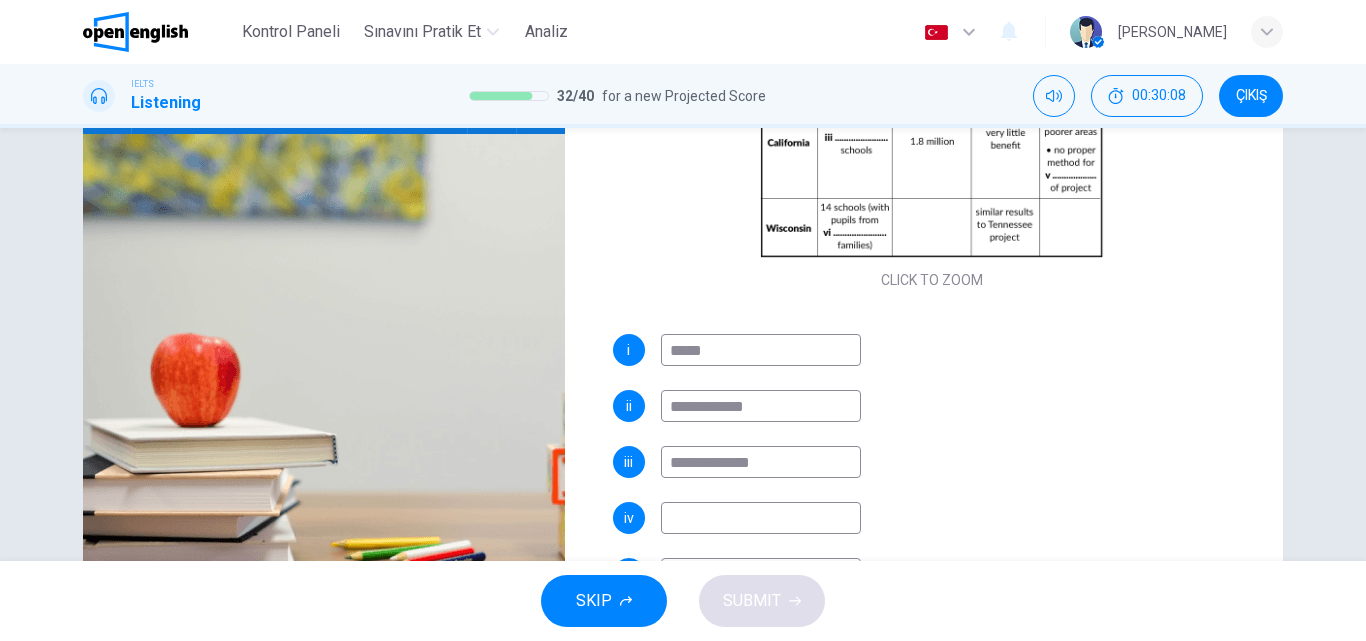 scroll, scrollTop: 186, scrollLeft: 0, axis: vertical 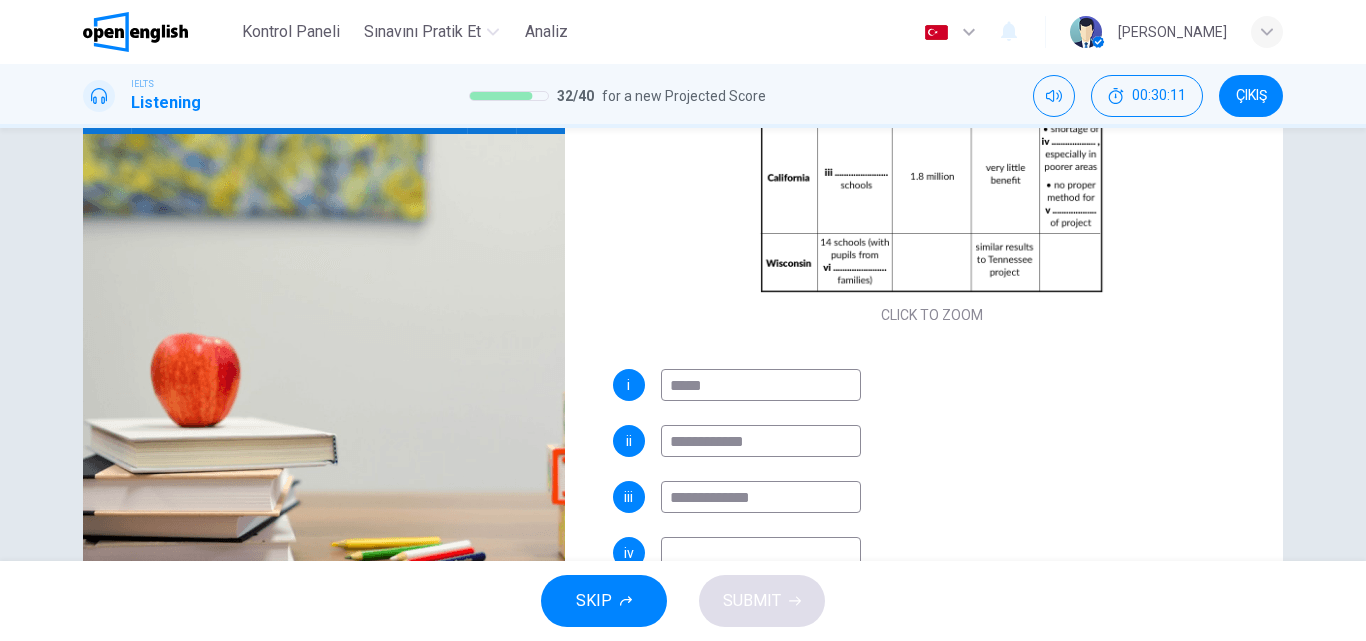 drag, startPoint x: 741, startPoint y: 440, endPoint x: 577, endPoint y: 446, distance: 164.10973 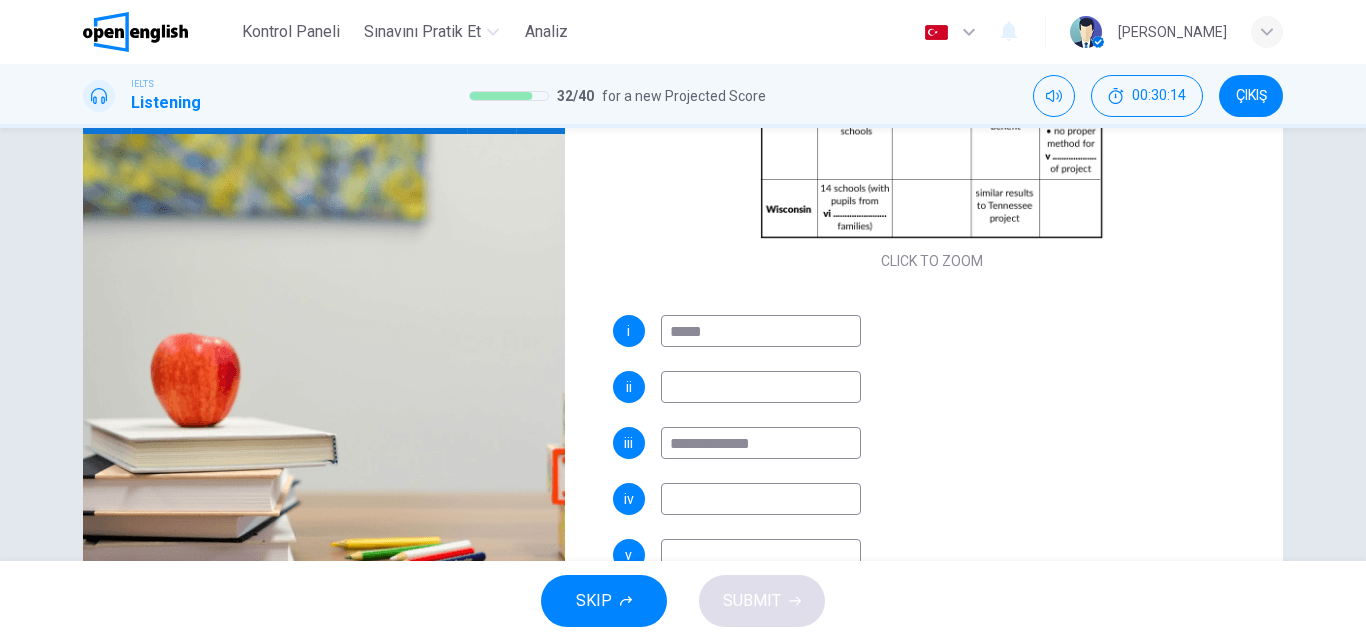 scroll, scrollTop: 286, scrollLeft: 0, axis: vertical 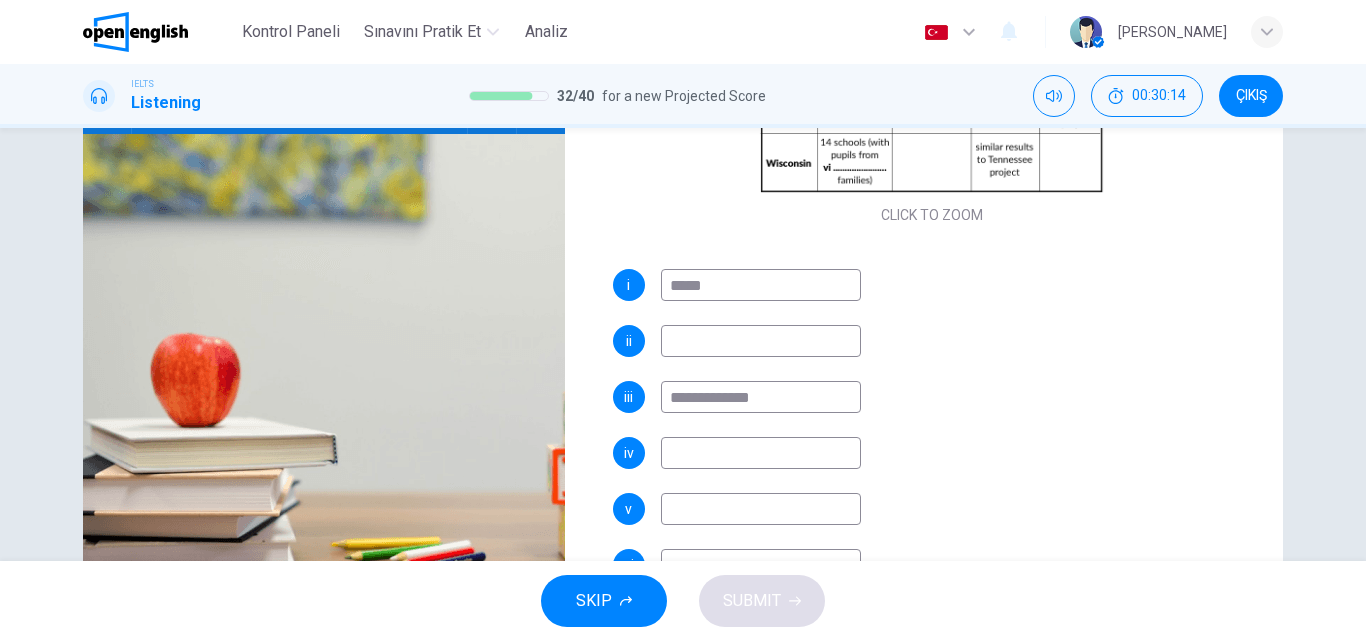 click at bounding box center [761, 453] 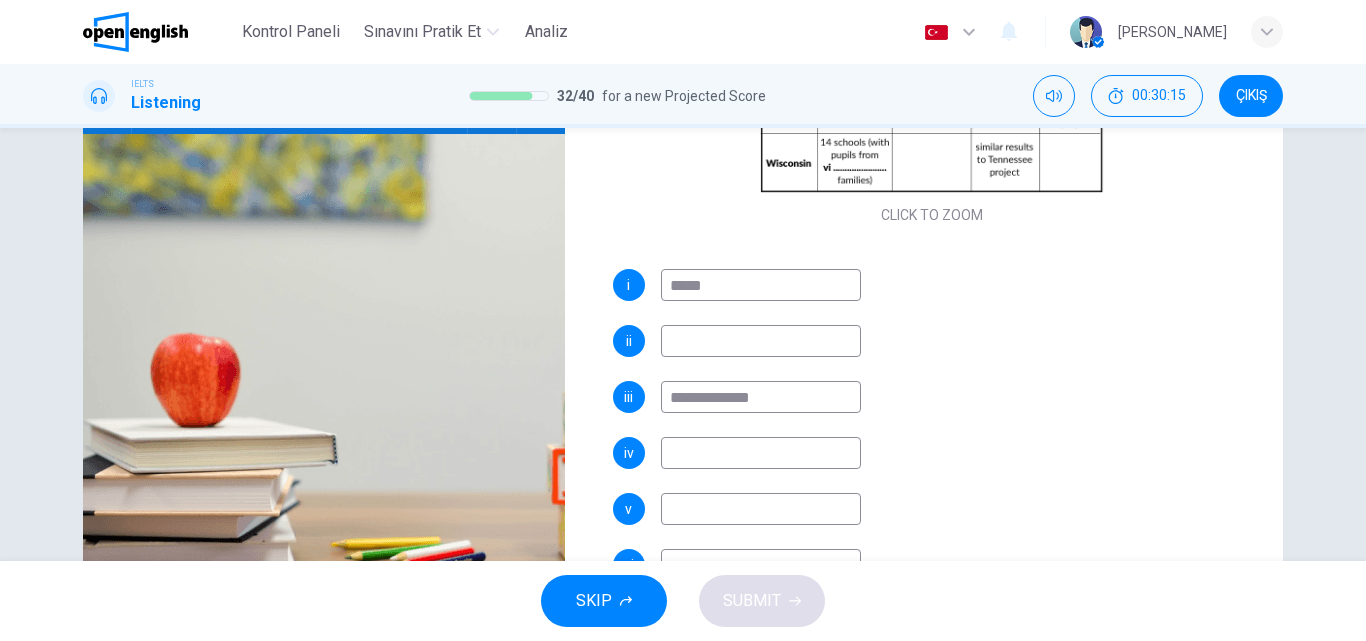 paste on "**********" 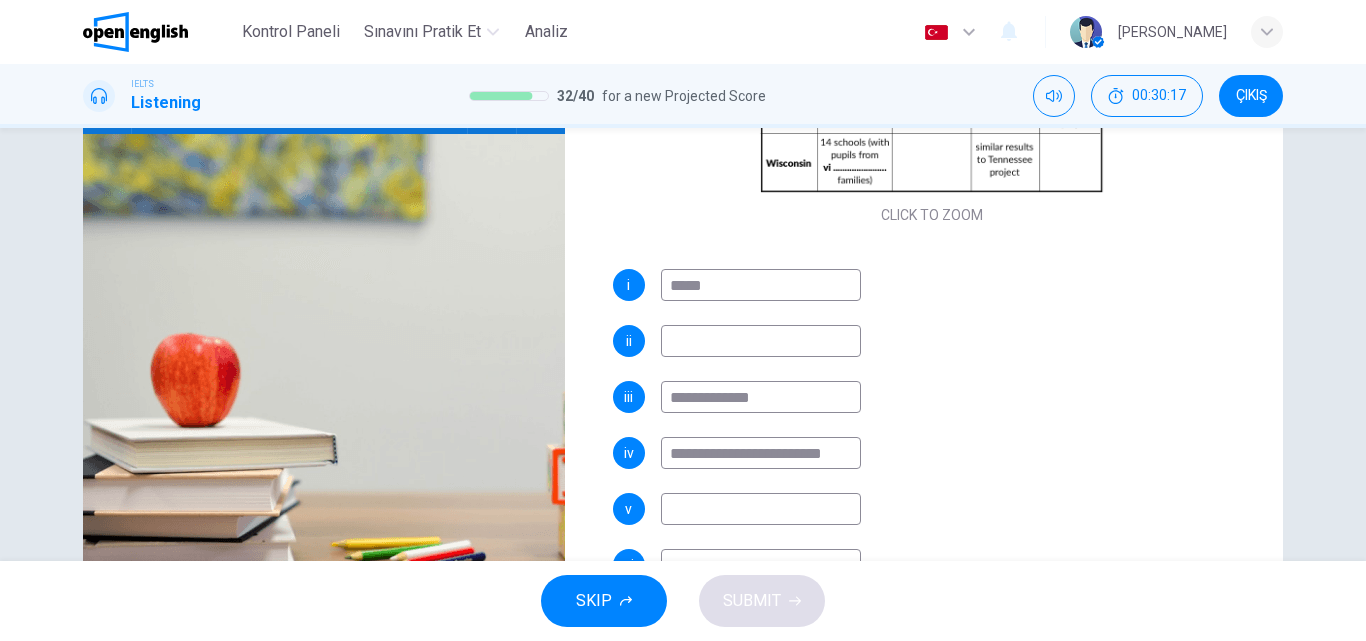 scroll, scrollTop: 0, scrollLeft: 0, axis: both 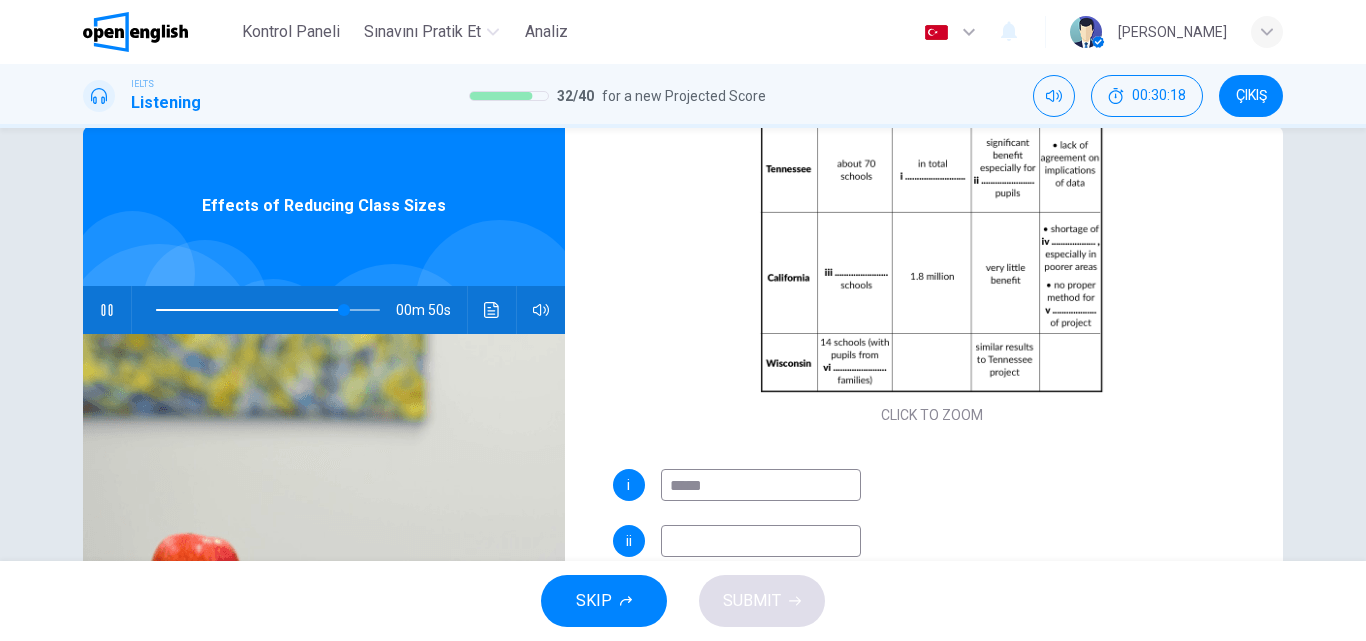 click 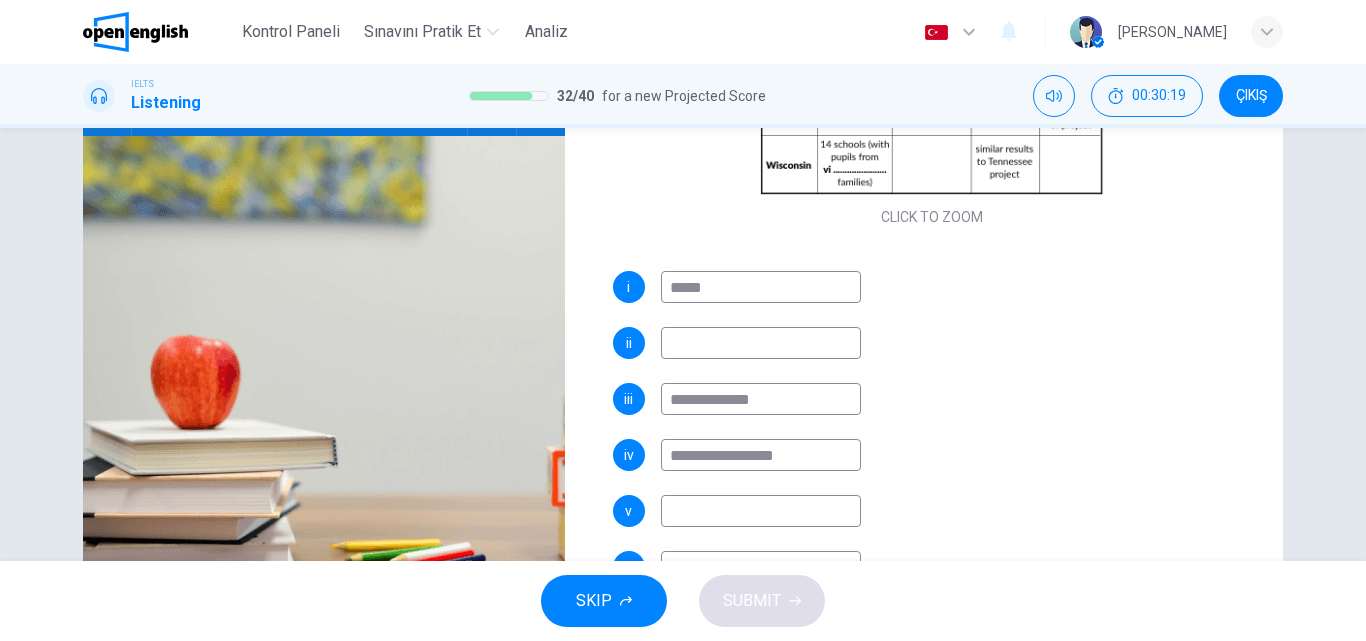 scroll, scrollTop: 242, scrollLeft: 0, axis: vertical 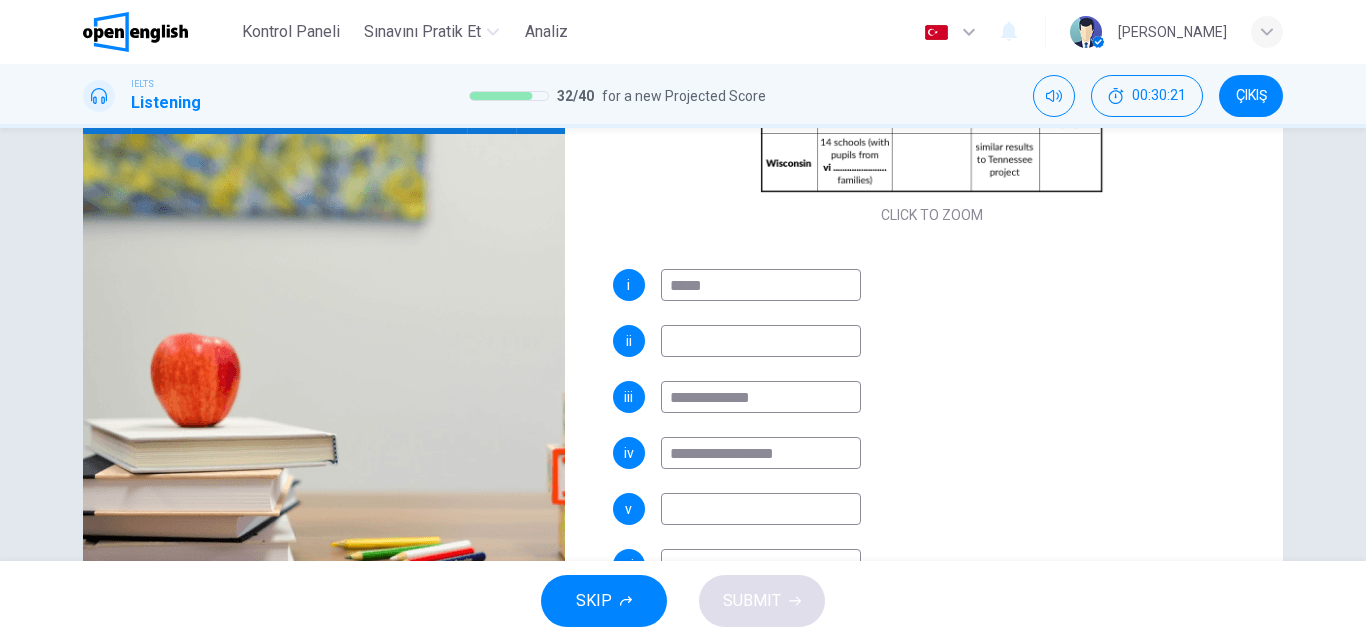 drag, startPoint x: 785, startPoint y: 448, endPoint x: 602, endPoint y: 470, distance: 184.31766 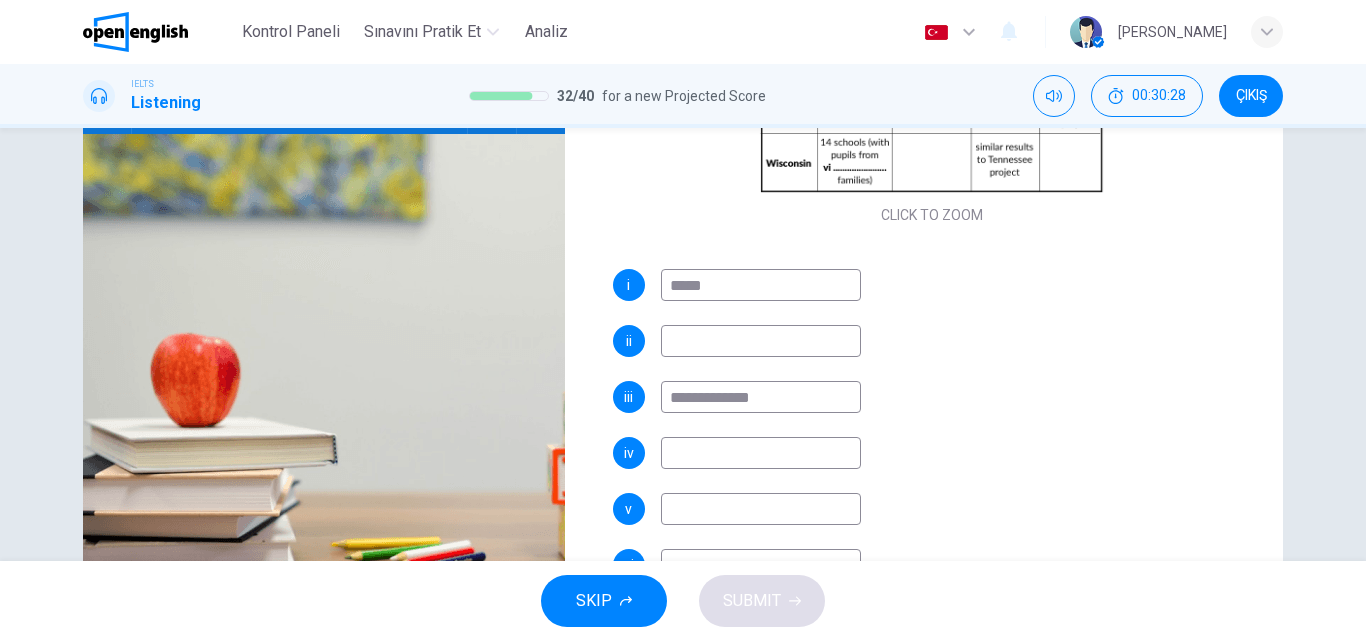 click at bounding box center (761, 453) 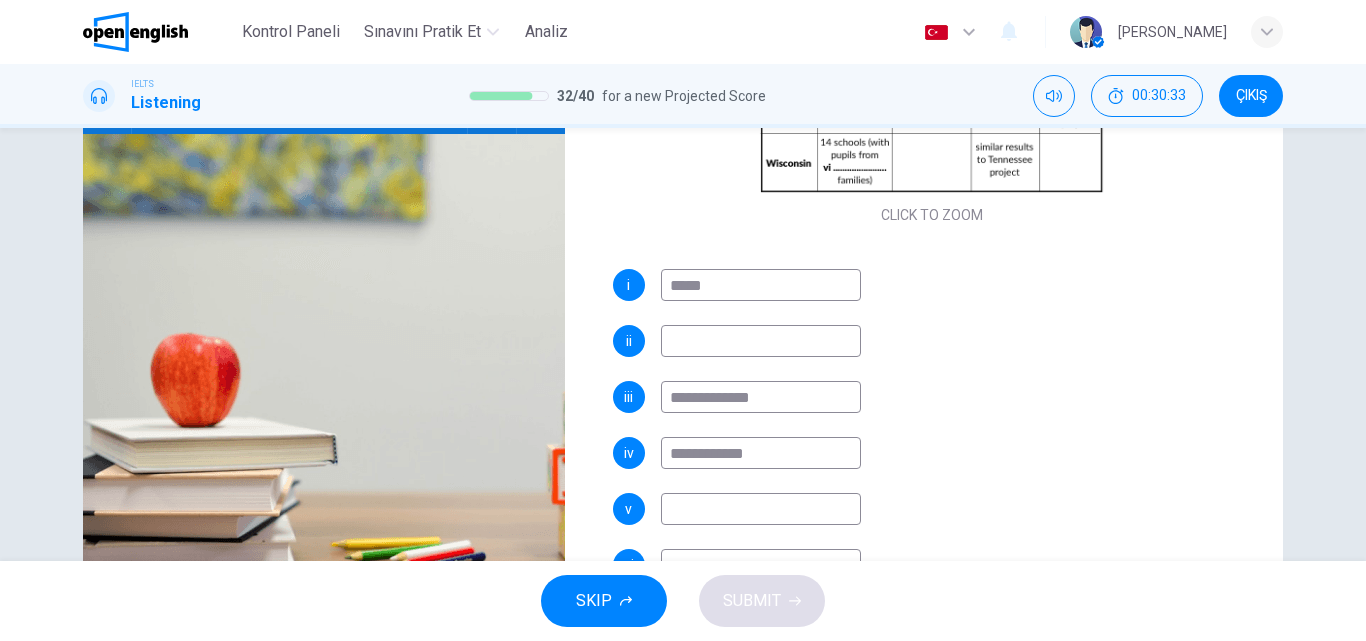 click at bounding box center (761, 509) 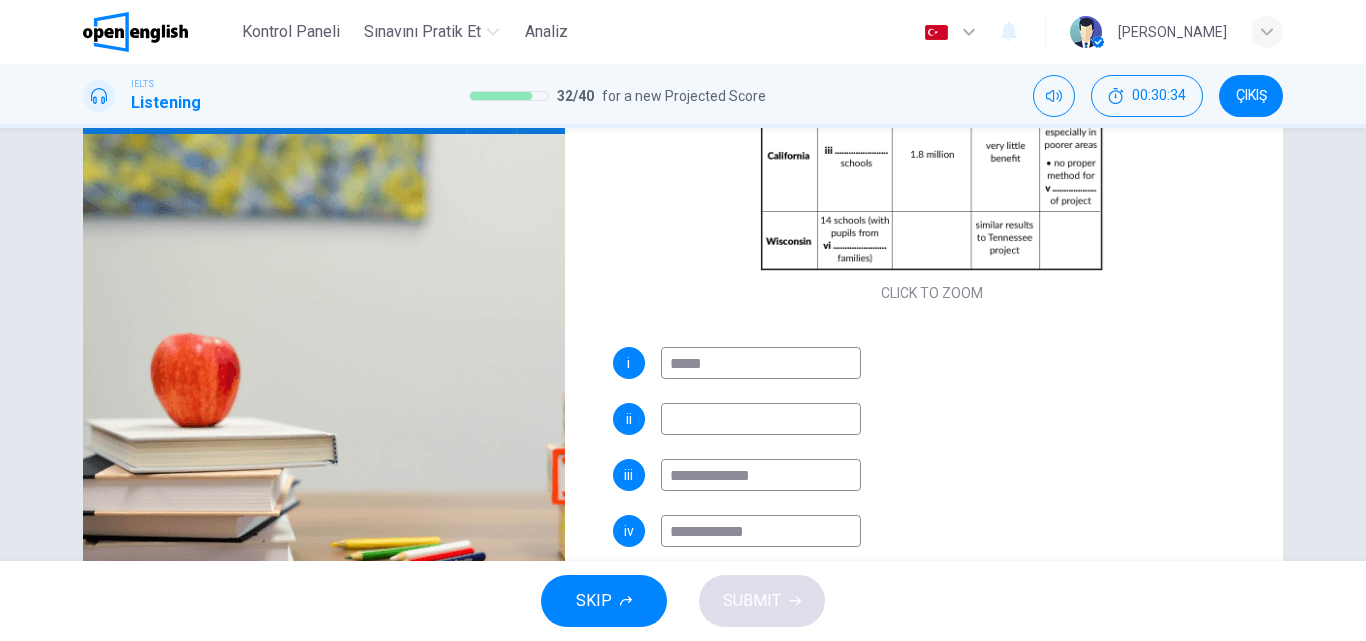 scroll, scrollTop: 186, scrollLeft: 0, axis: vertical 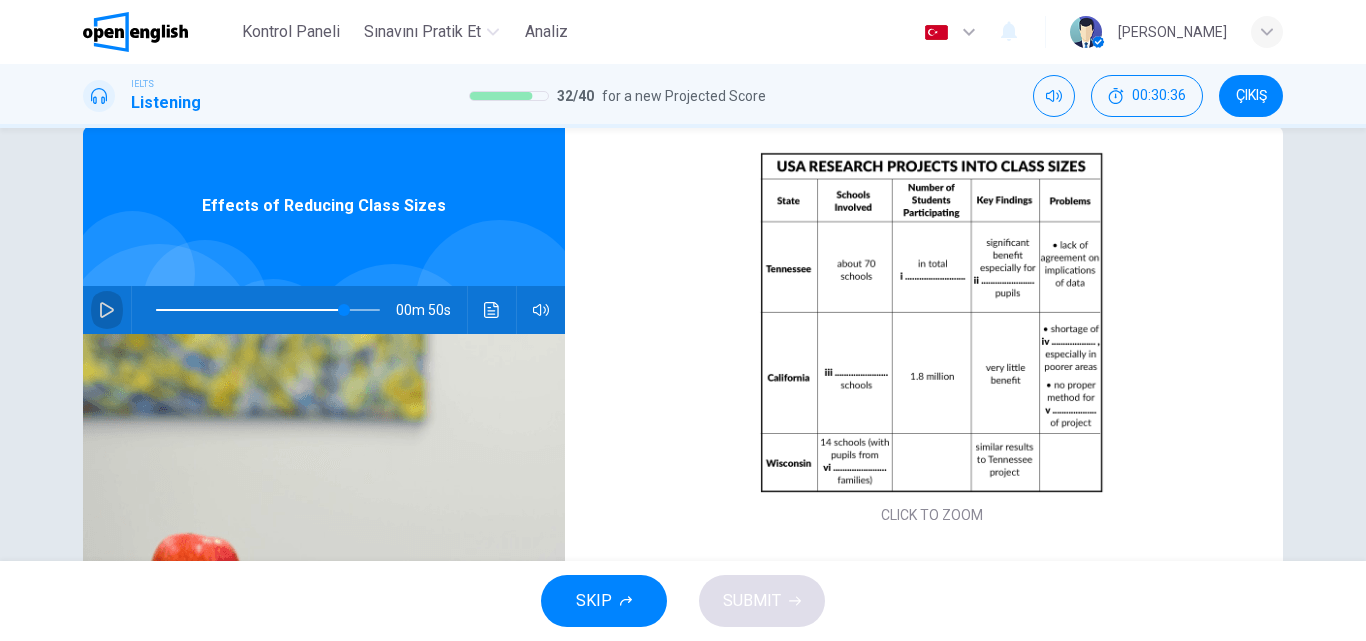 click 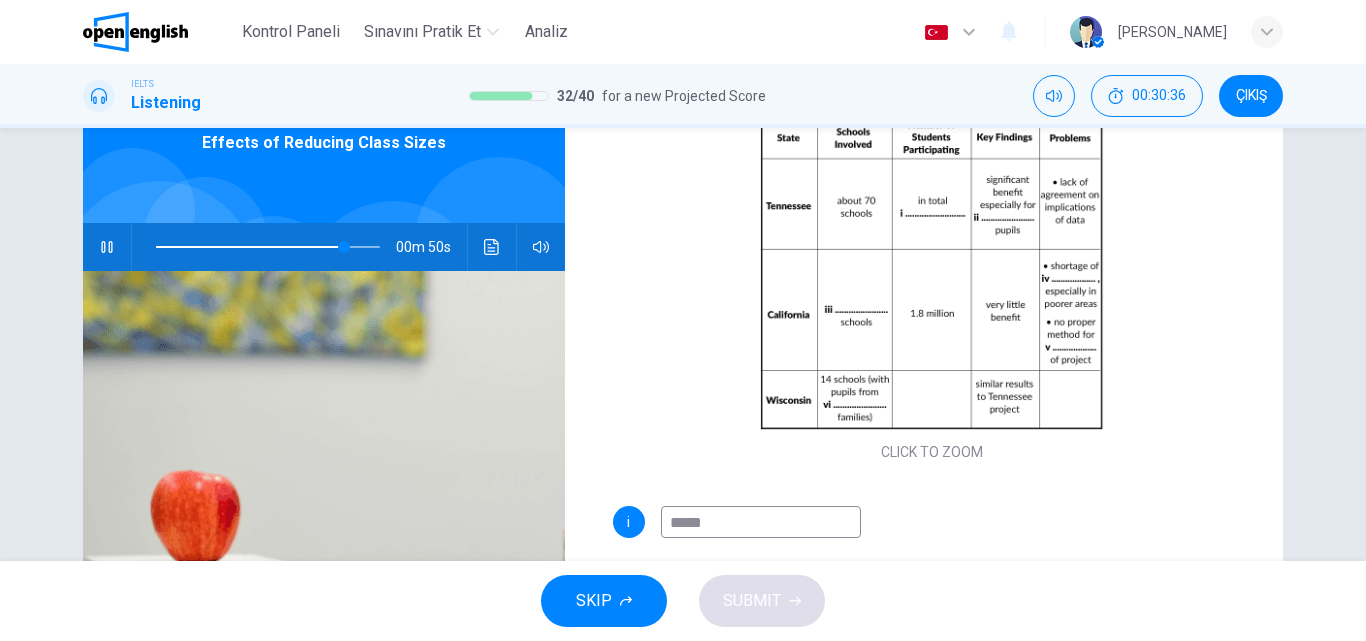 scroll, scrollTop: 242, scrollLeft: 0, axis: vertical 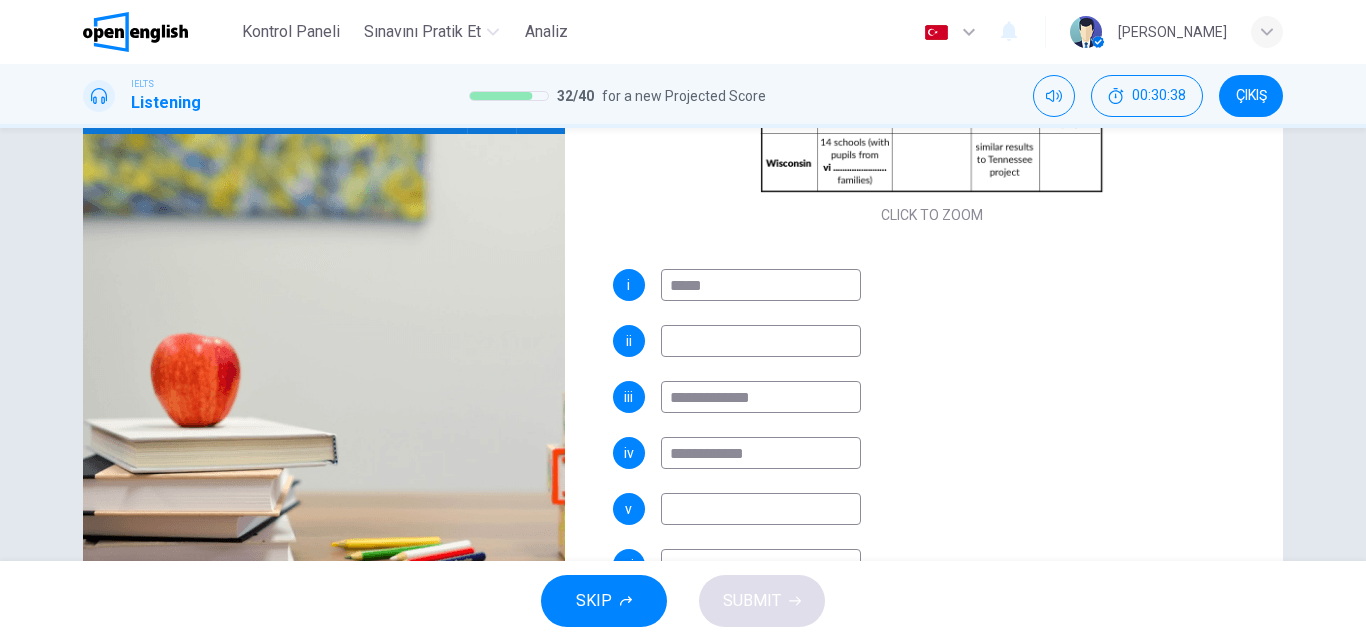 click at bounding box center [761, 509] 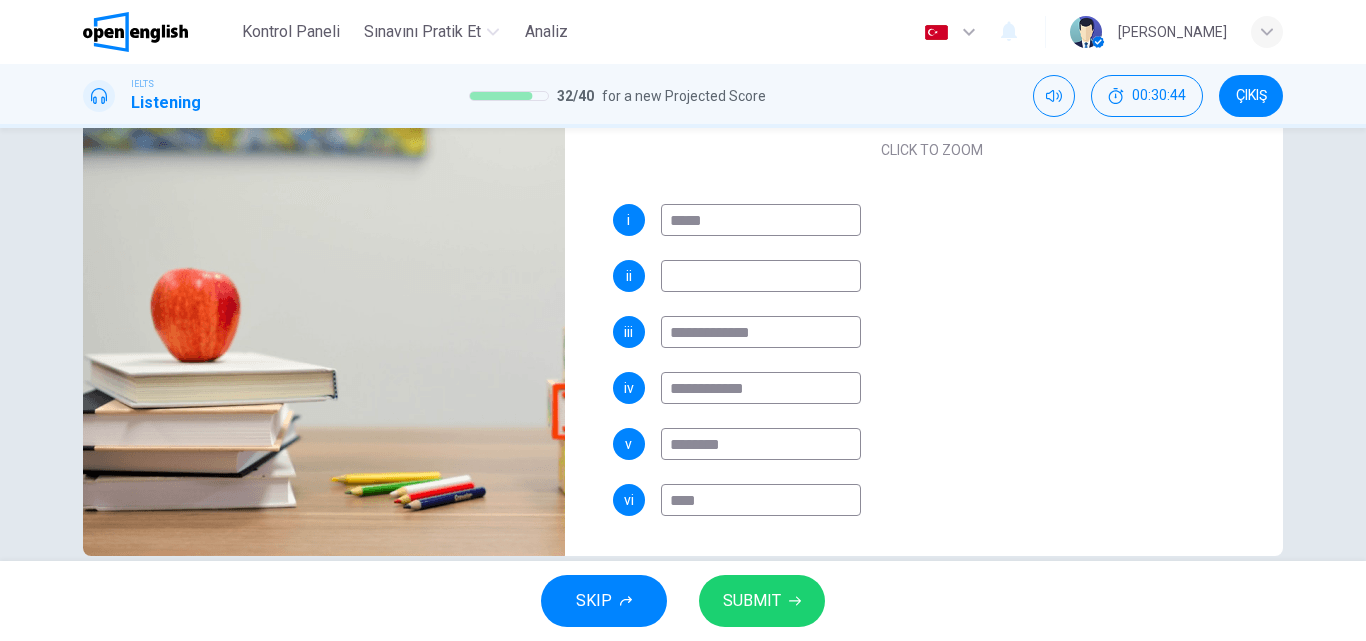 scroll, scrollTop: 342, scrollLeft: 0, axis: vertical 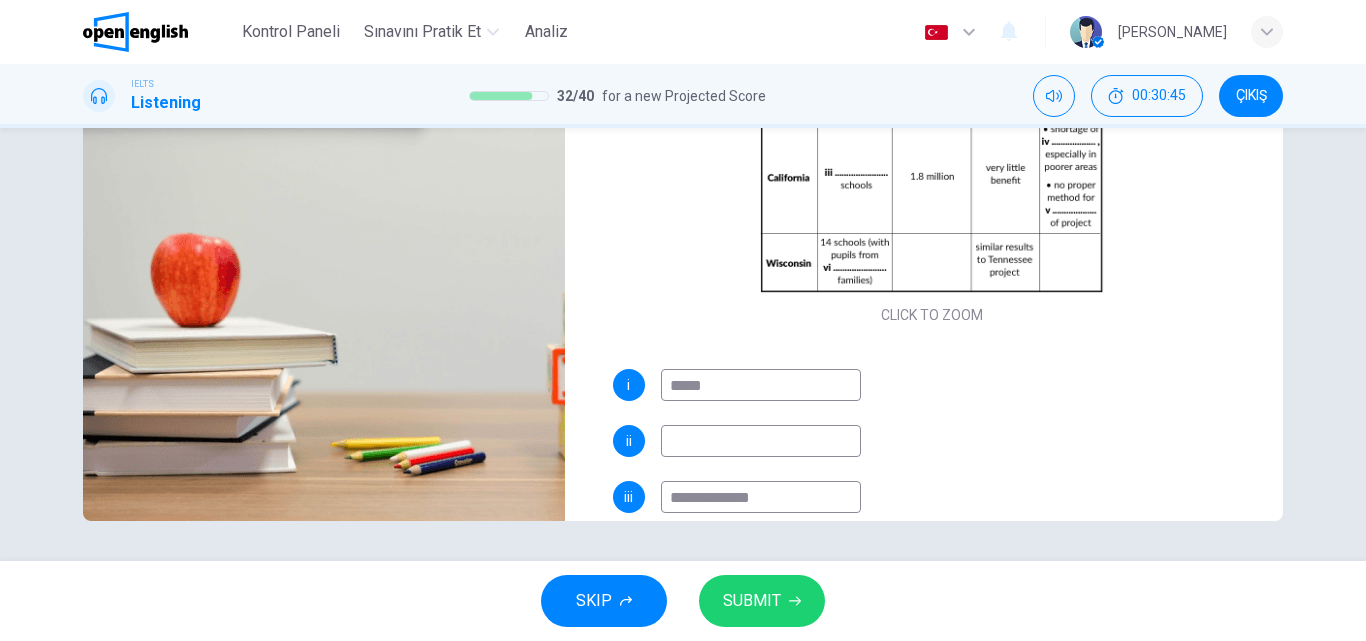 click at bounding box center (761, 441) 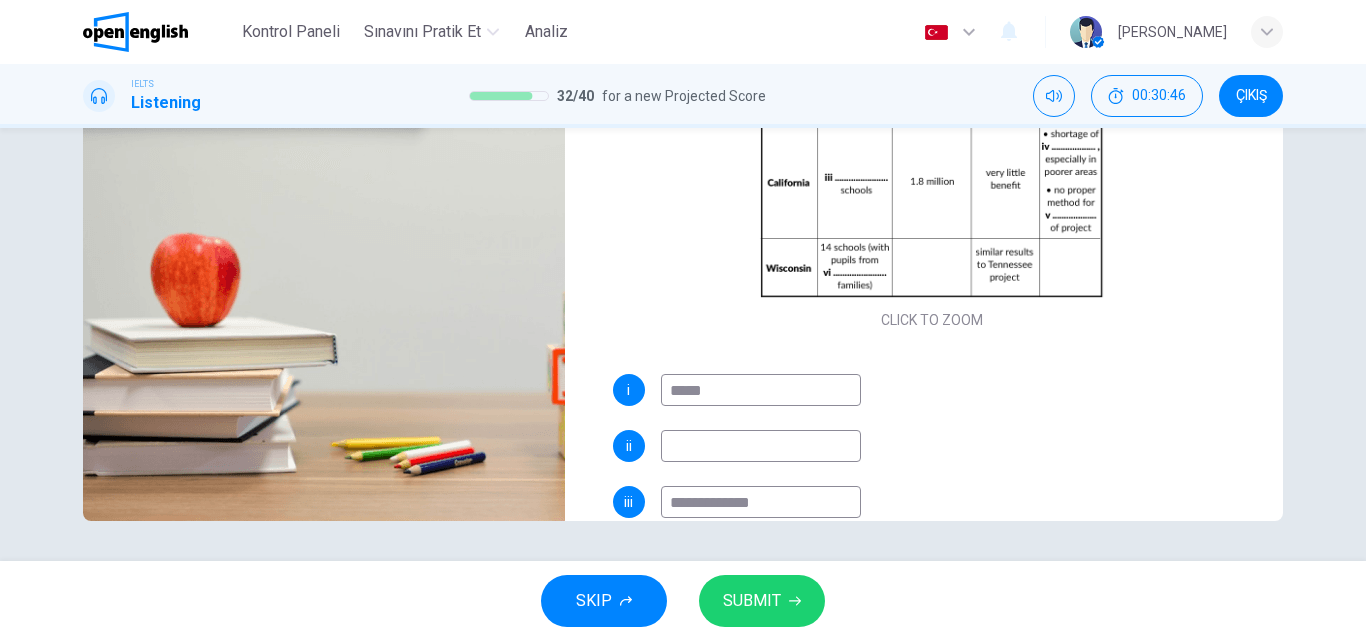 scroll, scrollTop: 100, scrollLeft: 0, axis: vertical 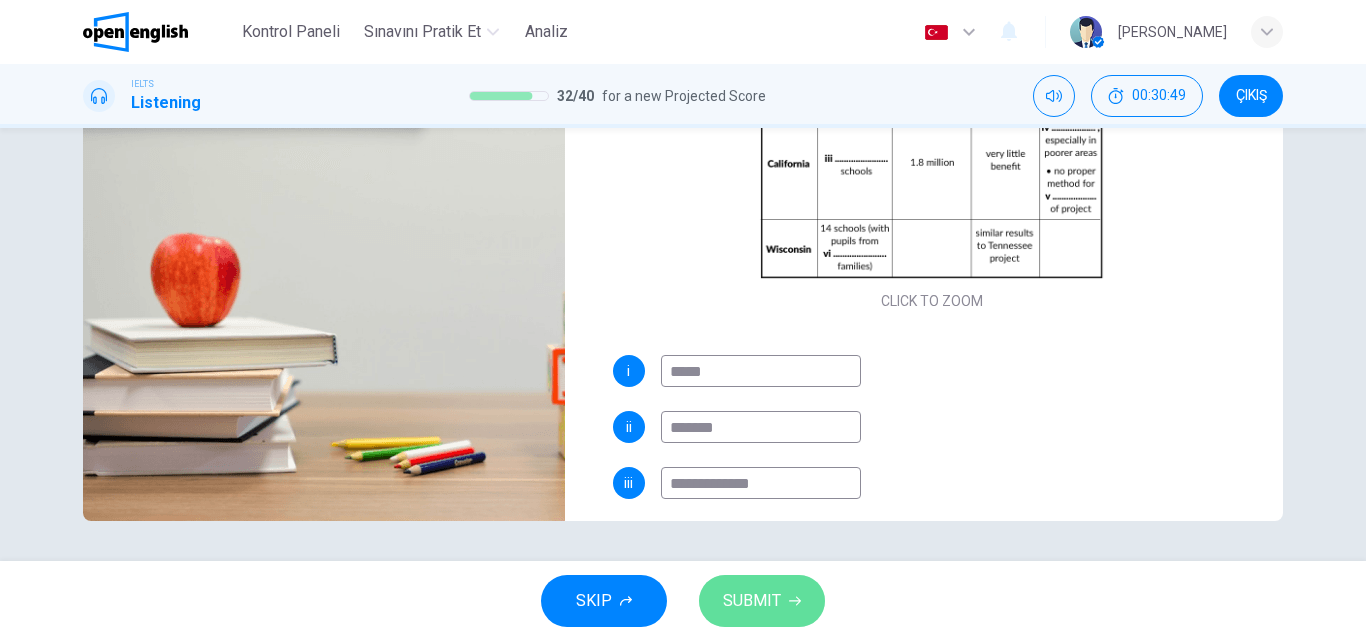 click on "SUBMIT" at bounding box center (752, 601) 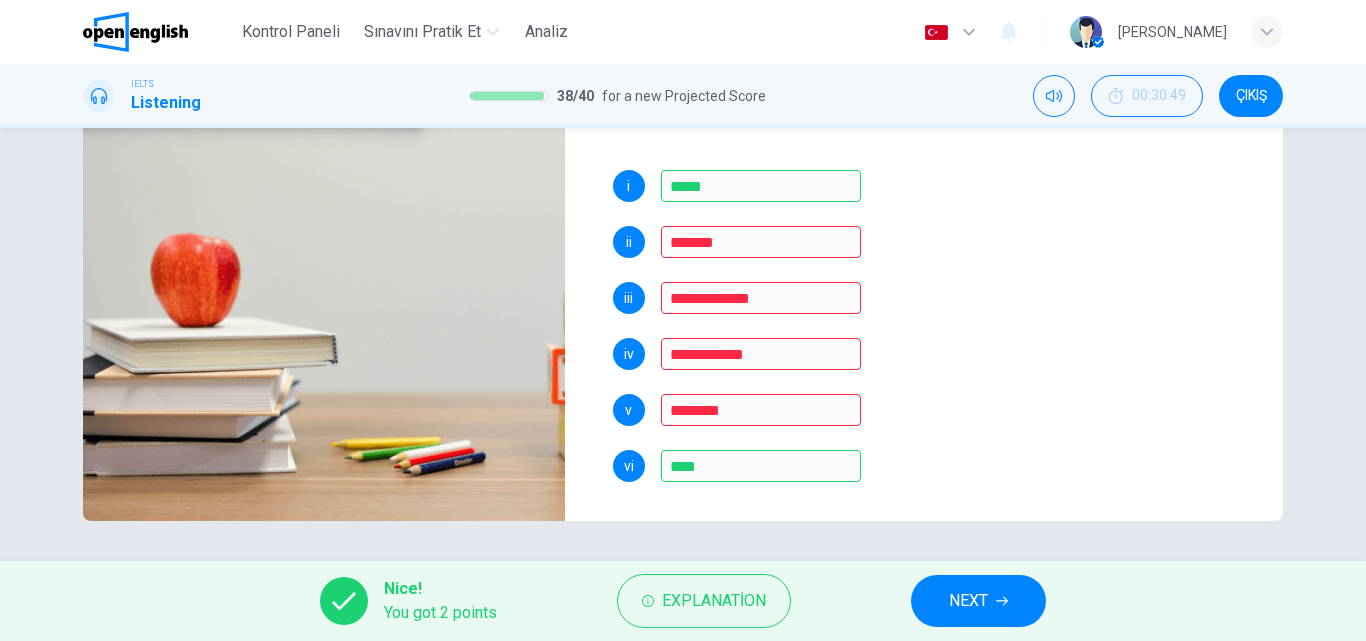 scroll, scrollTop: 286, scrollLeft: 0, axis: vertical 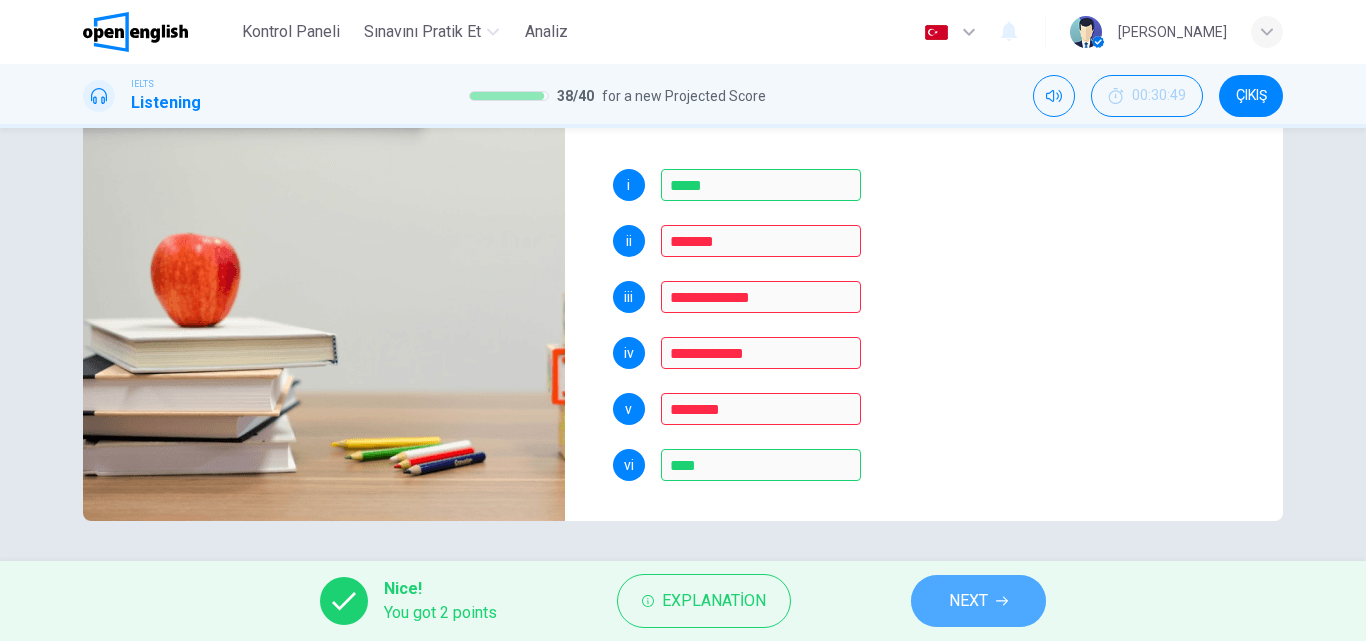 click on "NEXT" at bounding box center [978, 601] 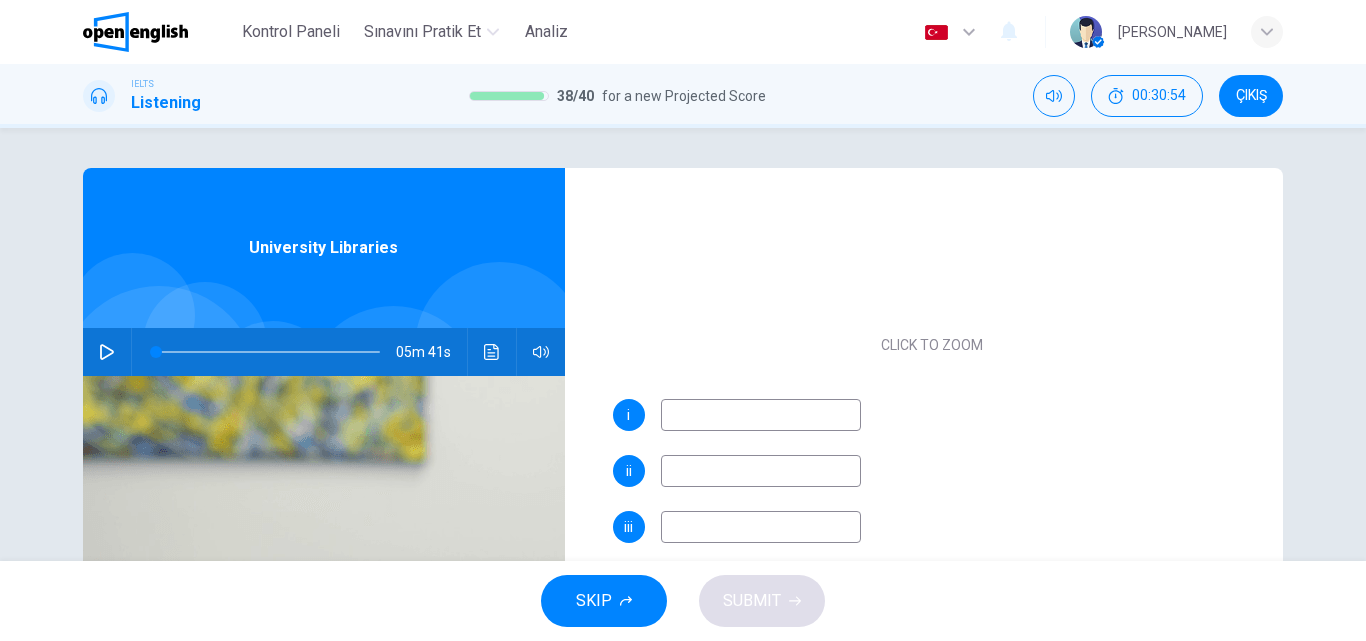 scroll, scrollTop: 0, scrollLeft: 0, axis: both 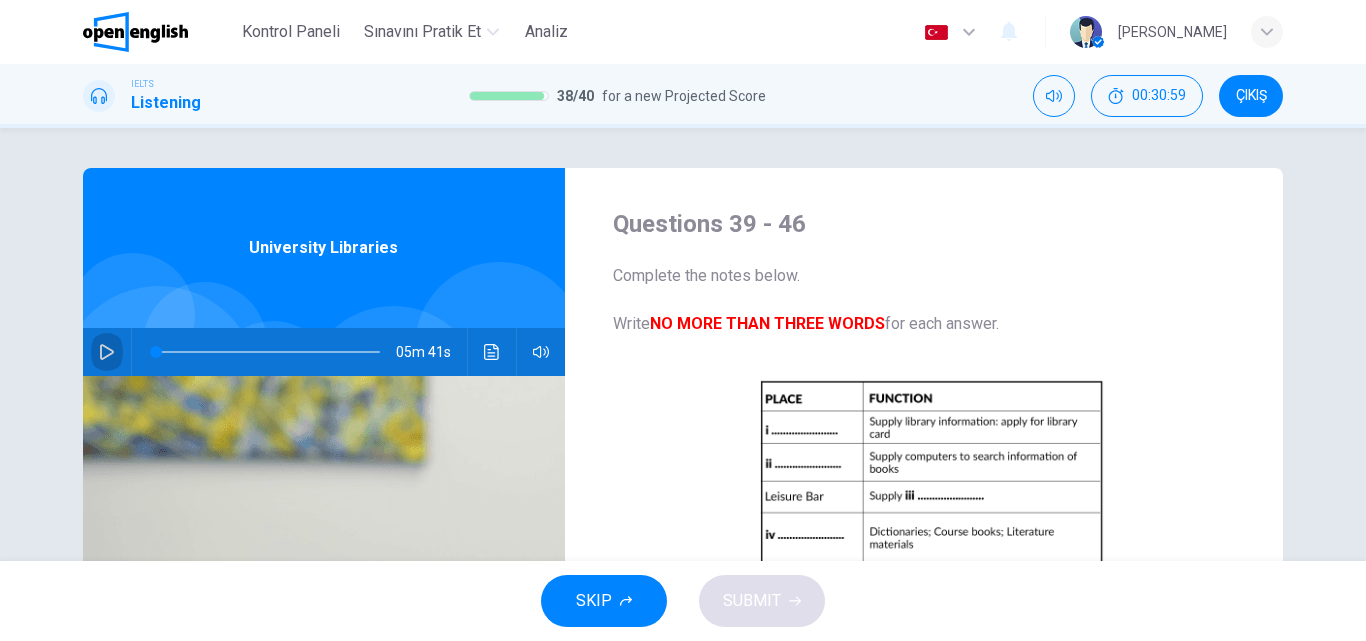 click 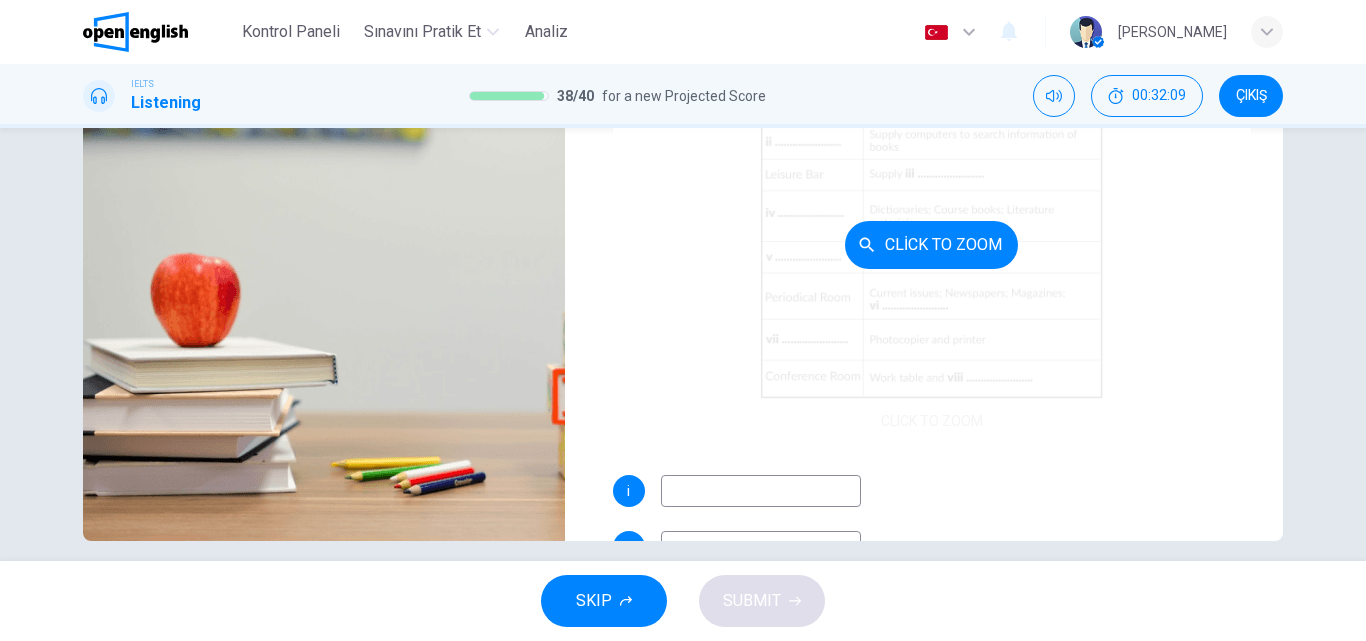 scroll, scrollTop: 342, scrollLeft: 0, axis: vertical 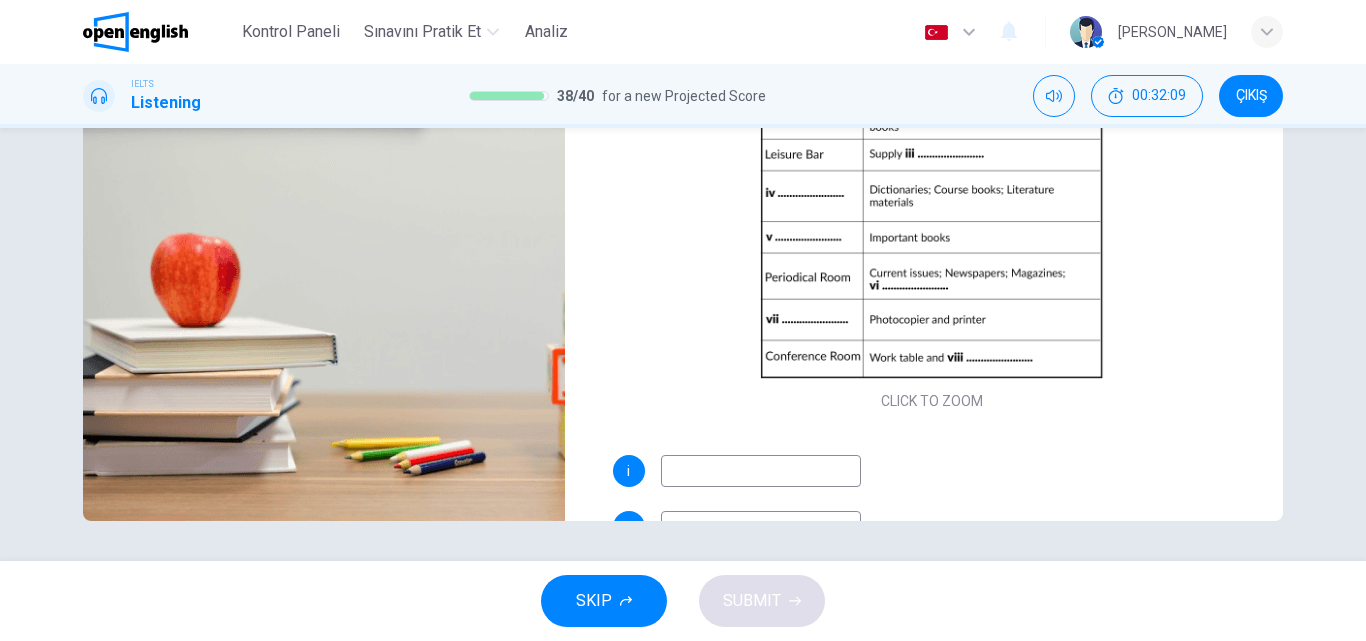 click at bounding box center [761, 471] 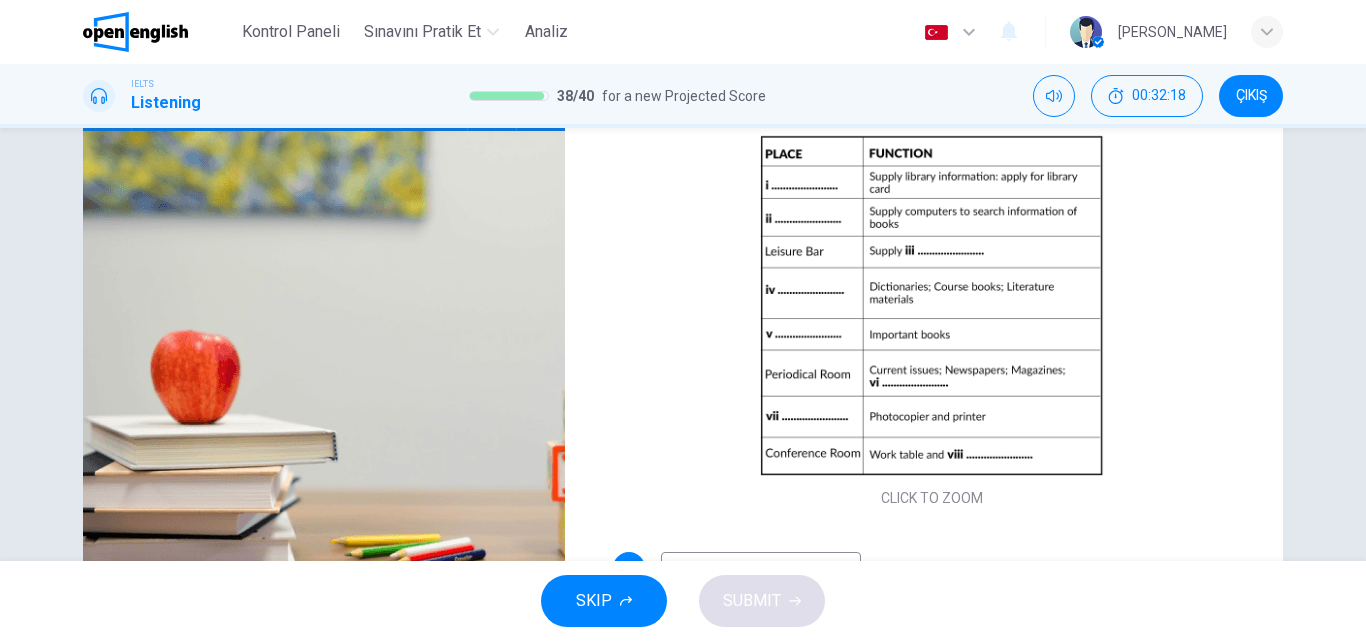 scroll, scrollTop: 342, scrollLeft: 0, axis: vertical 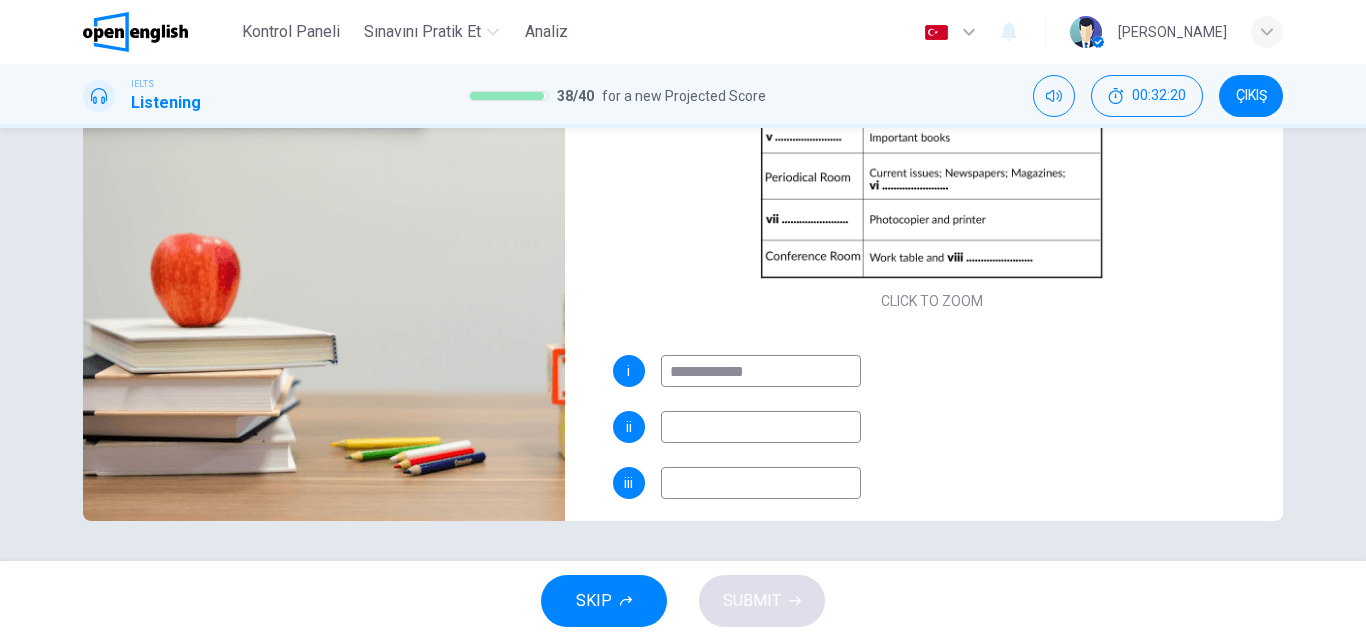 click at bounding box center [761, 427] 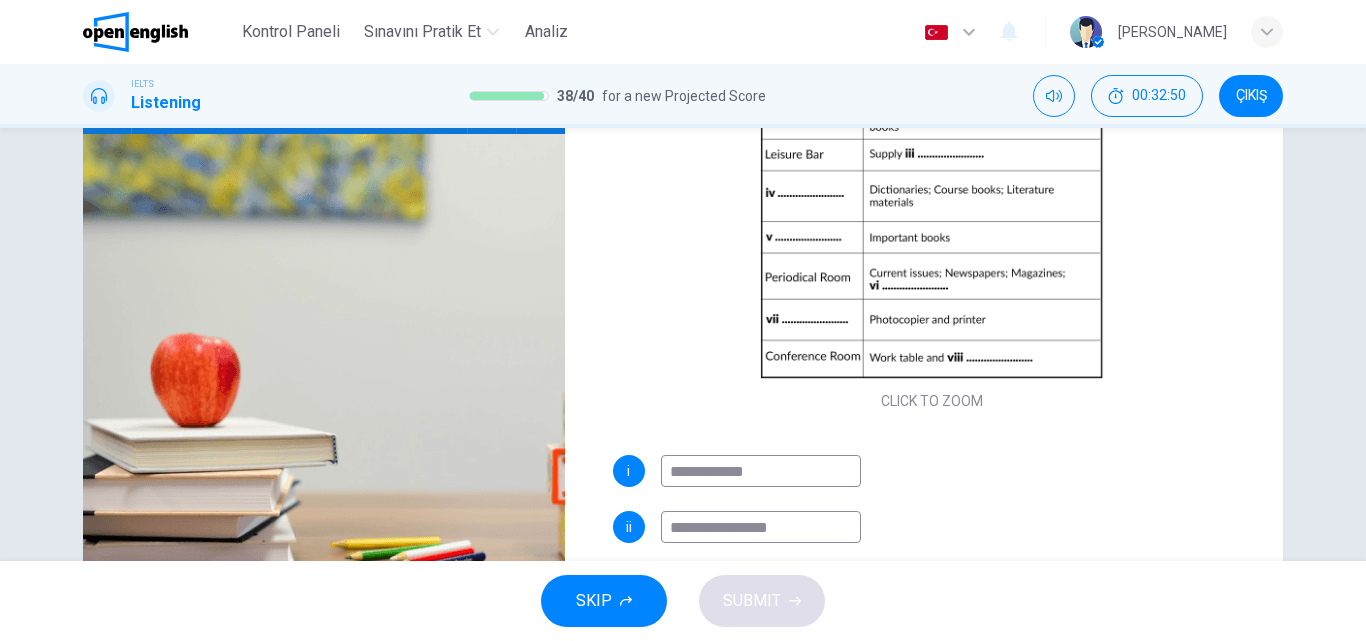 scroll, scrollTop: 342, scrollLeft: 0, axis: vertical 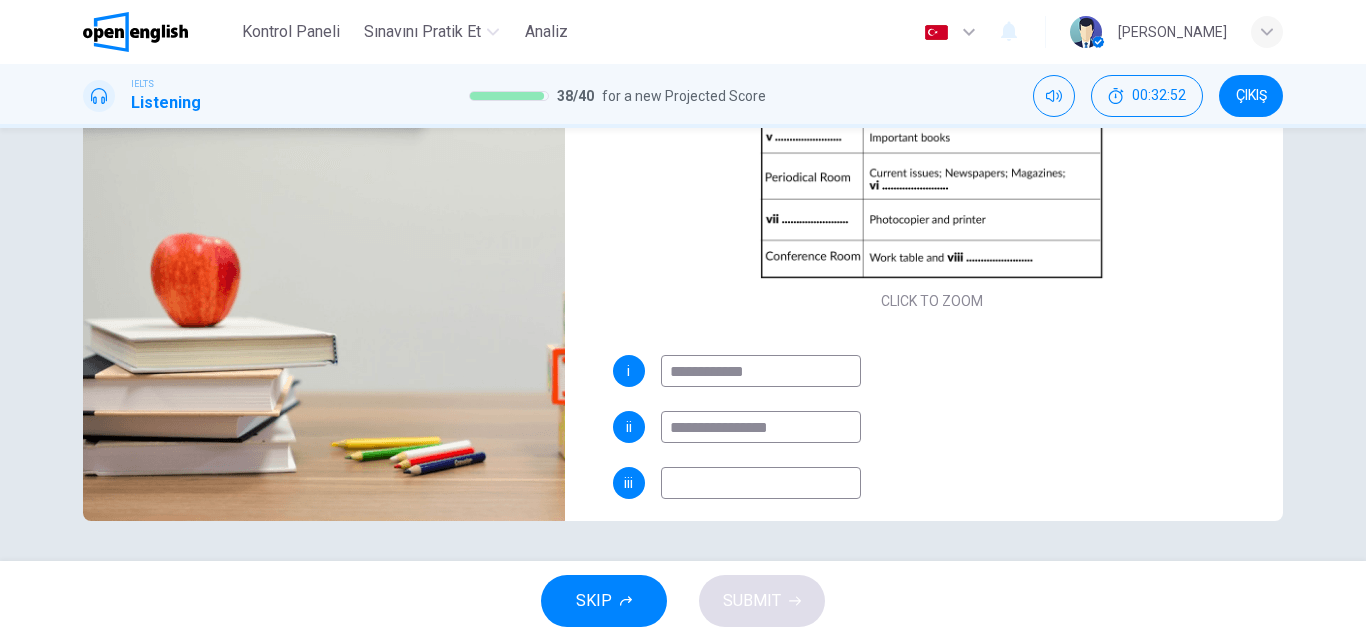 click at bounding box center [761, 483] 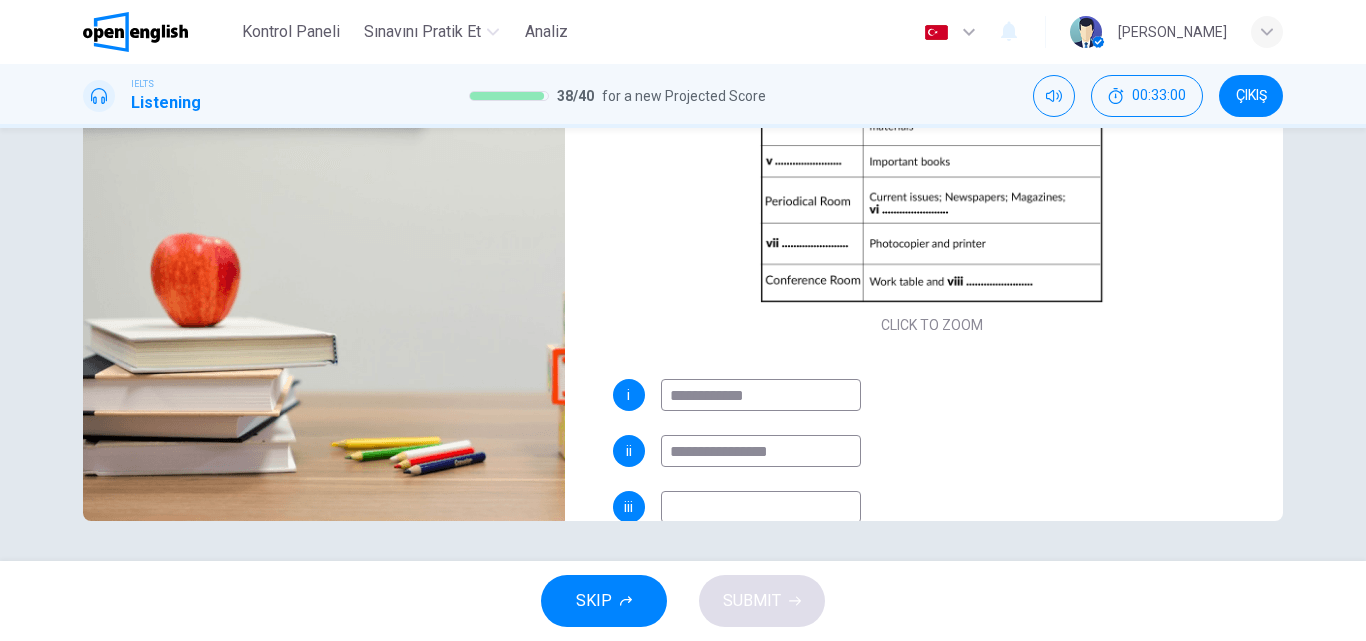 scroll, scrollTop: 0, scrollLeft: 0, axis: both 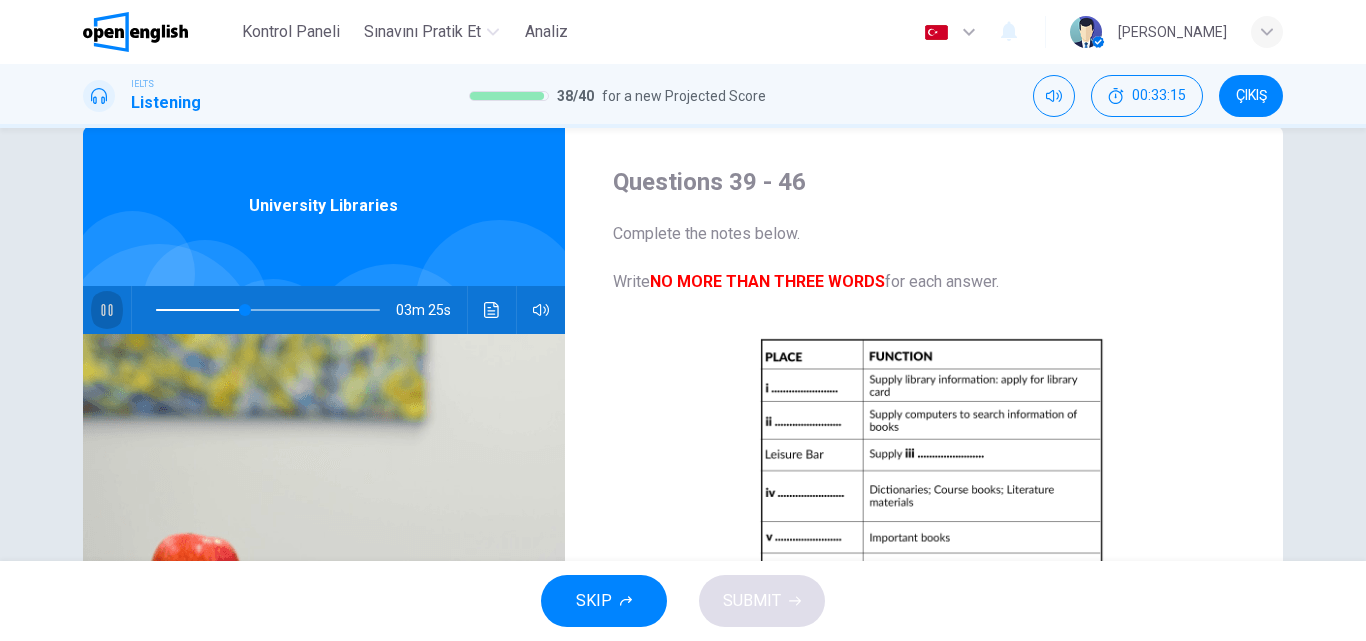 click 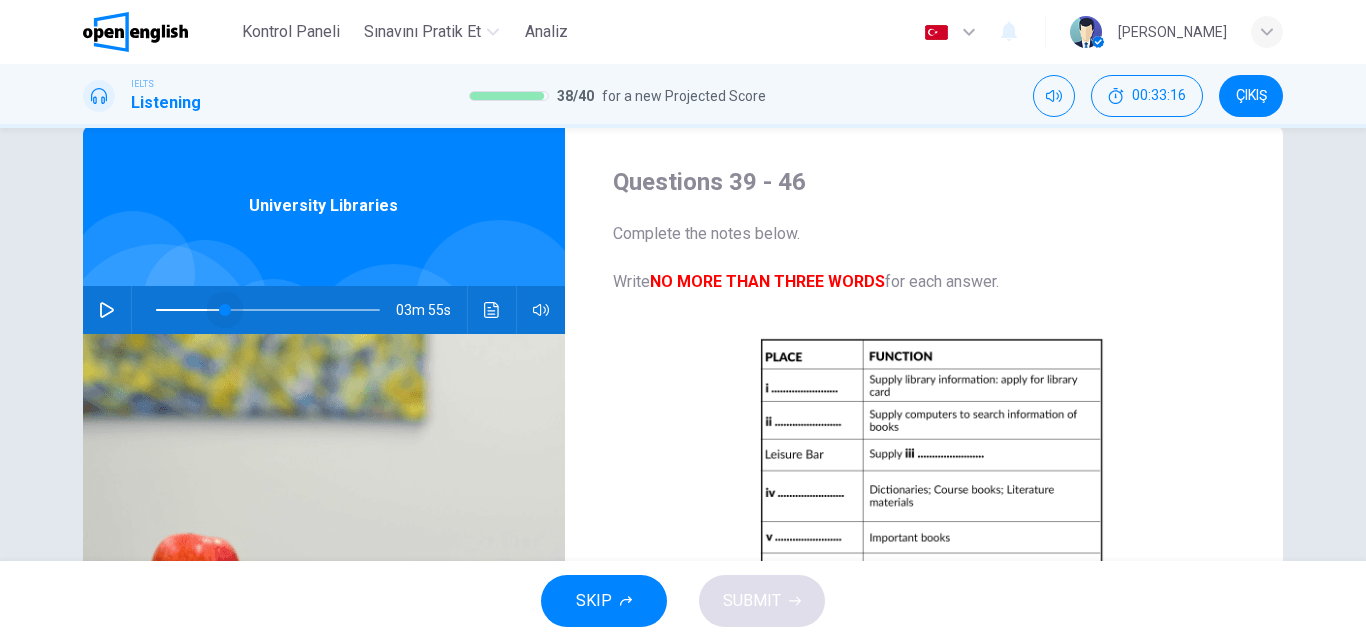 click at bounding box center (225, 310) 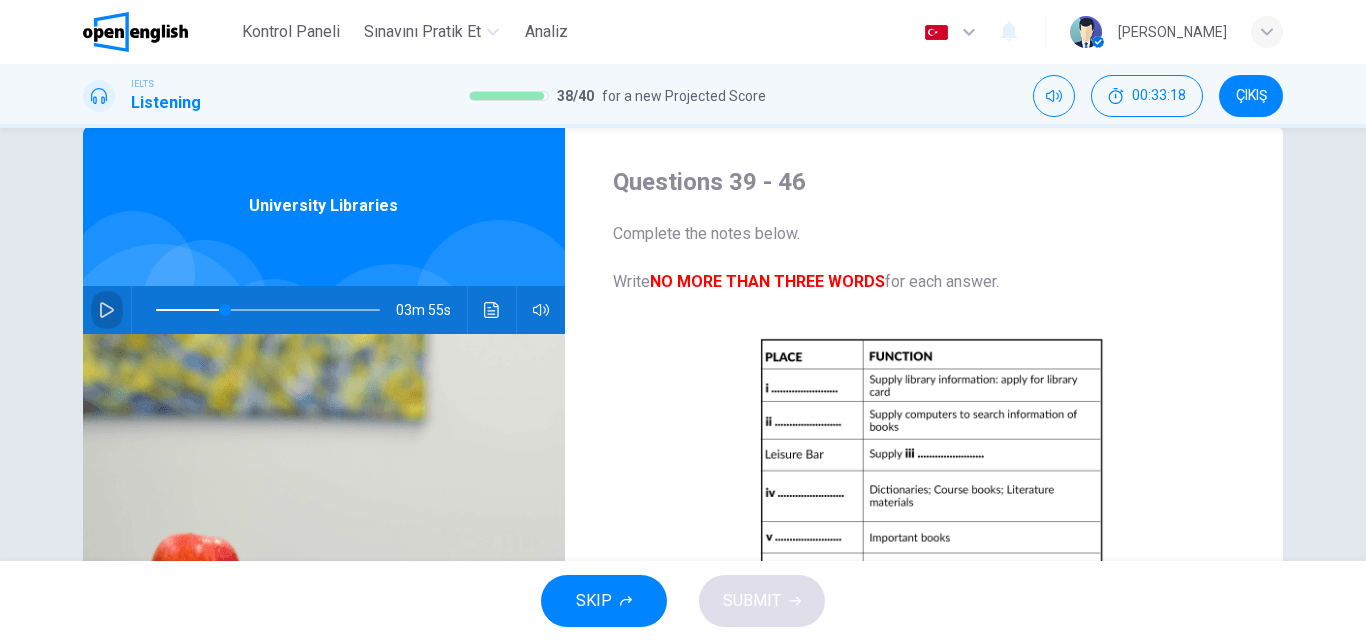 click 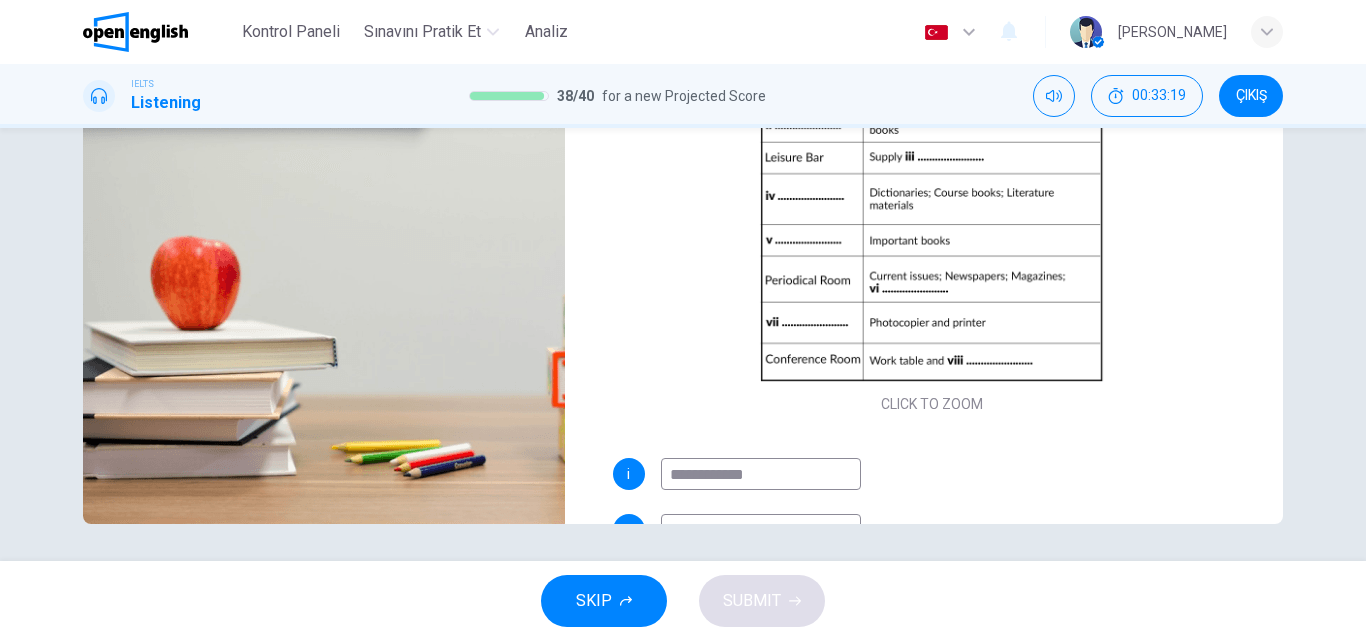 scroll, scrollTop: 342, scrollLeft: 0, axis: vertical 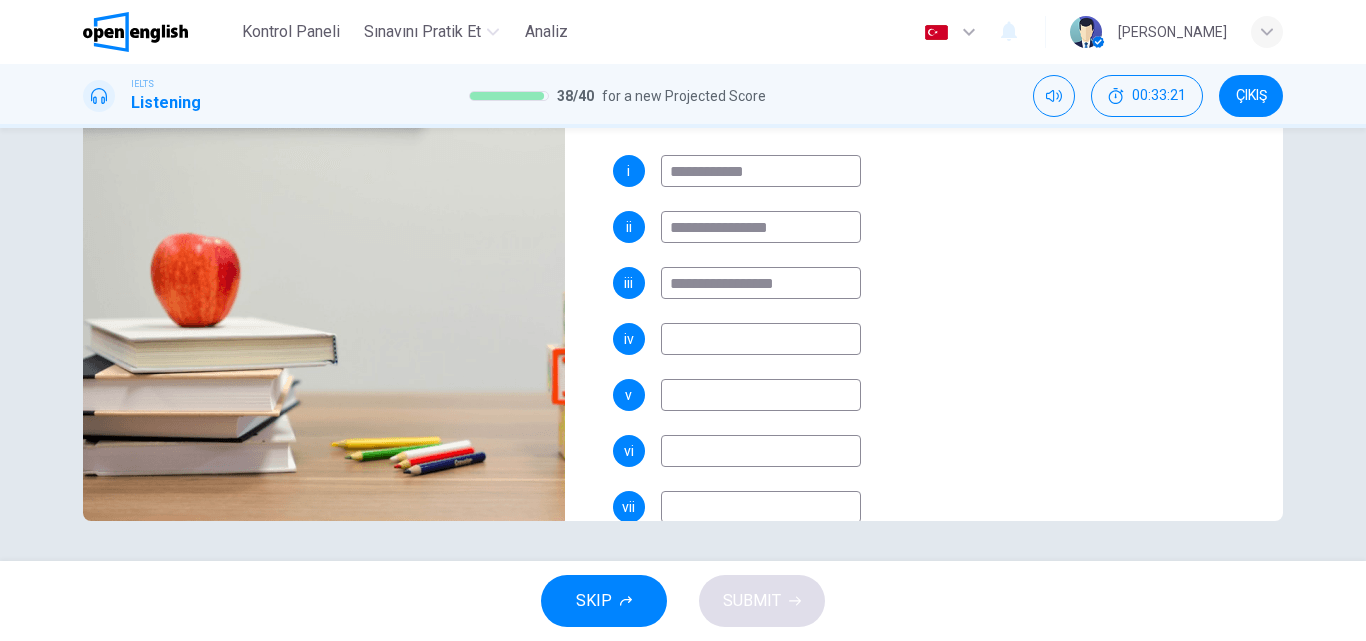 click at bounding box center (761, 339) 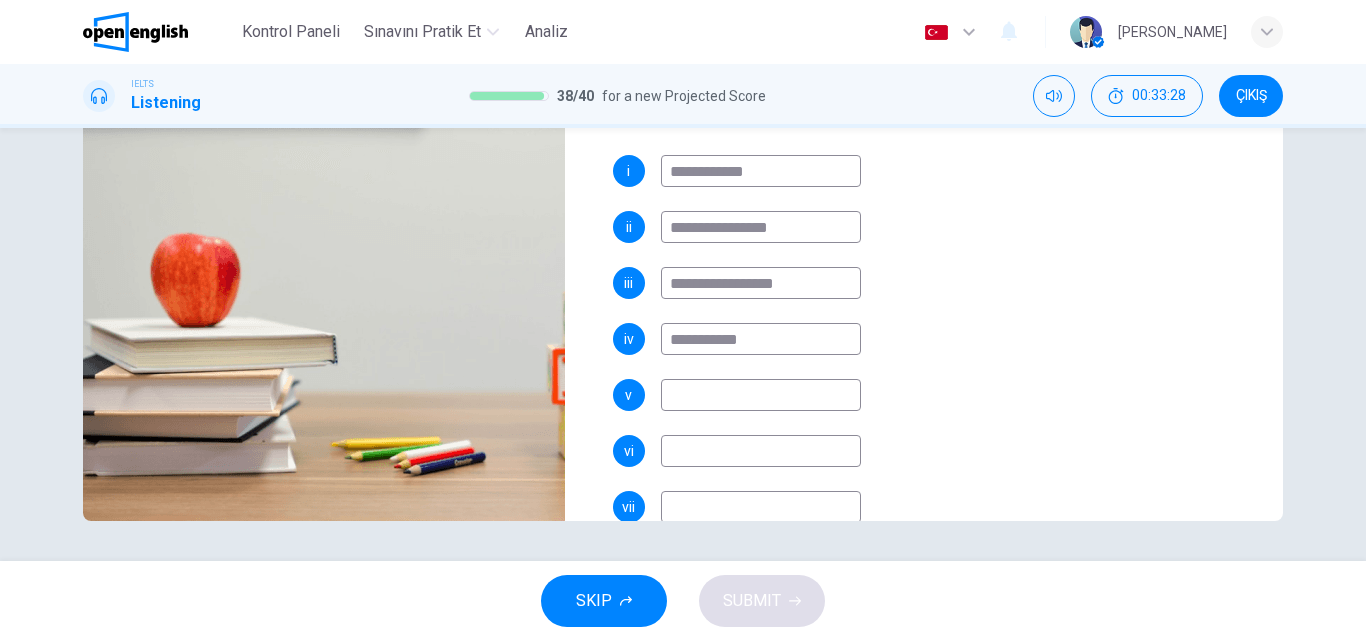 drag, startPoint x: 762, startPoint y: 341, endPoint x: 610, endPoint y: 364, distance: 153.73029 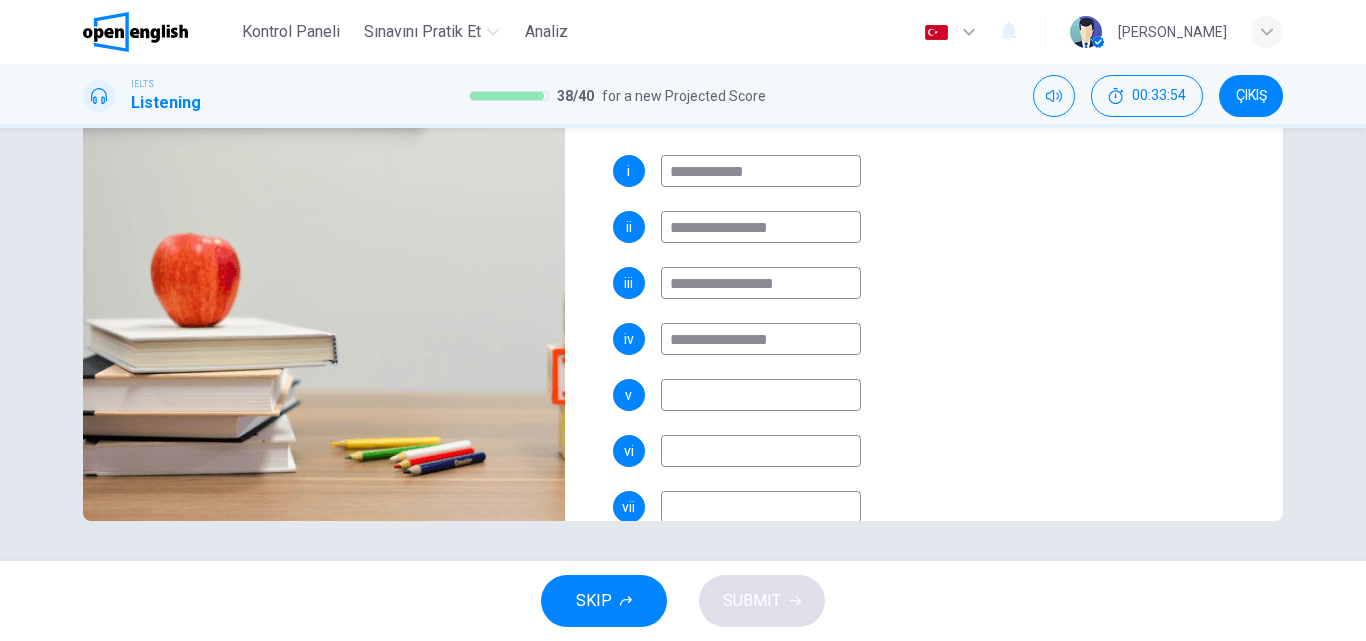 scroll, scrollTop: 0, scrollLeft: 0, axis: both 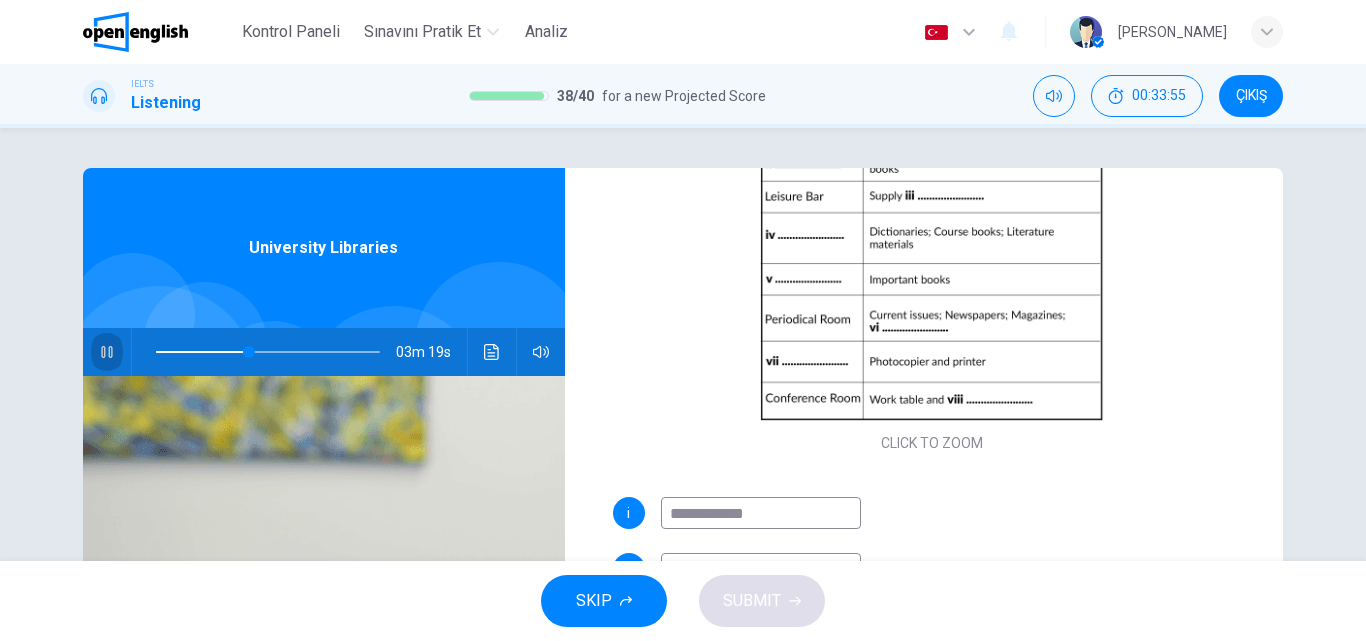click 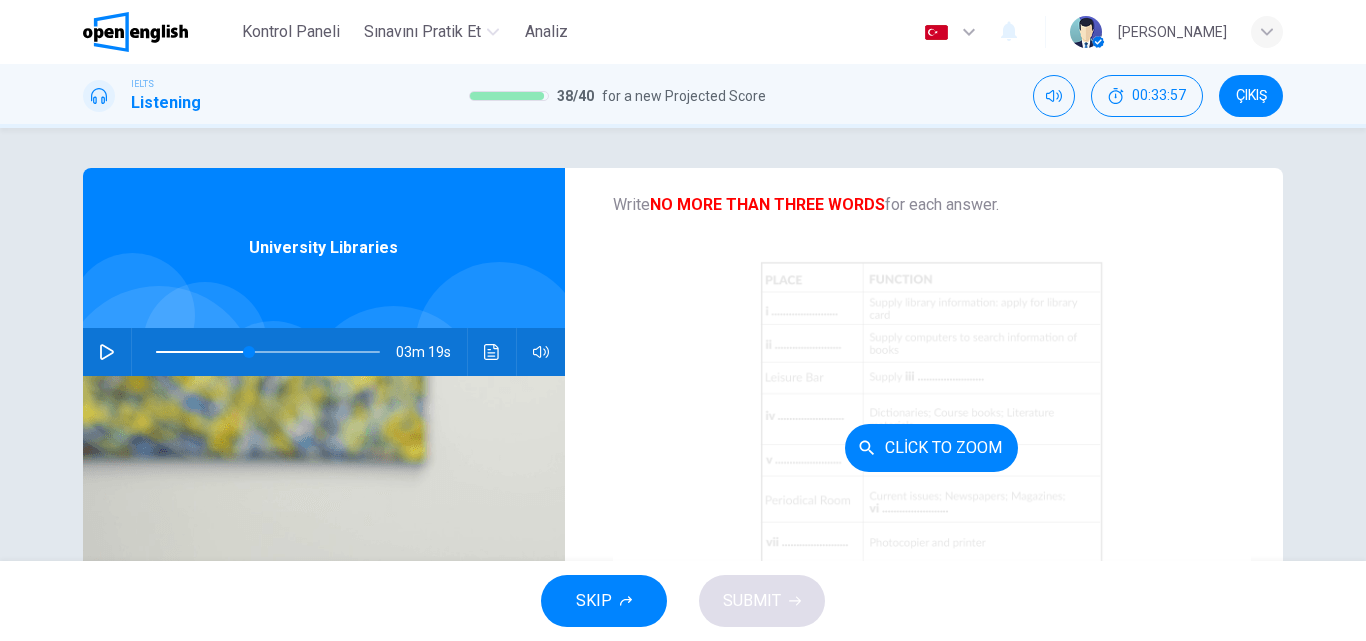 scroll, scrollTop: 100, scrollLeft: 0, axis: vertical 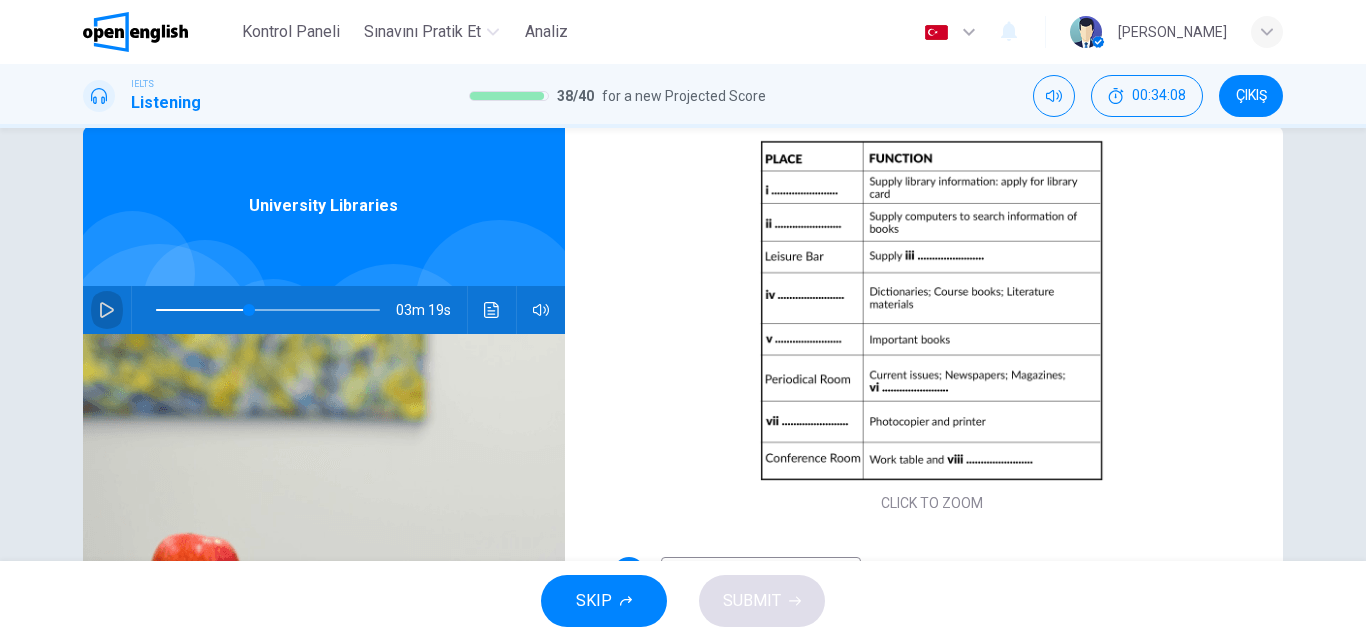 click 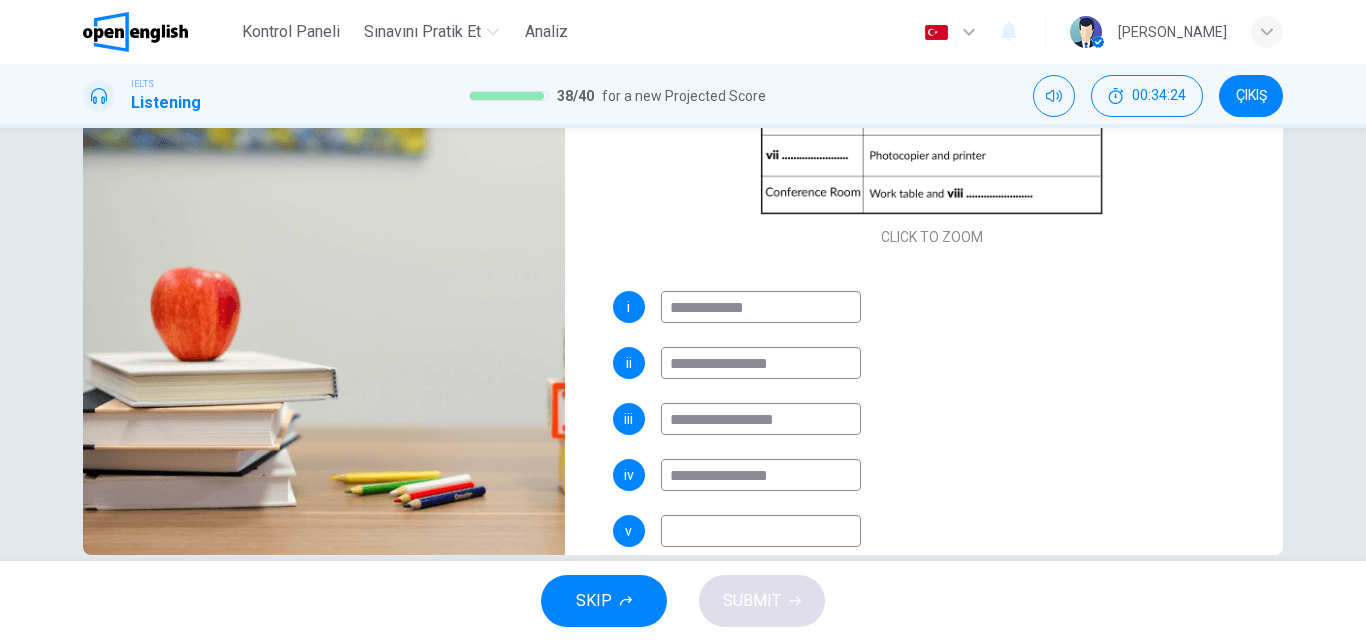 scroll, scrollTop: 342, scrollLeft: 0, axis: vertical 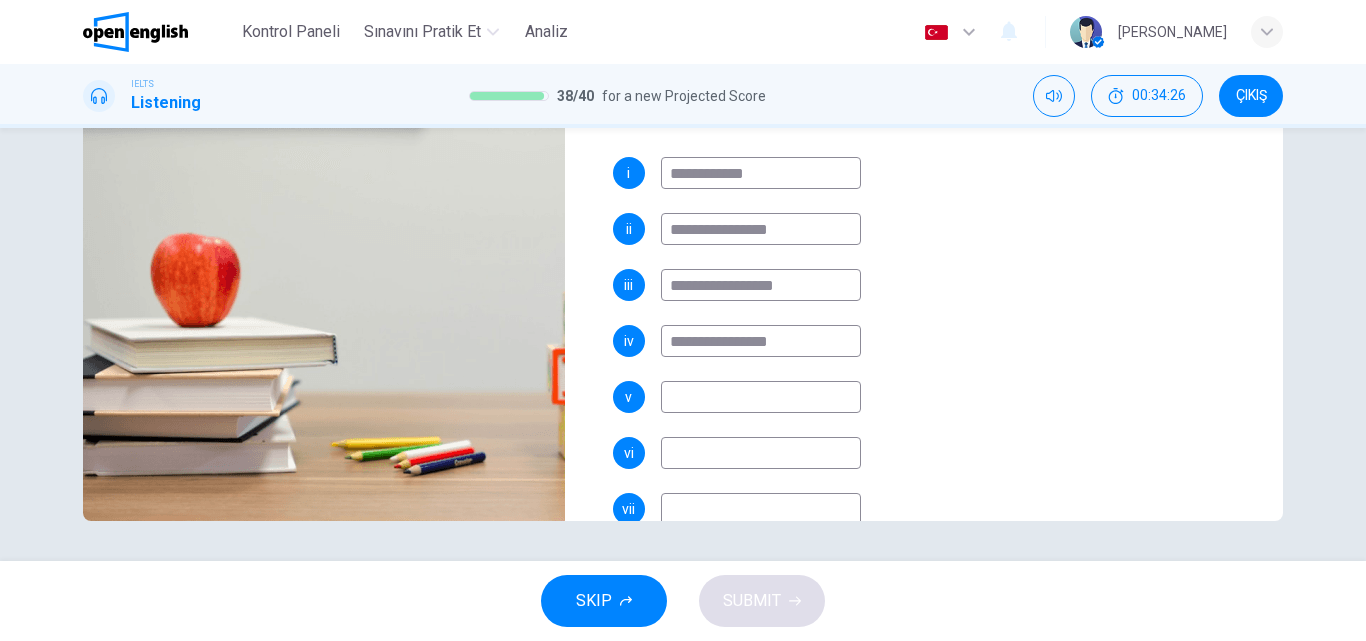 click at bounding box center [761, 397] 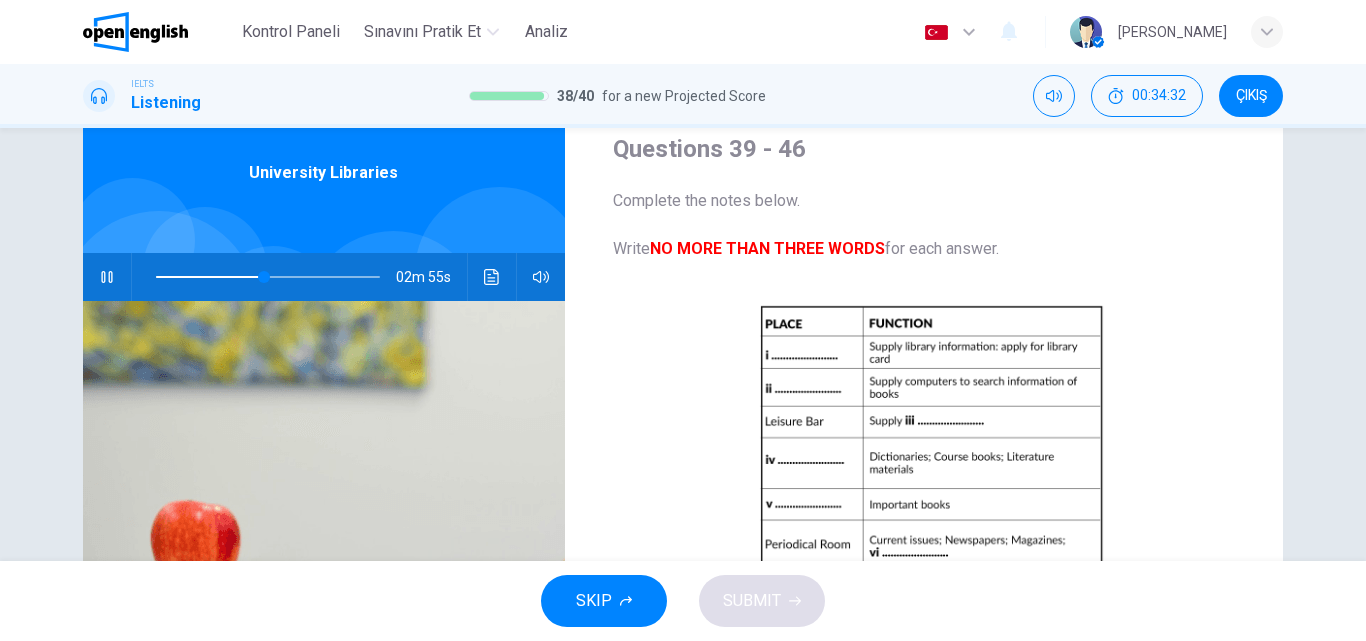 scroll, scrollTop: 0, scrollLeft: 0, axis: both 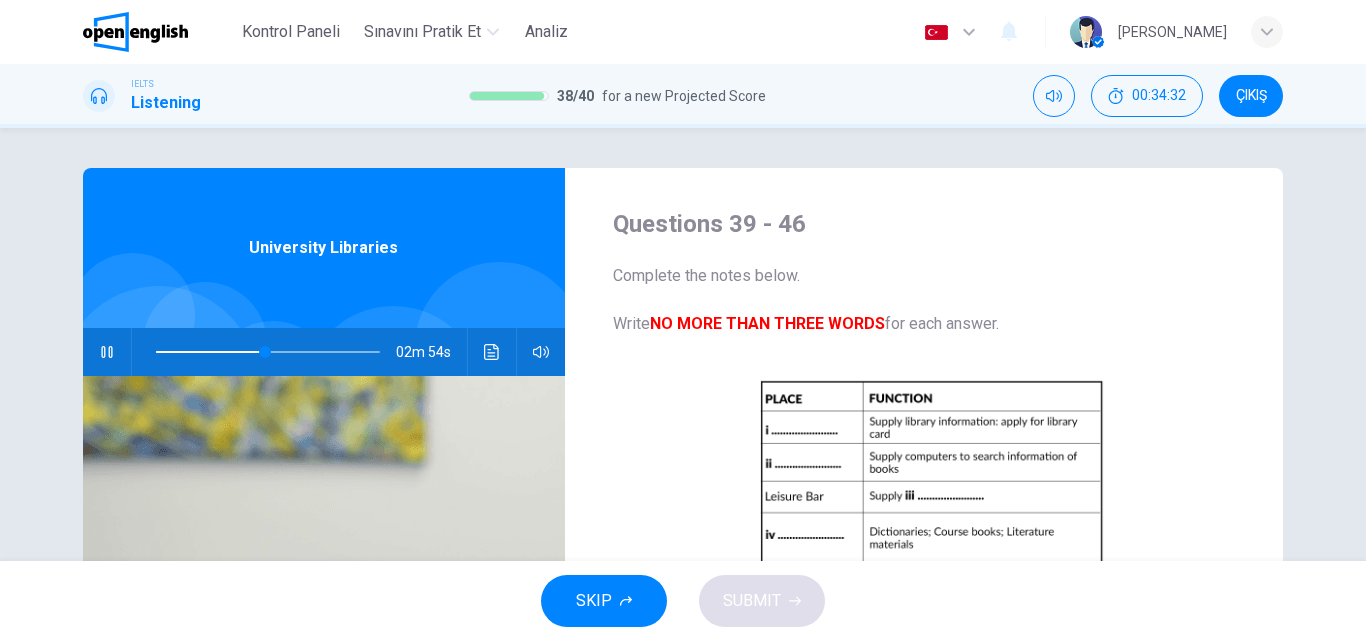 click 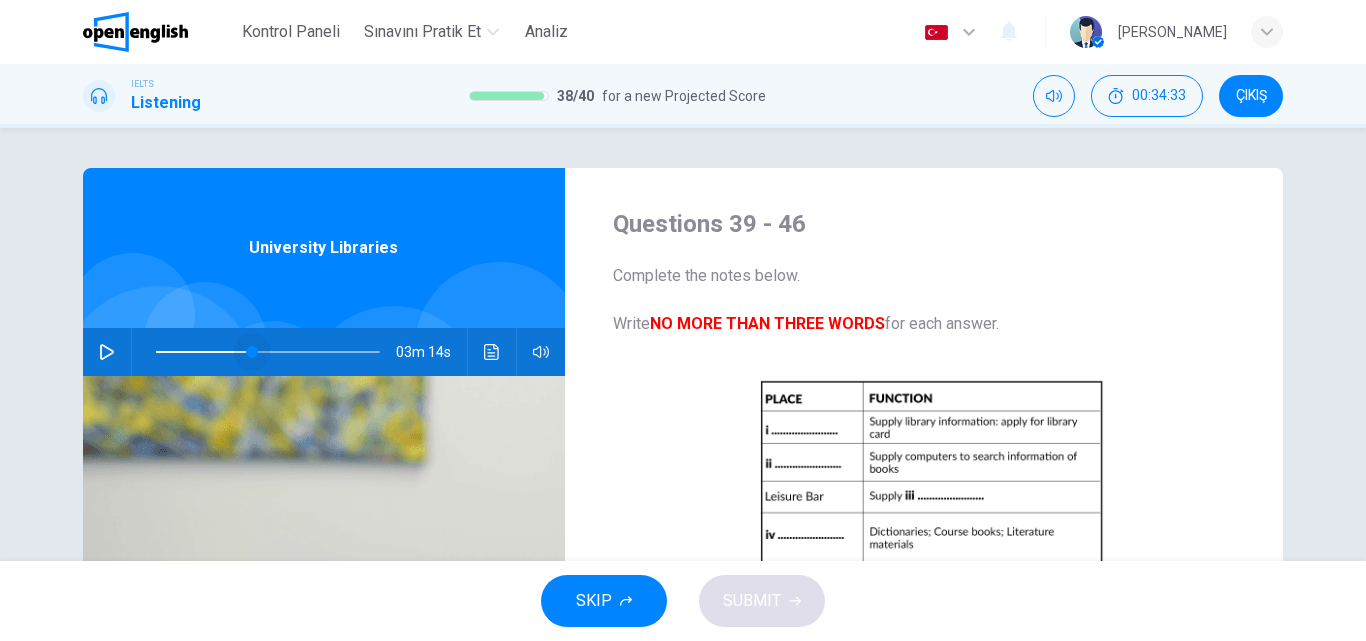 click at bounding box center [252, 352] 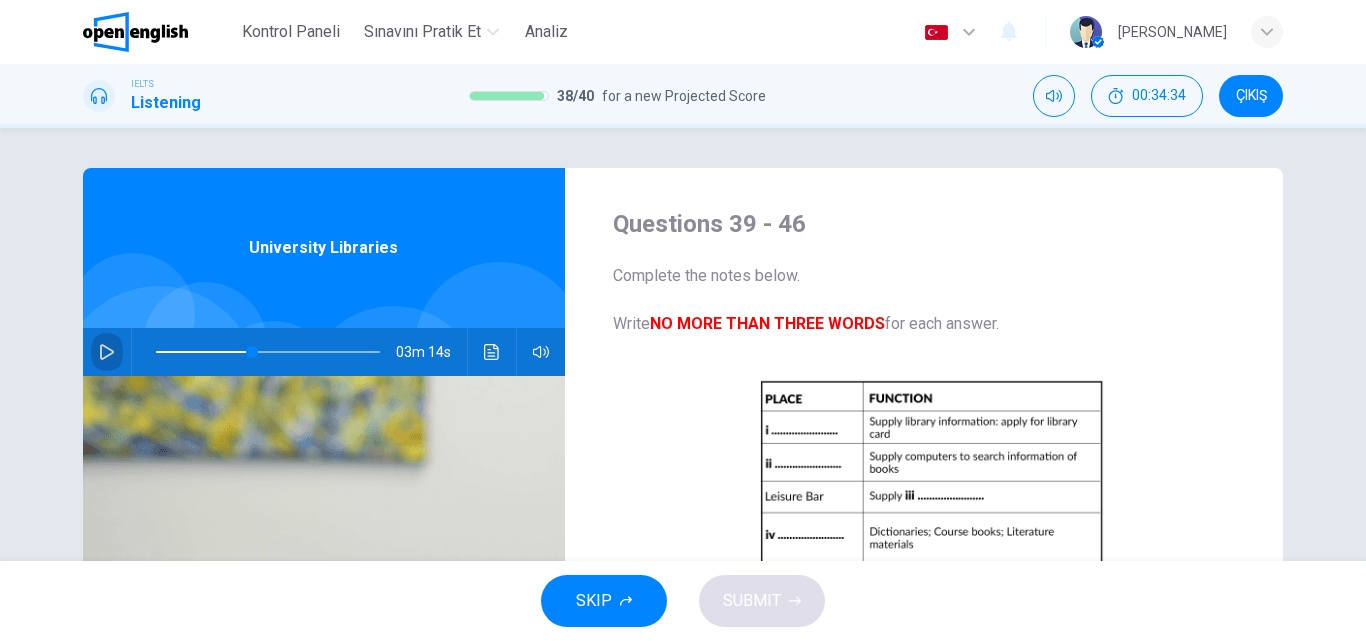click at bounding box center (107, 352) 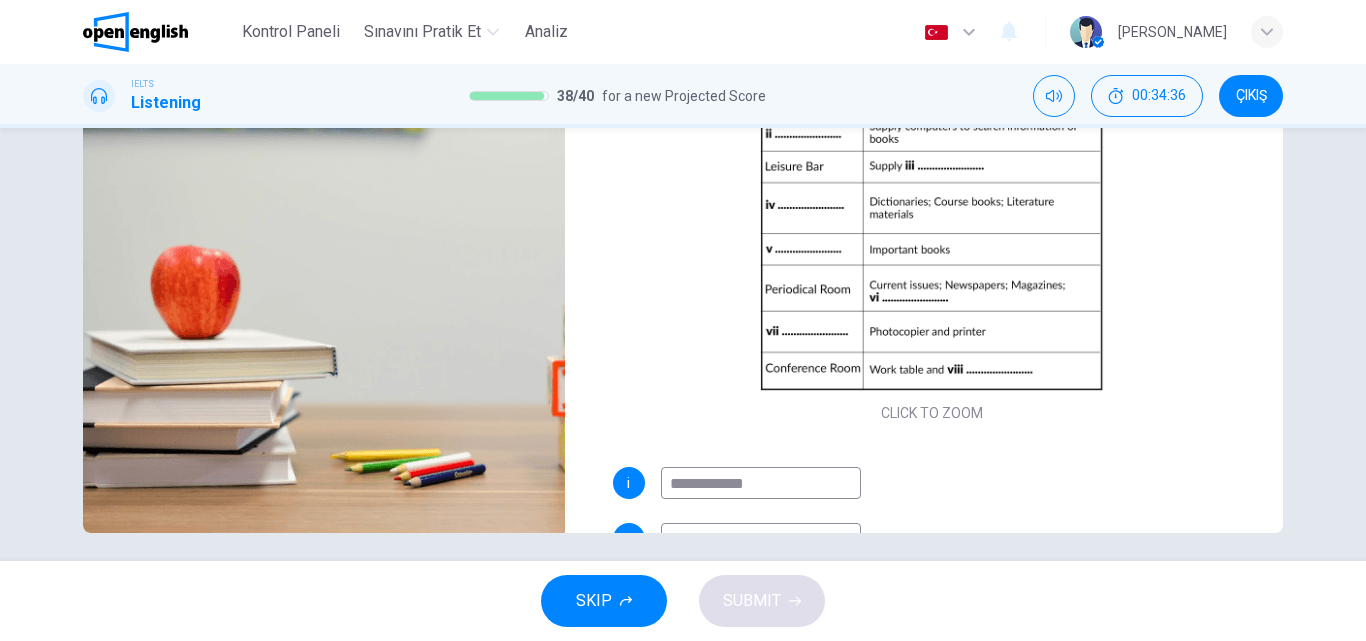 scroll, scrollTop: 342, scrollLeft: 0, axis: vertical 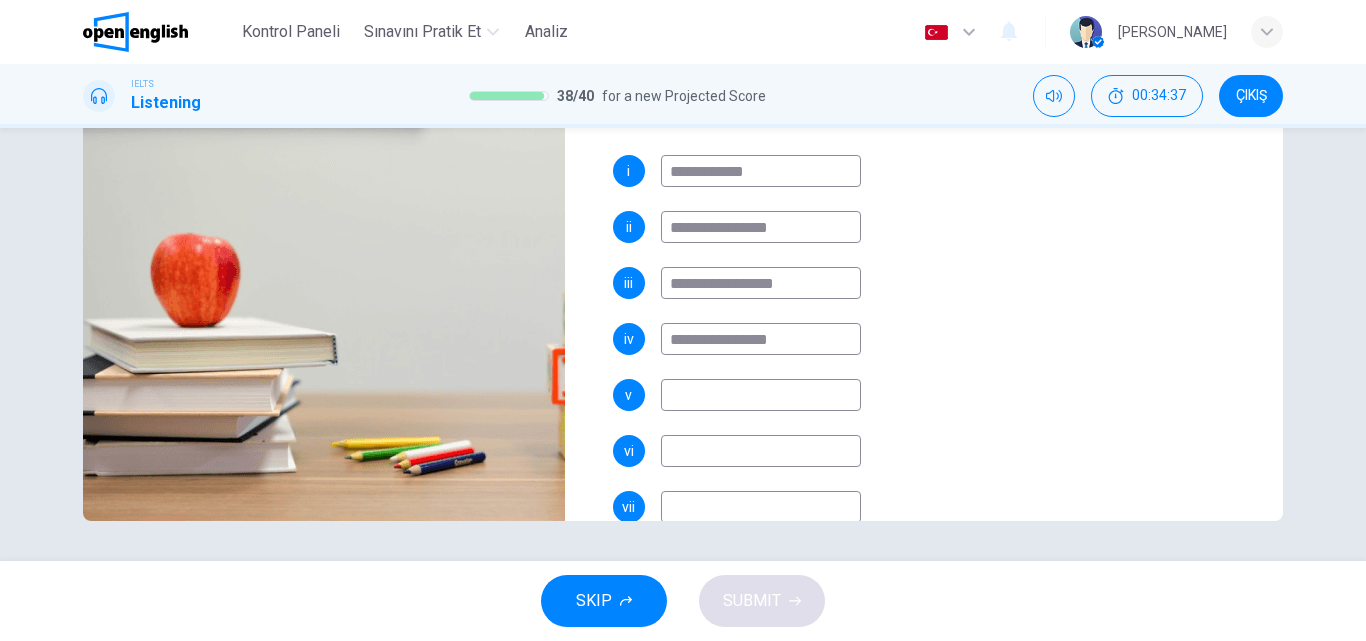 click on "**********" at bounding box center [932, 387] 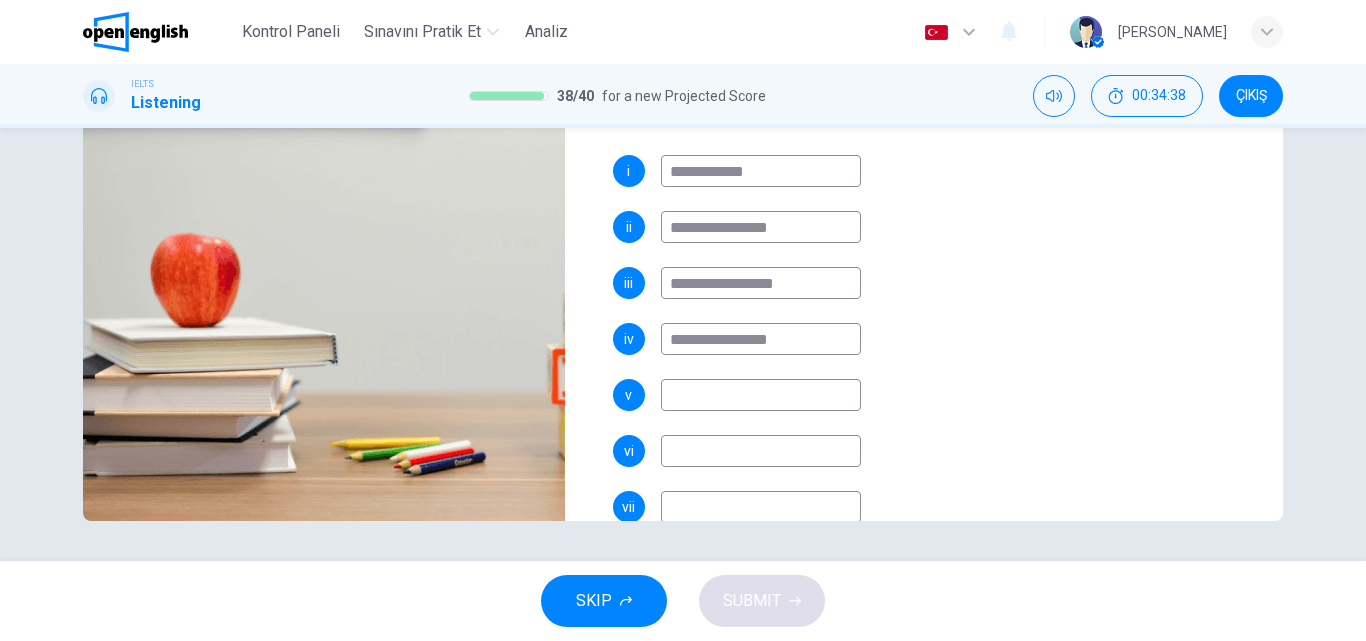 click at bounding box center [761, 395] 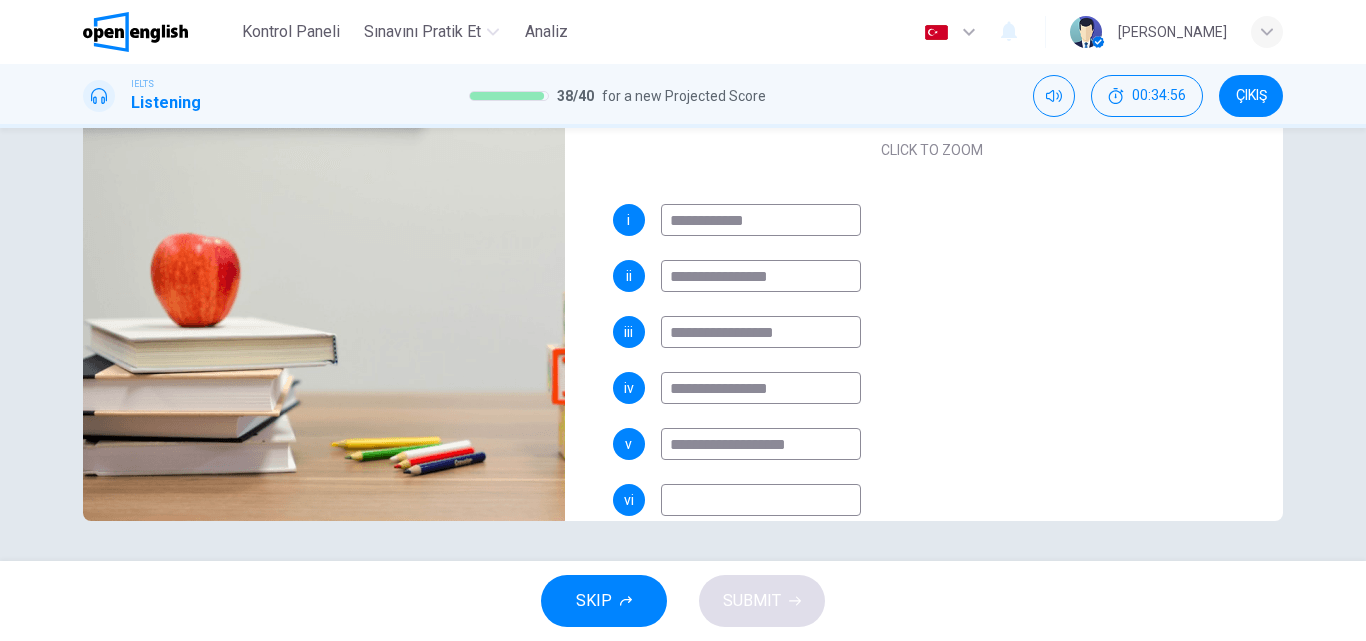 scroll, scrollTop: 300, scrollLeft: 0, axis: vertical 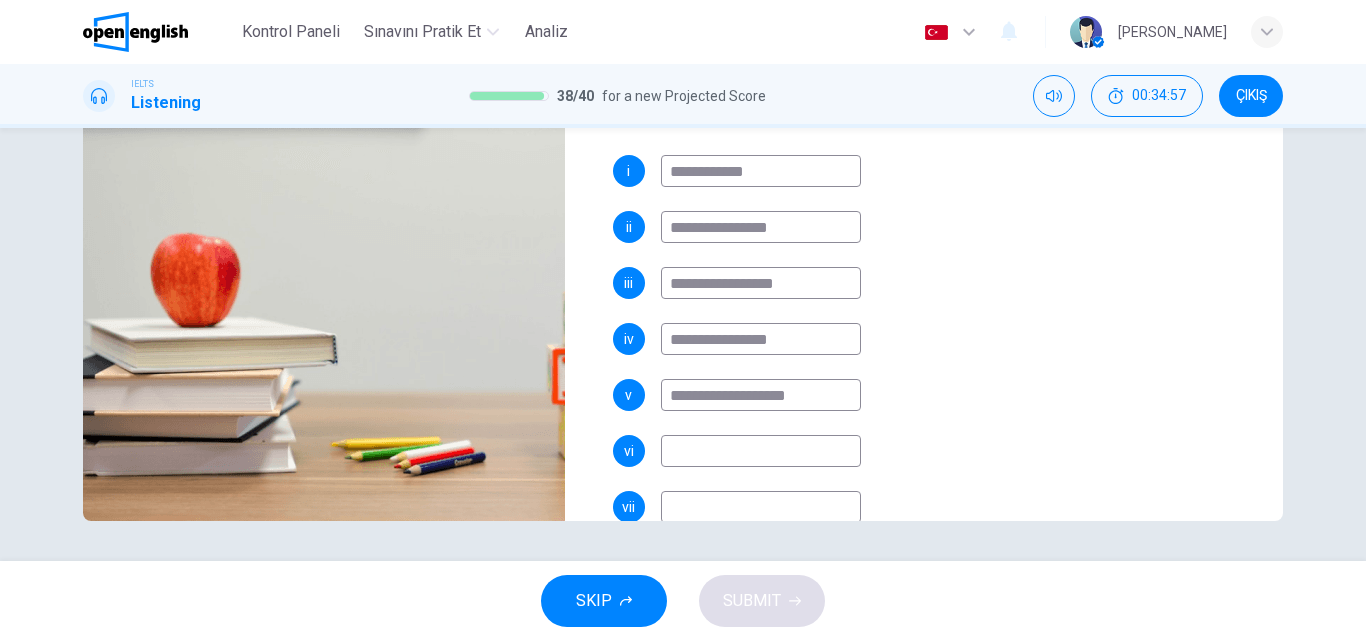 click at bounding box center [761, 451] 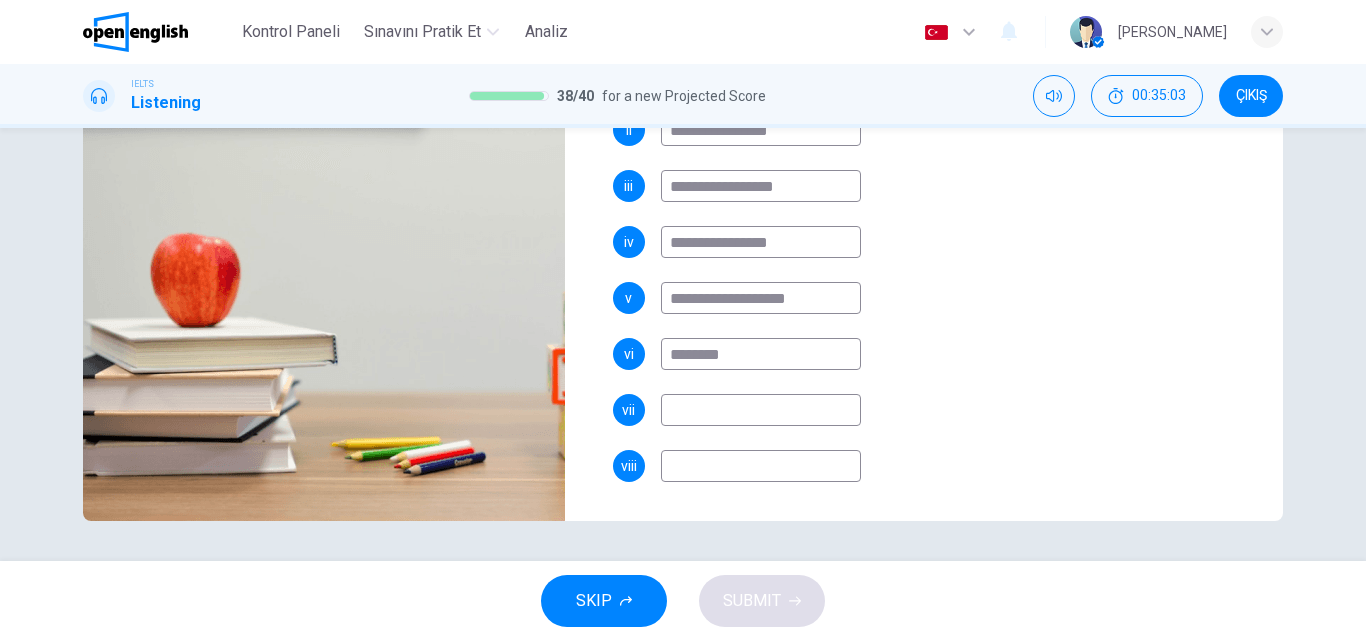scroll, scrollTop: 398, scrollLeft: 0, axis: vertical 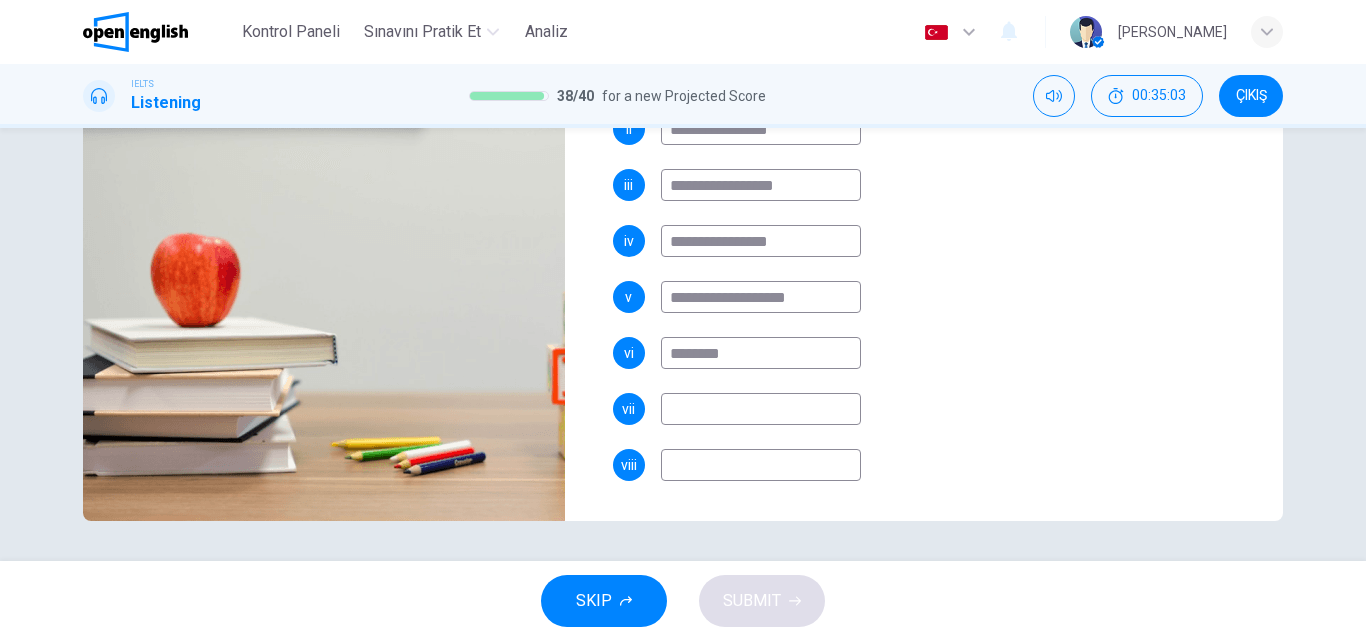 click at bounding box center [761, 409] 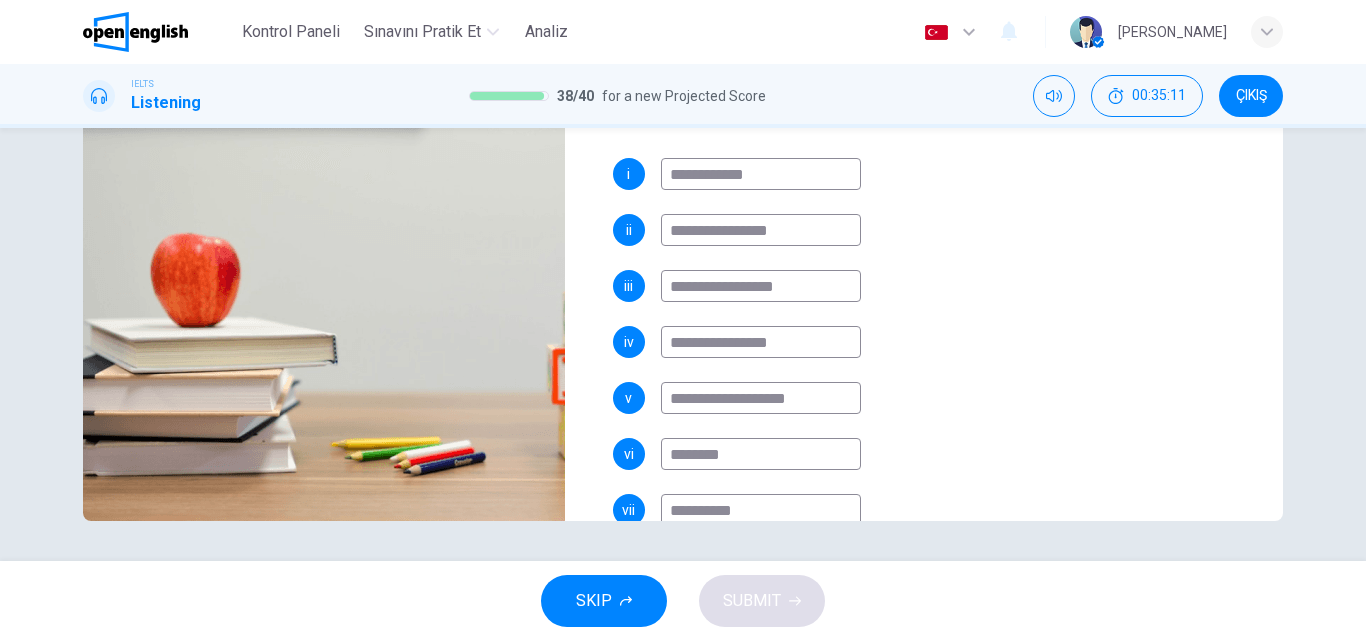 scroll, scrollTop: 98, scrollLeft: 0, axis: vertical 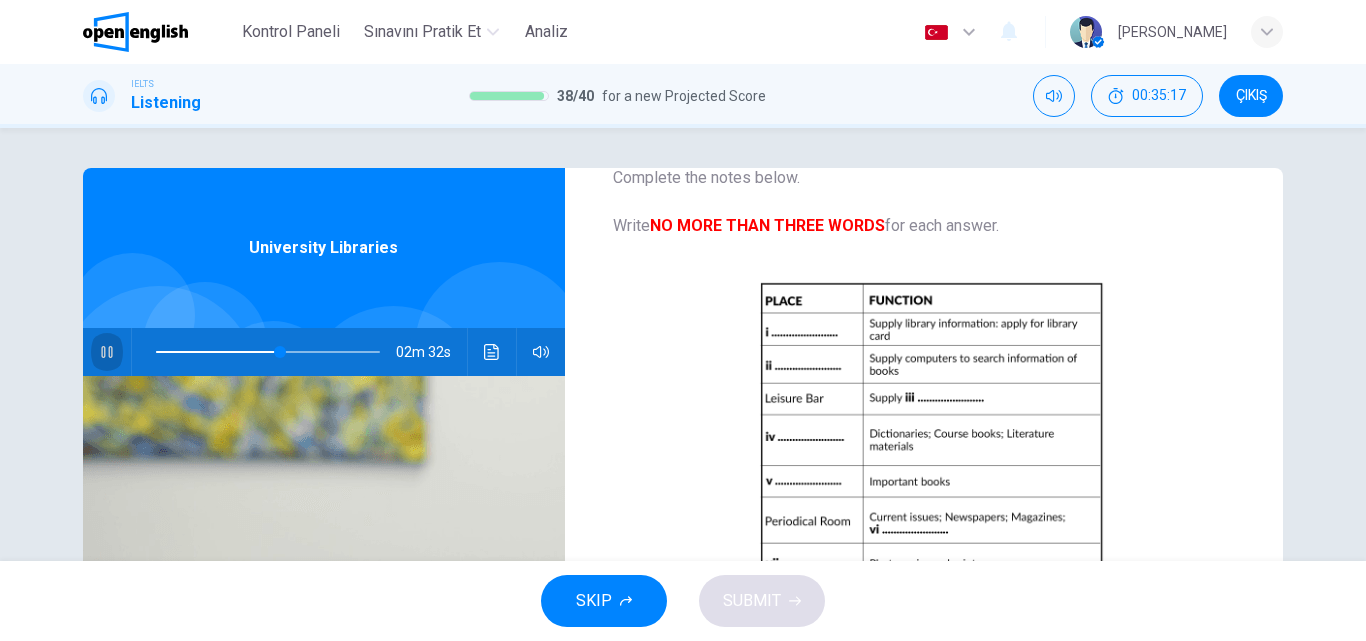 click 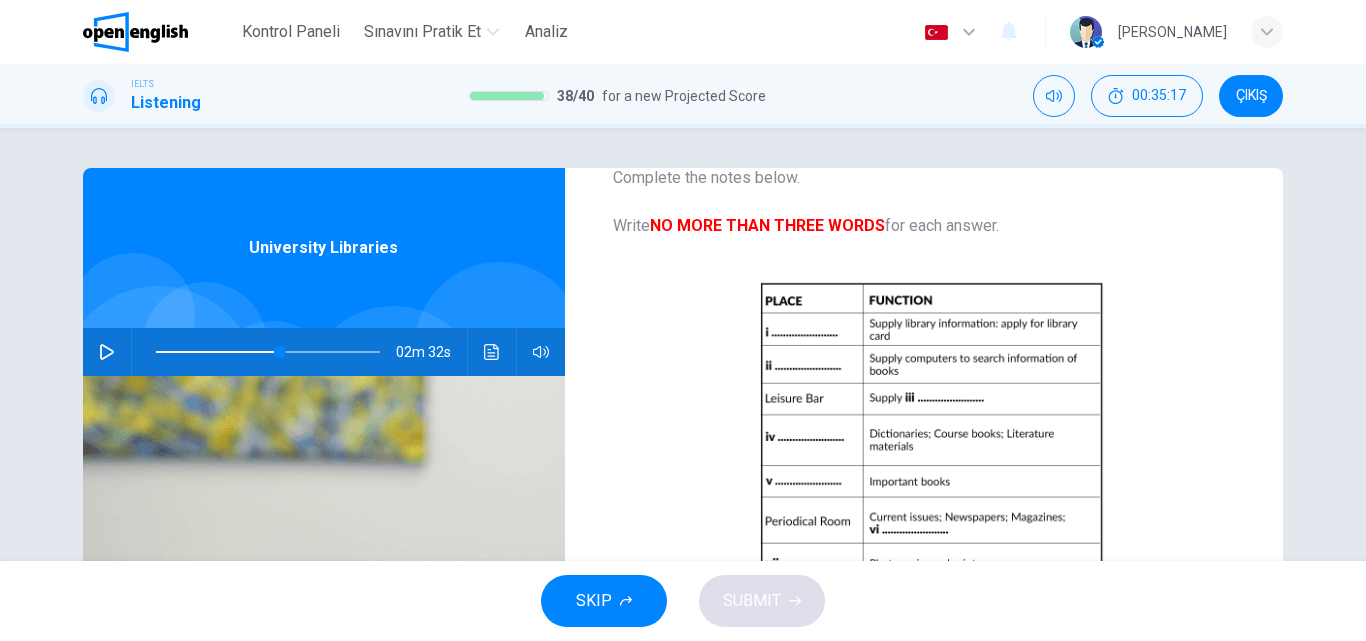 scroll, scrollTop: 342, scrollLeft: 0, axis: vertical 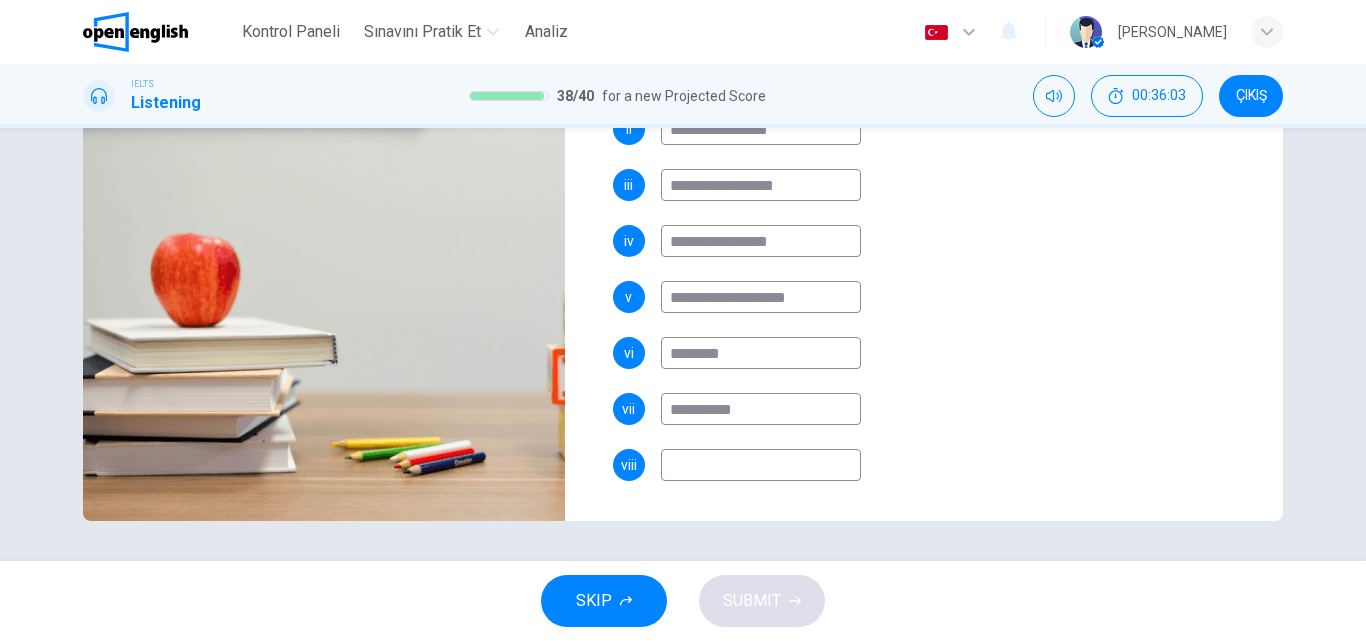 drag, startPoint x: 699, startPoint y: 505, endPoint x: 641, endPoint y: 451, distance: 79.24645 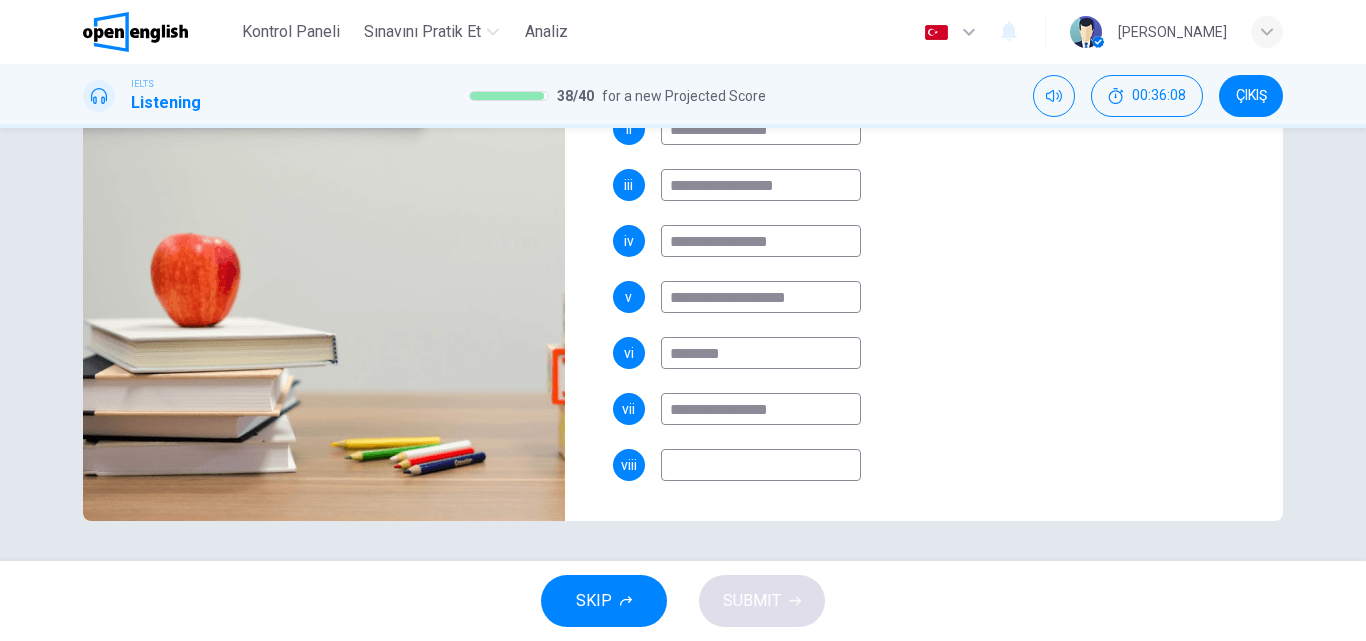 scroll, scrollTop: 0, scrollLeft: 0, axis: both 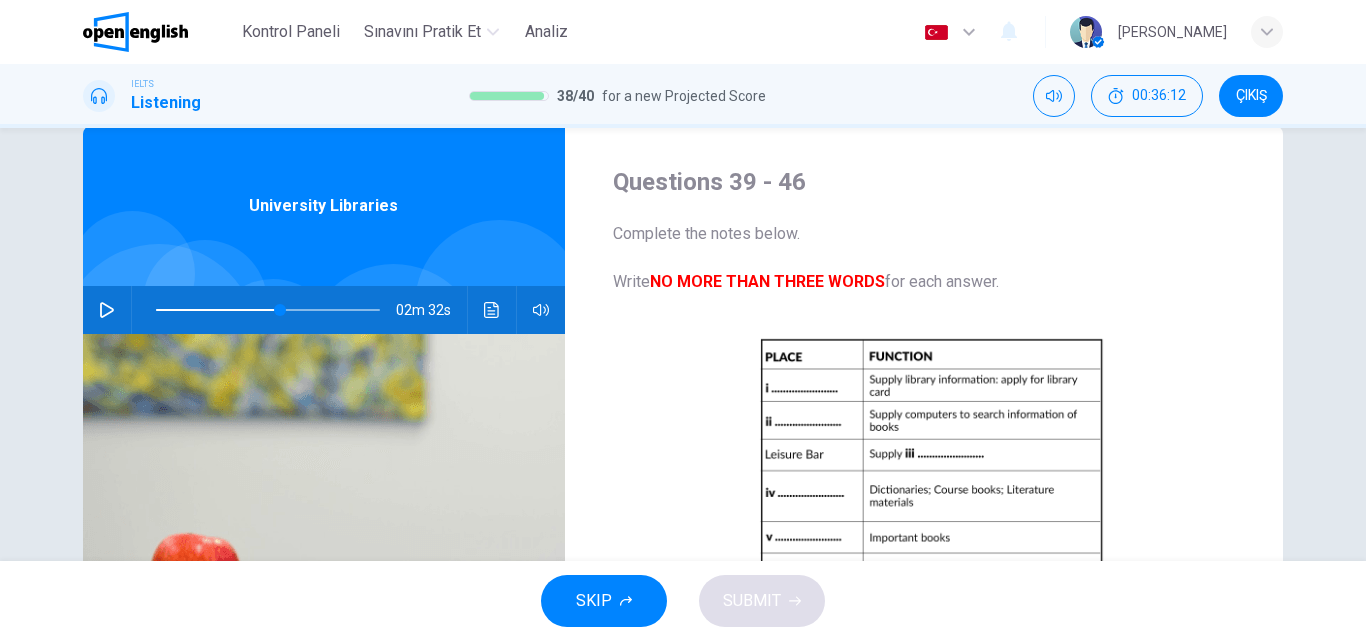 click 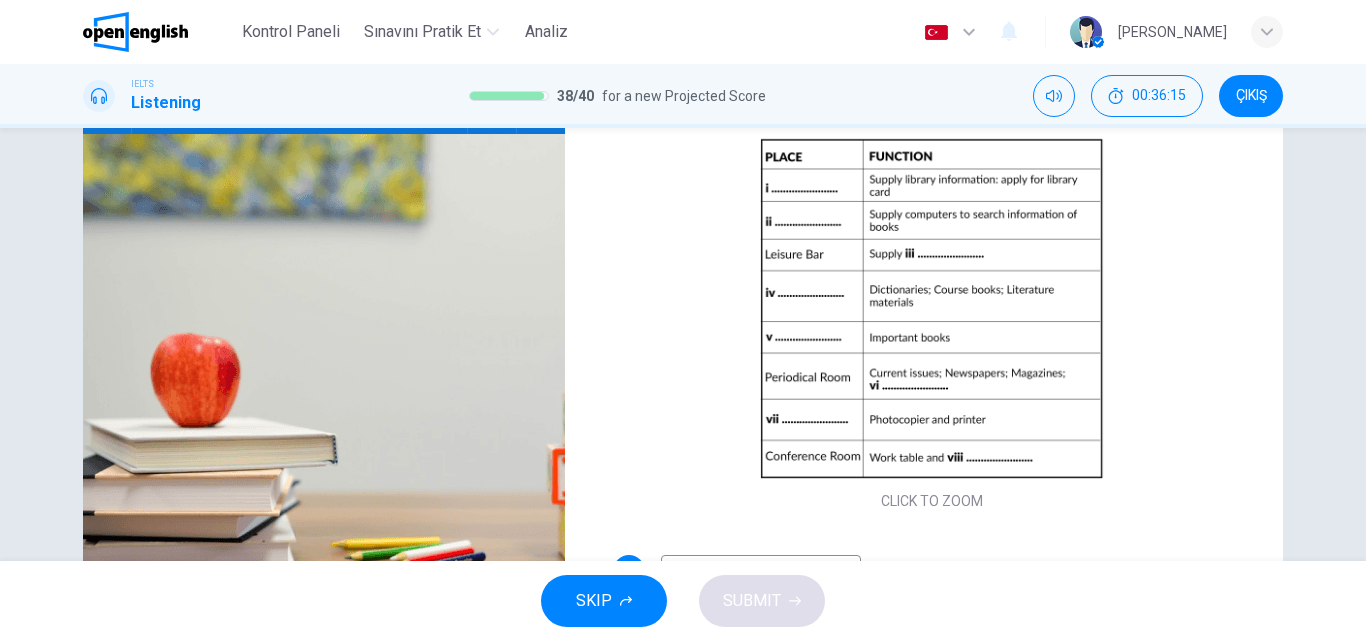 scroll, scrollTop: 342, scrollLeft: 0, axis: vertical 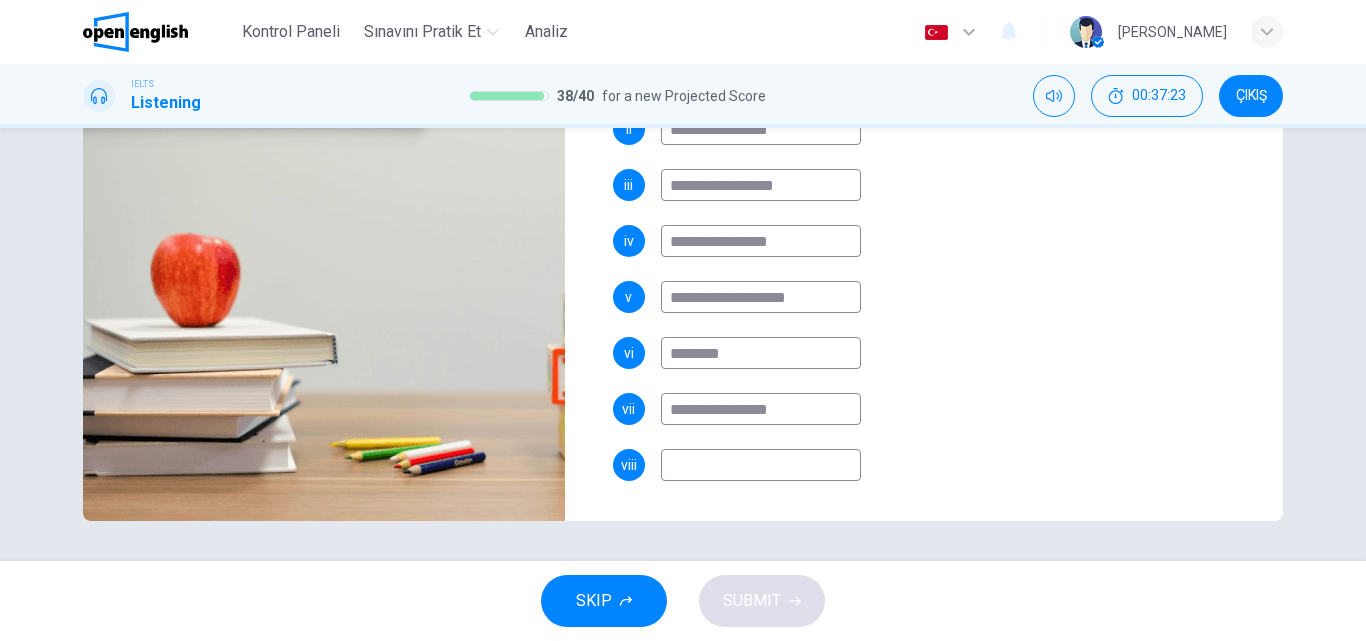 click at bounding box center [761, 465] 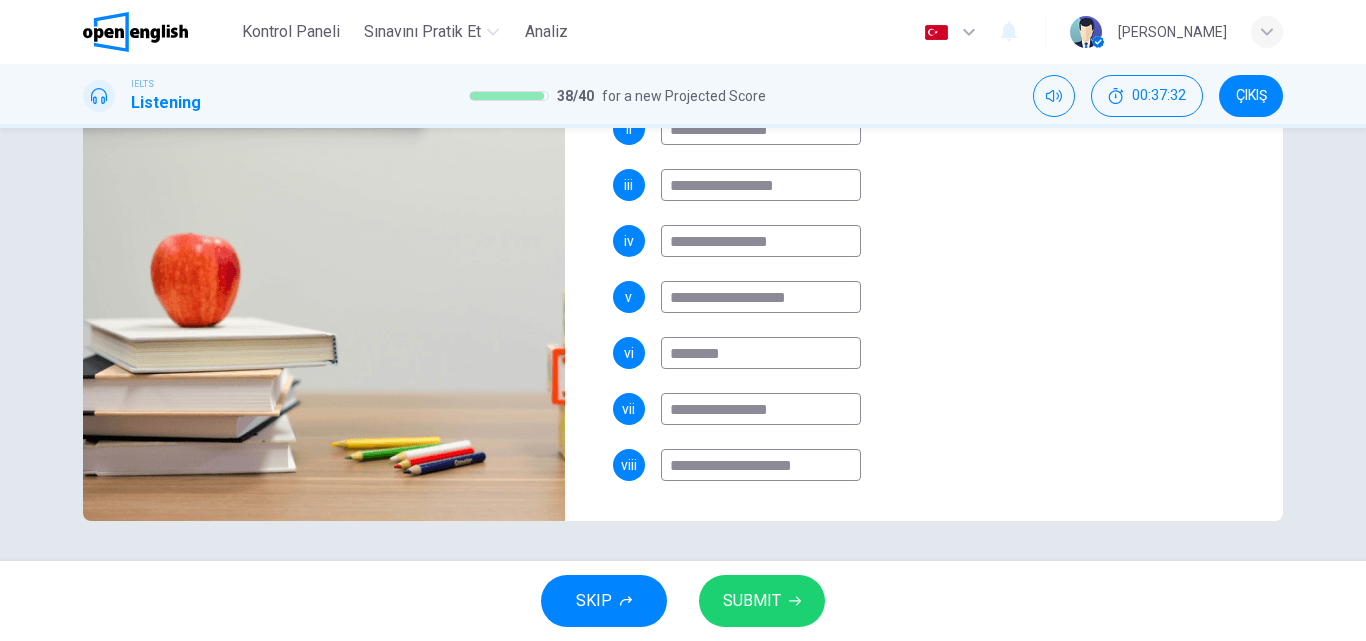 click on "SUBMIT" at bounding box center (752, 601) 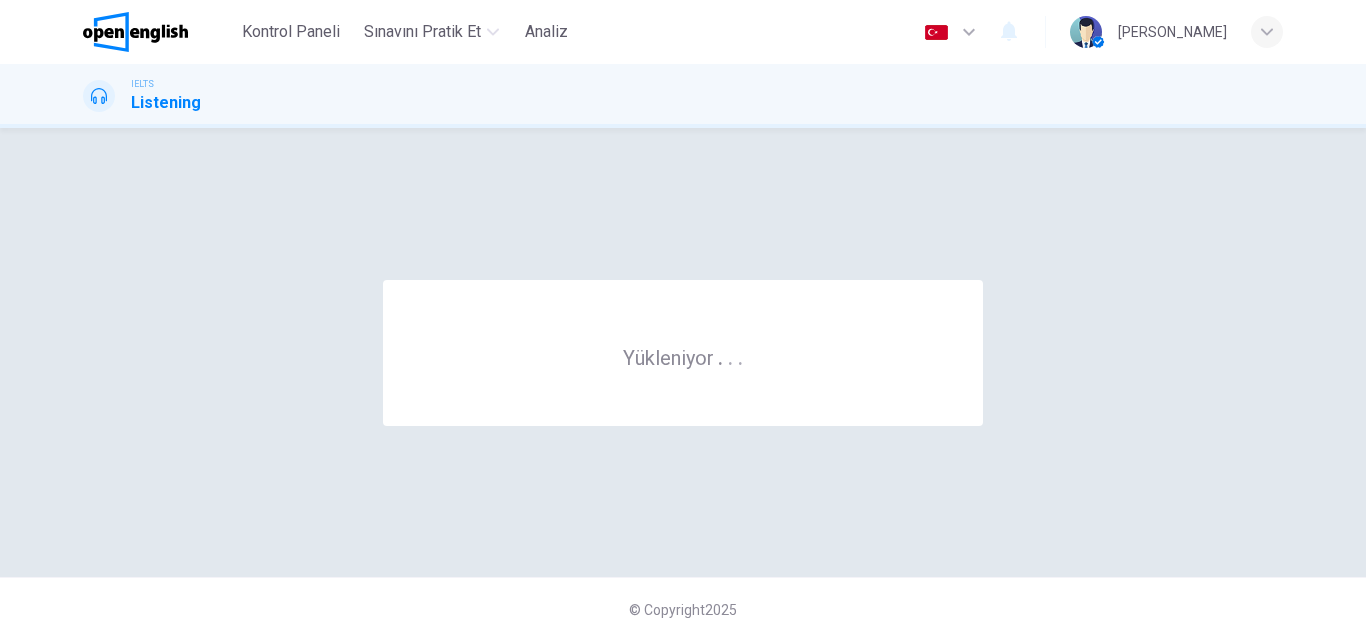 scroll, scrollTop: 0, scrollLeft: 0, axis: both 